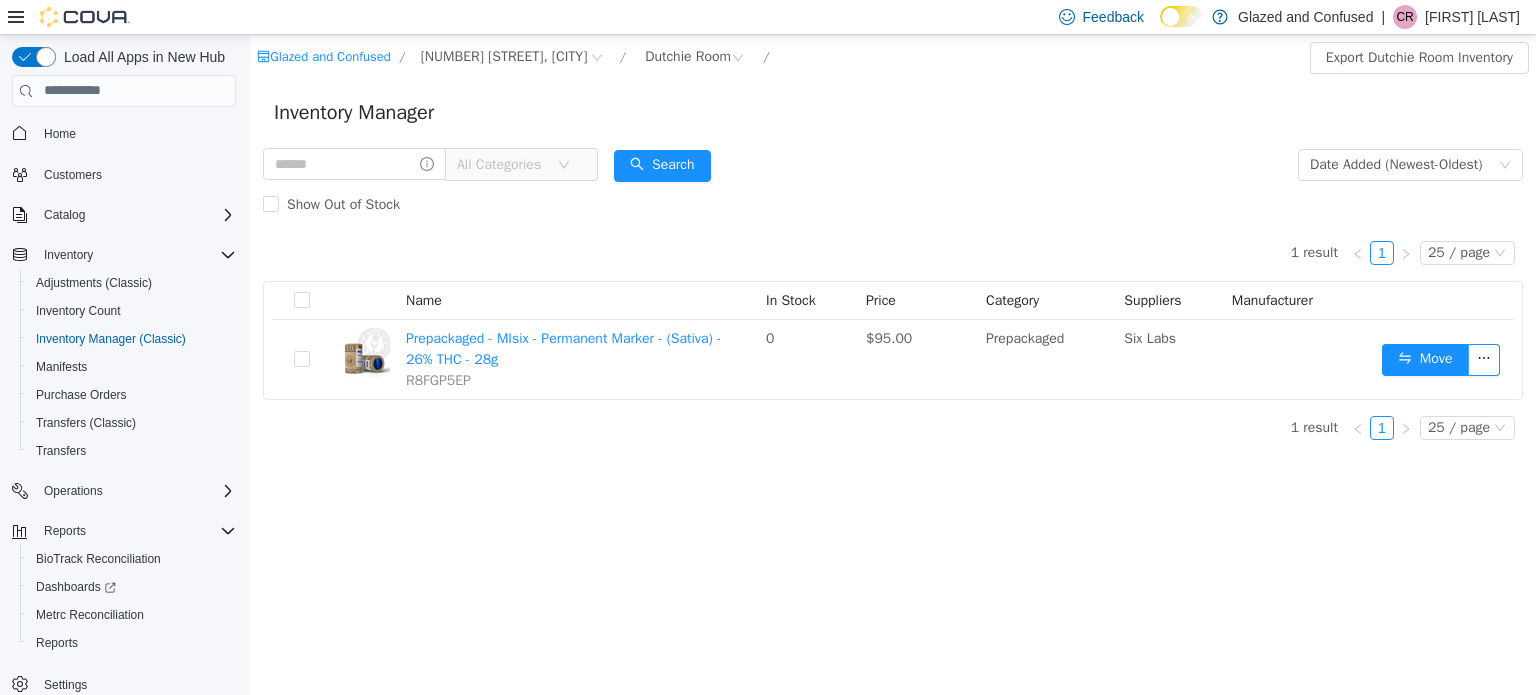 scroll, scrollTop: 0, scrollLeft: 0, axis: both 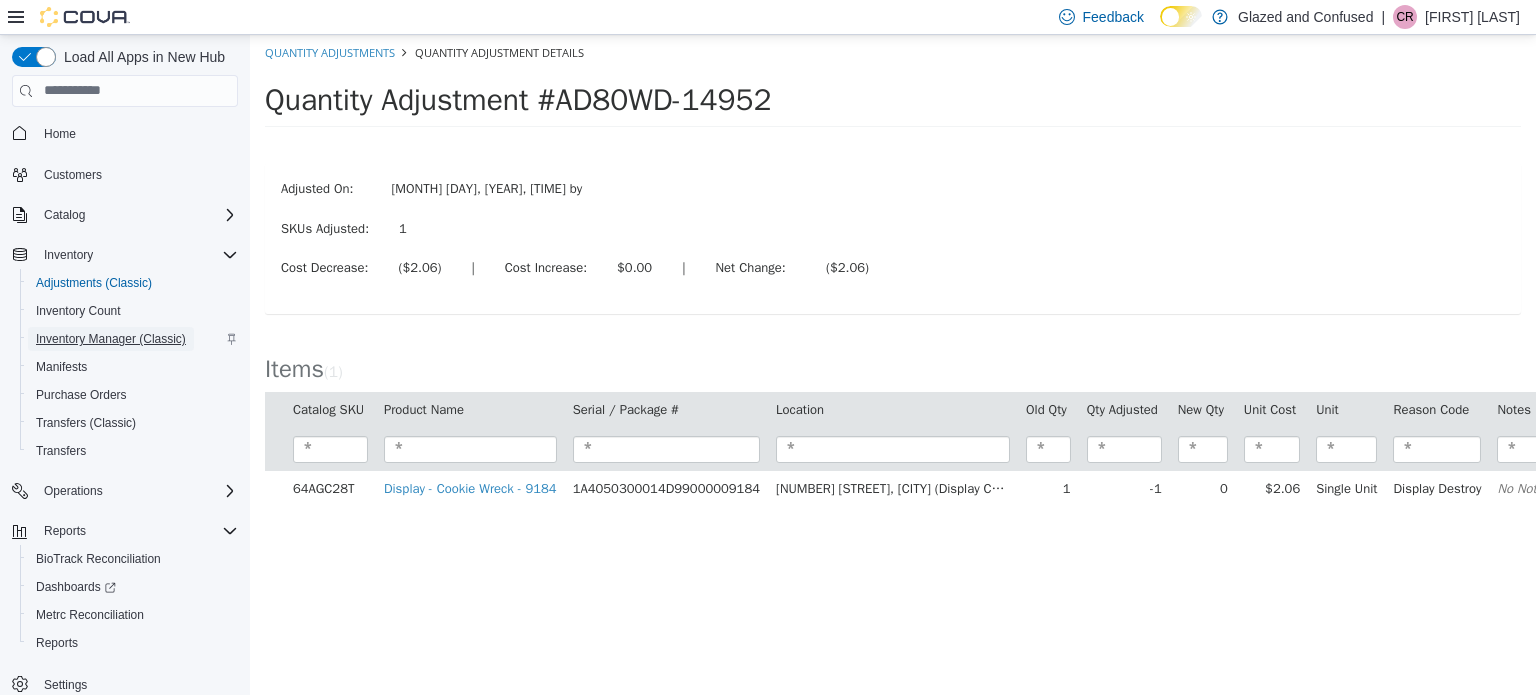 click on "Inventory Manager (Classic)" at bounding box center [111, 339] 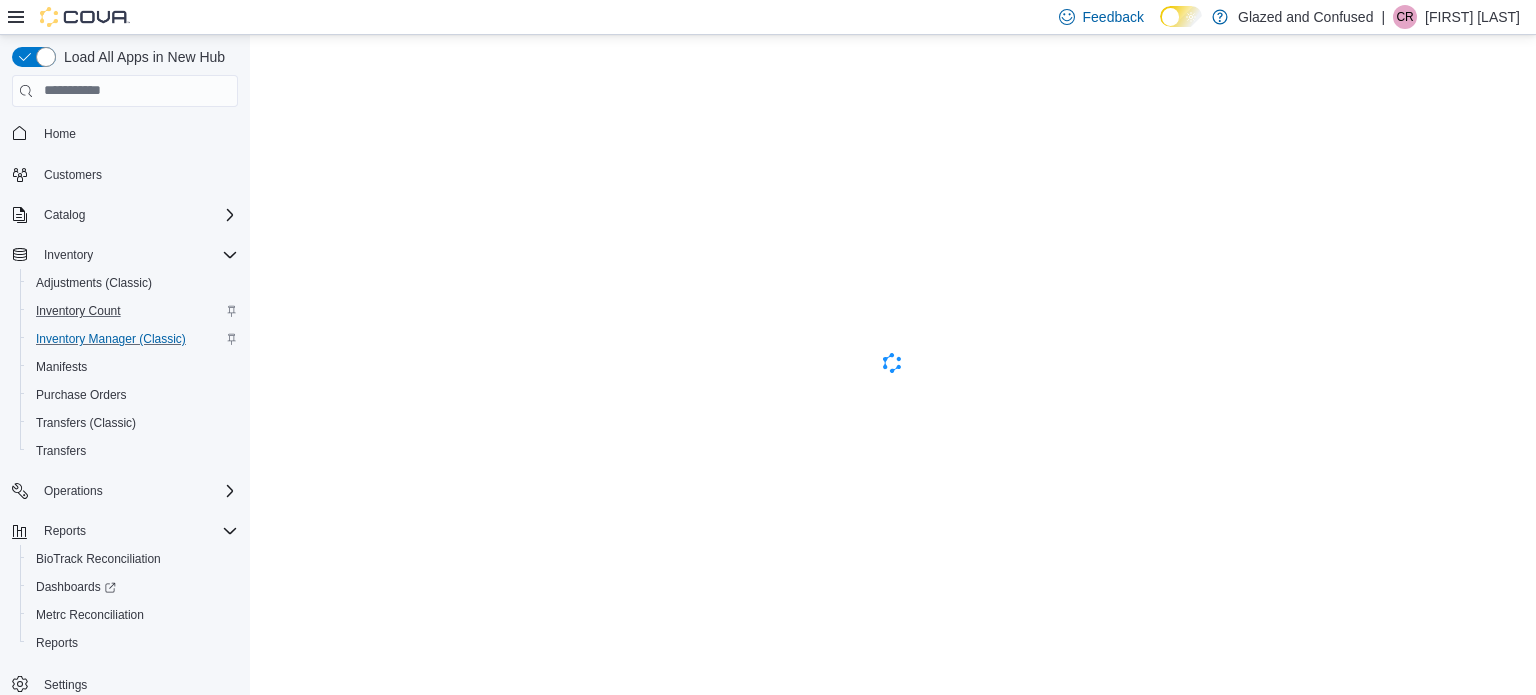 scroll, scrollTop: 0, scrollLeft: 0, axis: both 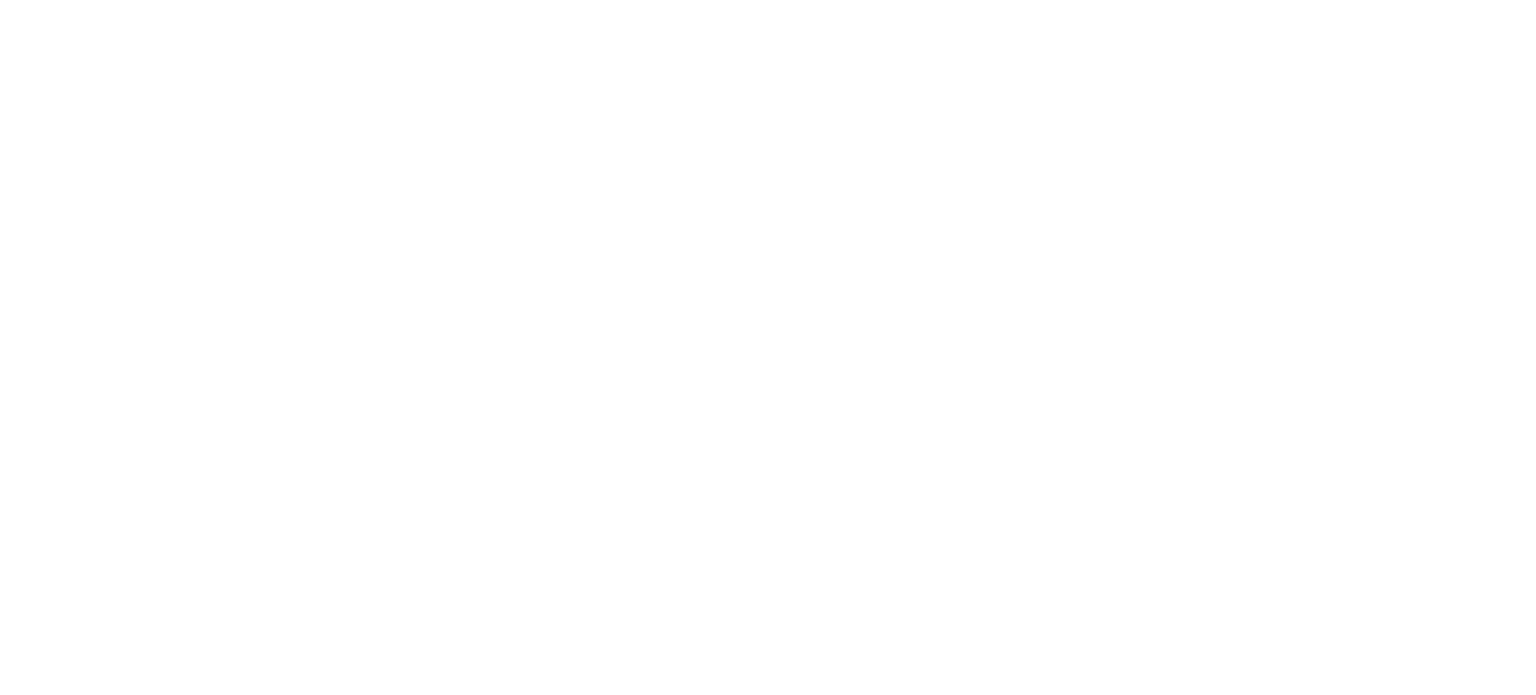 click at bounding box center (768, 4) 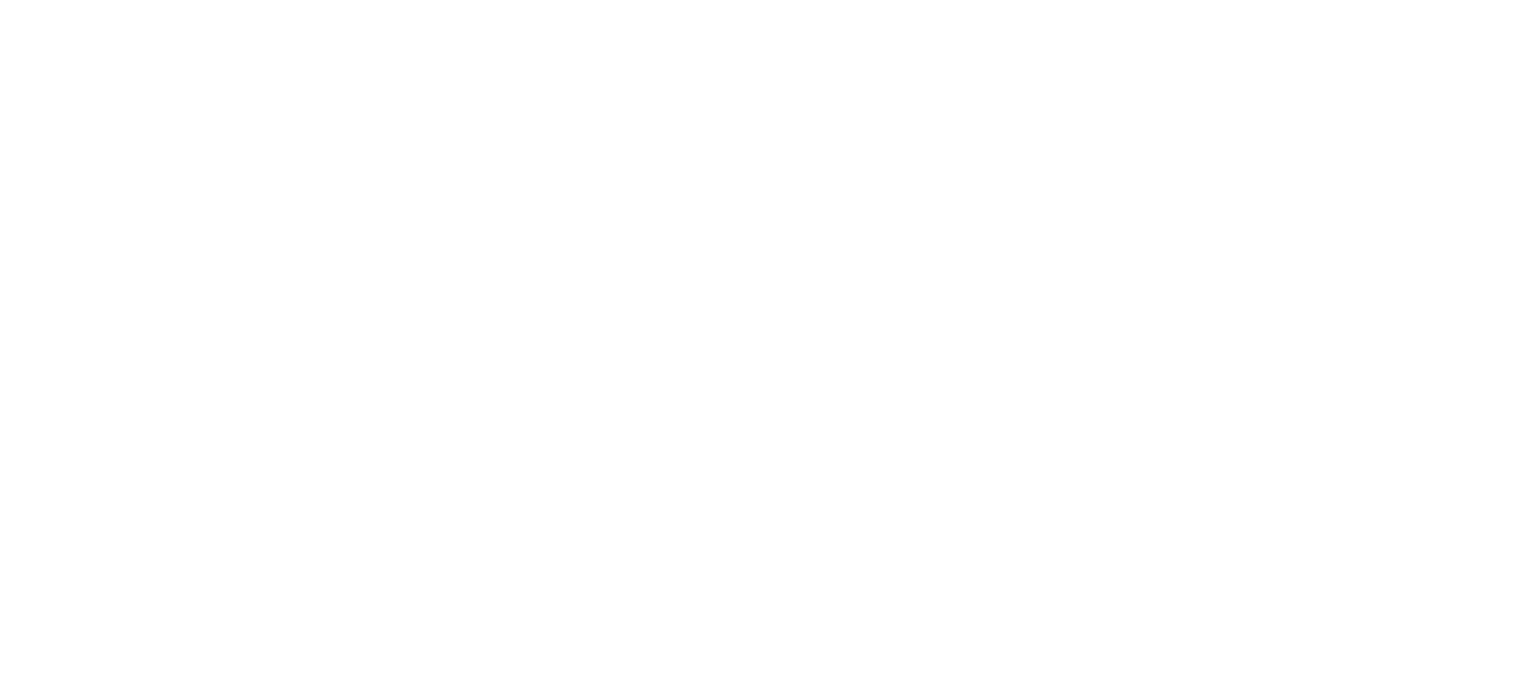 scroll, scrollTop: 0, scrollLeft: 0, axis: both 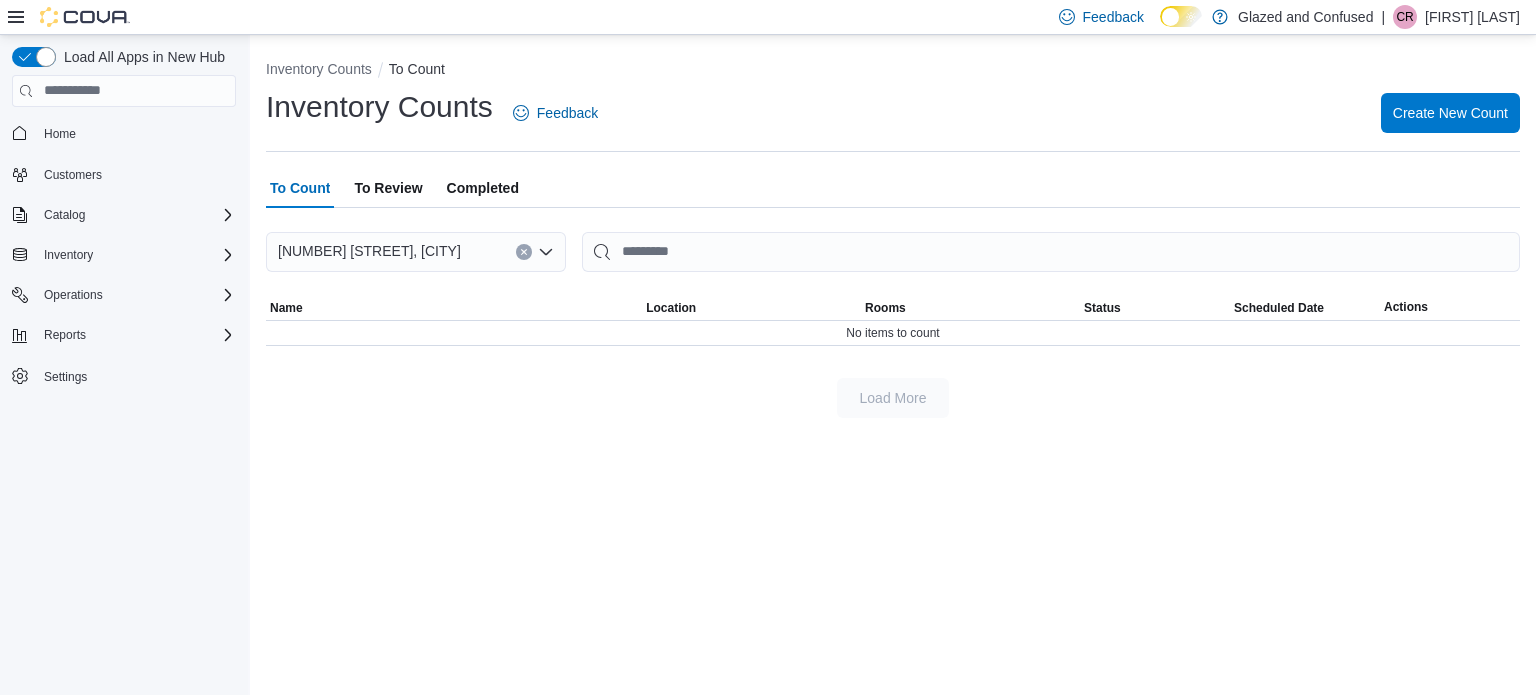 click on "To Review" at bounding box center [388, 188] 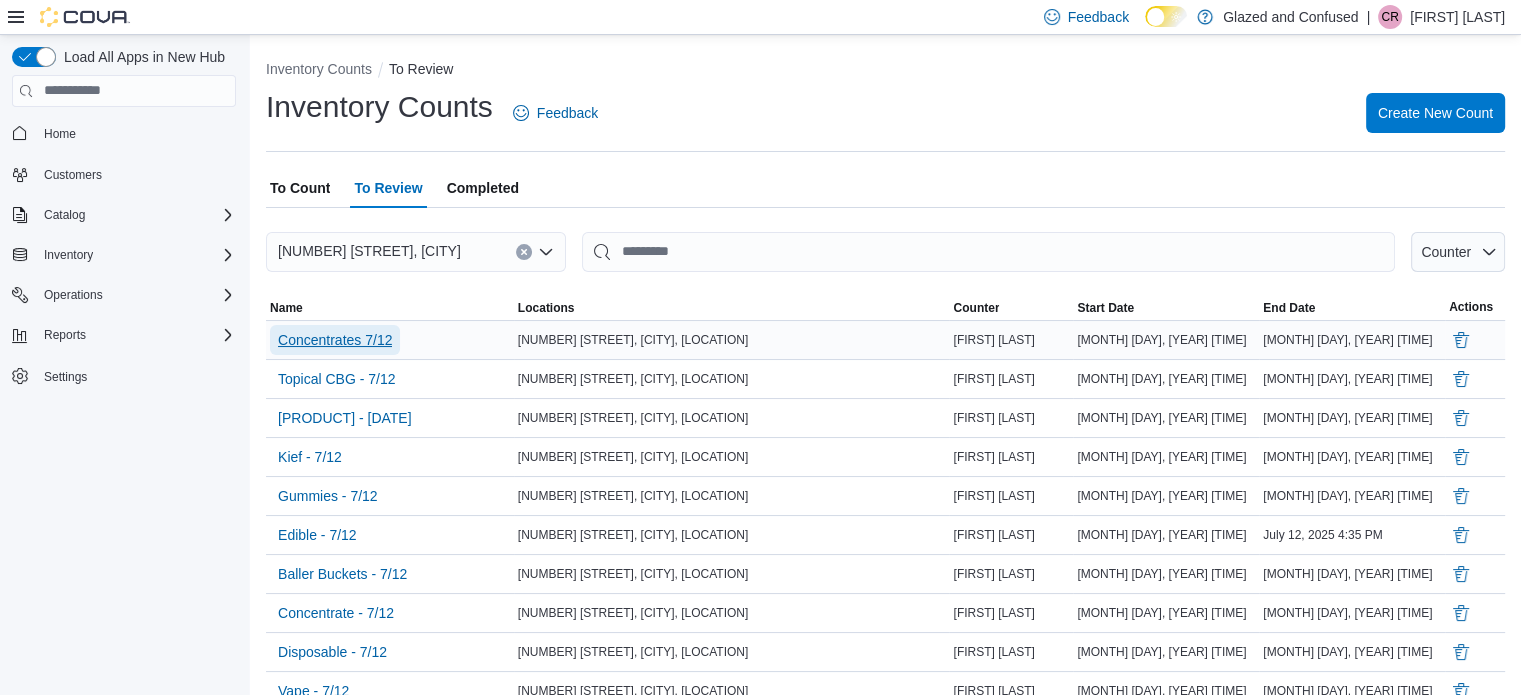 click on "Concentrates 7/12" at bounding box center (335, 340) 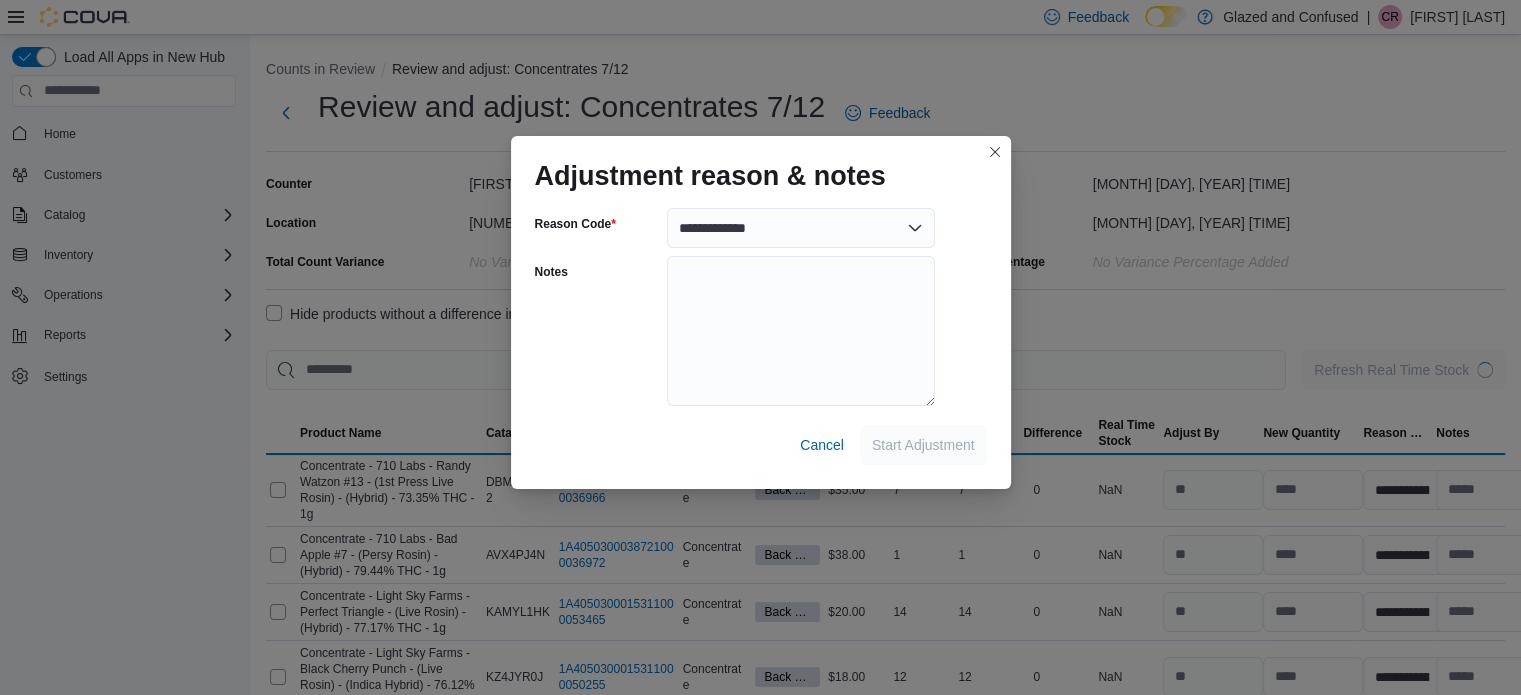 click on "**********" at bounding box center (761, 344) 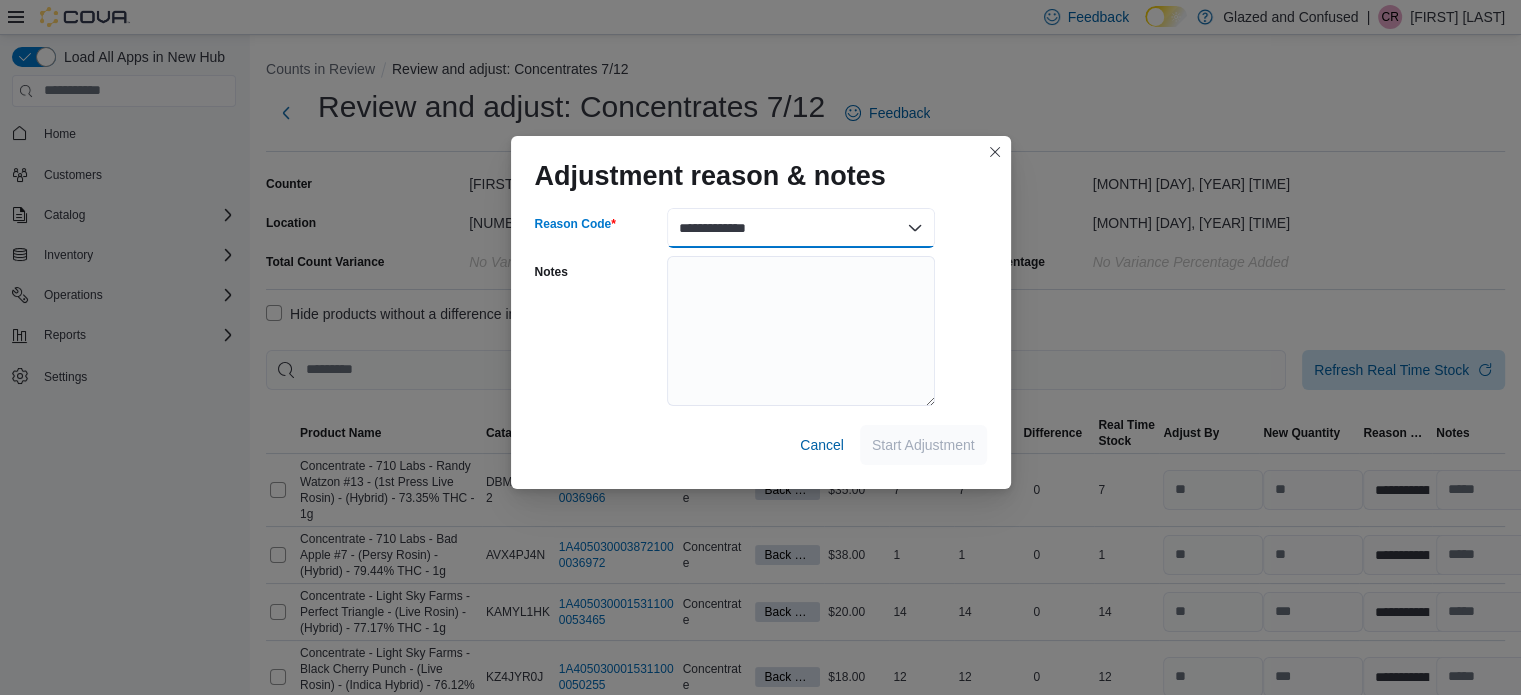 click on "**********" at bounding box center (801, 228) 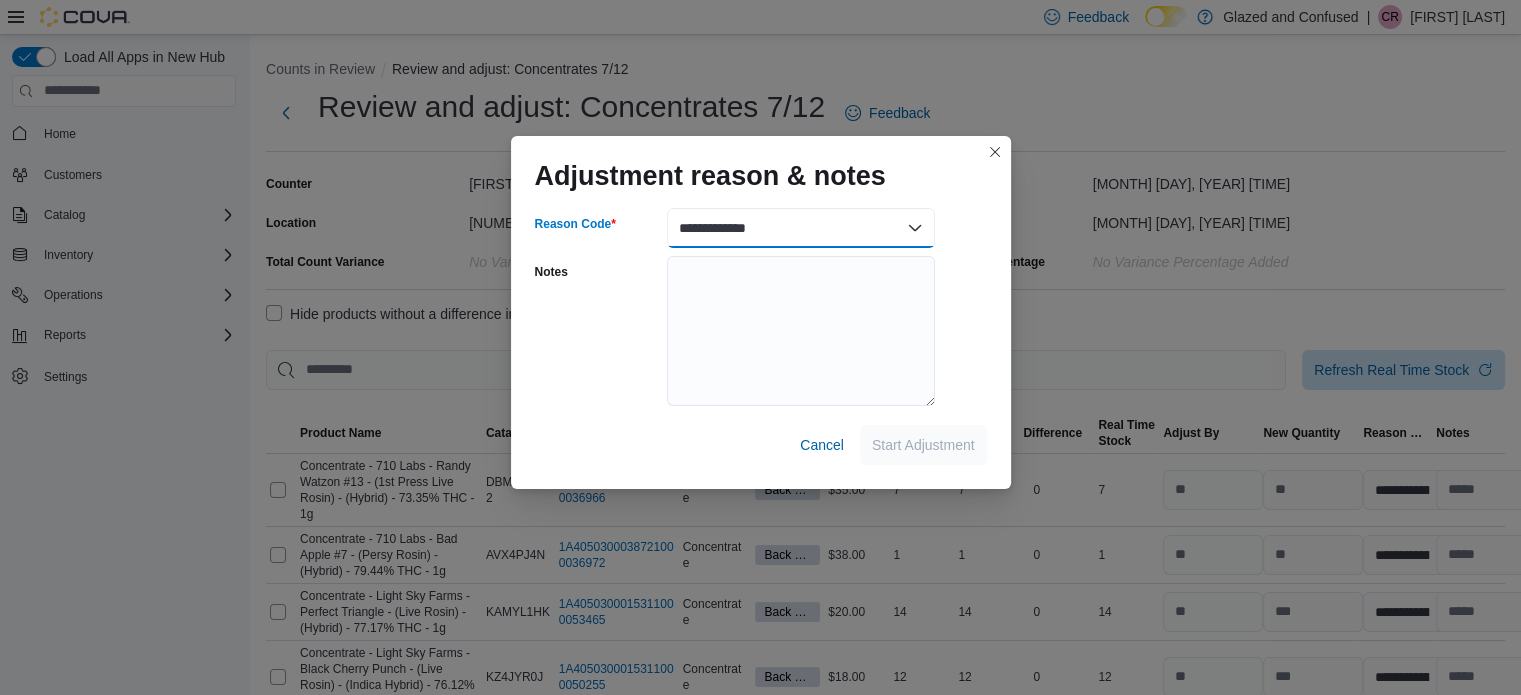 select on "**********" 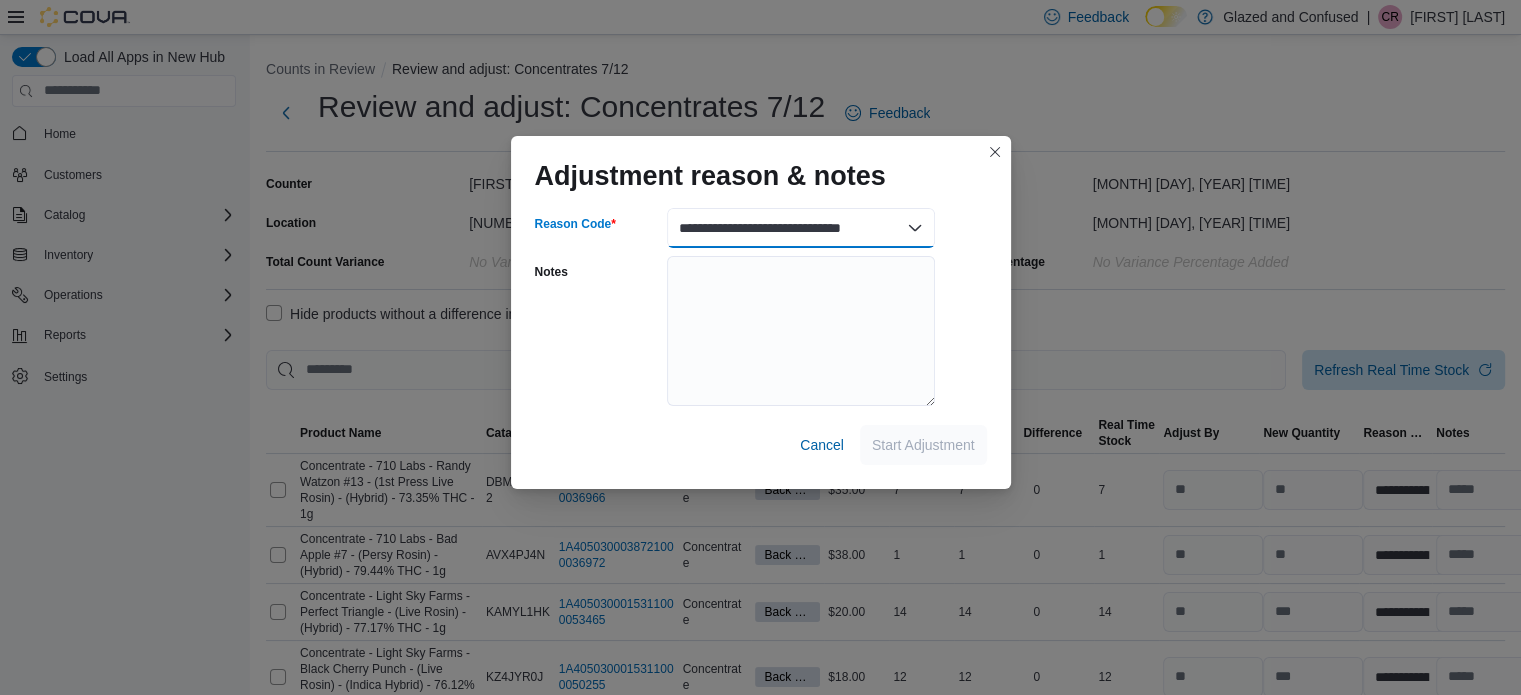 click on "**********" at bounding box center [801, 228] 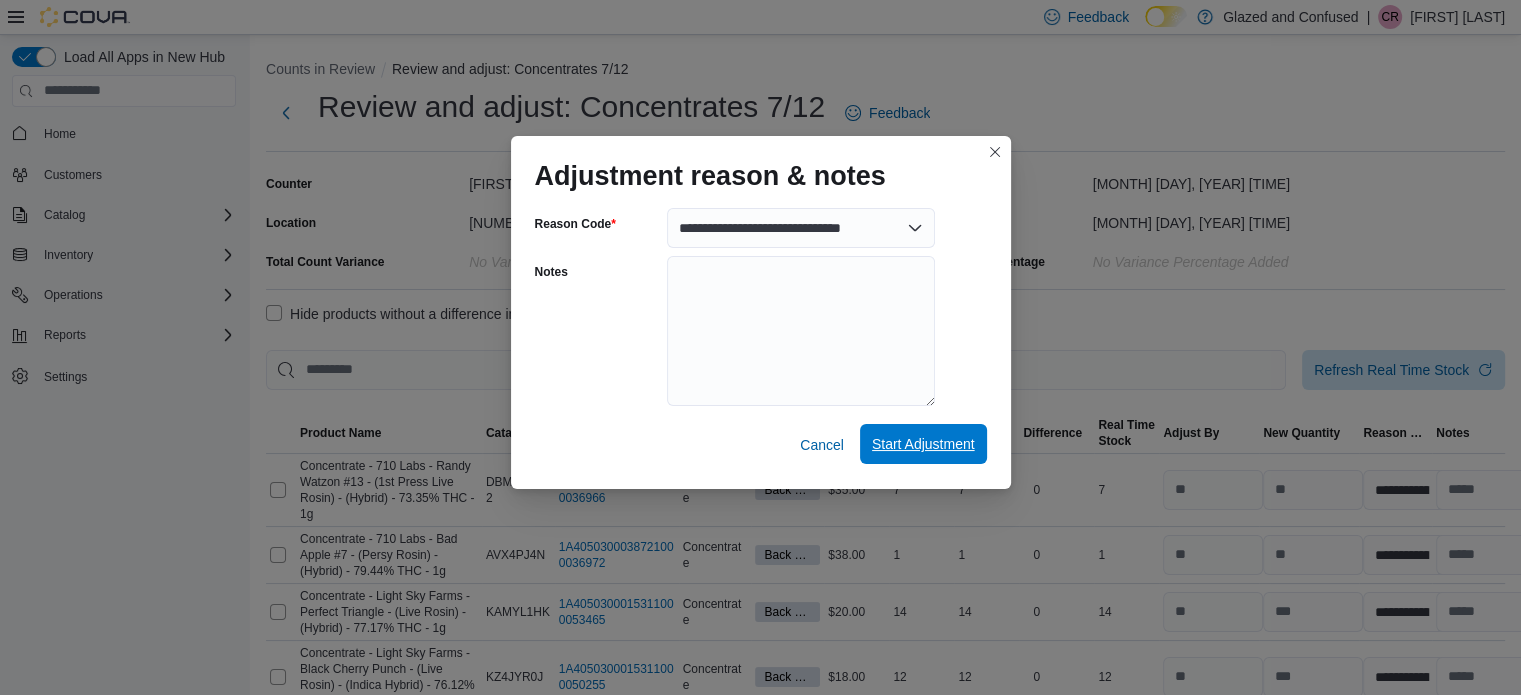 click on "Start Adjustment" at bounding box center (923, 444) 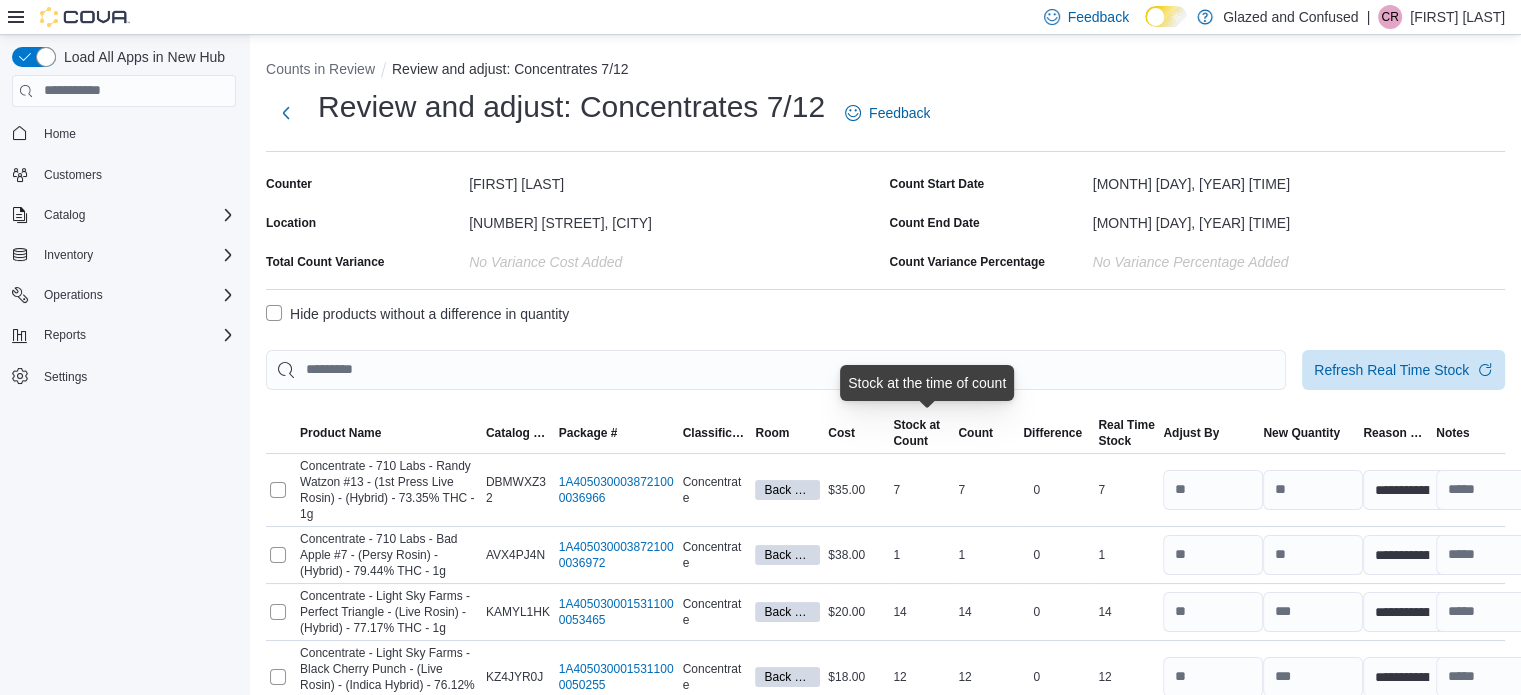 scroll, scrollTop: 332, scrollLeft: 0, axis: vertical 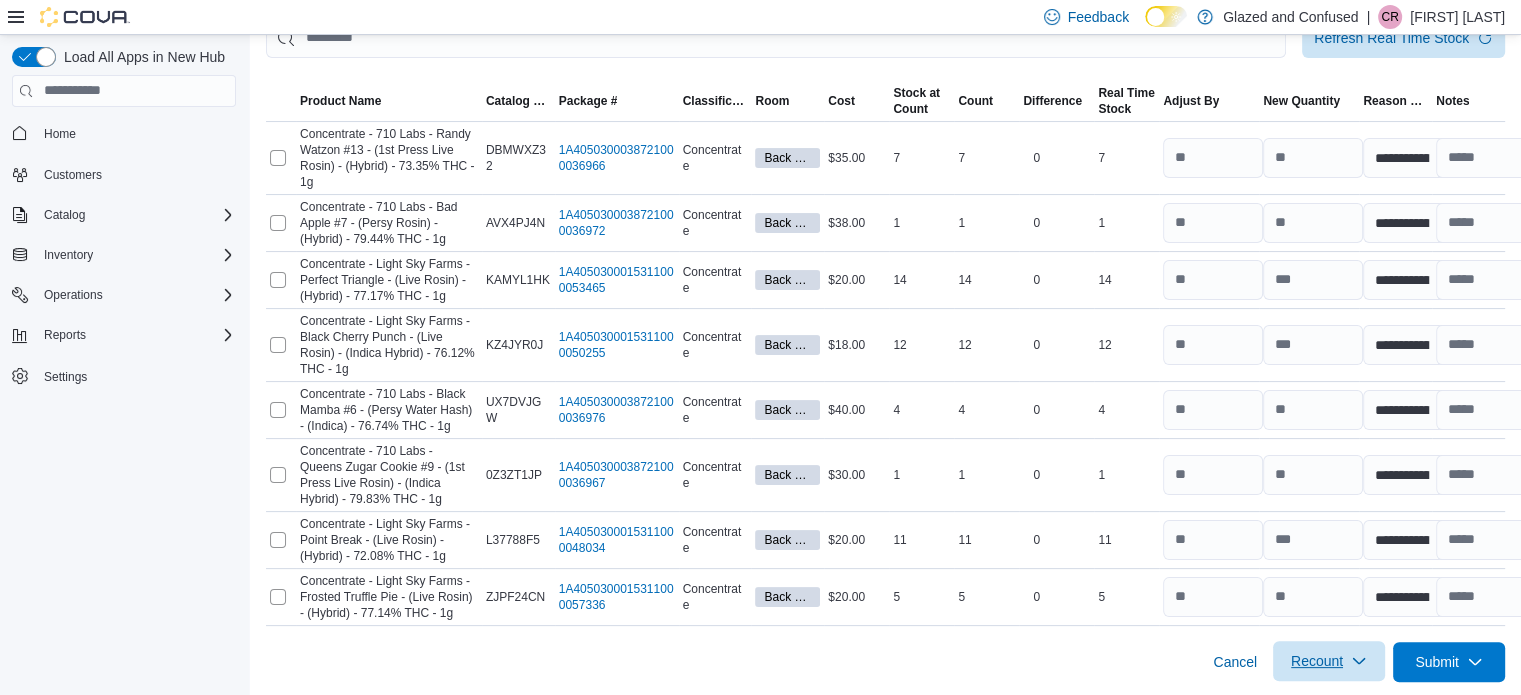 click on "Recount" at bounding box center (1329, 661) 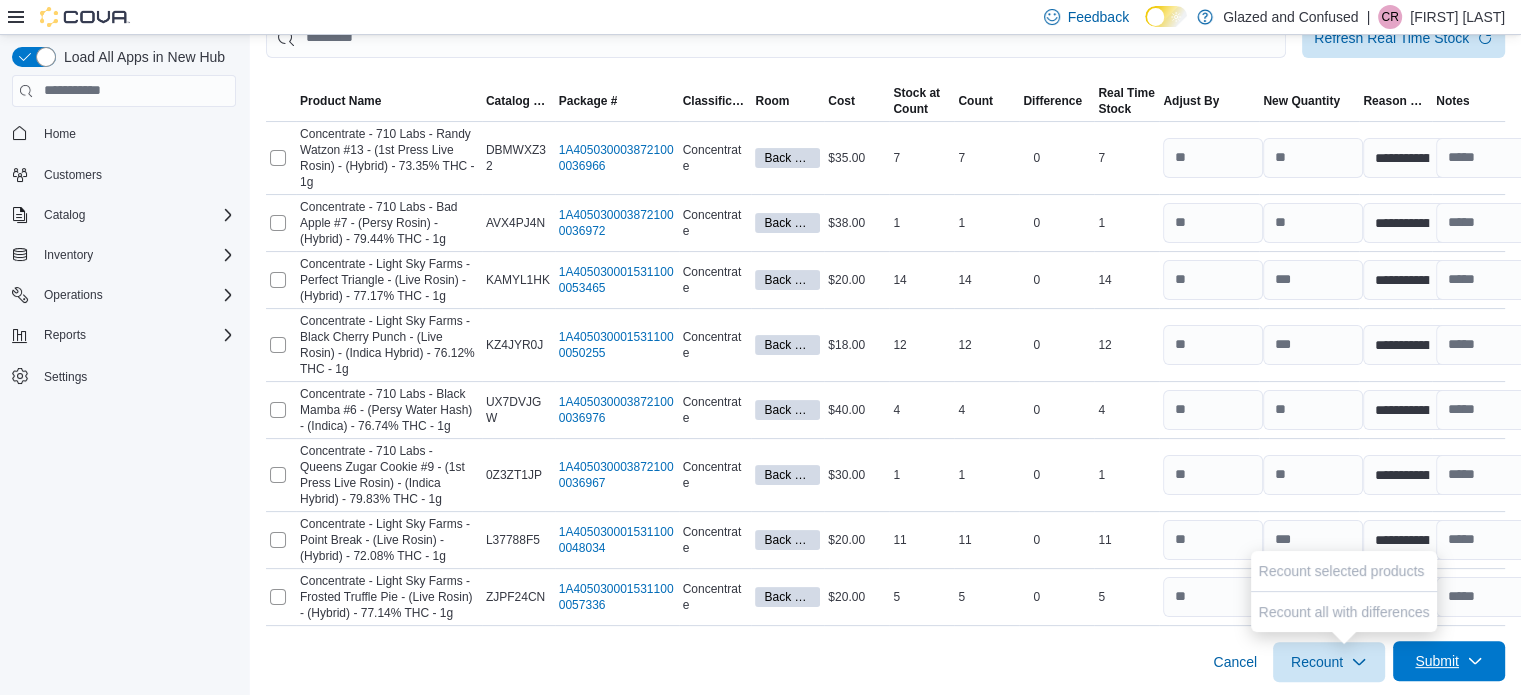 click on "Submit" at bounding box center (1449, 661) 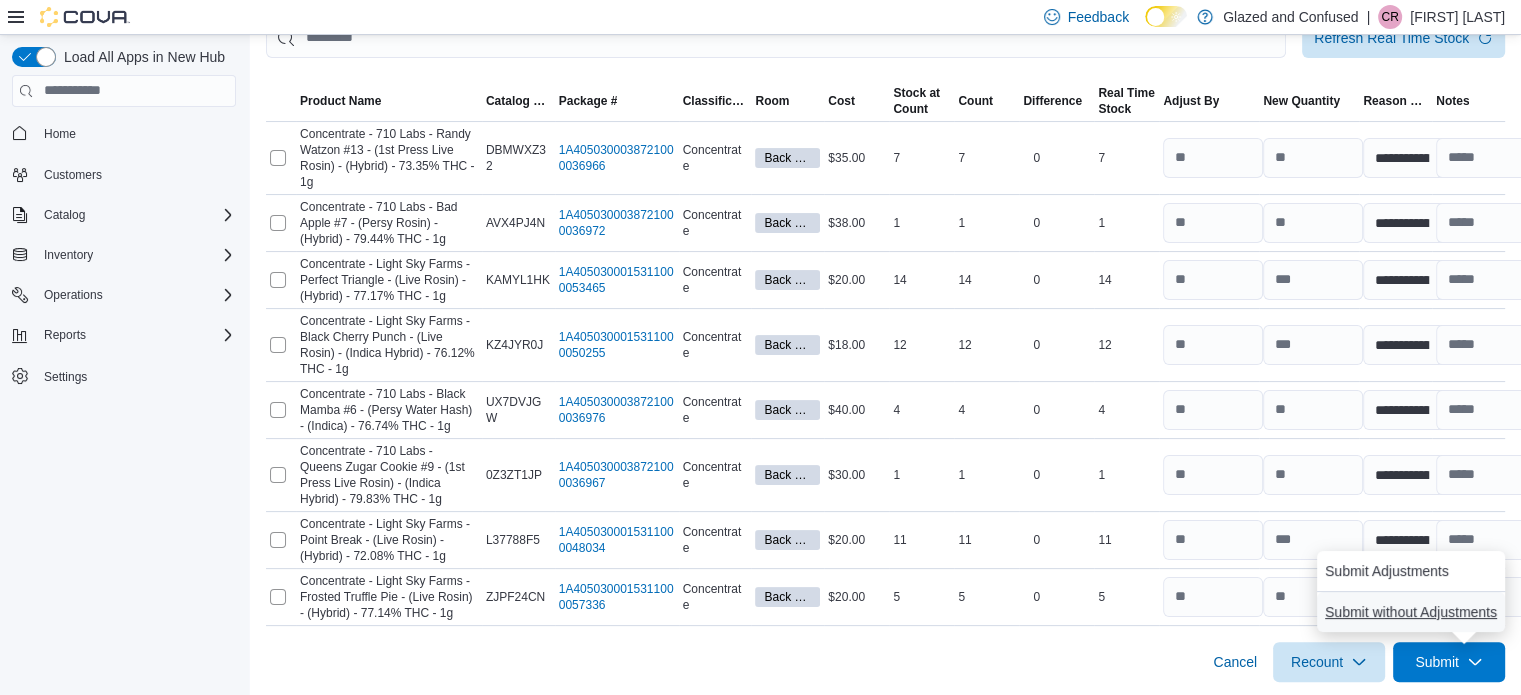 click on "Submit without Adjustments" at bounding box center (1411, 612) 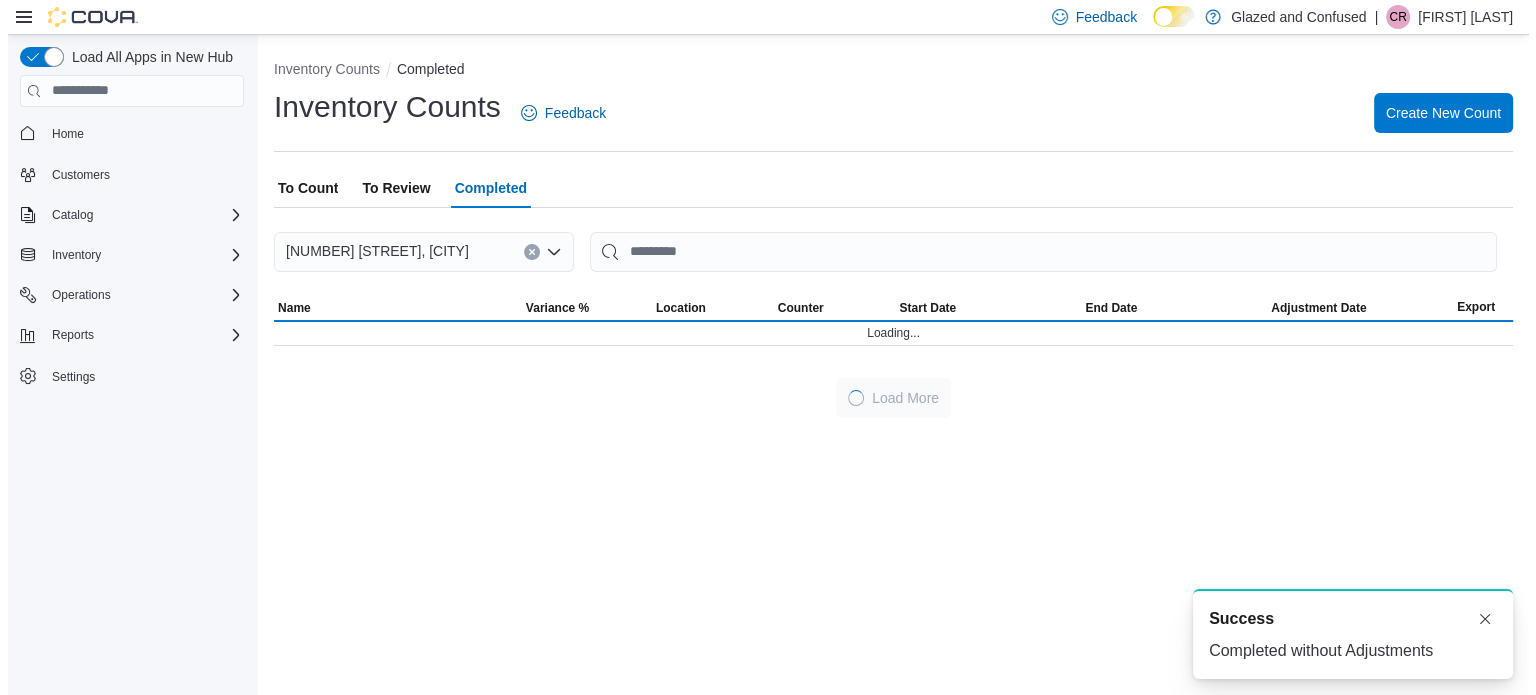scroll, scrollTop: 0, scrollLeft: 0, axis: both 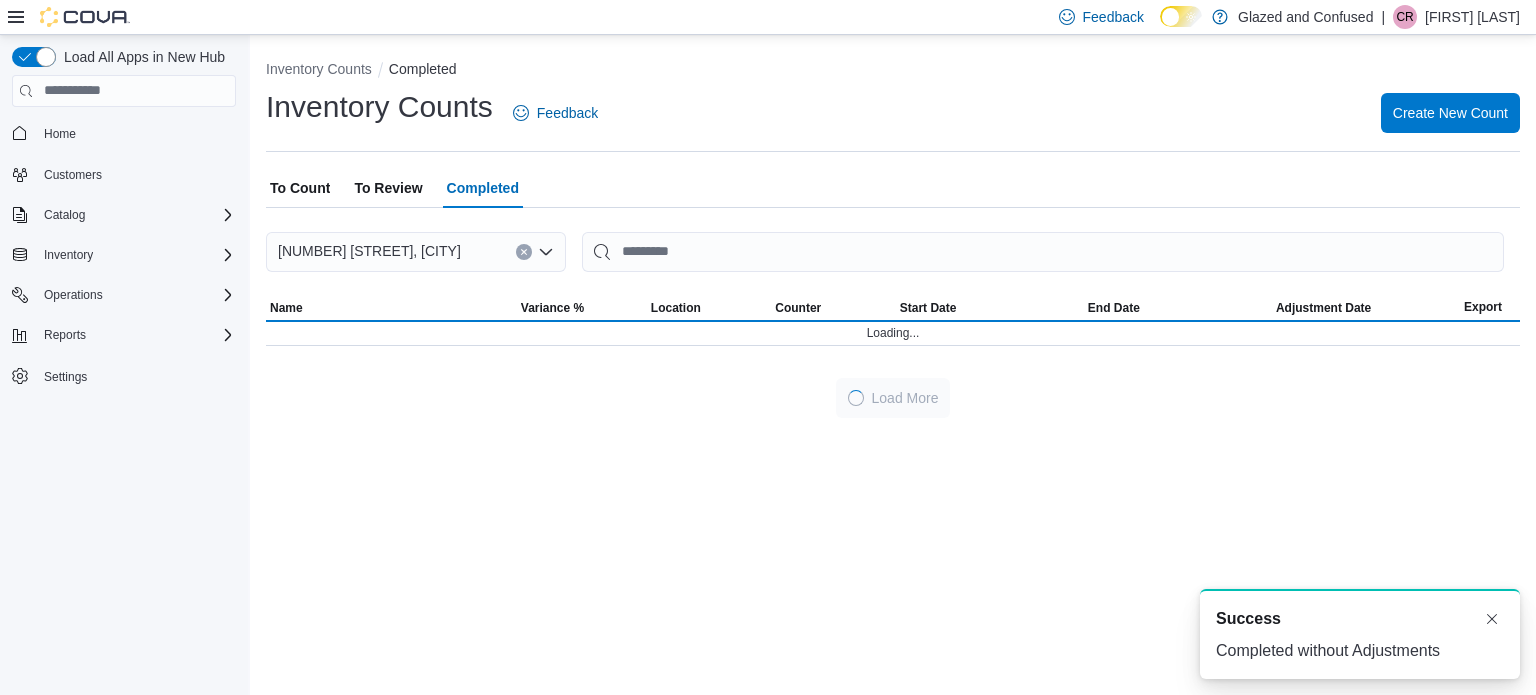 click on "To Review" at bounding box center (388, 188) 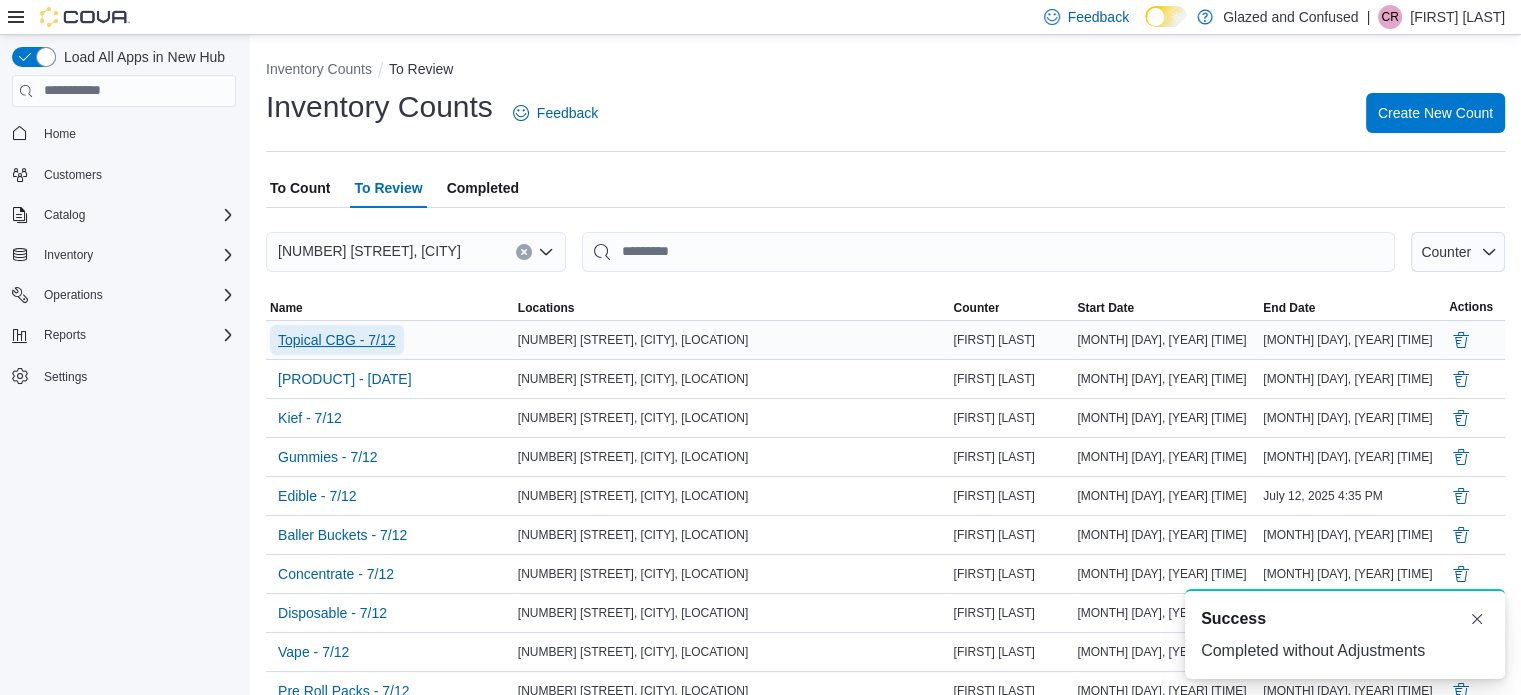 click on "Topical CBG - 7/12" at bounding box center (337, 340) 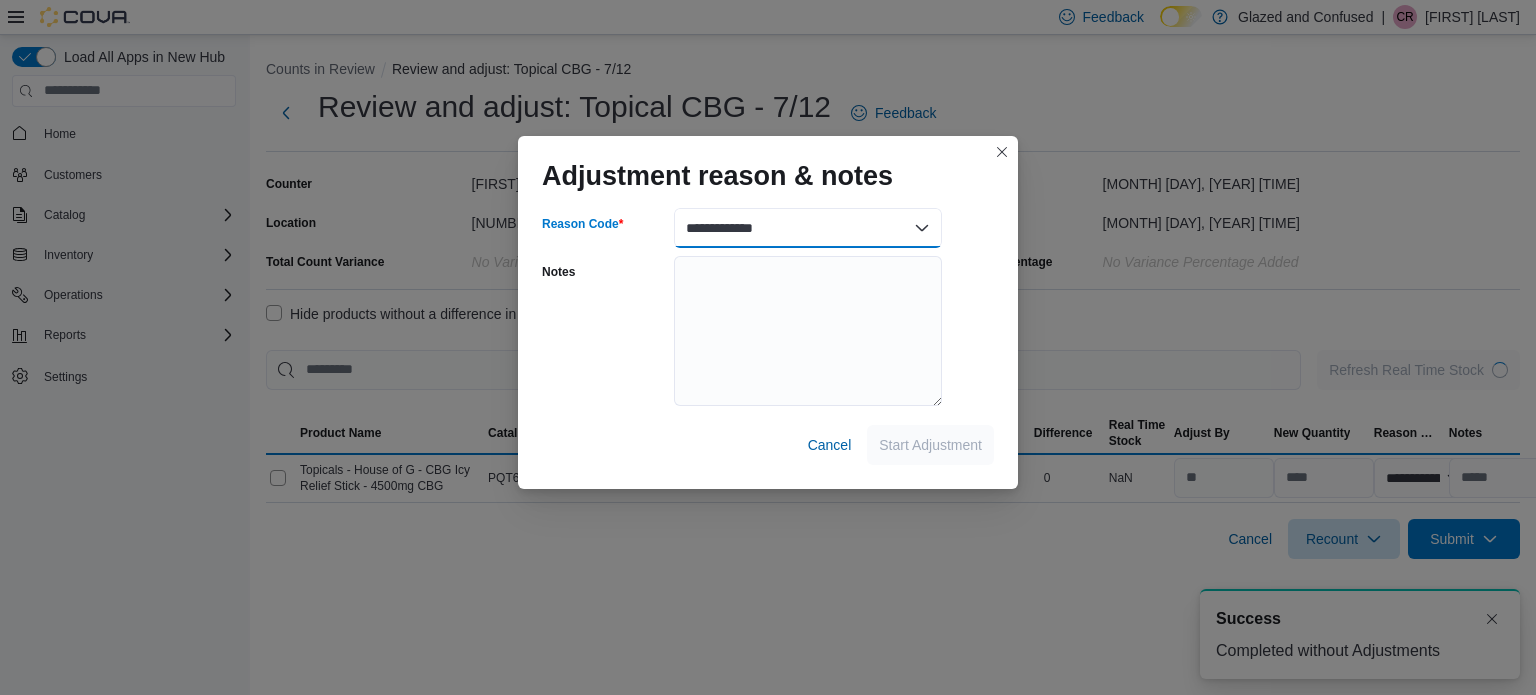 drag, startPoint x: 786, startPoint y: 216, endPoint x: 791, endPoint y: 237, distance: 21.587032 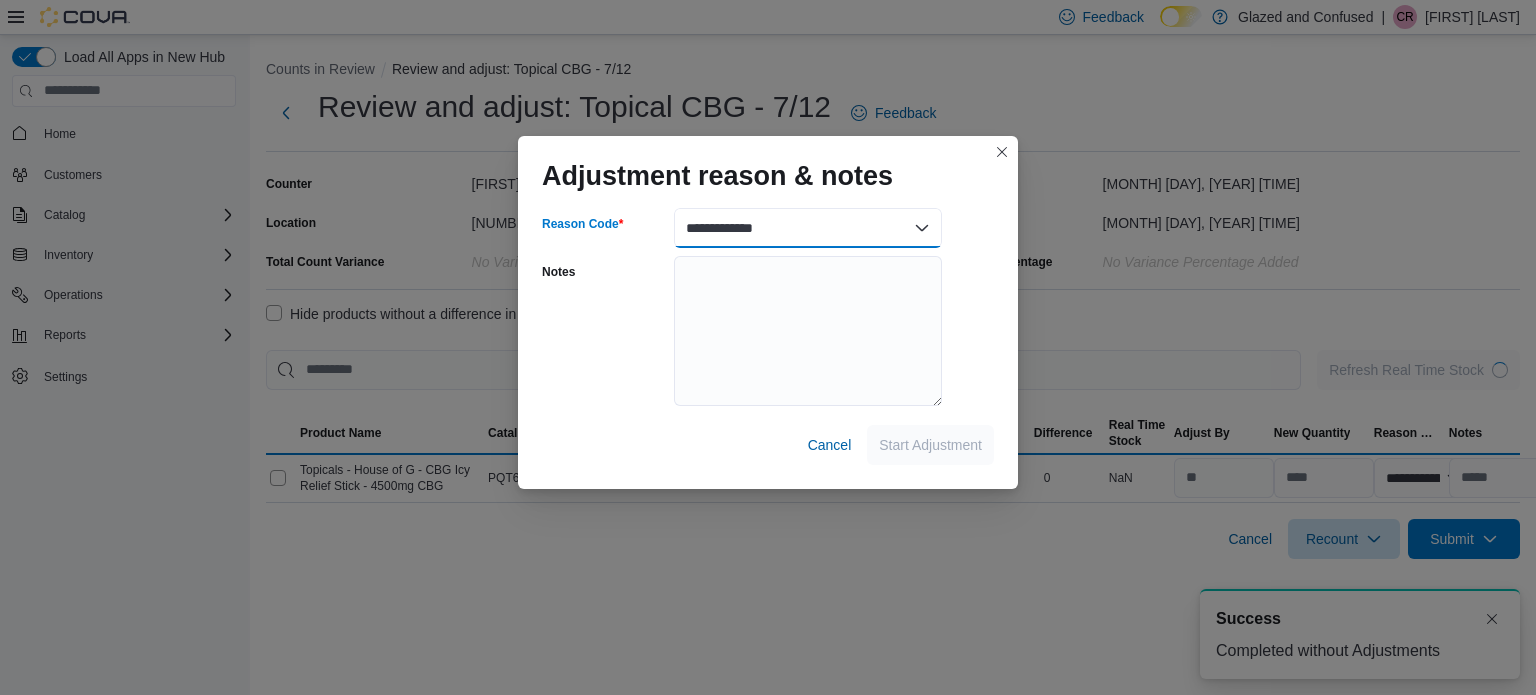 click on "**********" at bounding box center [808, 228] 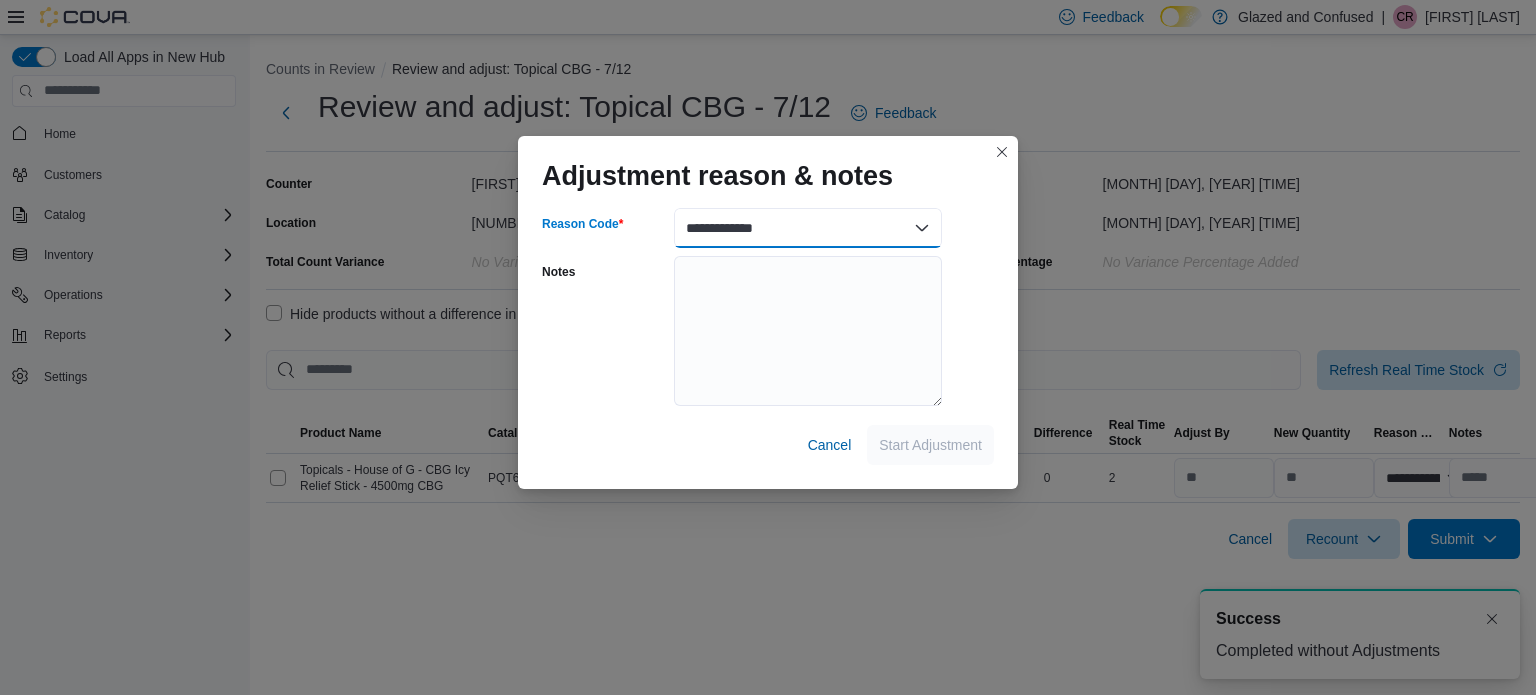 select on "**********" 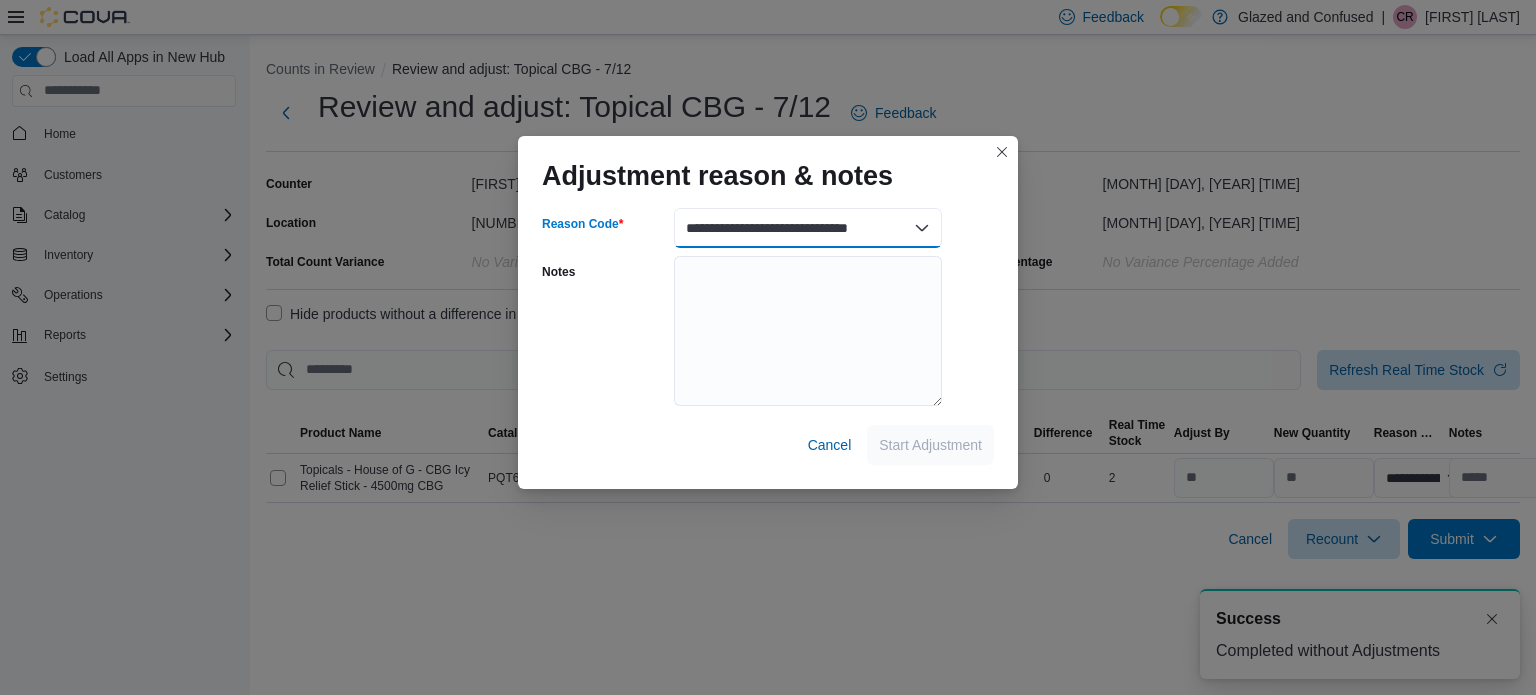click on "**********" at bounding box center [808, 228] 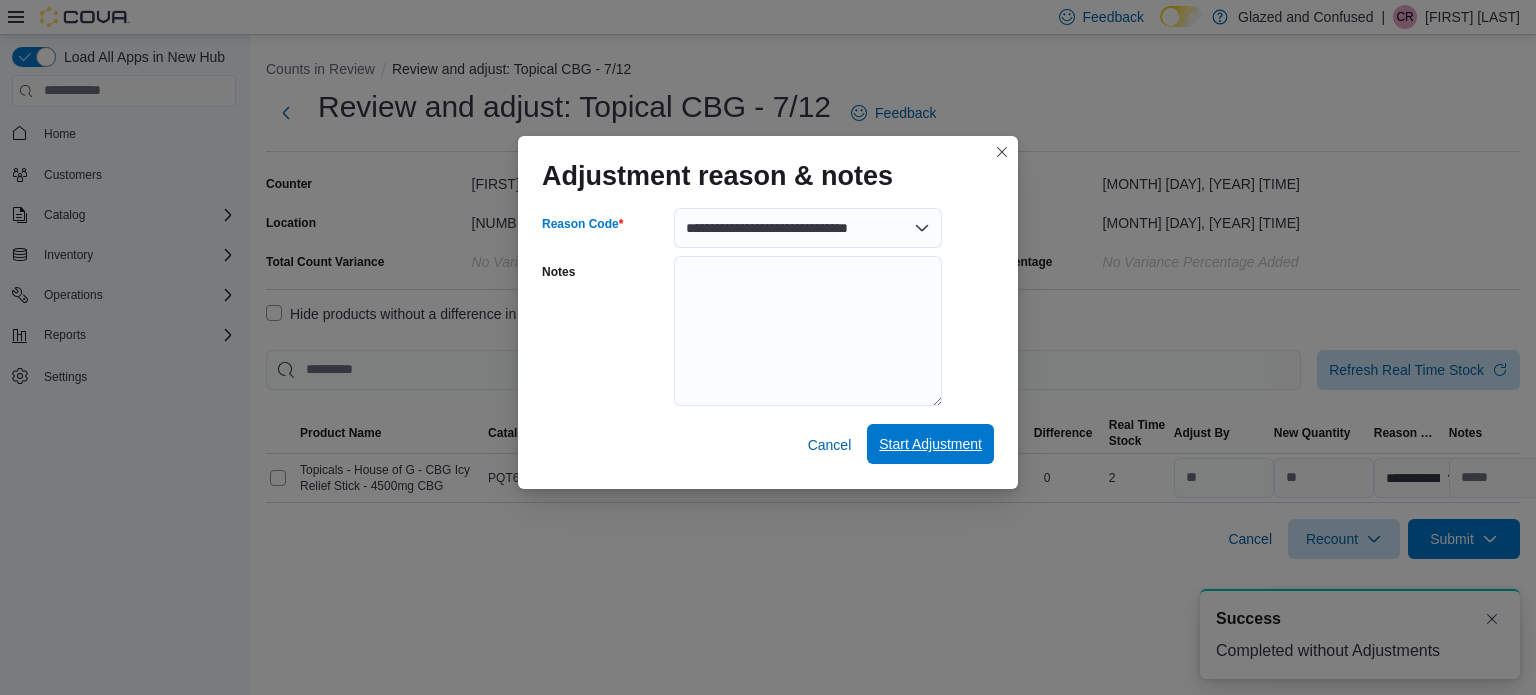 click on "Start Adjustment" at bounding box center [930, 444] 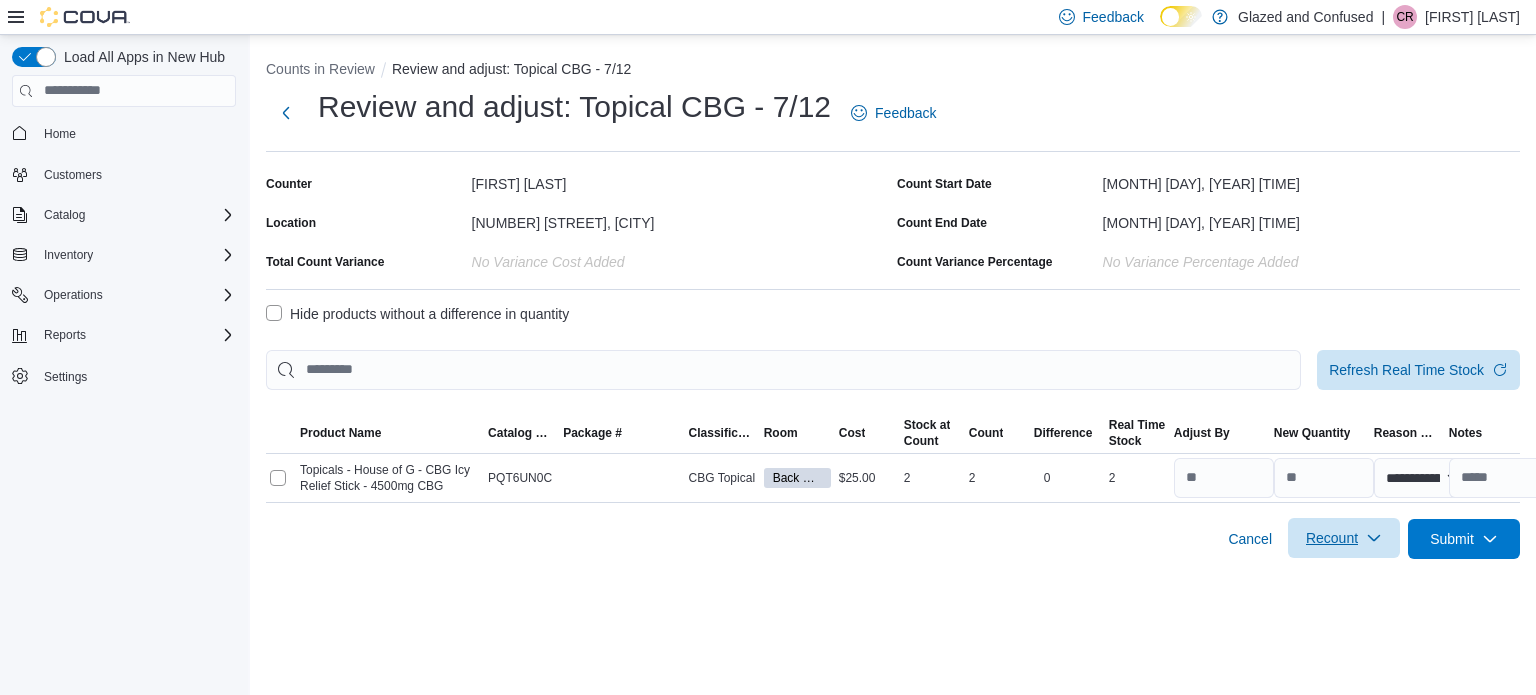 click on "Recount" at bounding box center (1332, 538) 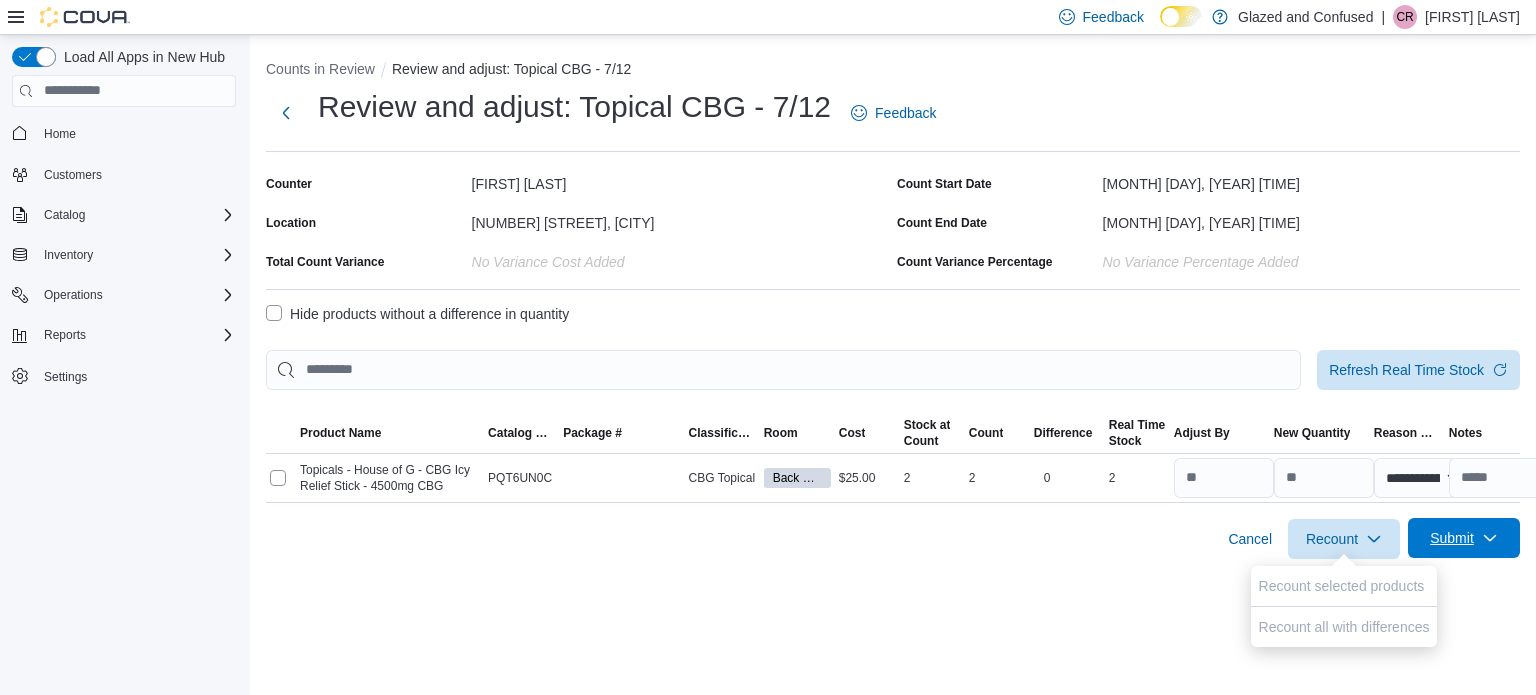 click on "Submit" at bounding box center [1464, 538] 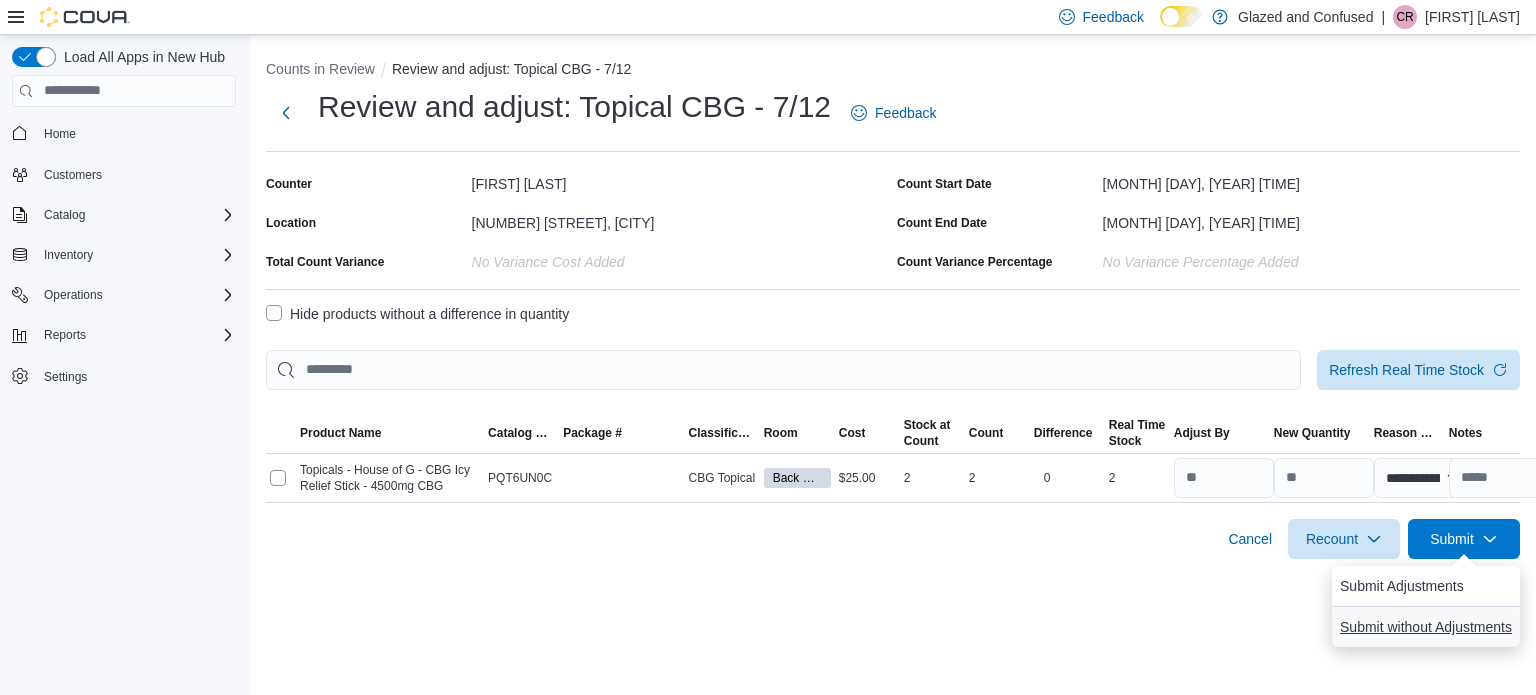 click on "Submit without Adjustments" at bounding box center [1426, 627] 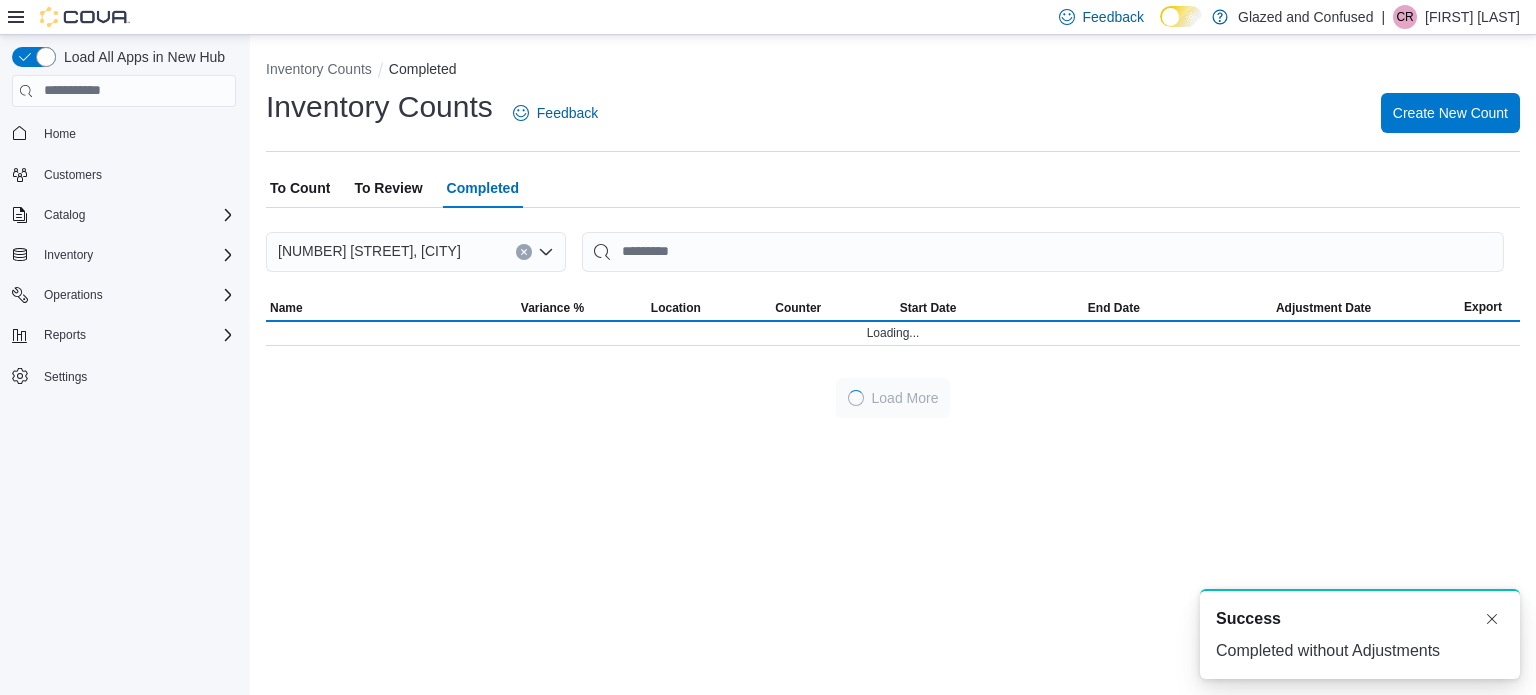 click on "To Review" at bounding box center [388, 188] 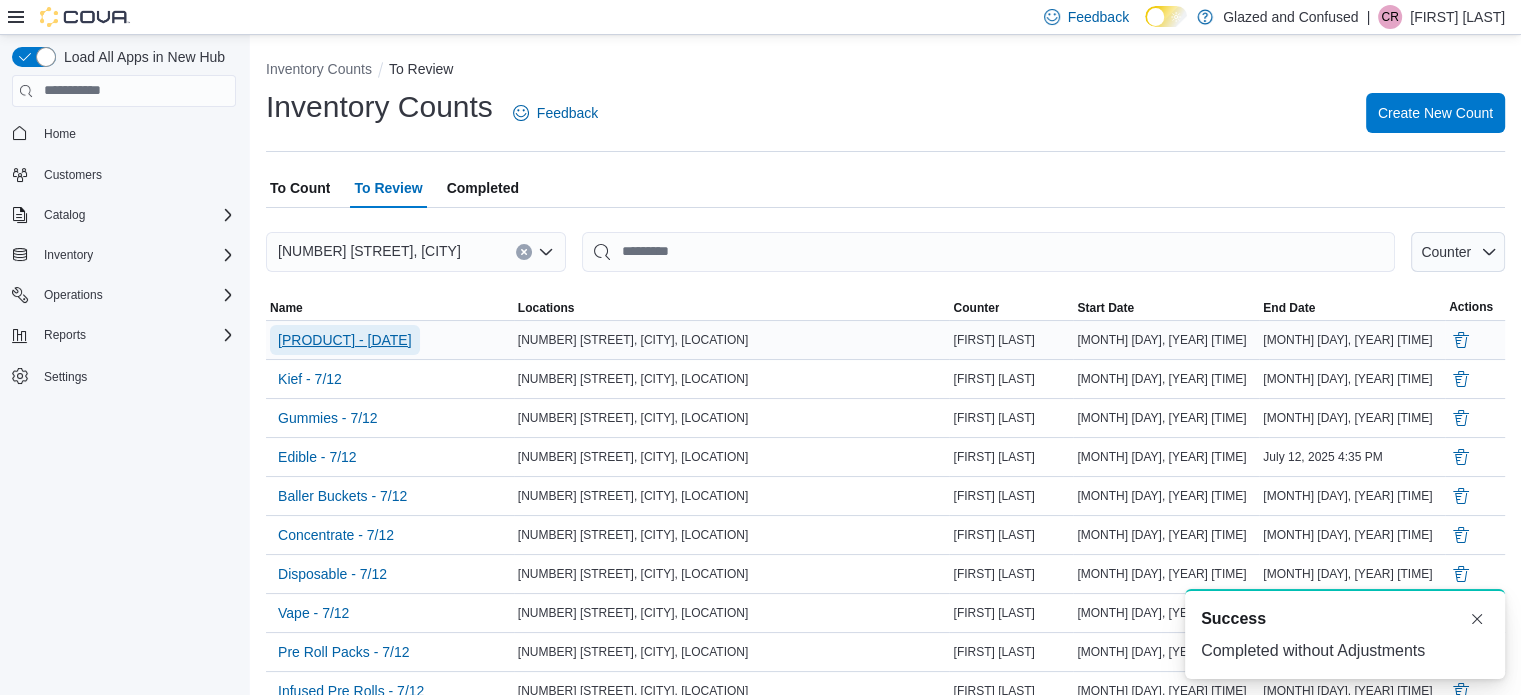 click on "[PRODUCT] - [DATE]" at bounding box center [345, 340] 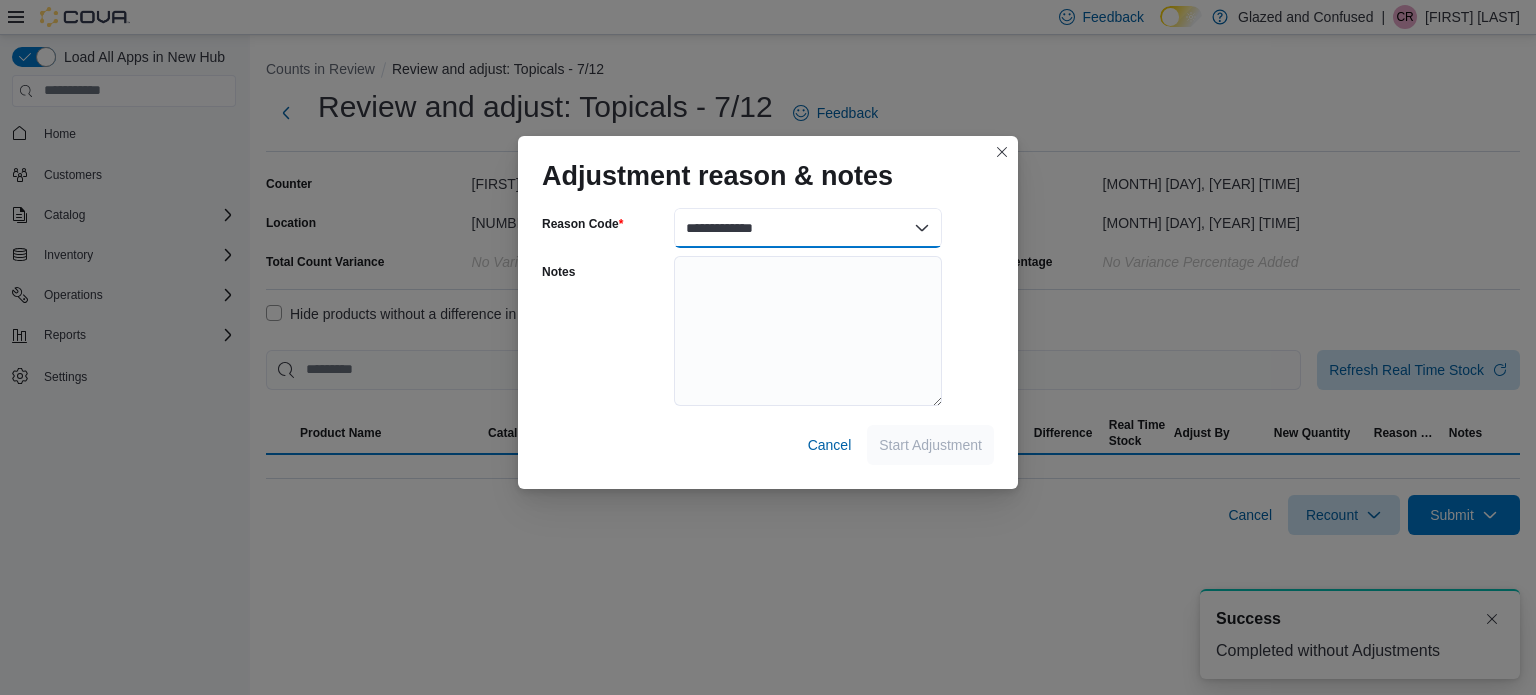 click on "**********" at bounding box center [808, 228] 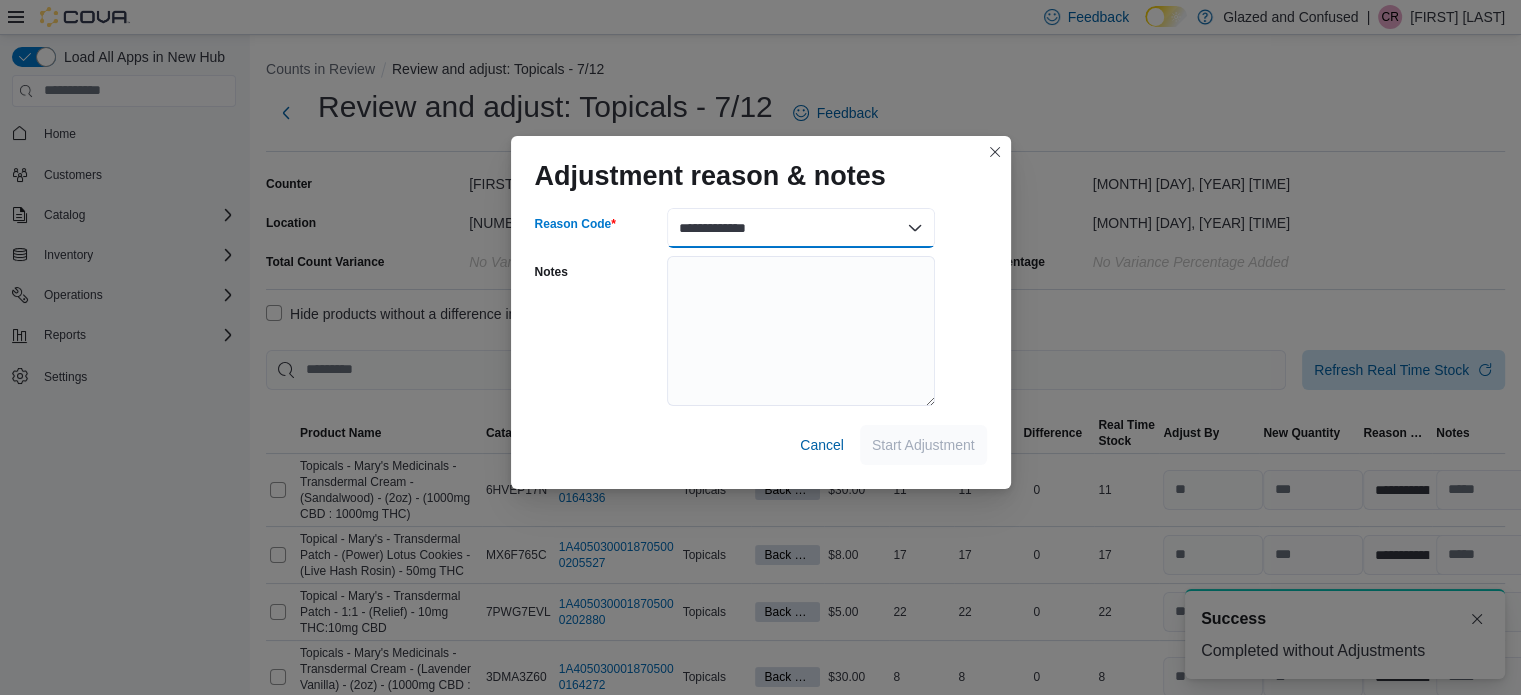 select on "**********" 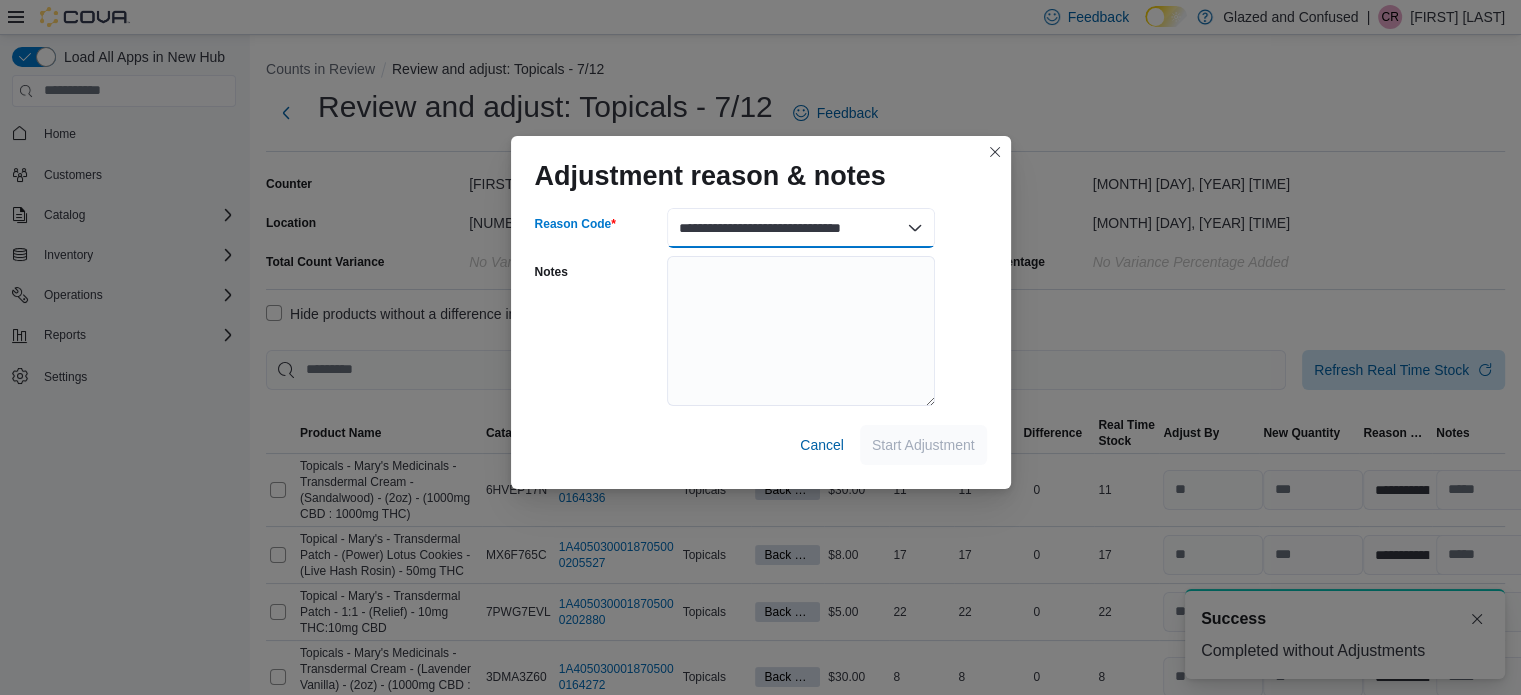 click on "**********" at bounding box center (801, 228) 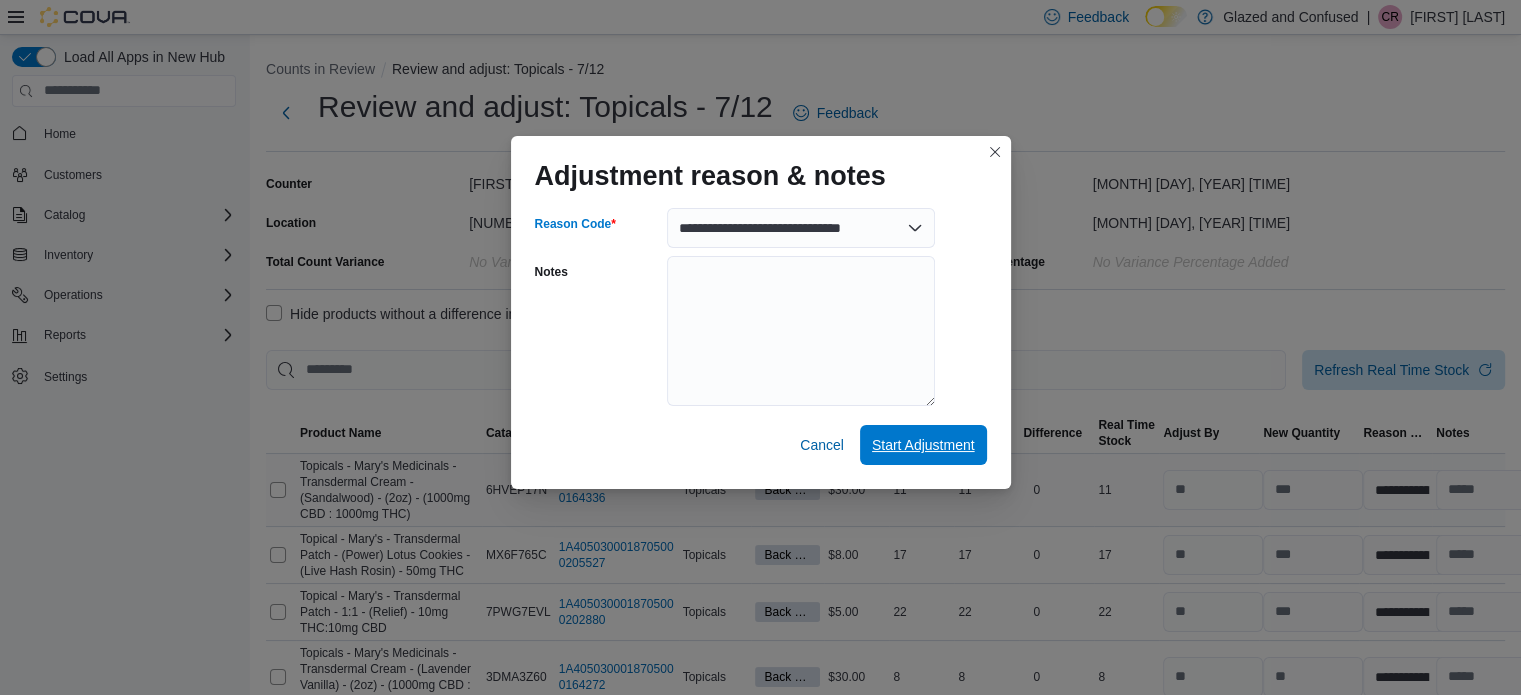 click on "Start Adjustment" at bounding box center [923, 445] 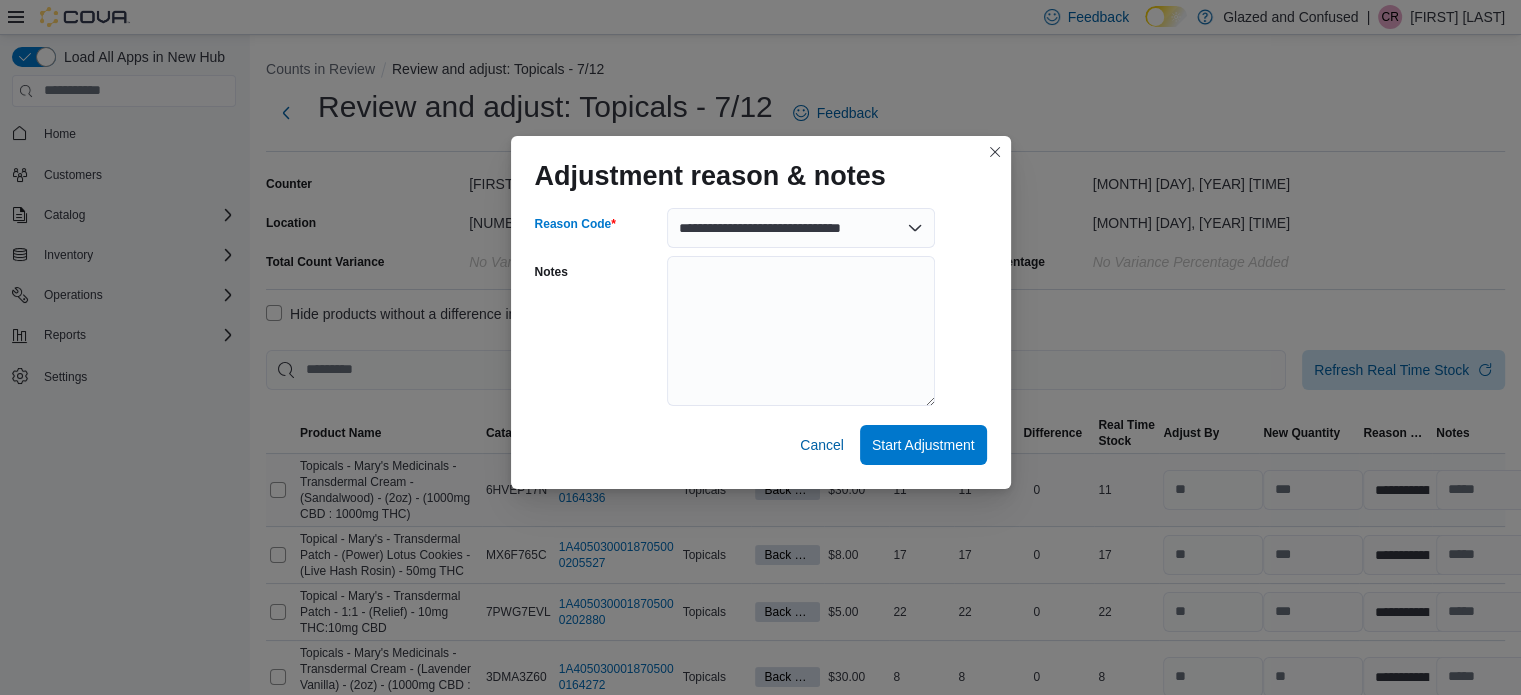 select on "**********" 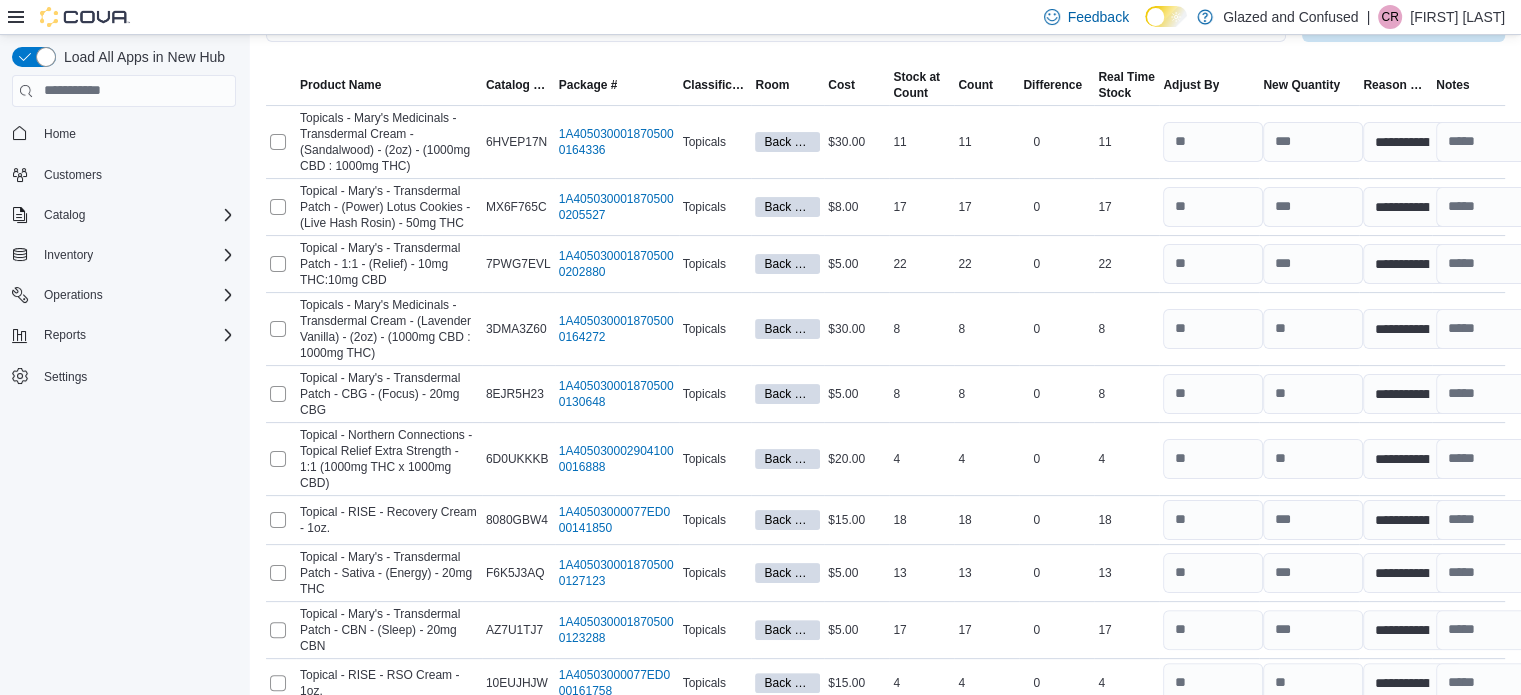 scroll, scrollTop: 739, scrollLeft: 0, axis: vertical 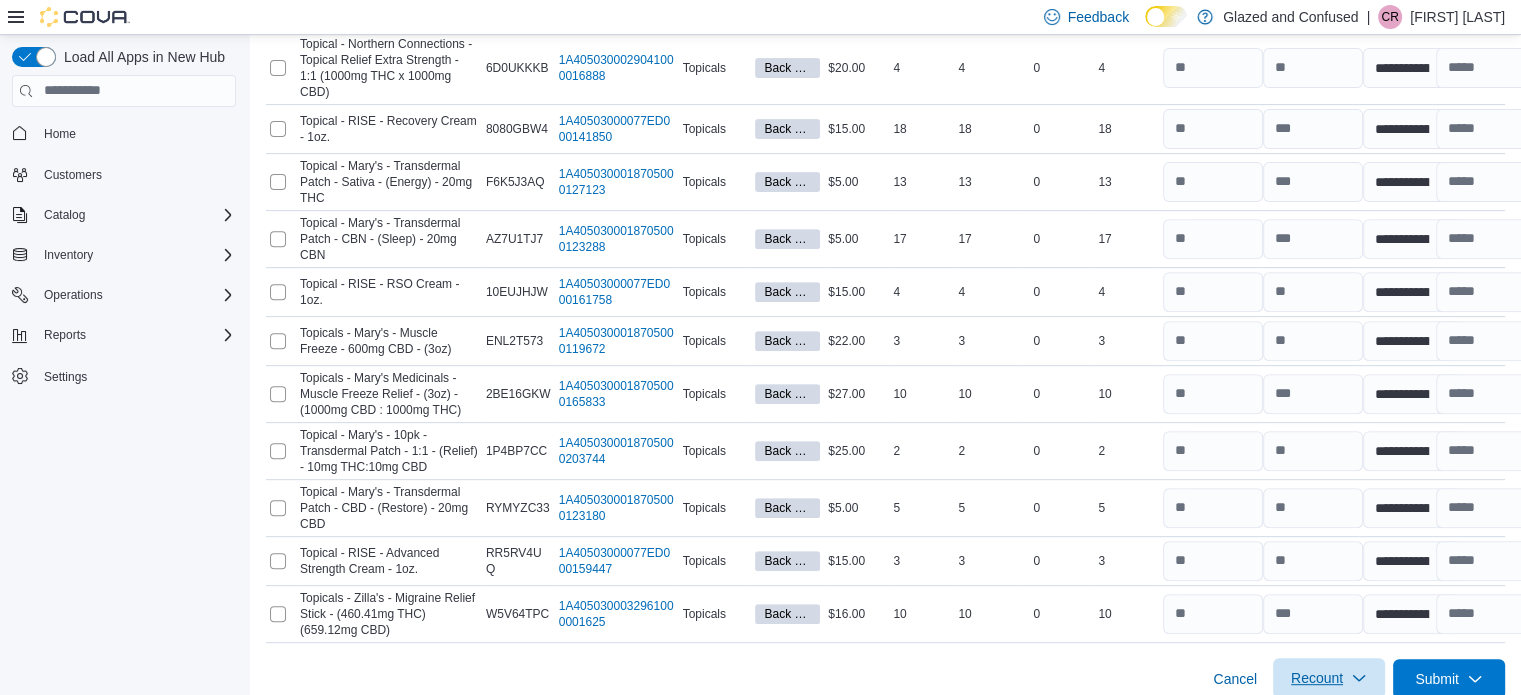 click 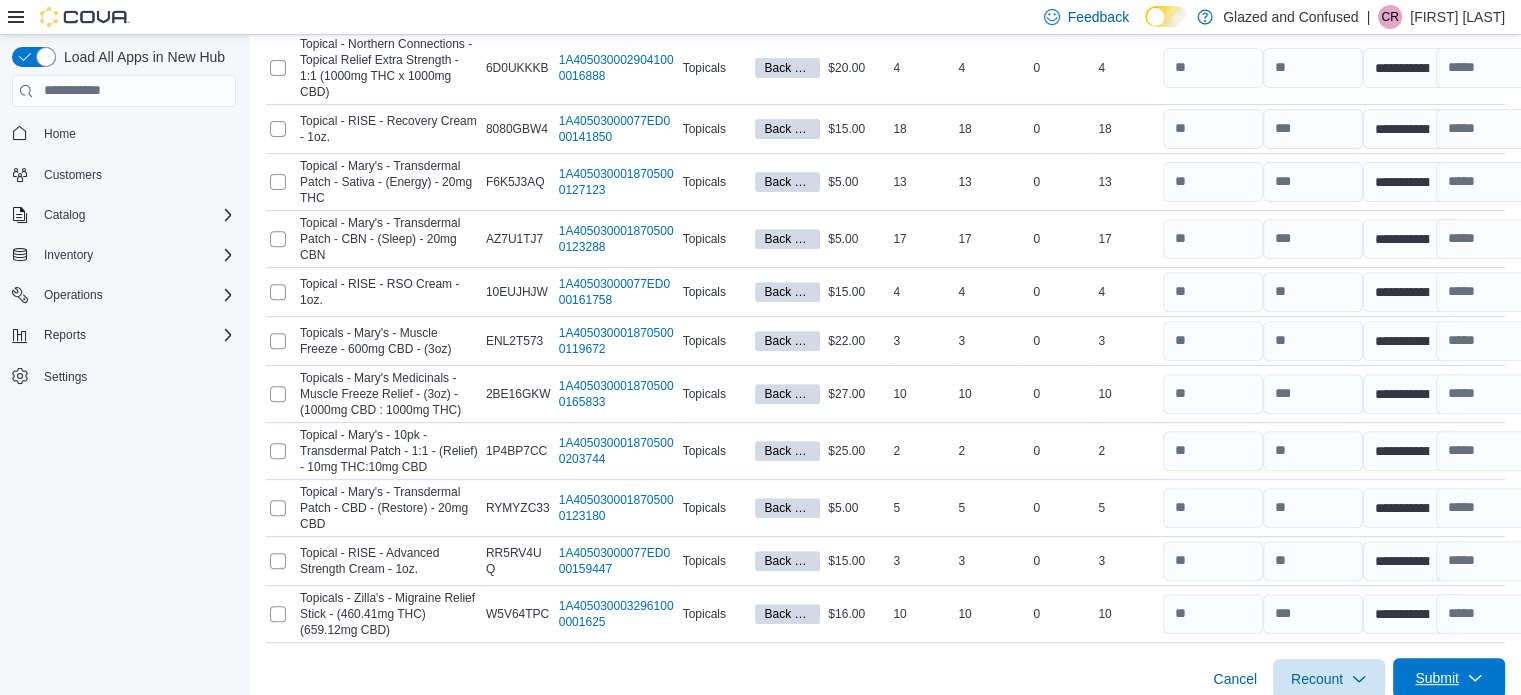 click on "Submit" at bounding box center [1437, 678] 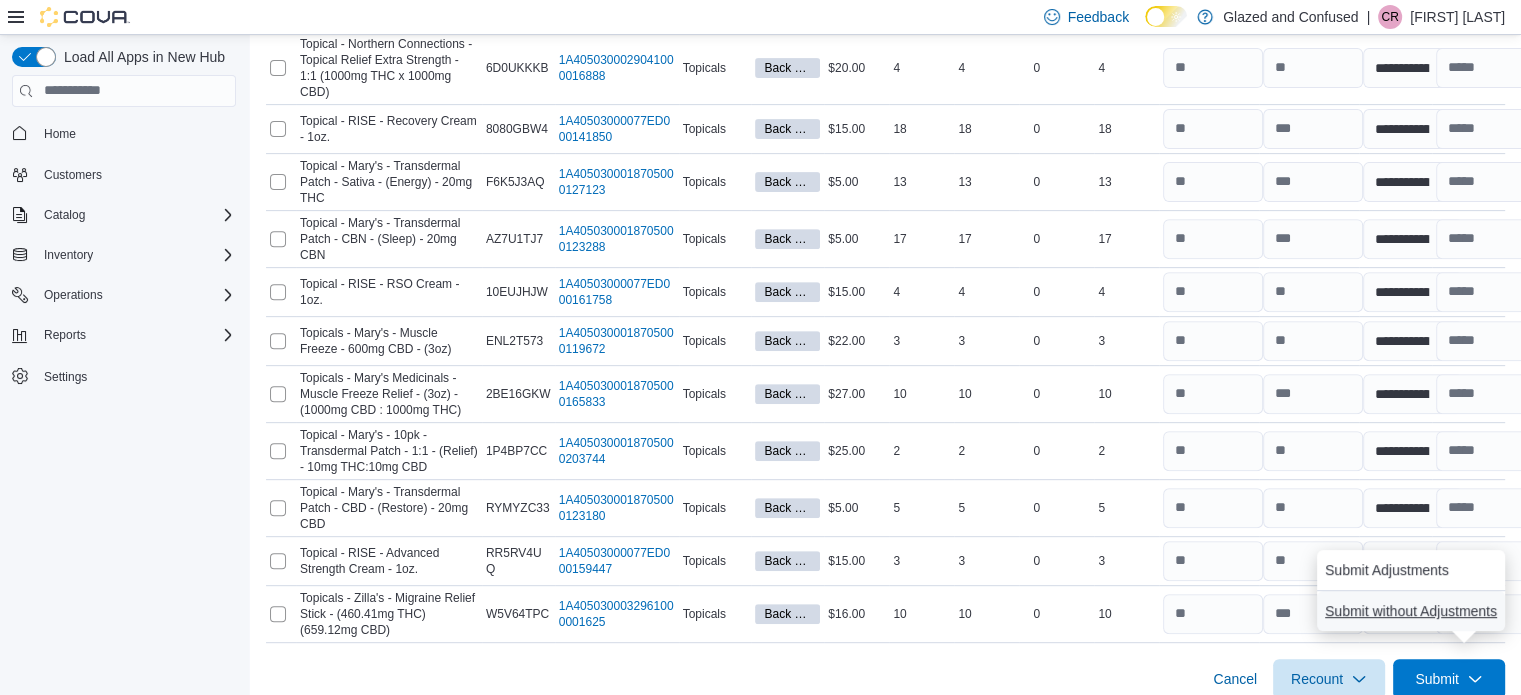 click on "Submit without Adjustments" at bounding box center (1411, 611) 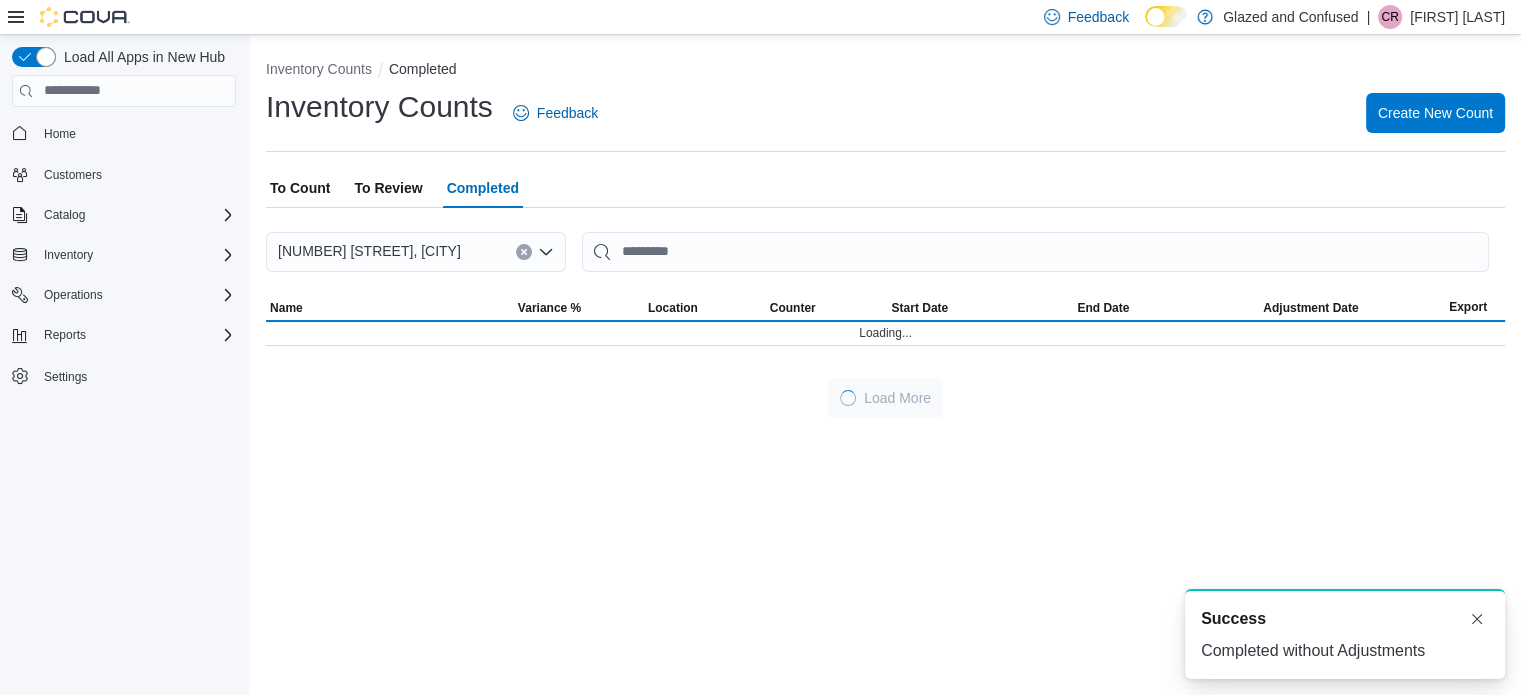 scroll, scrollTop: 0, scrollLeft: 0, axis: both 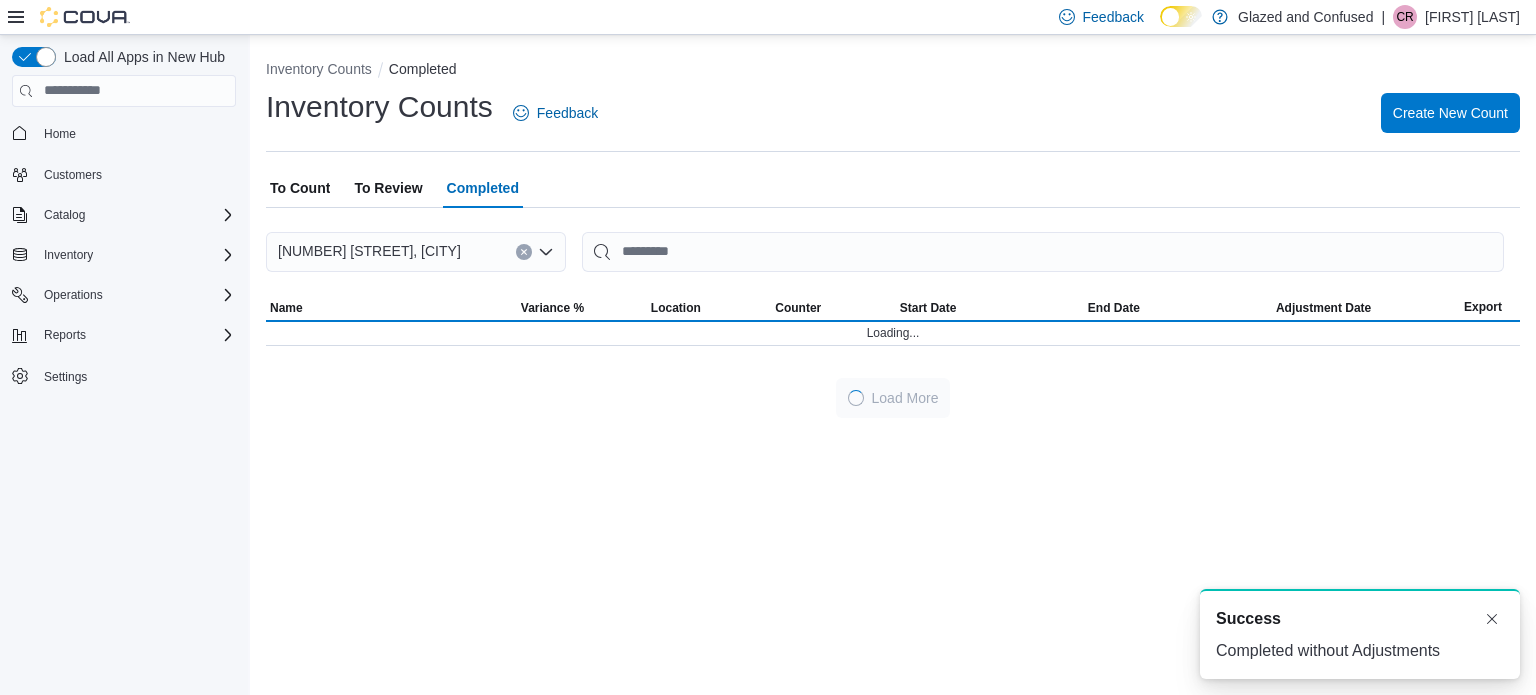 click at bounding box center (893, 220) 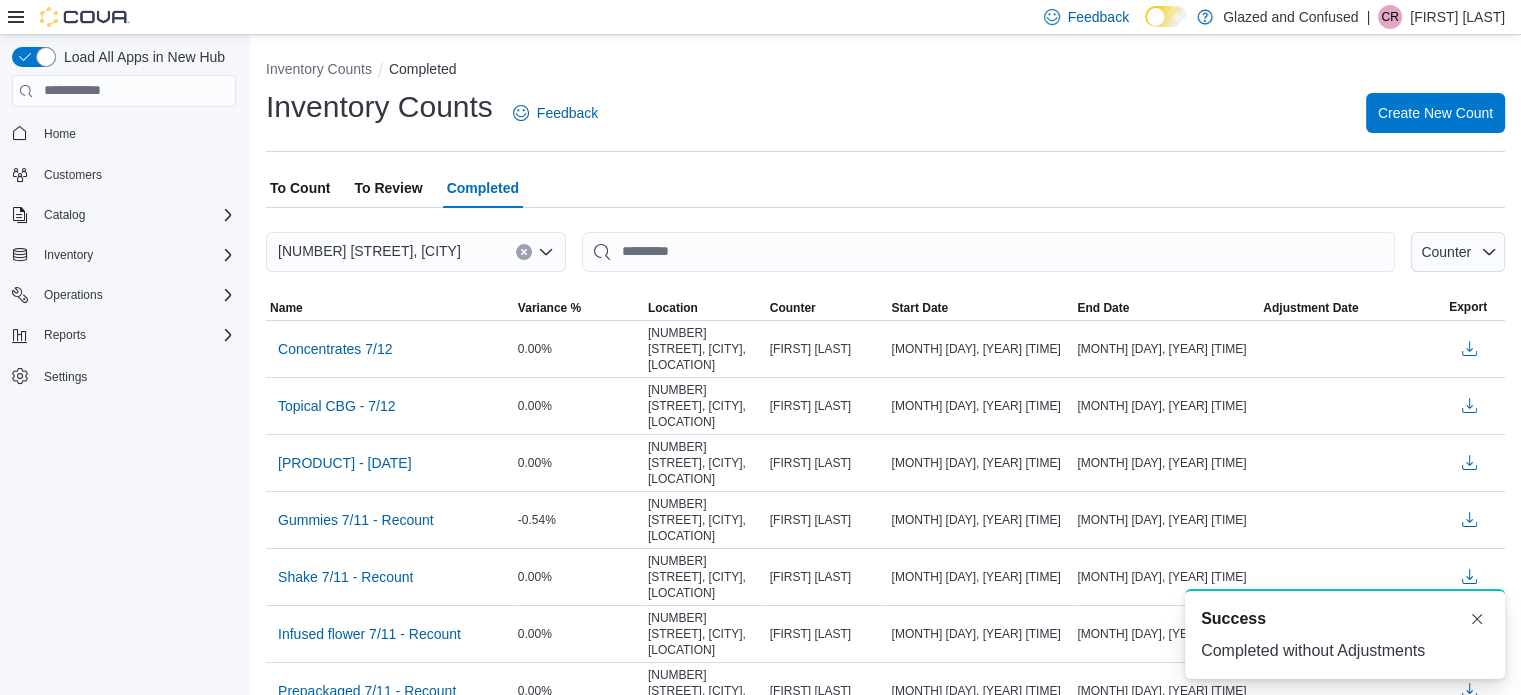 click on "To Review" at bounding box center (388, 188) 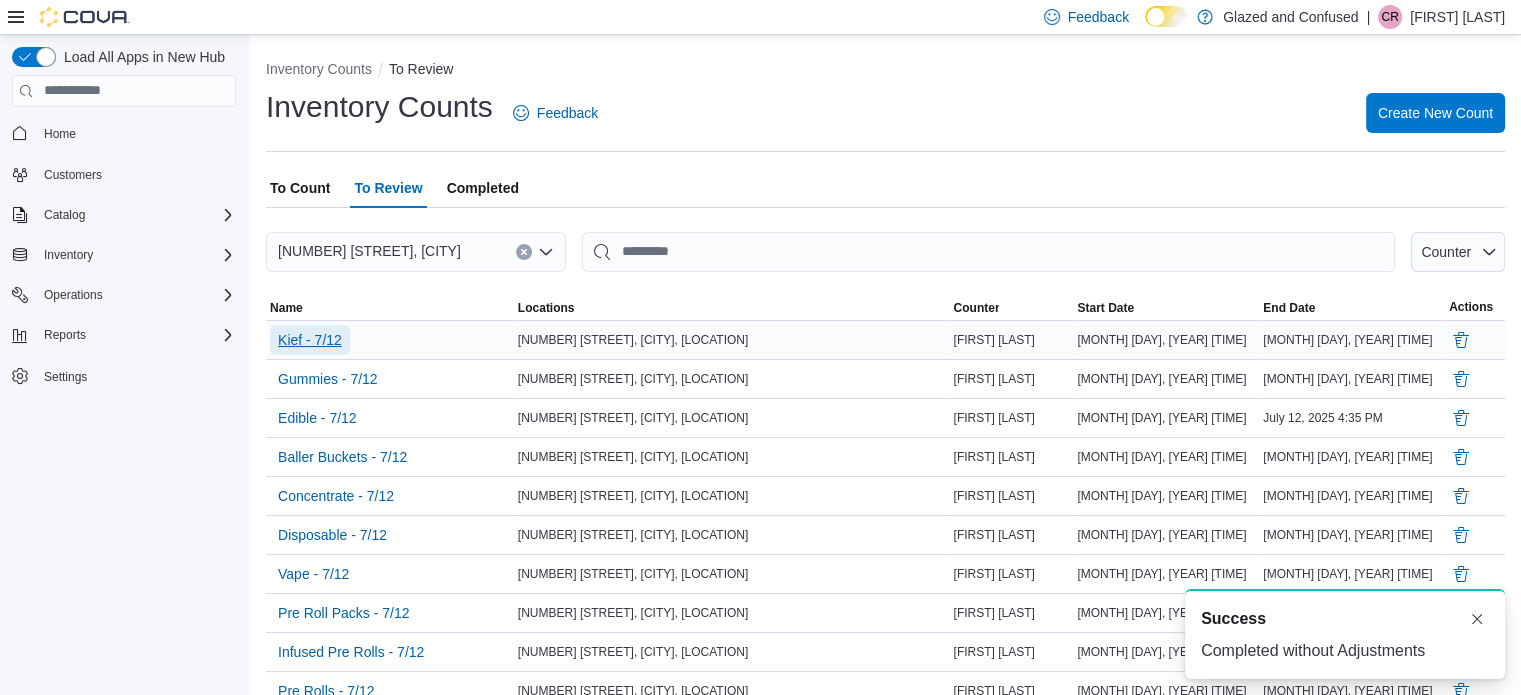 click on "Kief - 7/12" at bounding box center (310, 340) 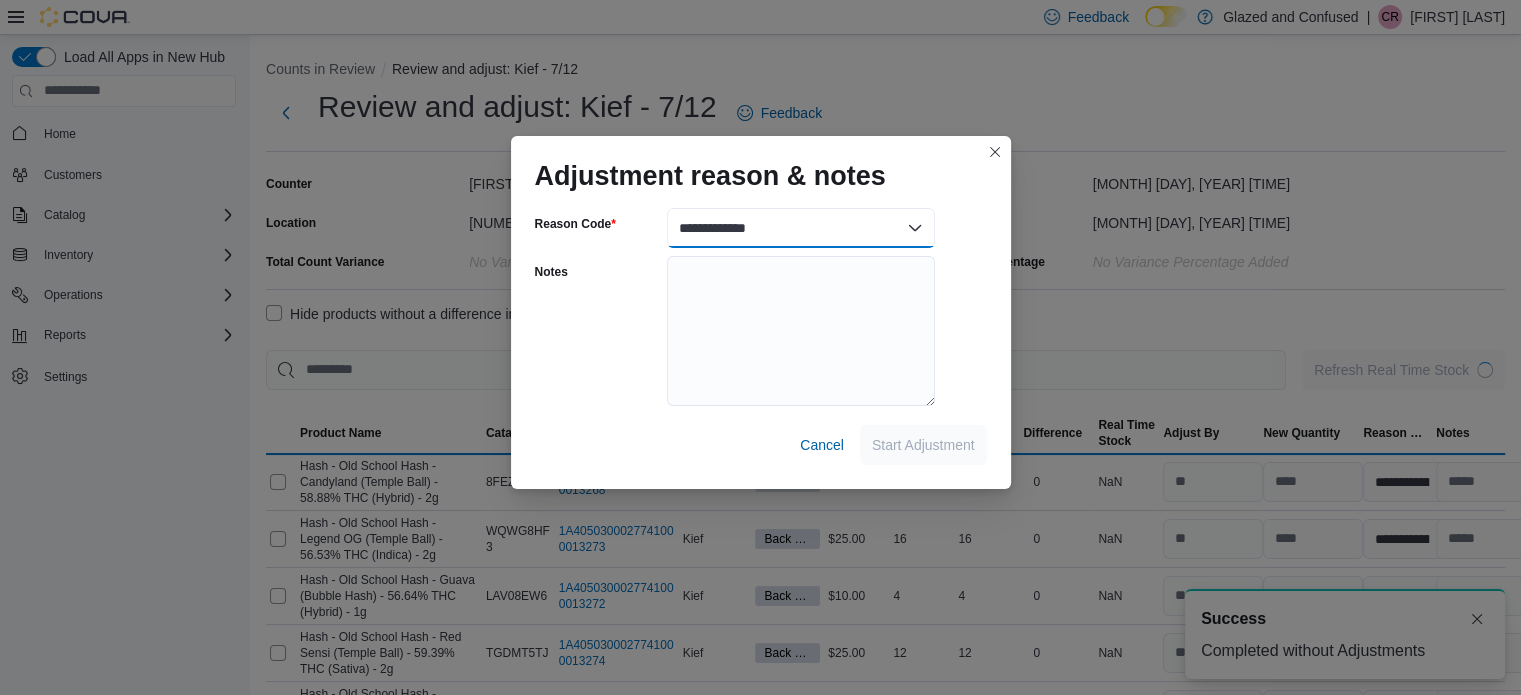 click on "**********" at bounding box center (801, 228) 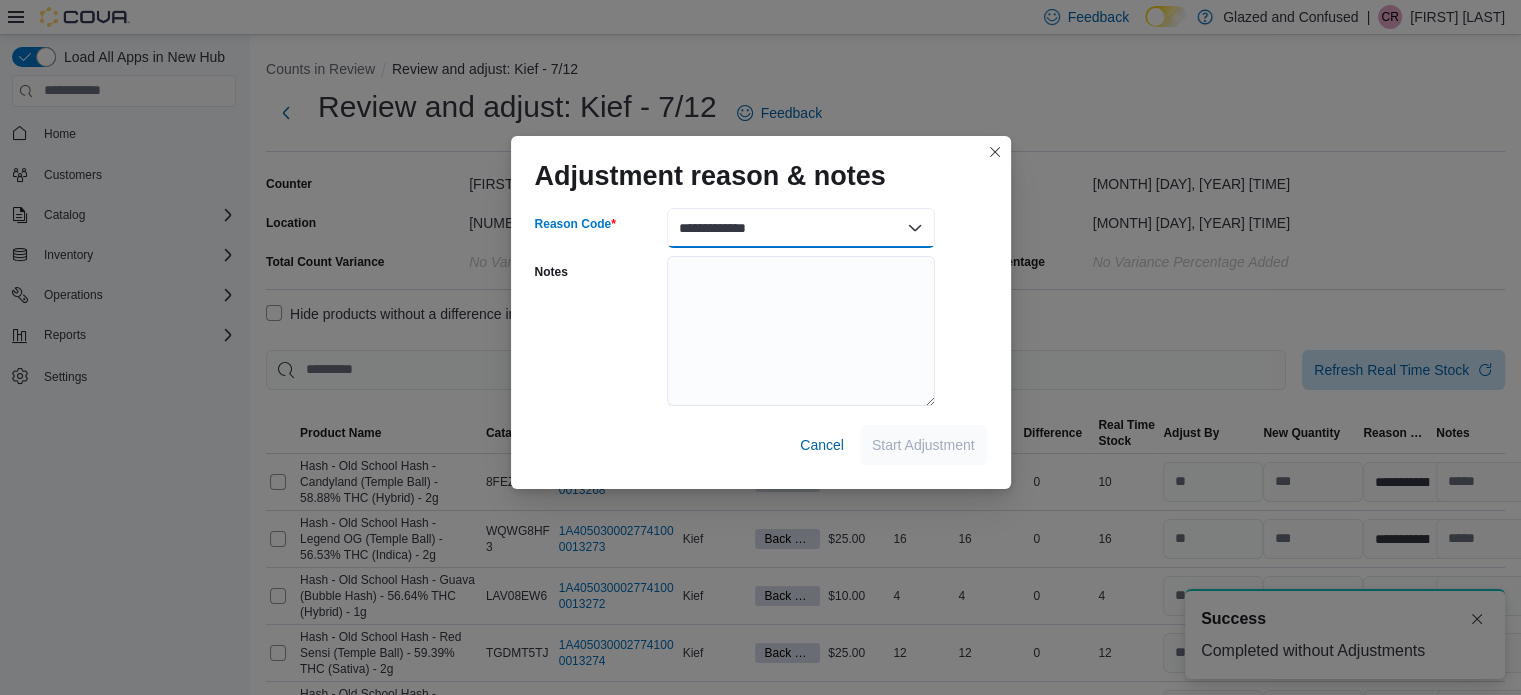 select on "**********" 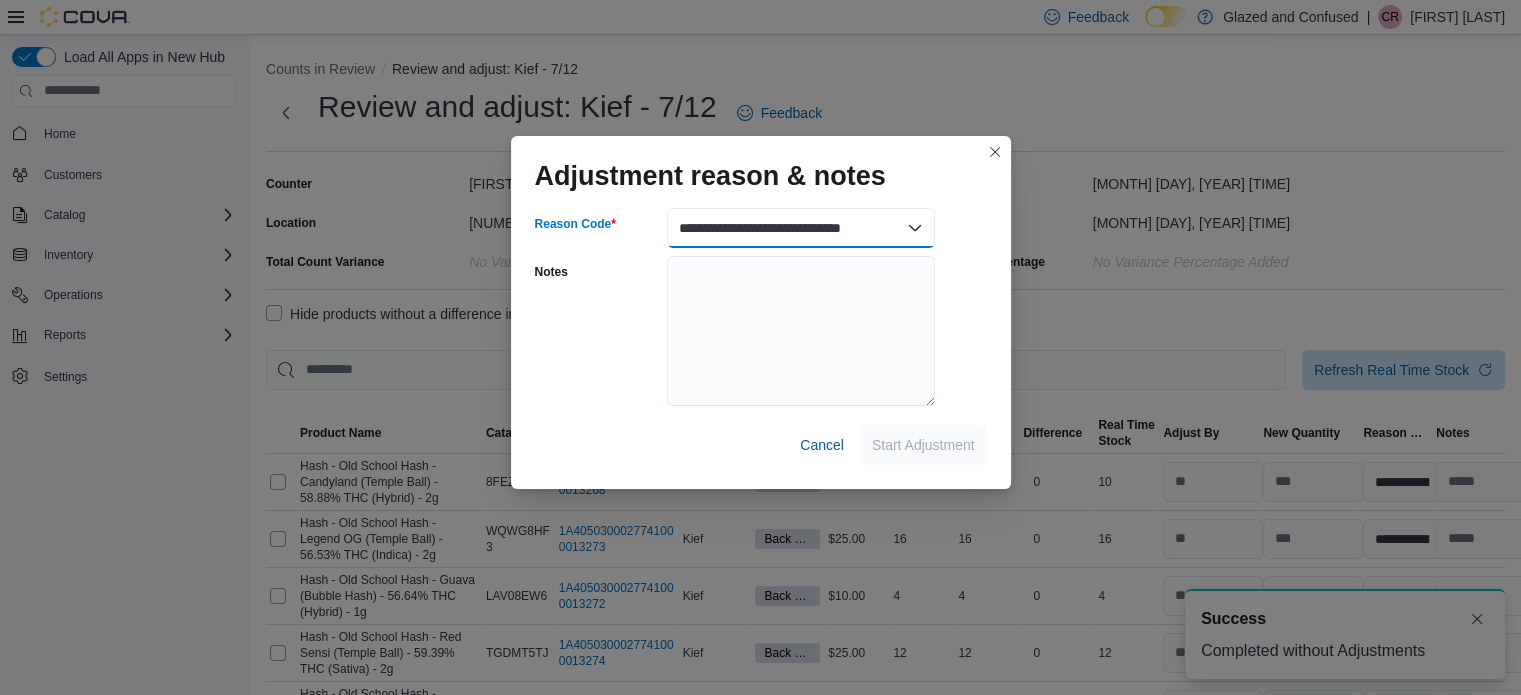 click on "**********" at bounding box center [801, 228] 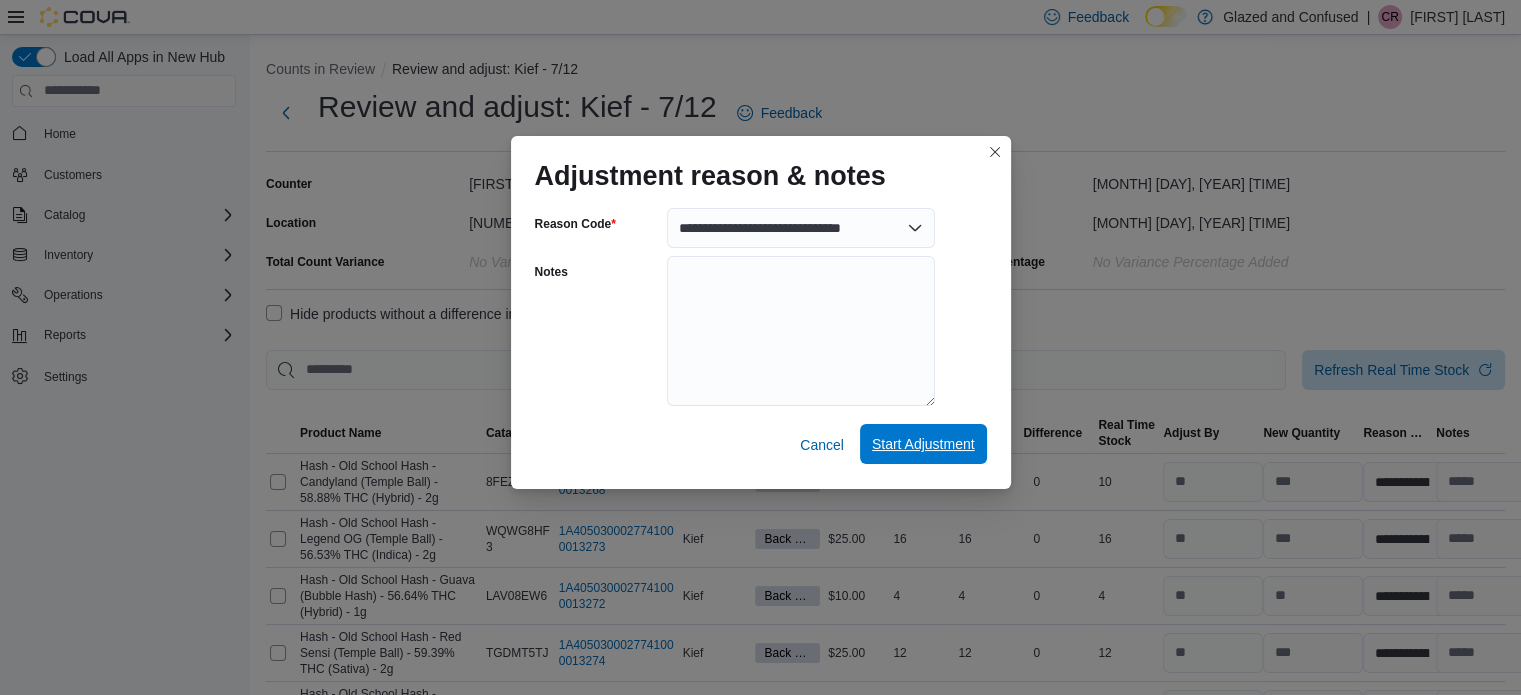 click on "Start Adjustment" at bounding box center (923, 444) 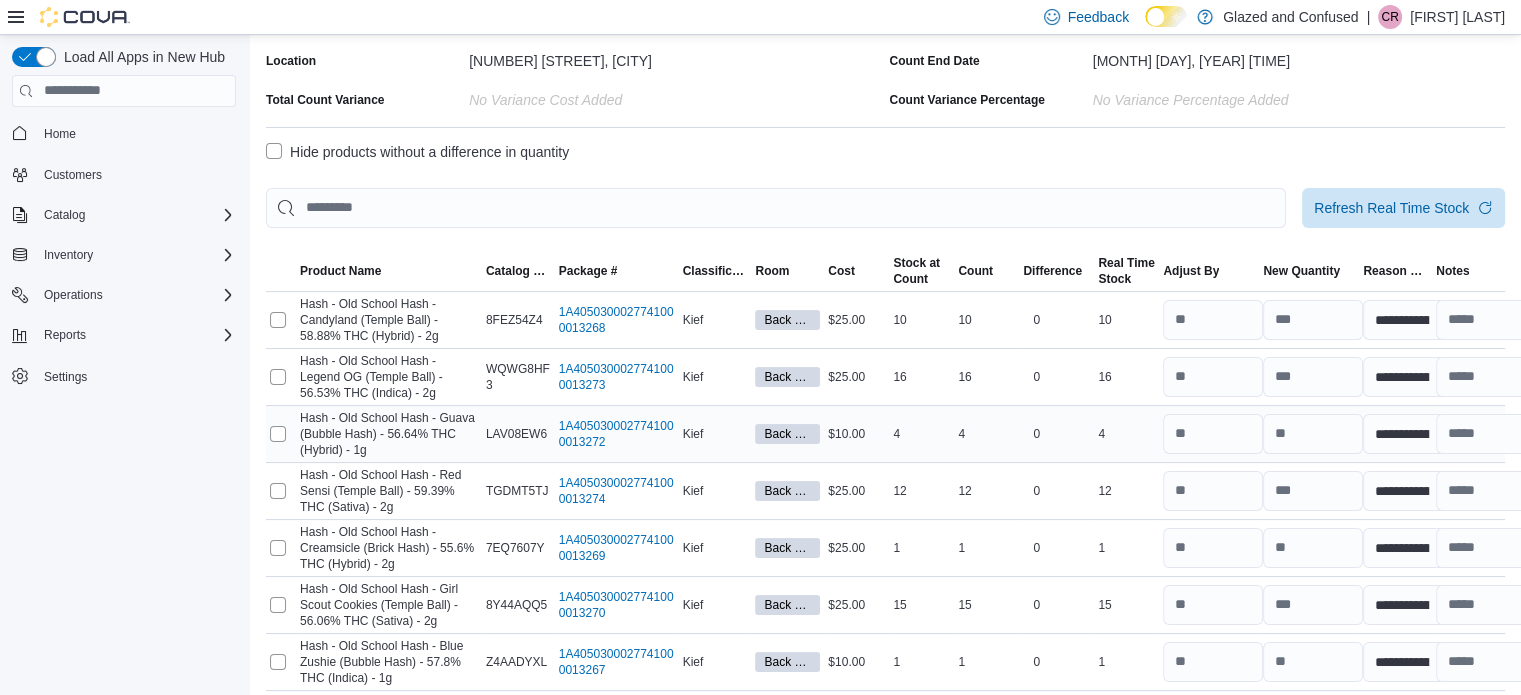 scroll, scrollTop: 228, scrollLeft: 0, axis: vertical 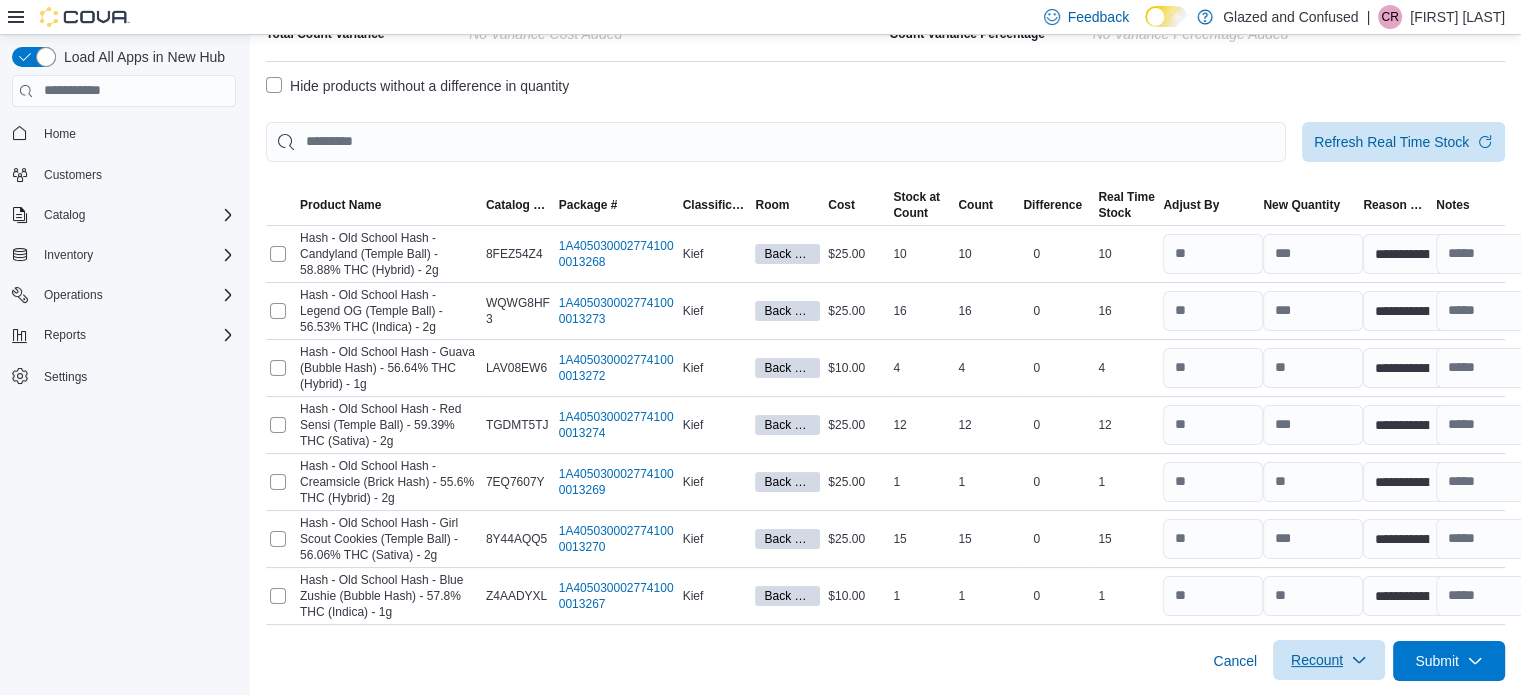 click on "Recount" at bounding box center [1329, 660] 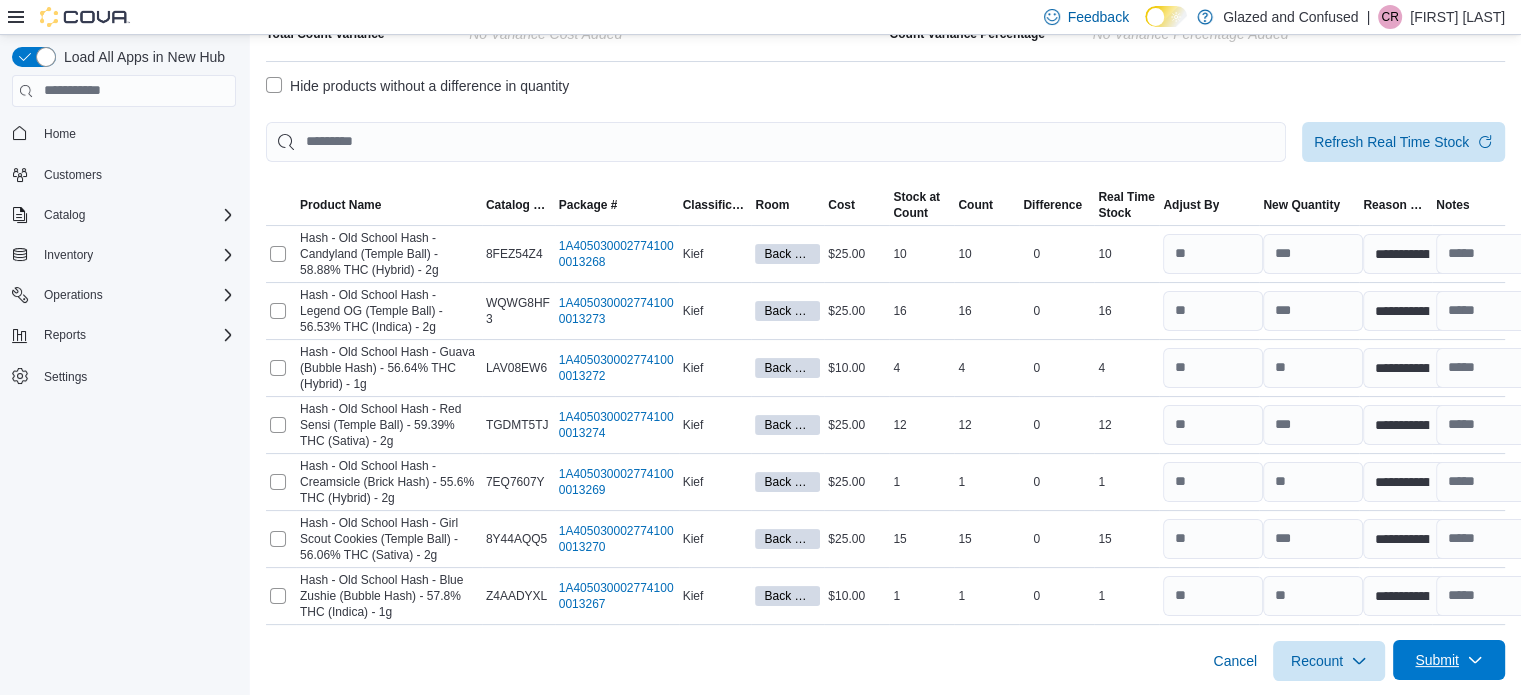click on "Submit" at bounding box center (1437, 660) 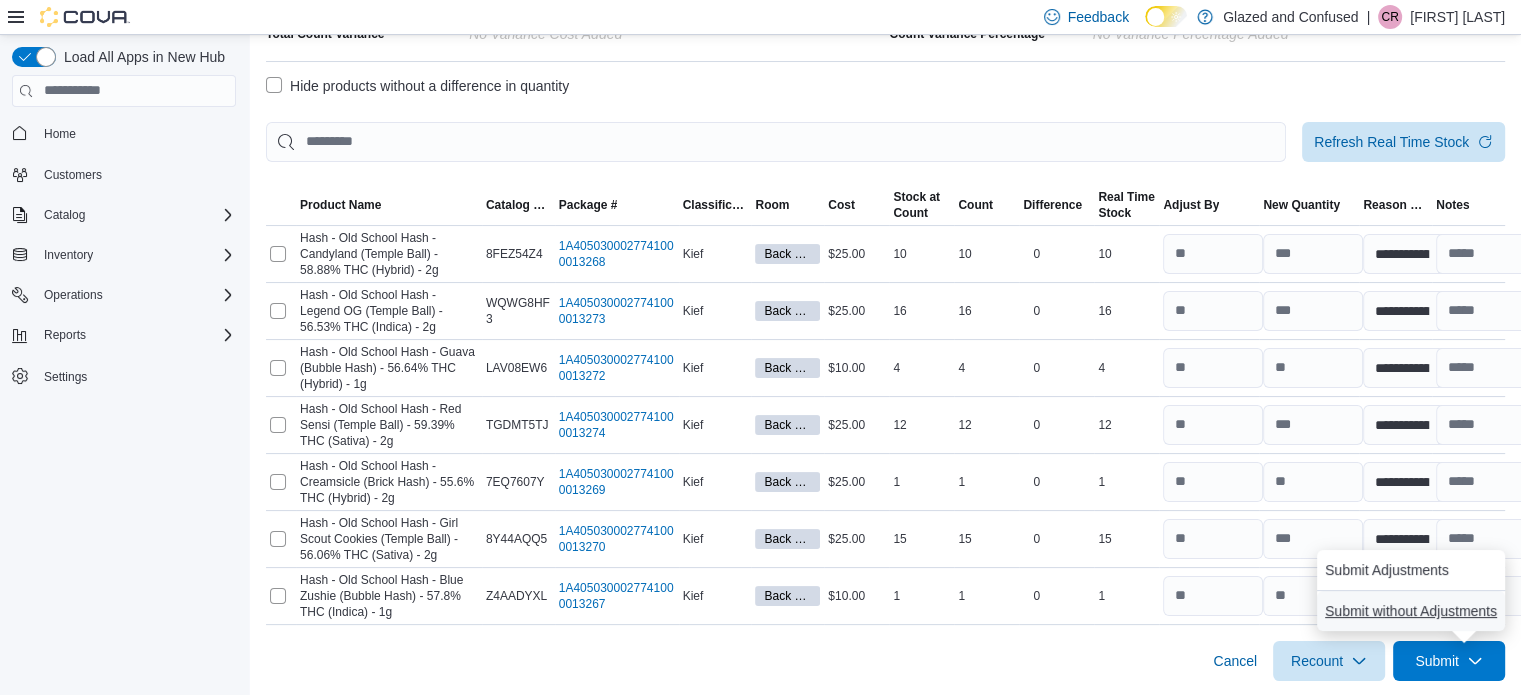 click on "Submit without Adjustments" at bounding box center (1411, 611) 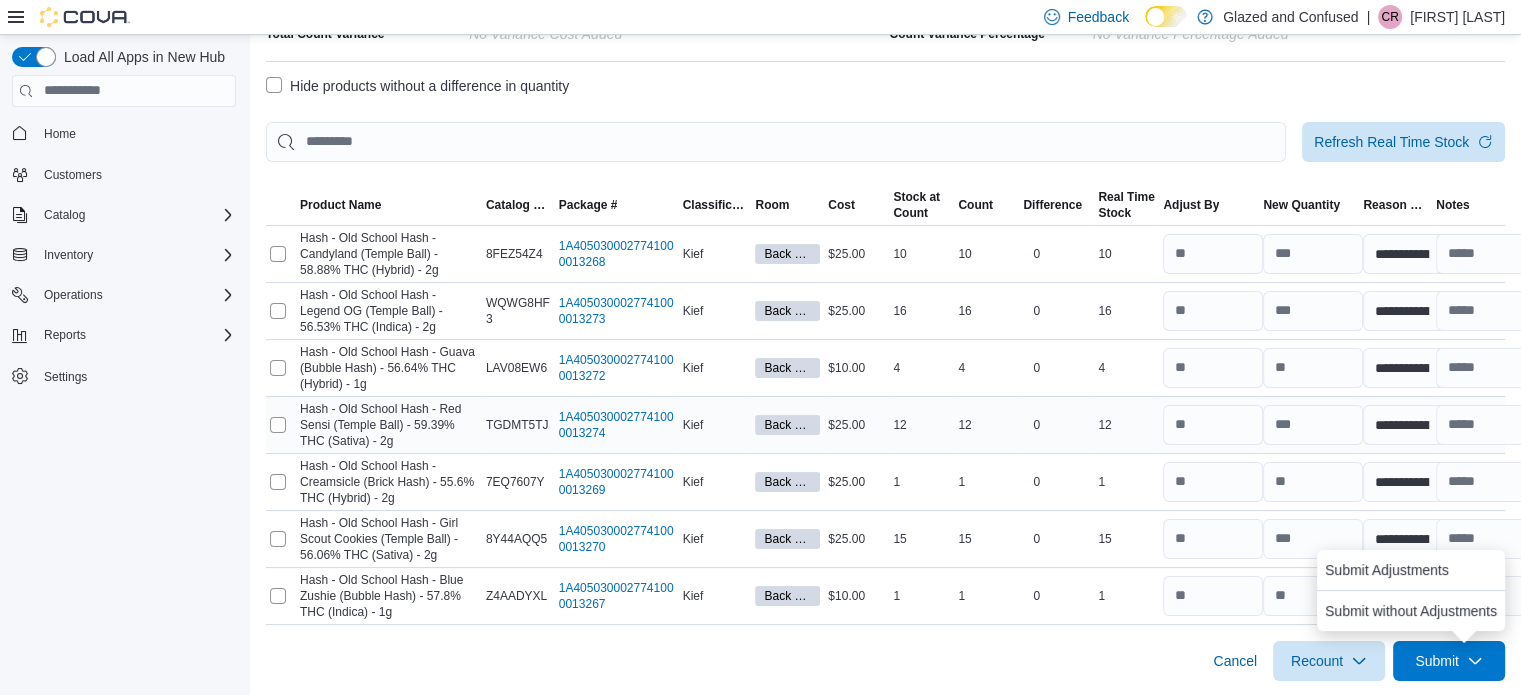 scroll, scrollTop: 0, scrollLeft: 0, axis: both 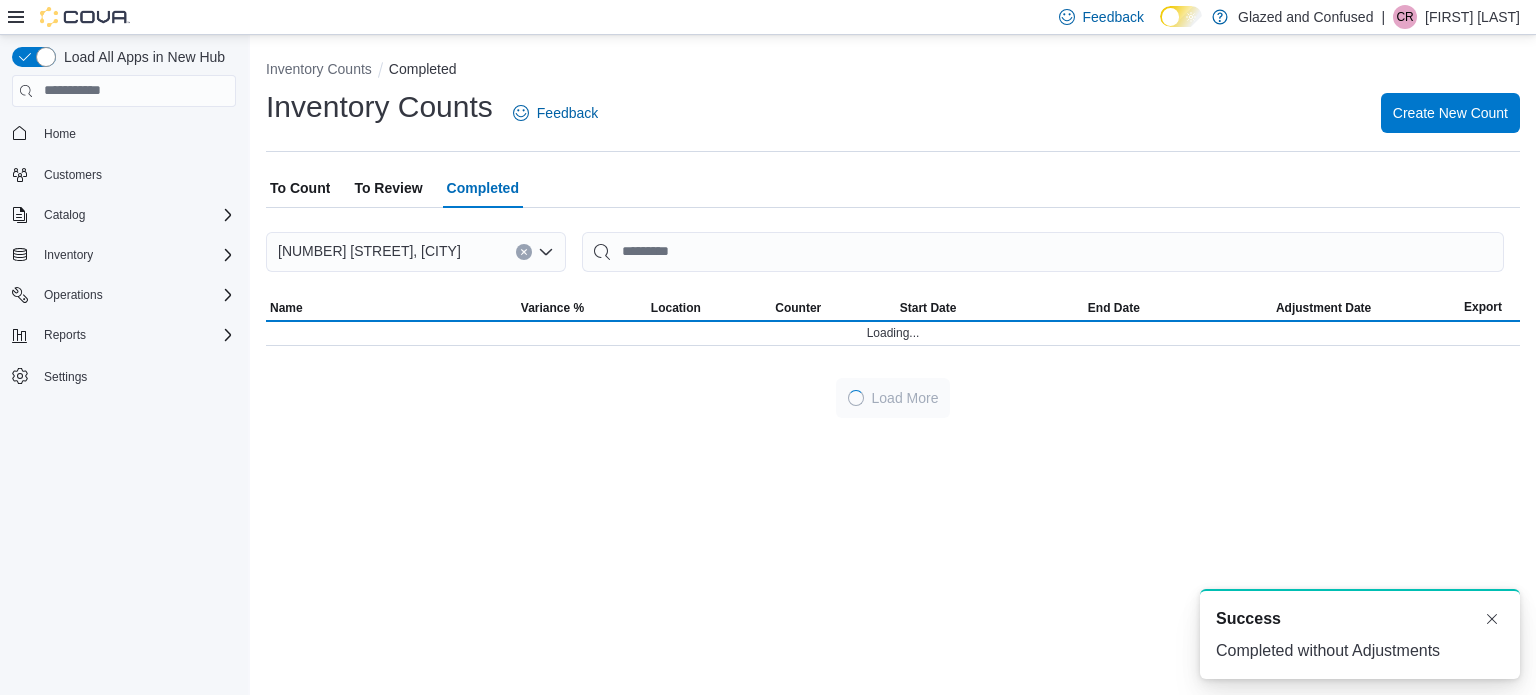 click on "To Review" at bounding box center [388, 188] 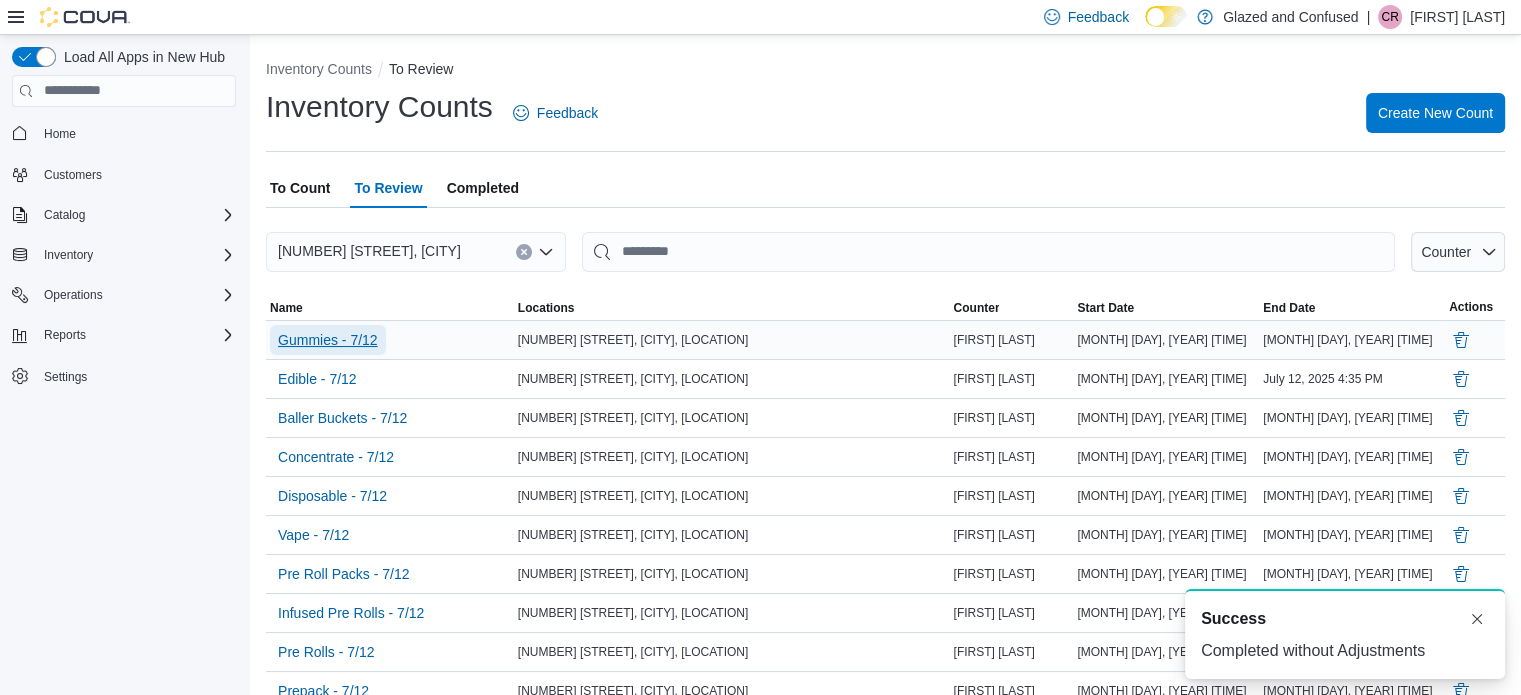 click on "Gummies - 7/12" at bounding box center [328, 340] 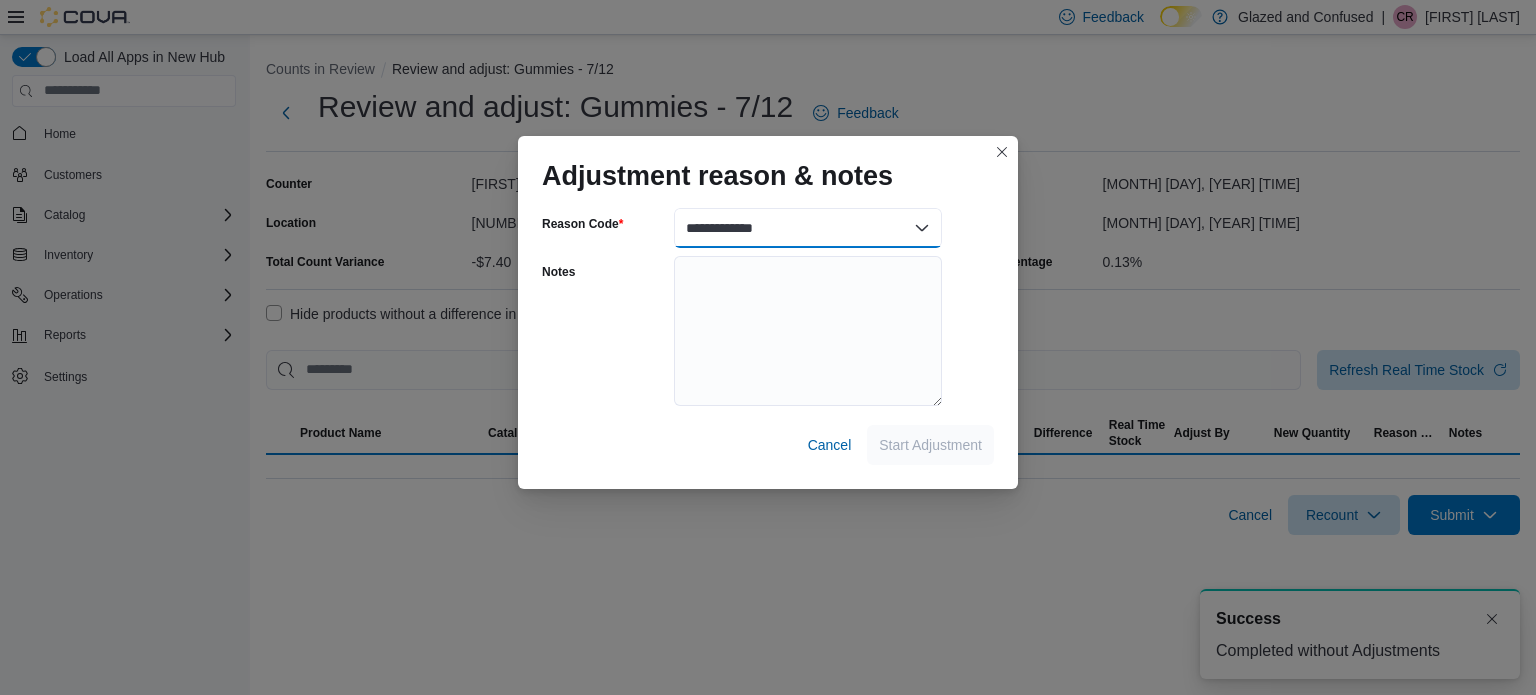 click on "**********" at bounding box center [808, 228] 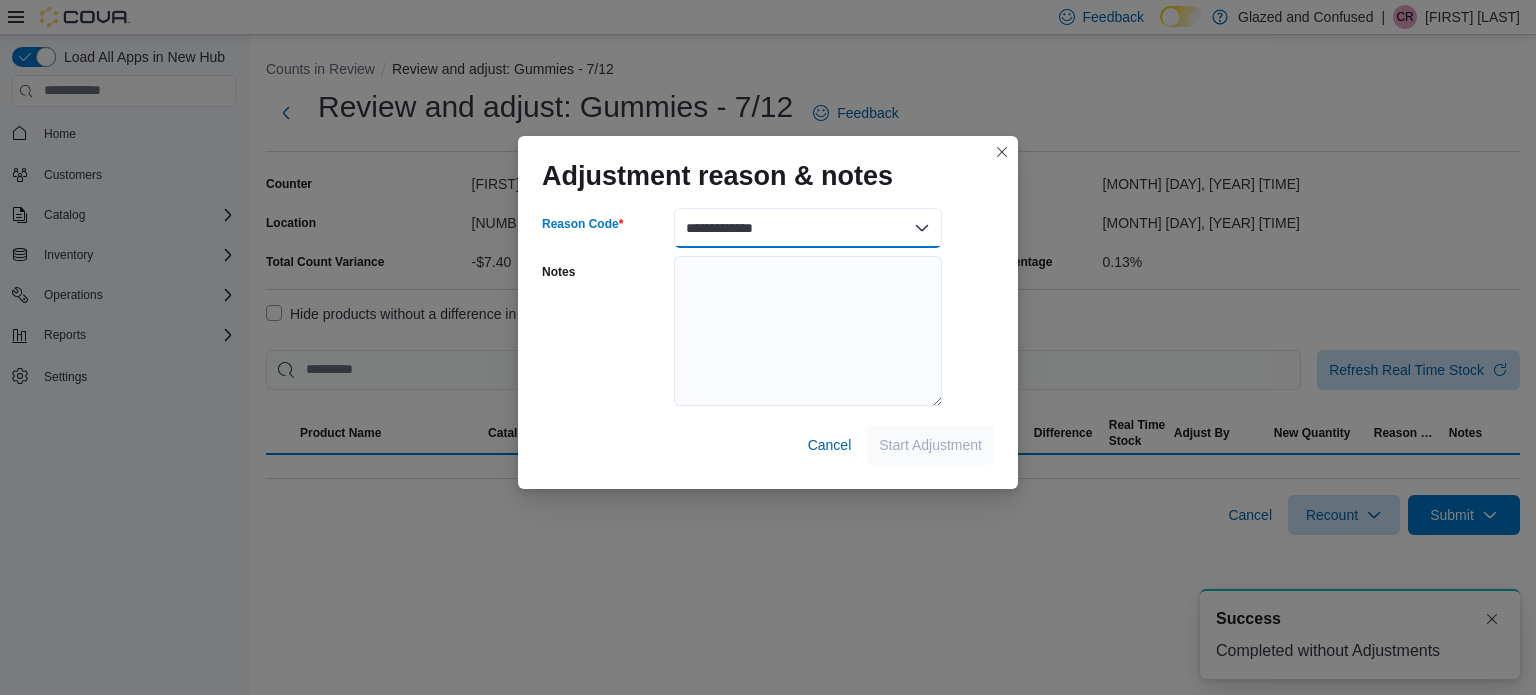 select on "**********" 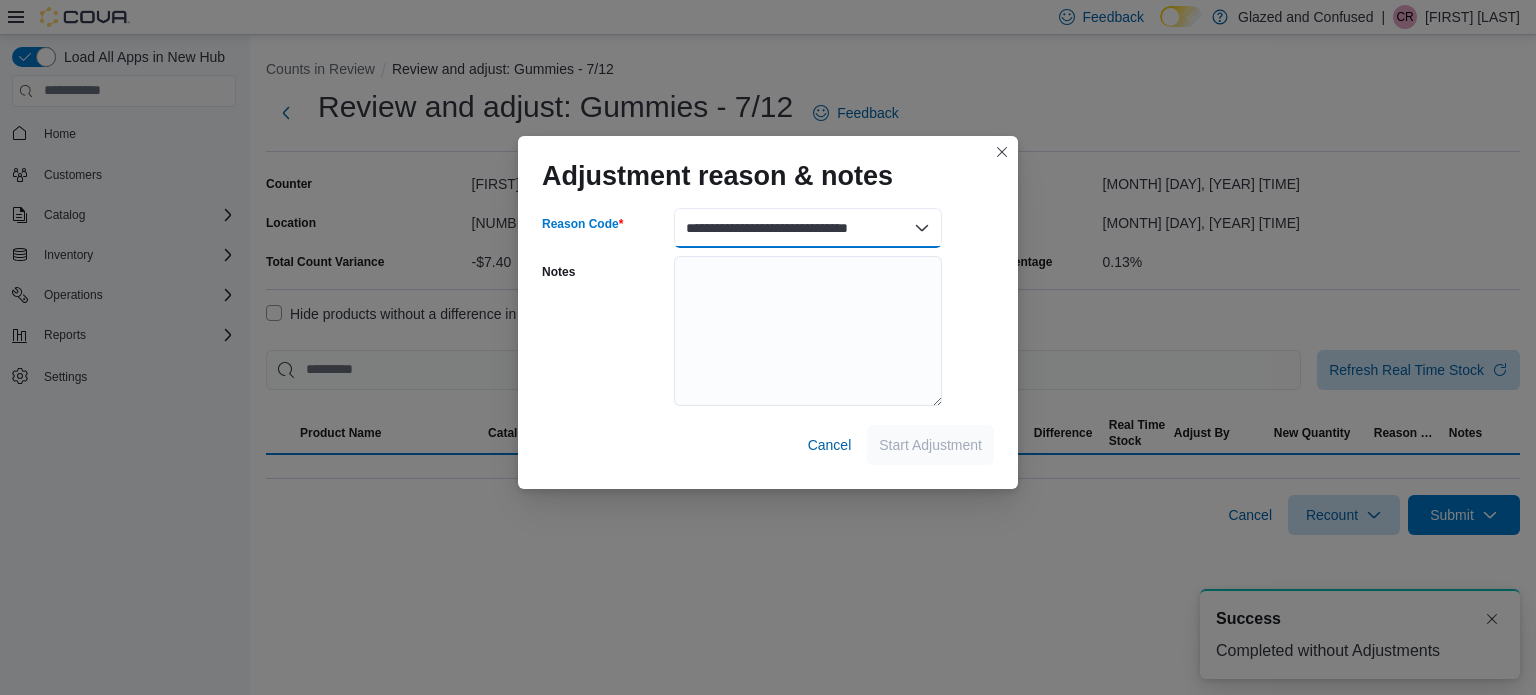 click on "**********" at bounding box center [808, 228] 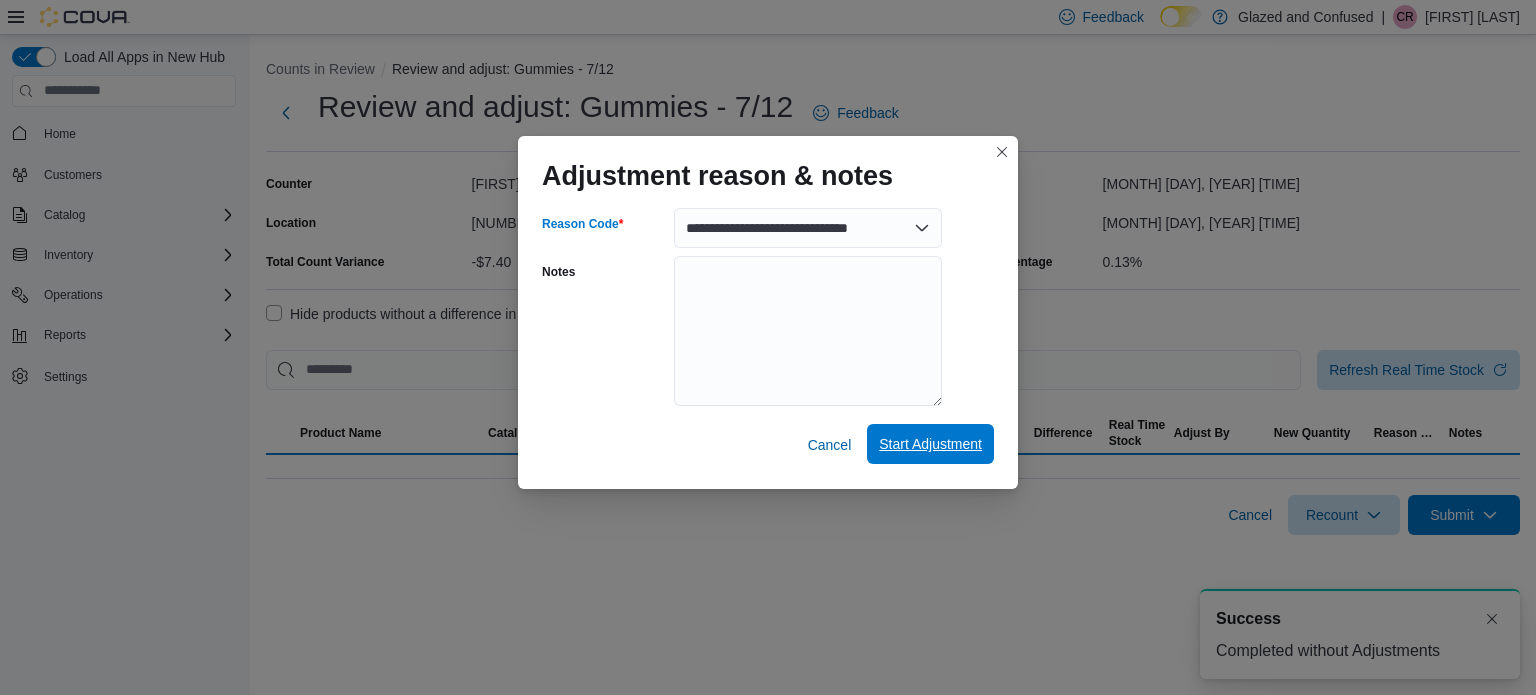 click on "Start Adjustment" at bounding box center [930, 444] 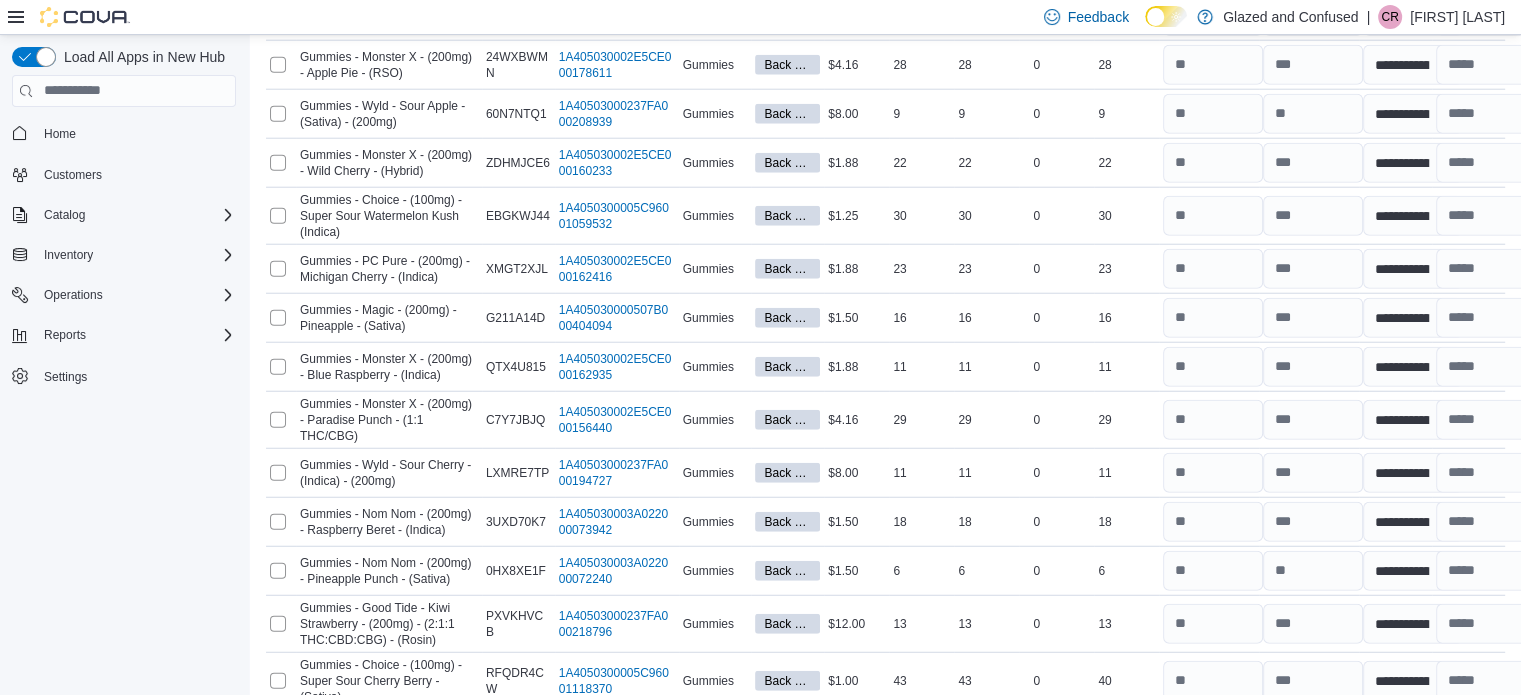 scroll, scrollTop: 5640, scrollLeft: 0, axis: vertical 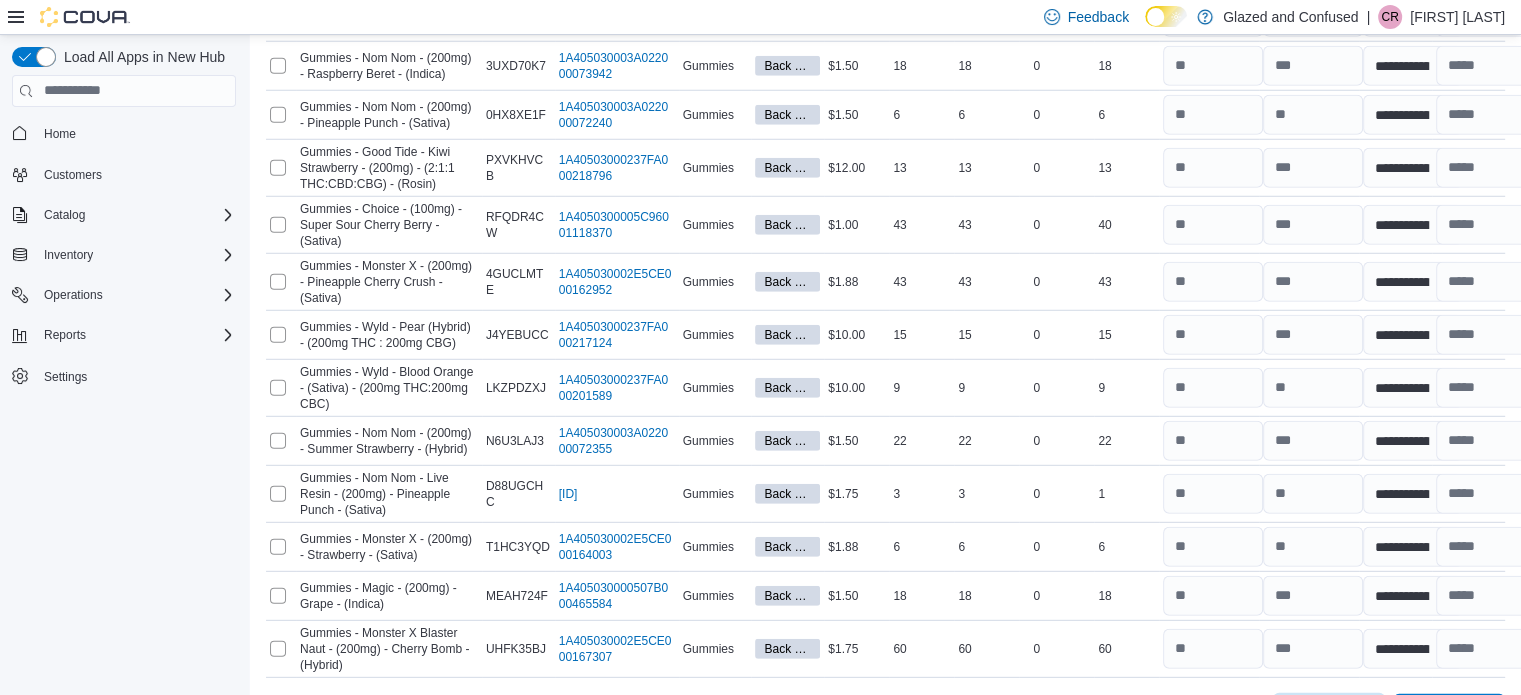 click on "Recount" at bounding box center (1329, 713) 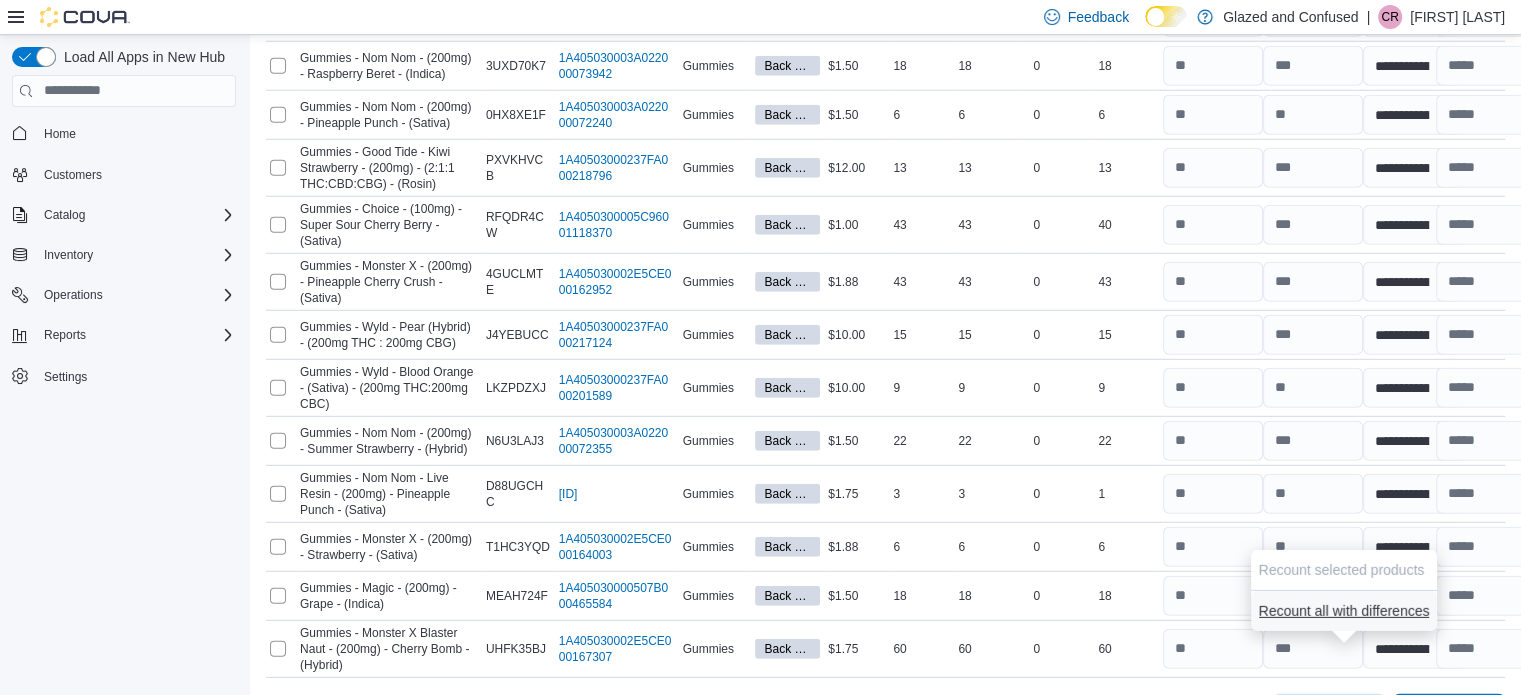 click on "Recount all with differences" at bounding box center (1344, 611) 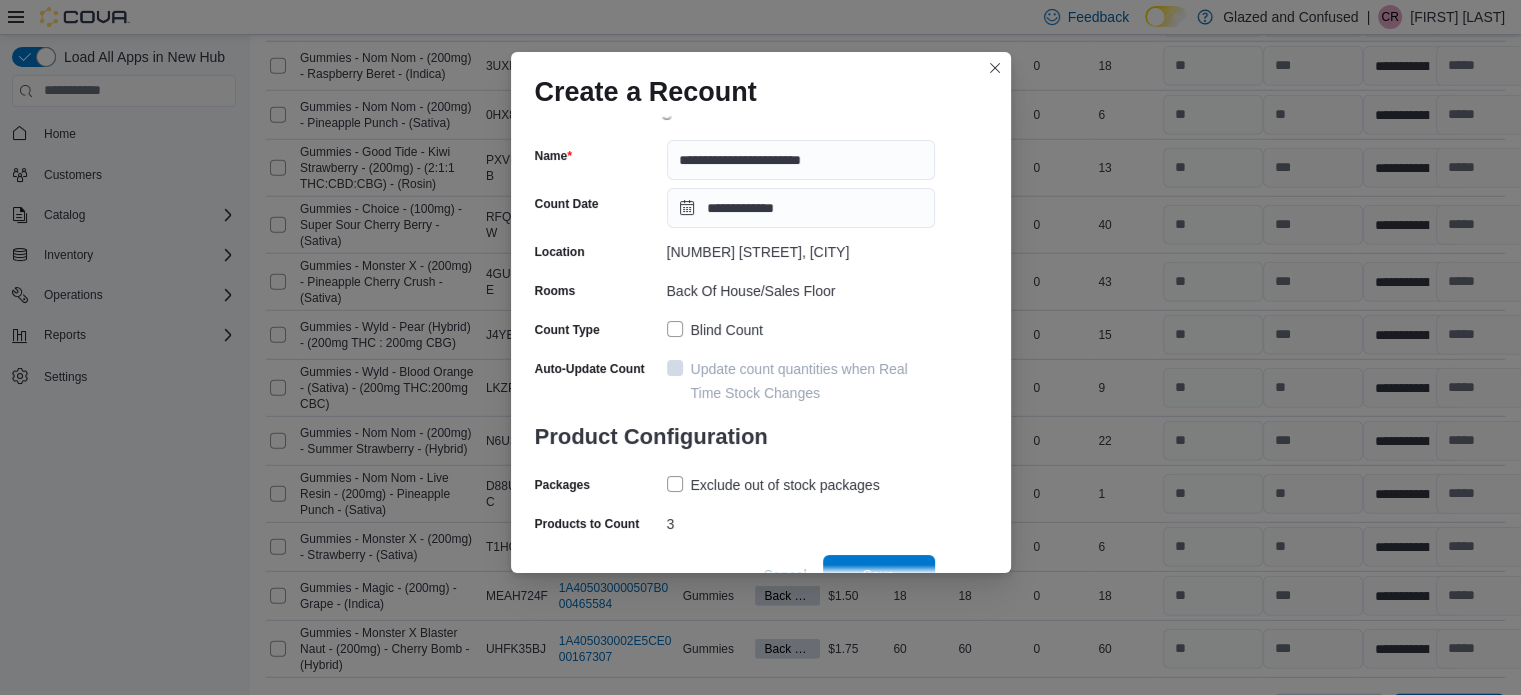 scroll, scrollTop: 69, scrollLeft: 0, axis: vertical 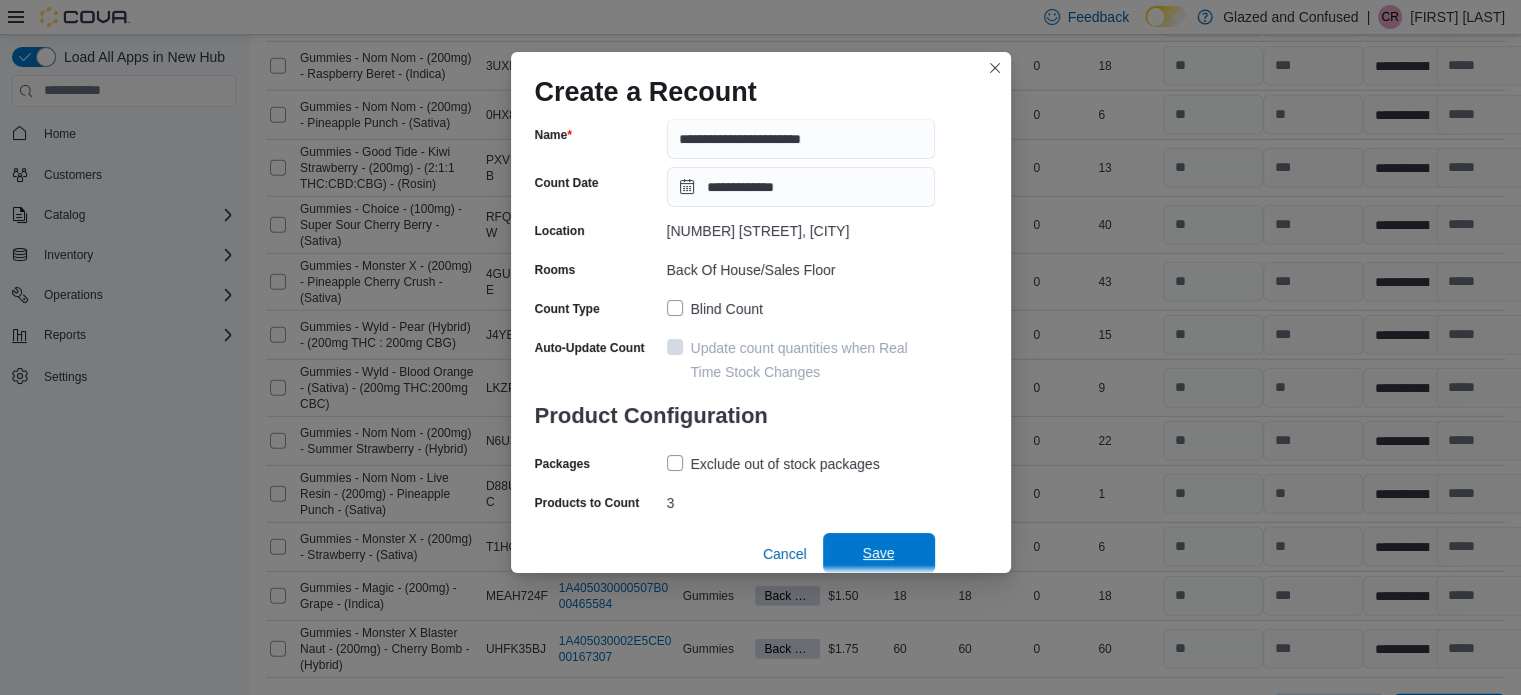 click on "Save" at bounding box center [879, 553] 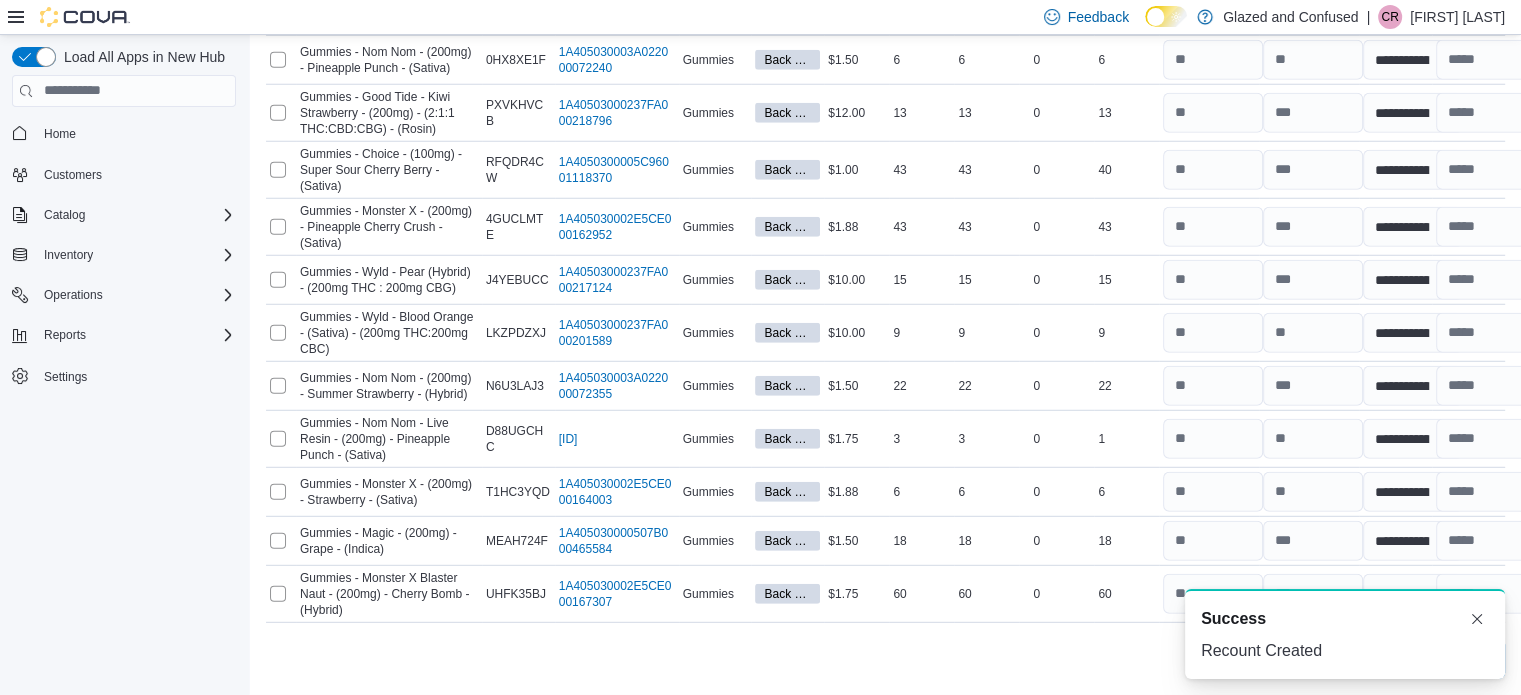 scroll, scrollTop: 5485, scrollLeft: 0, axis: vertical 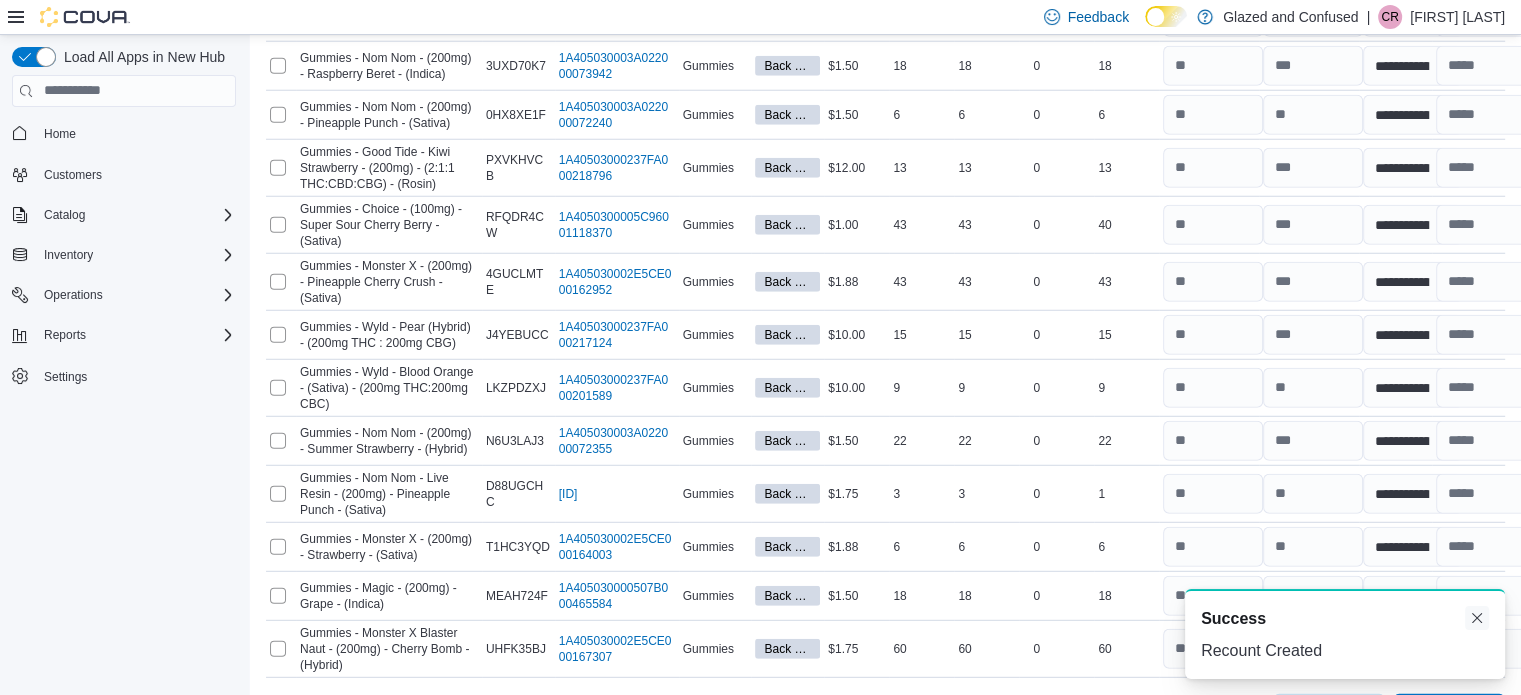 click at bounding box center (1477, 618) 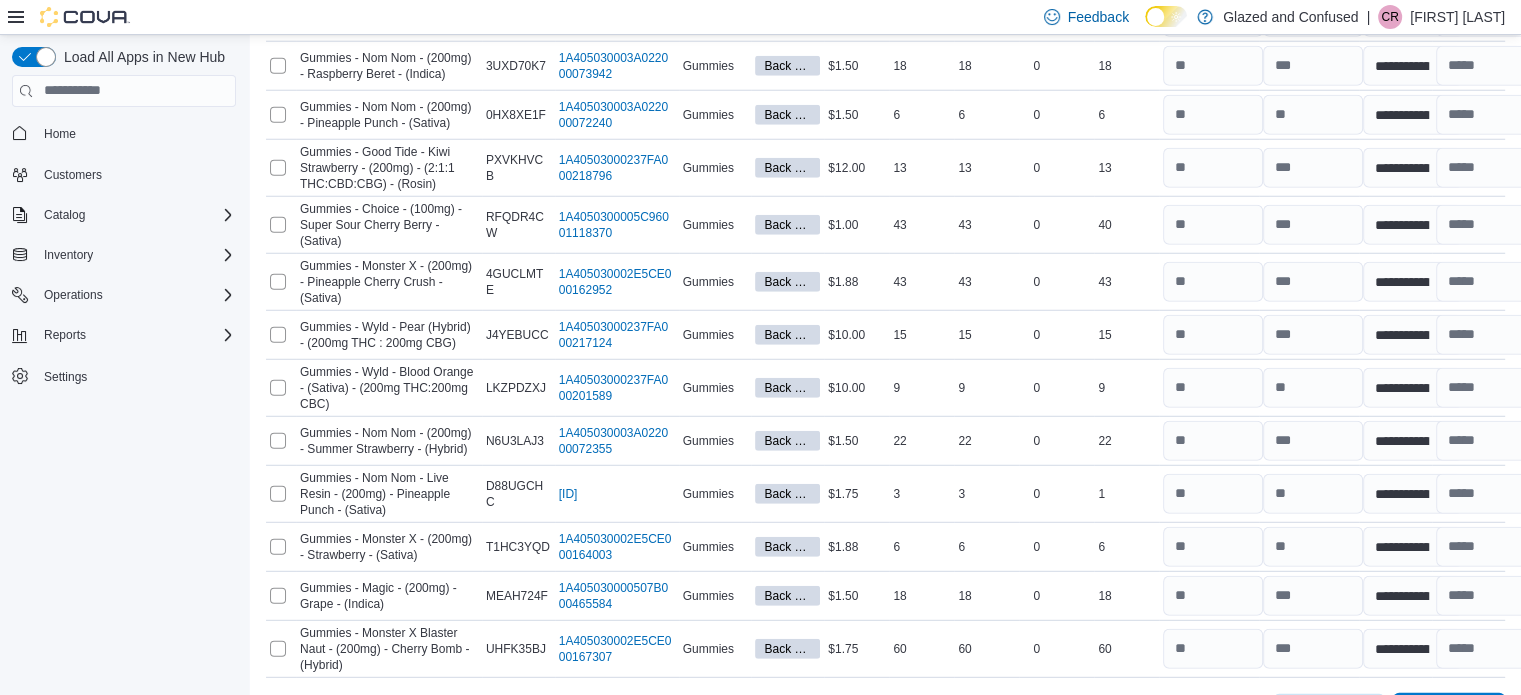 drag, startPoint x: 1484, startPoint y: 662, endPoint x: 1473, endPoint y: 642, distance: 22.825424 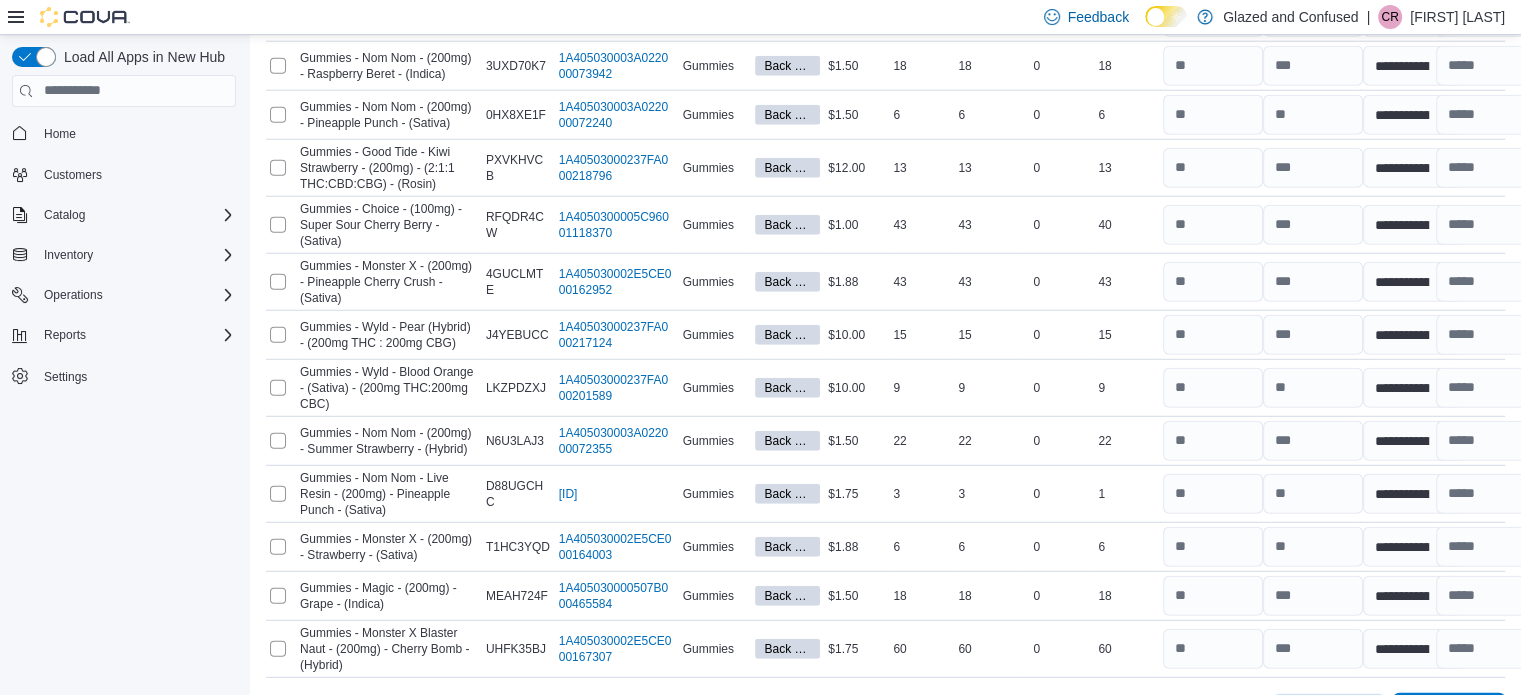 click 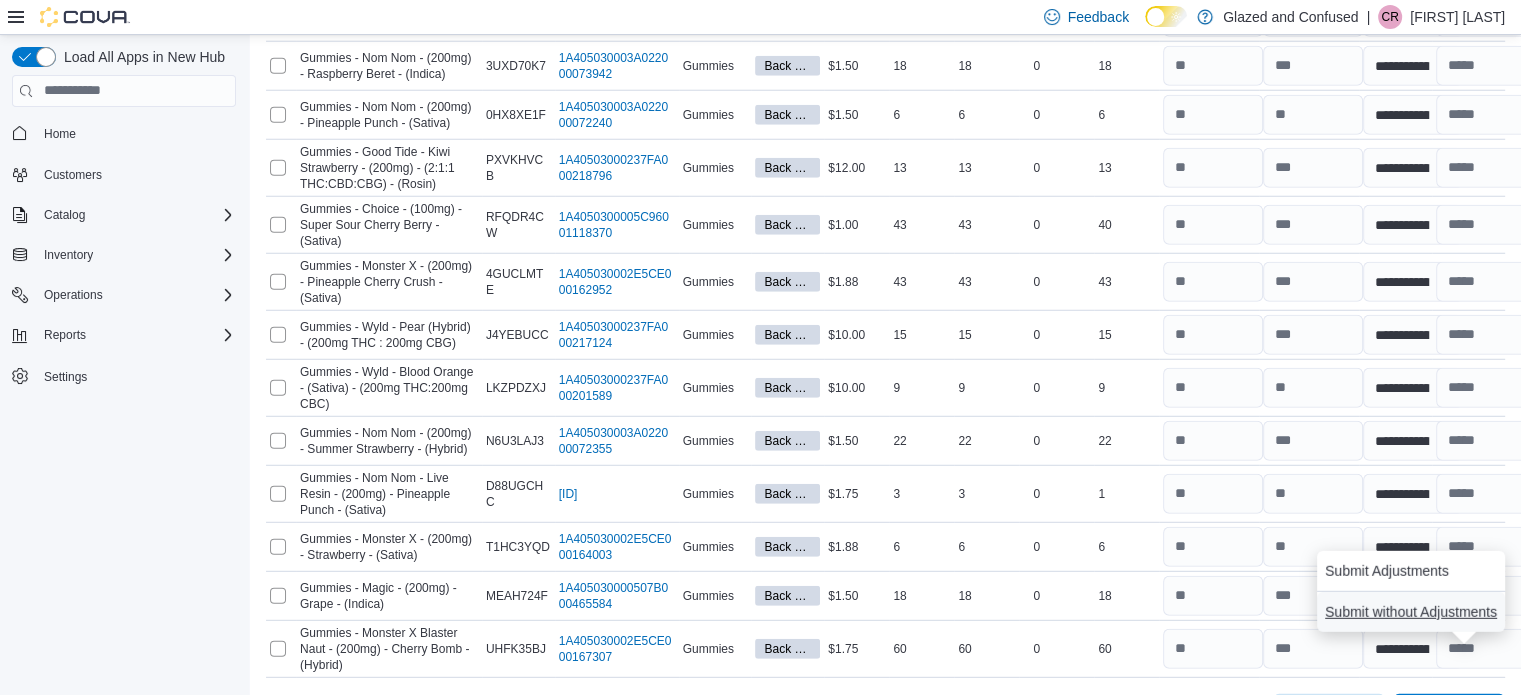 click on "Submit without Adjustments" at bounding box center (1411, 612) 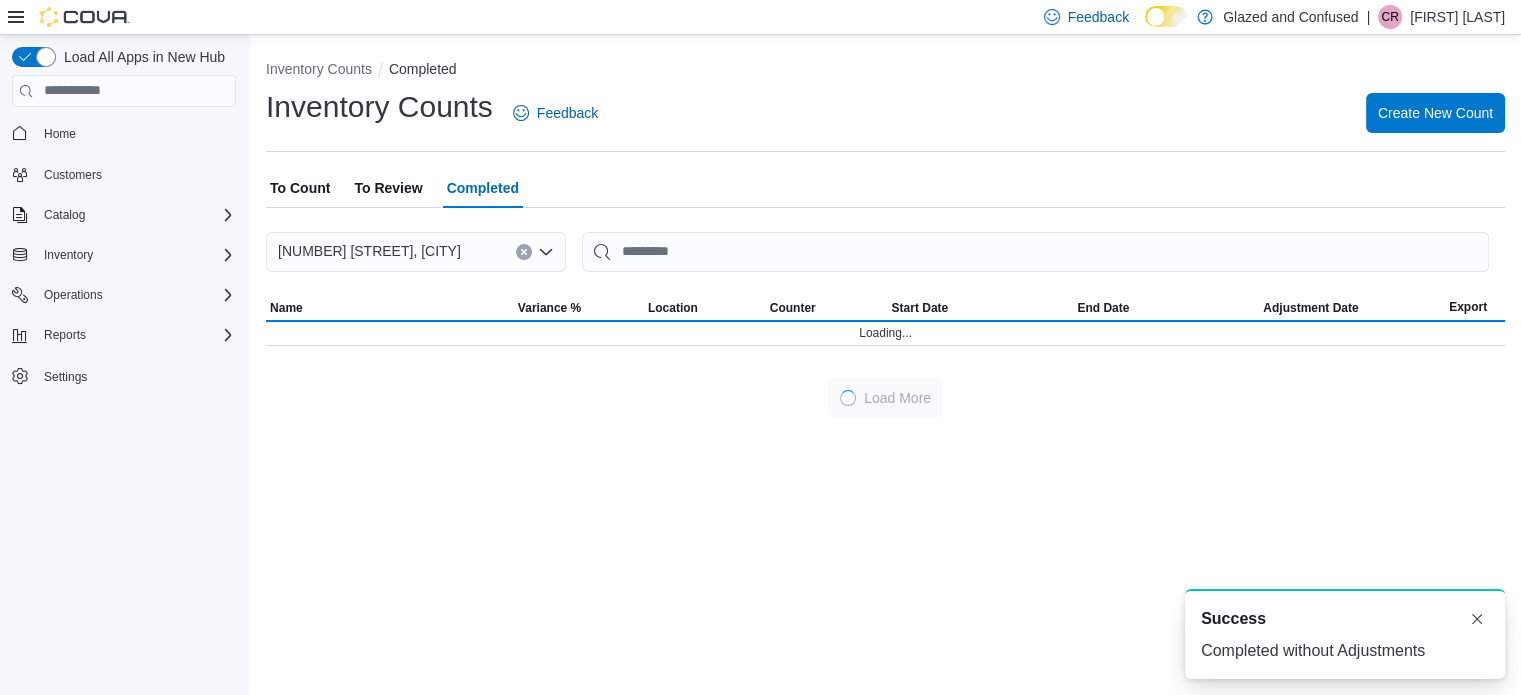 scroll, scrollTop: 0, scrollLeft: 0, axis: both 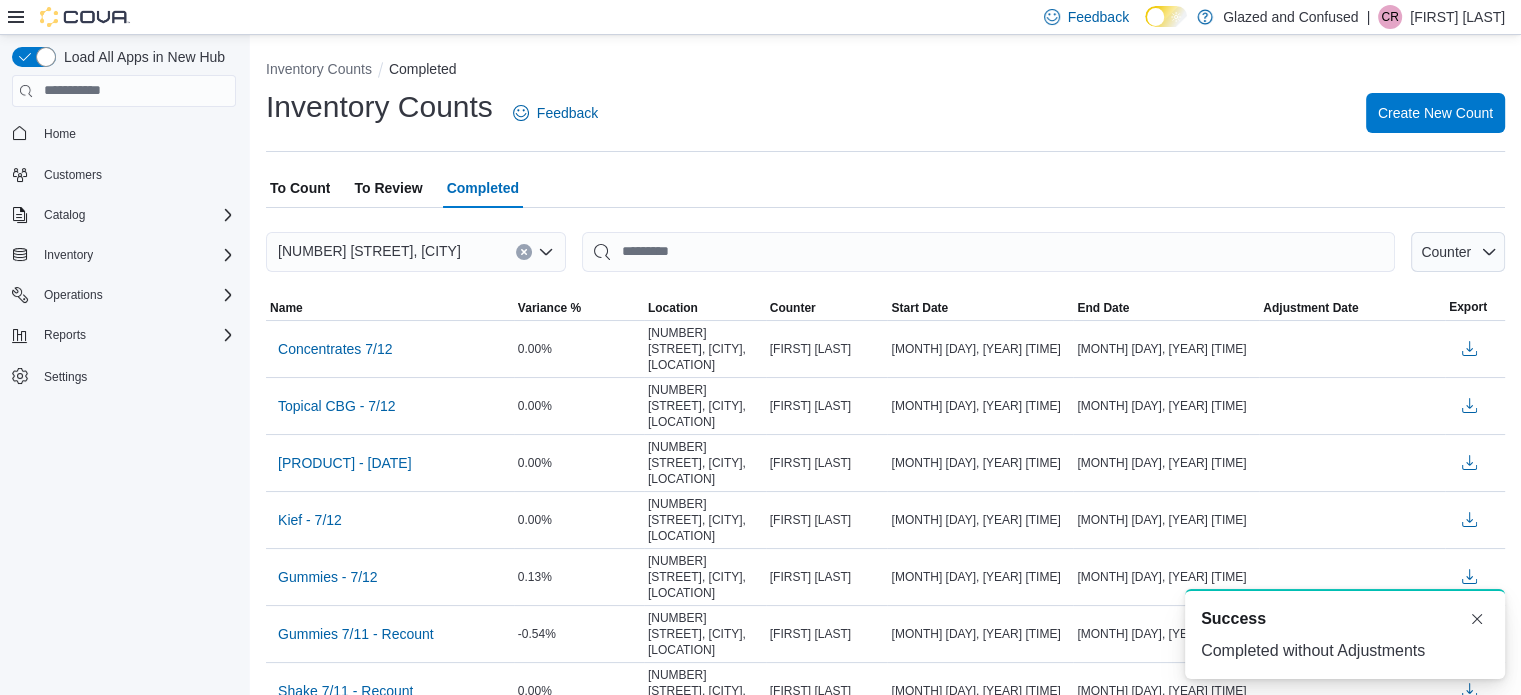 click on "To Review" at bounding box center (388, 188) 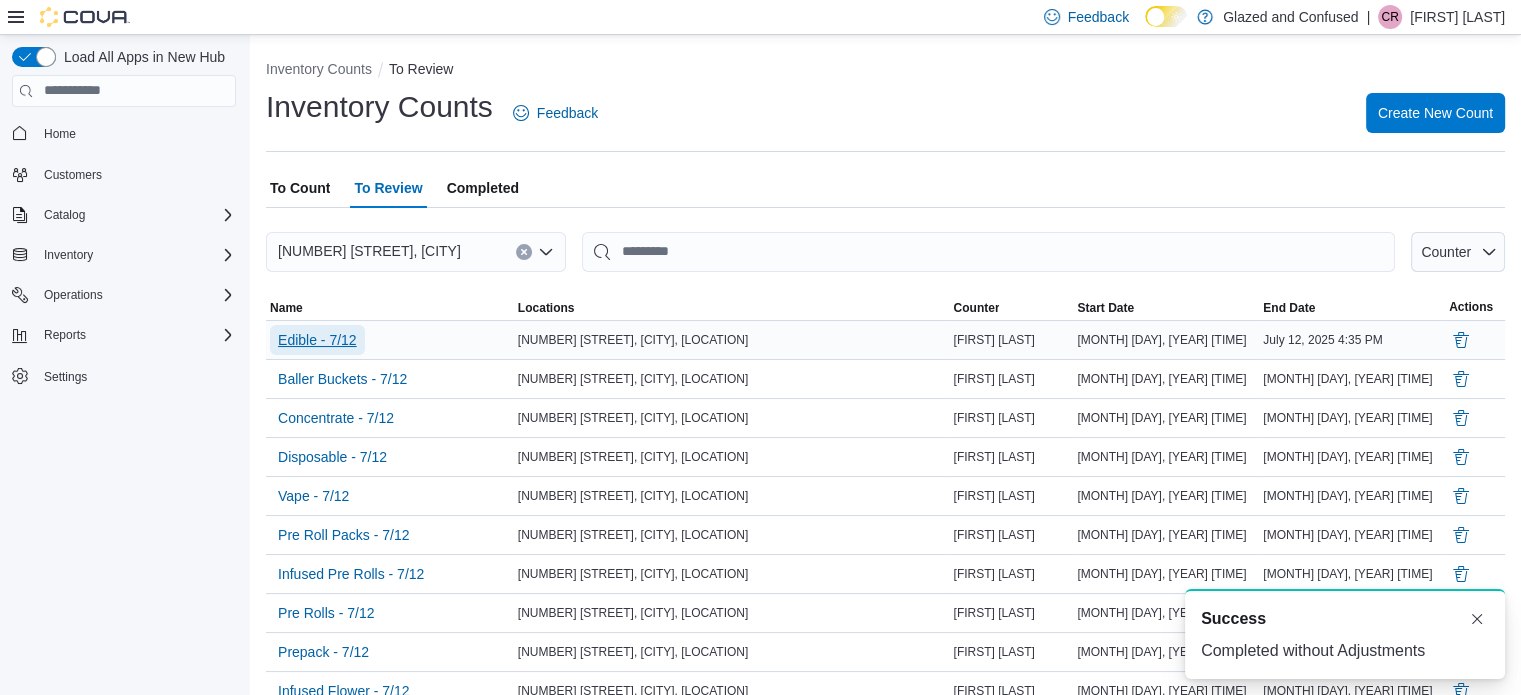 click on "Edible - 7/12" at bounding box center [317, 340] 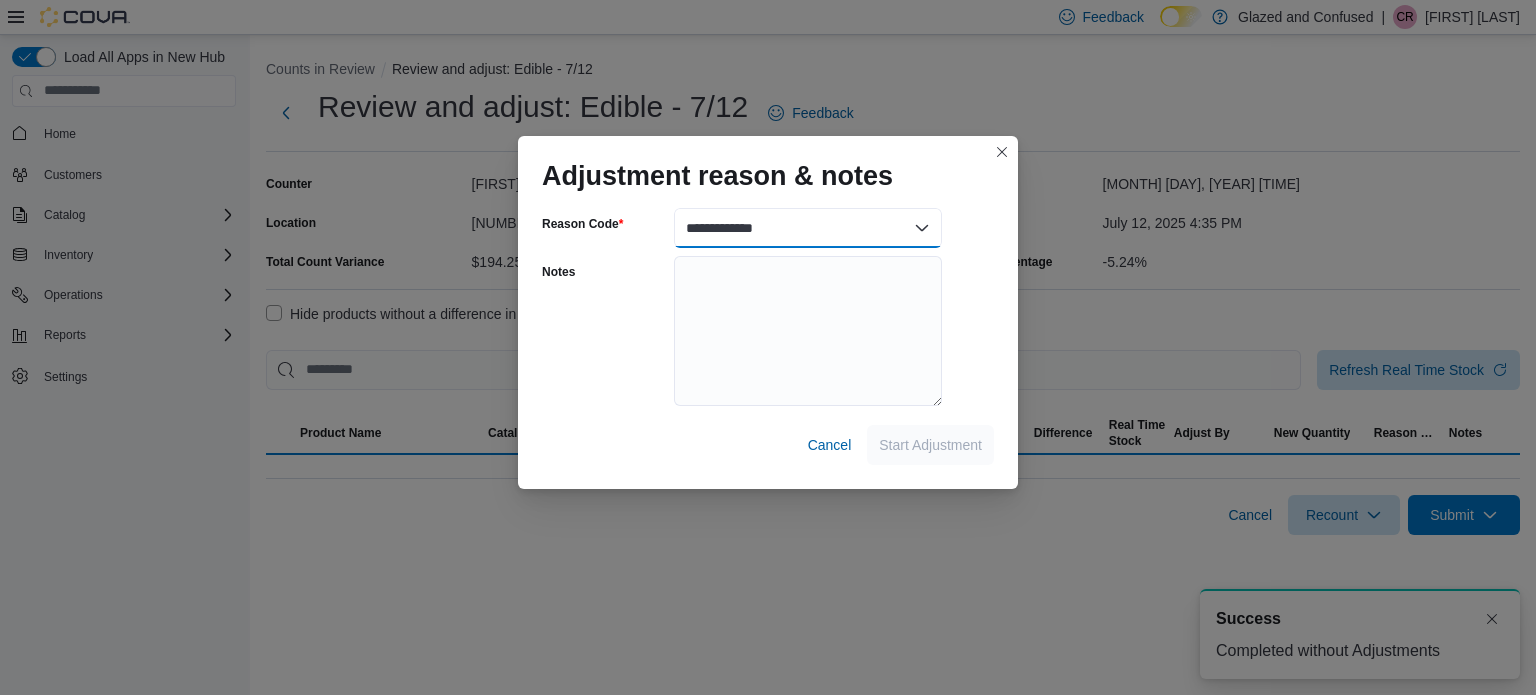 click on "**********" at bounding box center [808, 228] 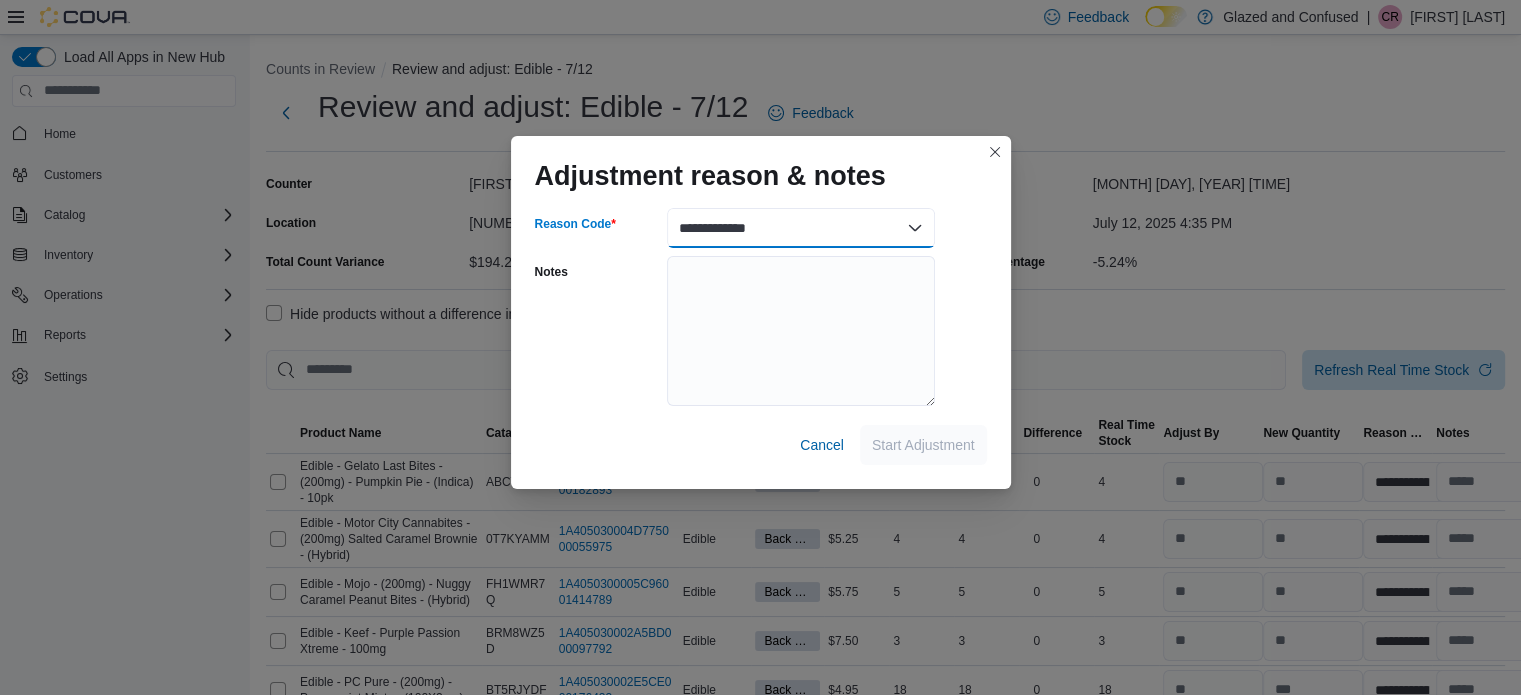 select on "**********" 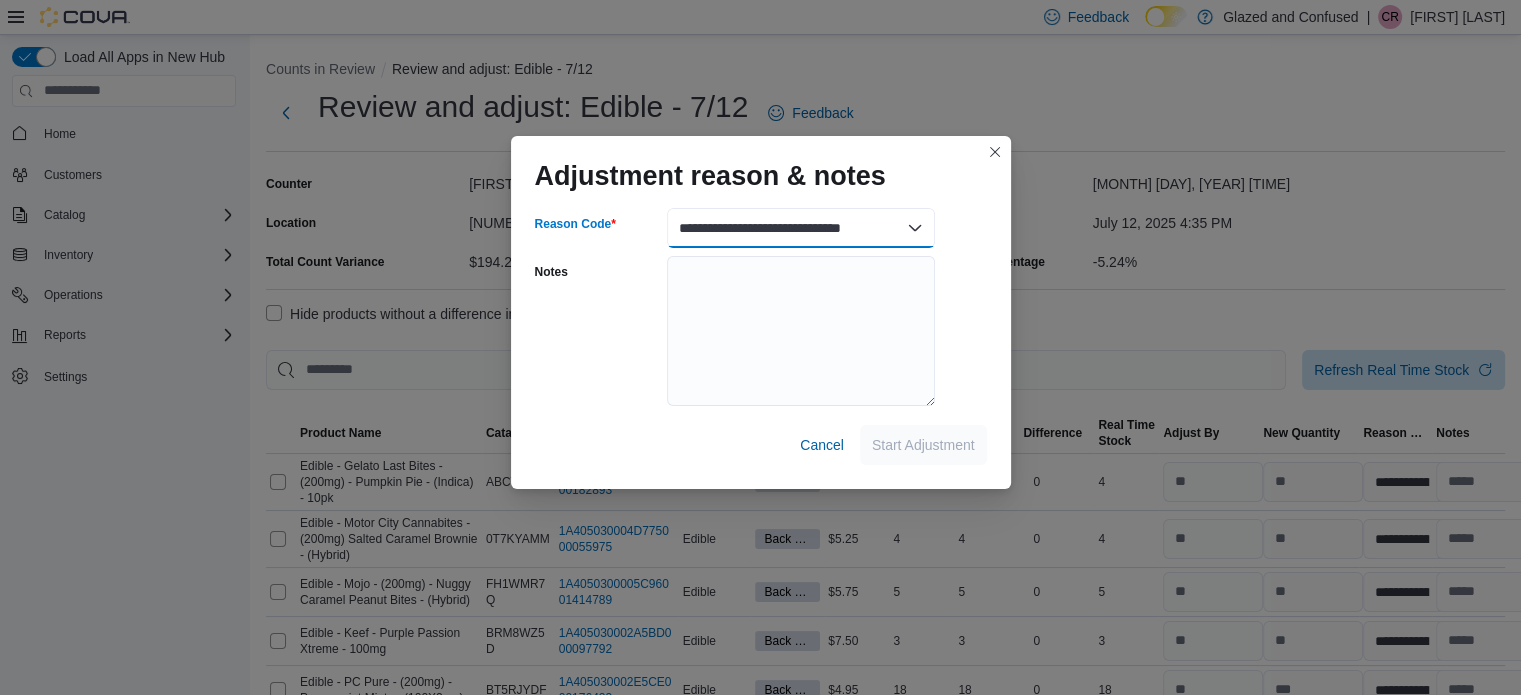 click on "**********" at bounding box center (801, 228) 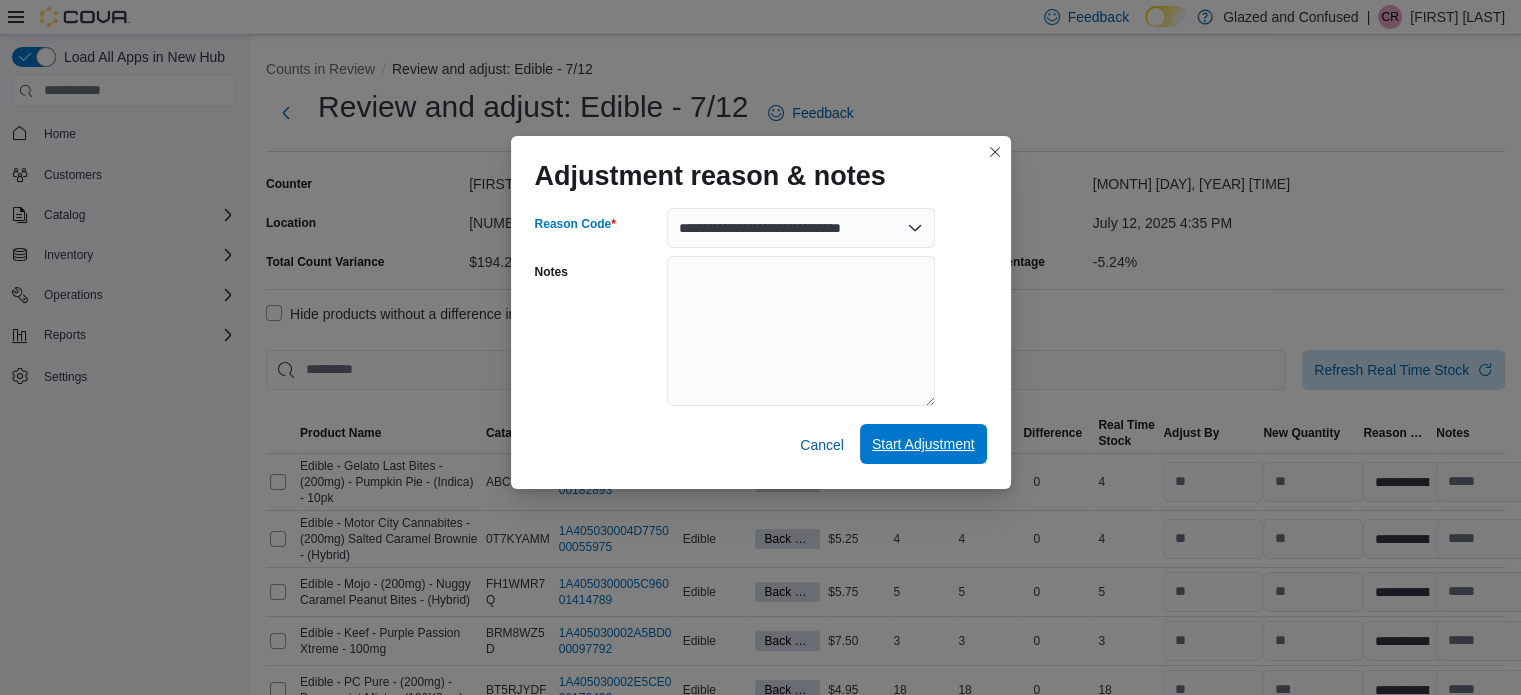 click on "Start Adjustment" at bounding box center (923, 444) 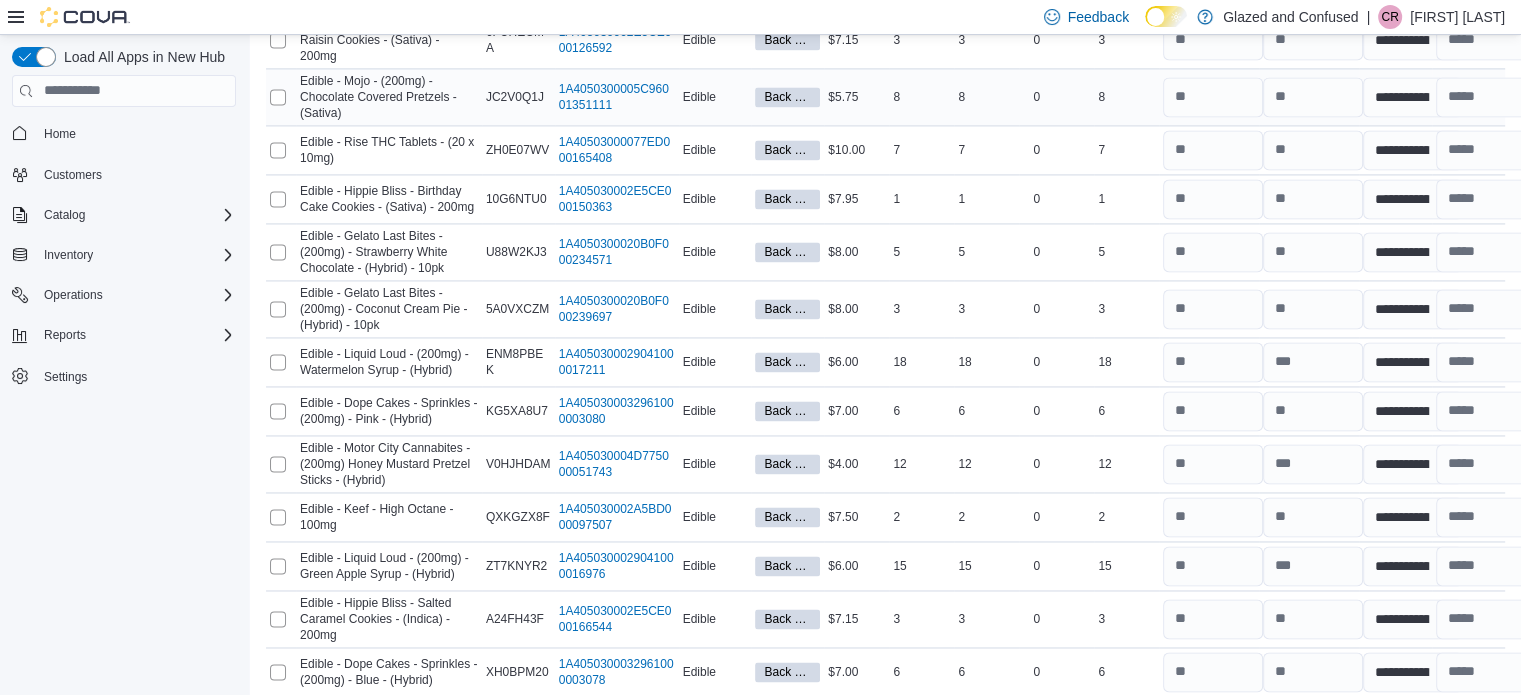 scroll, scrollTop: 3219, scrollLeft: 0, axis: vertical 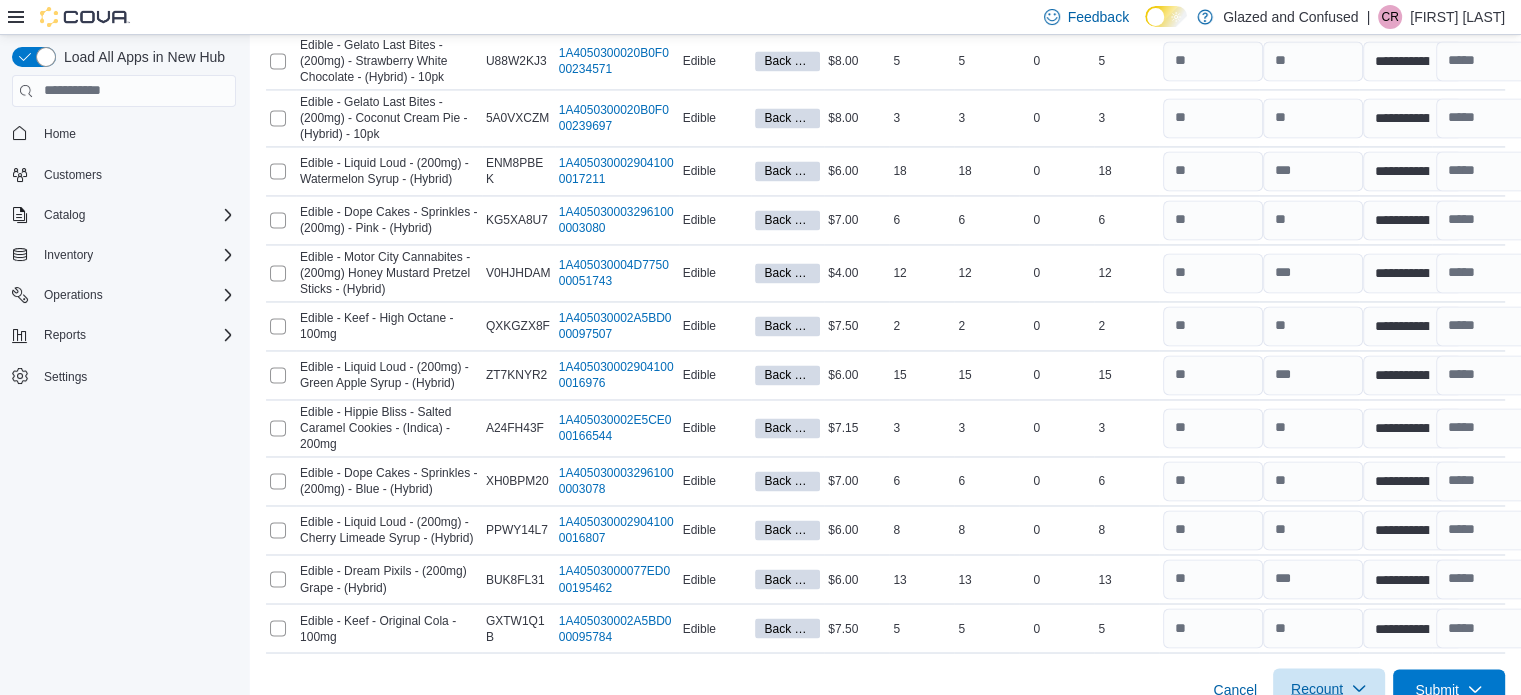 click on "Recount" at bounding box center [1317, 688] 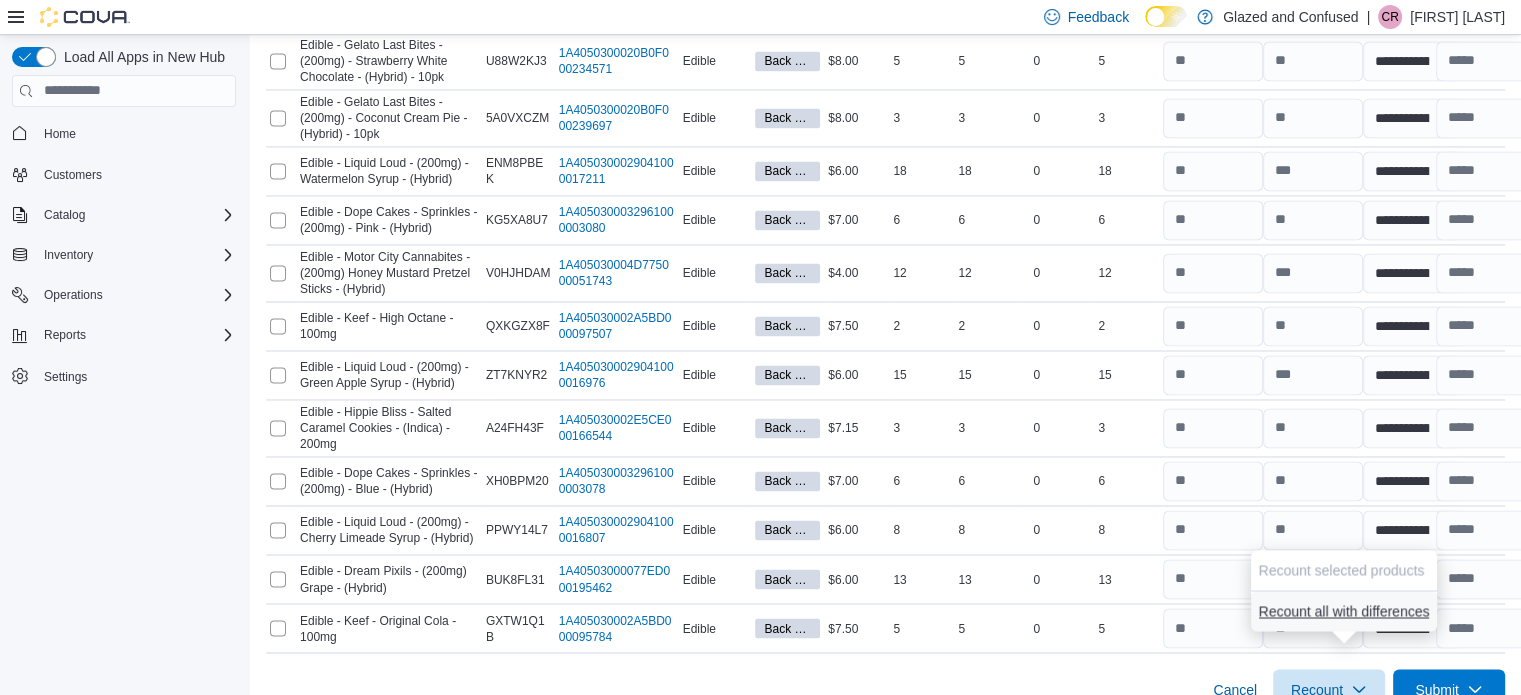 click on "Recount all with differences" at bounding box center (1344, 611) 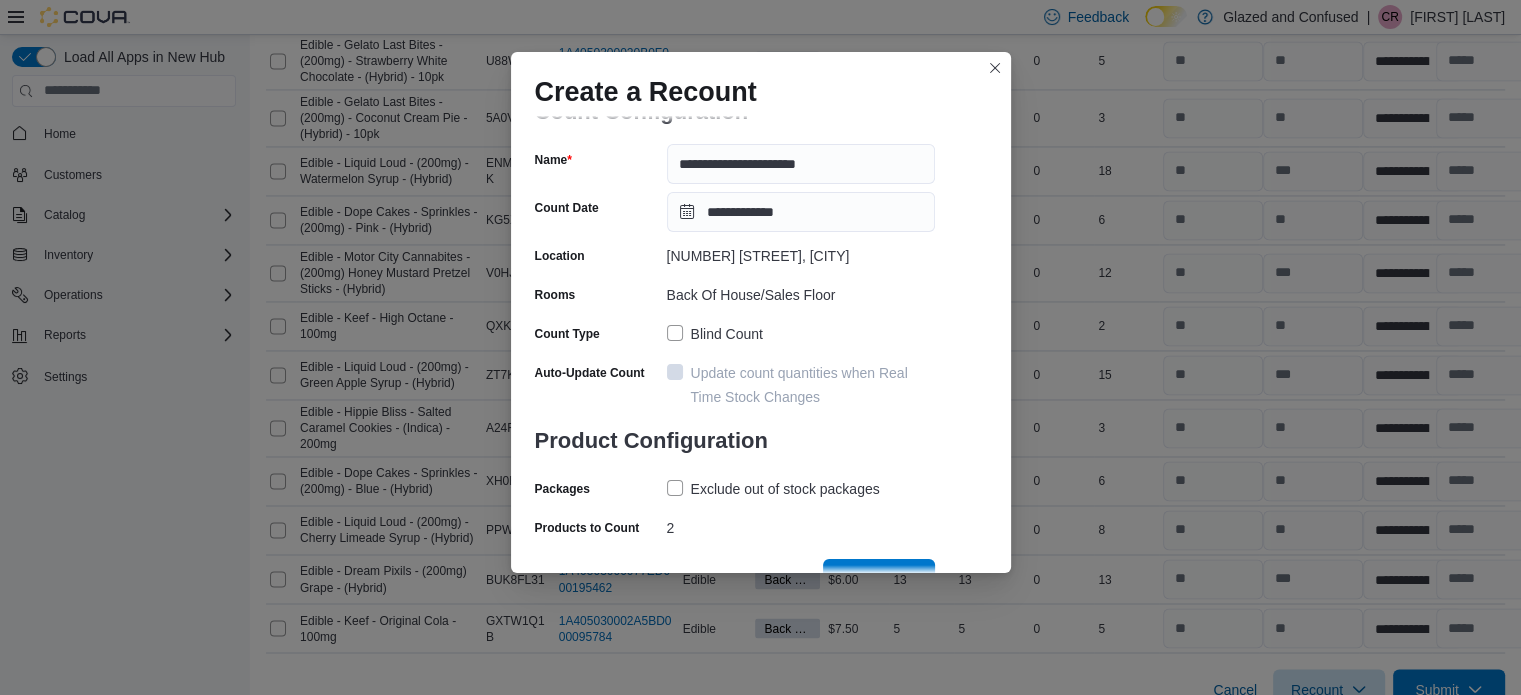 scroll, scrollTop: 69, scrollLeft: 0, axis: vertical 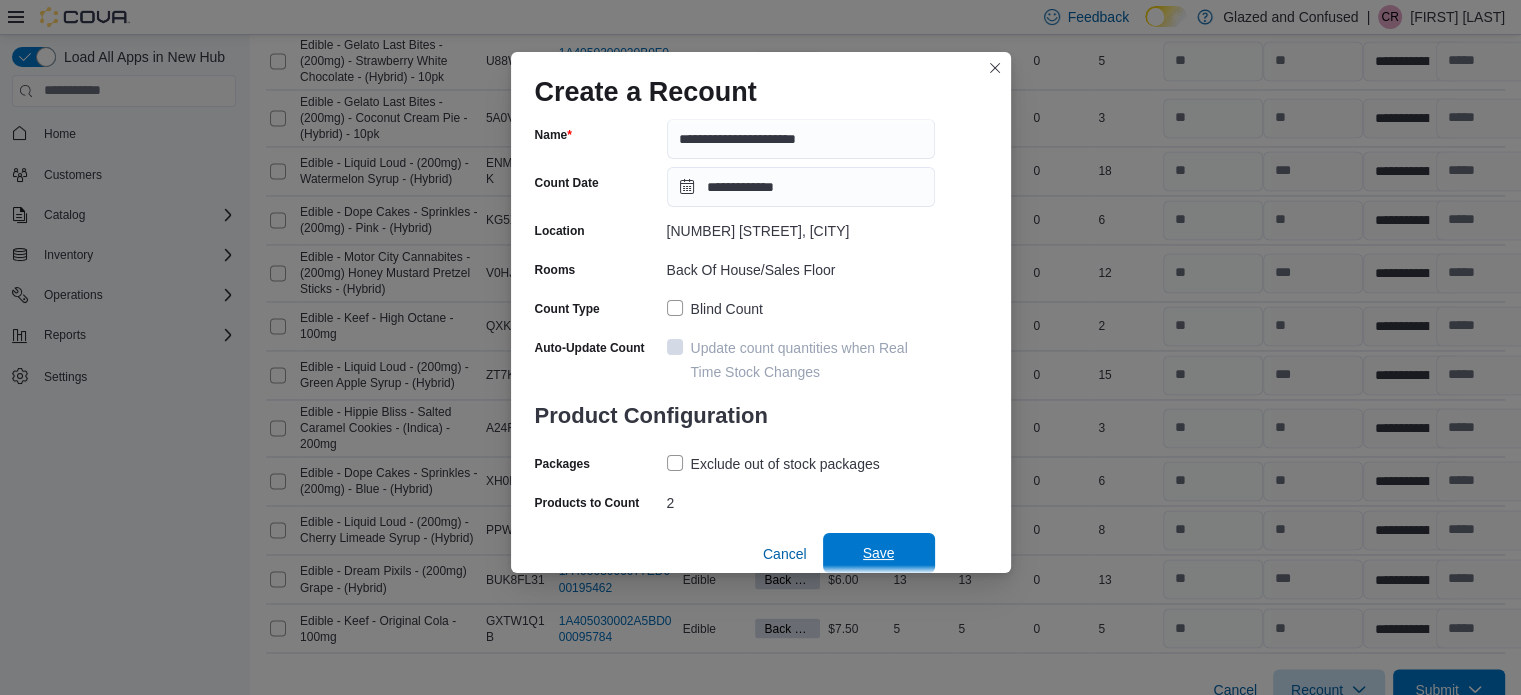 click on "Save" at bounding box center (879, 553) 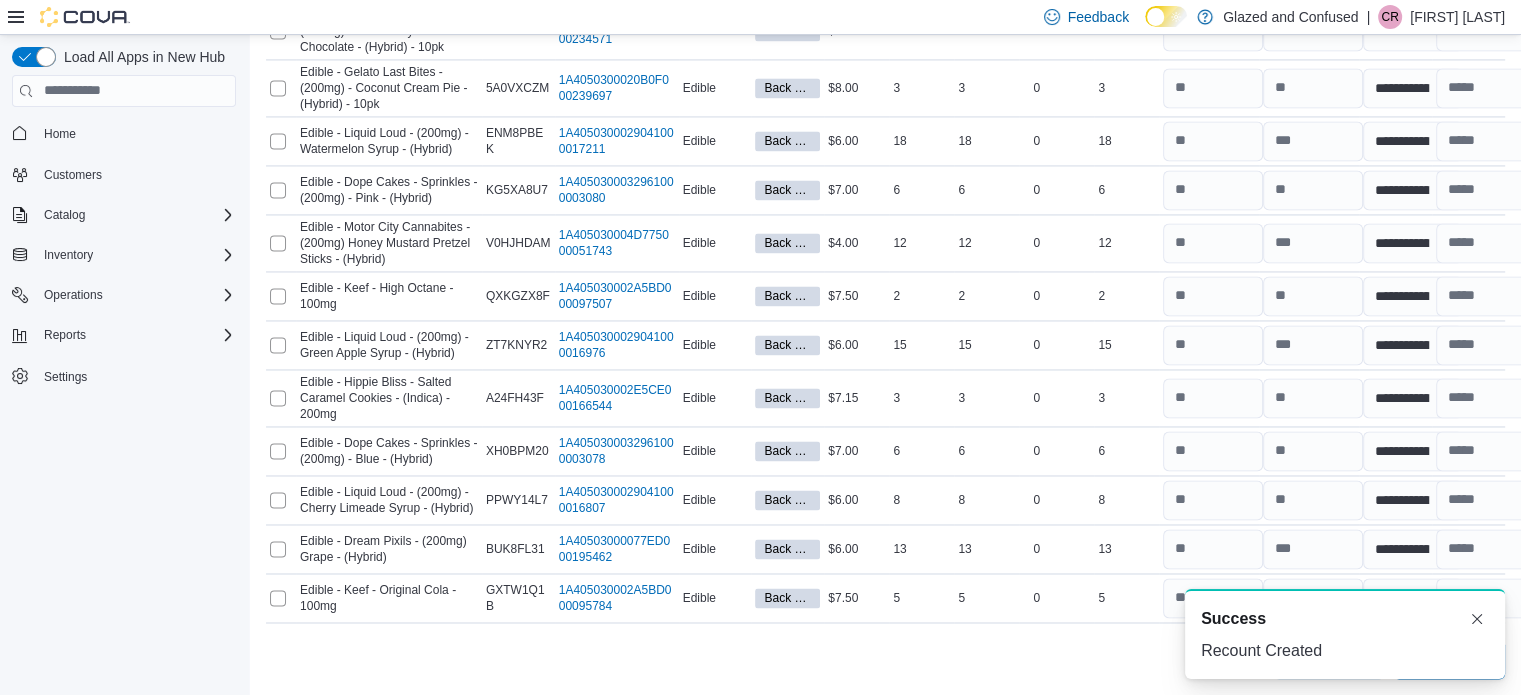 scroll, scrollTop: 3121, scrollLeft: 0, axis: vertical 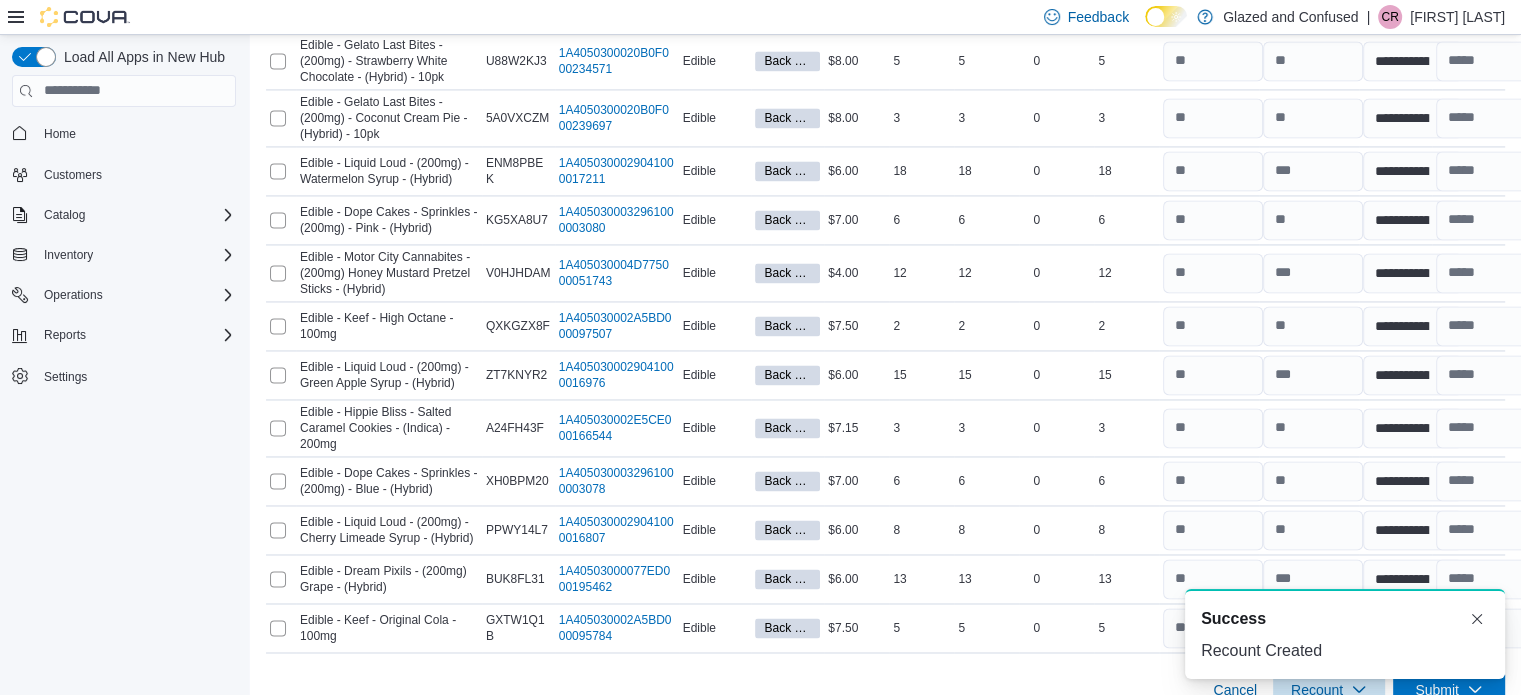 click on "A new notification appears Success Recount Created" at bounding box center [1345, 634] 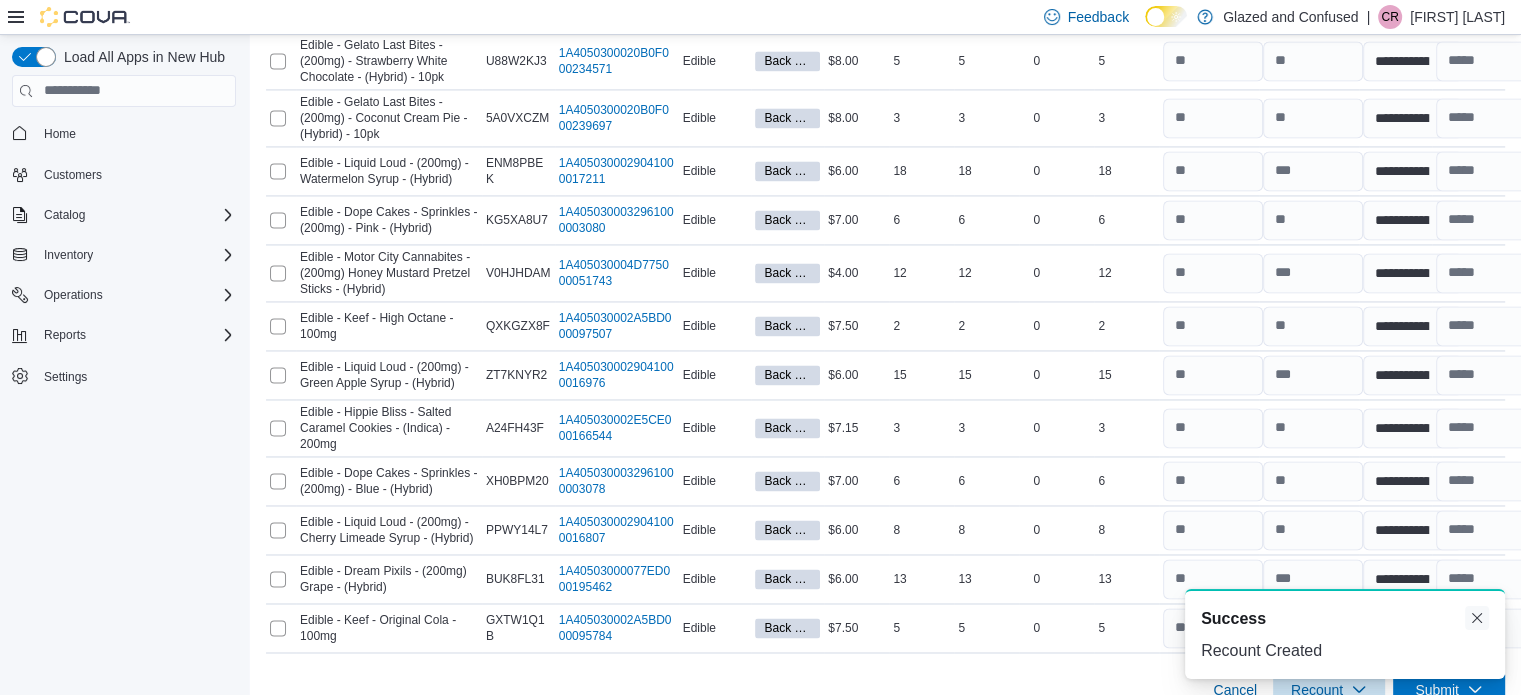 click at bounding box center [1477, 618] 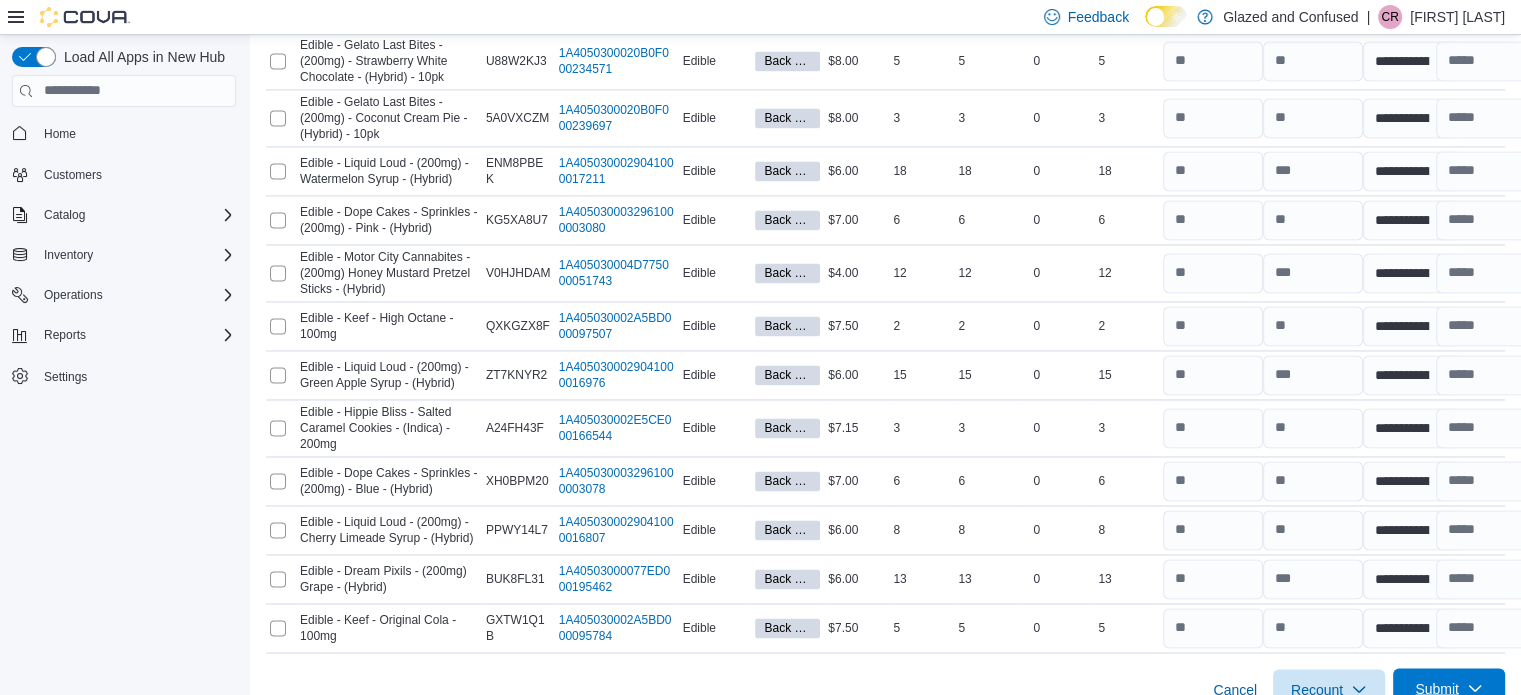 click on "Submit" at bounding box center (1449, 688) 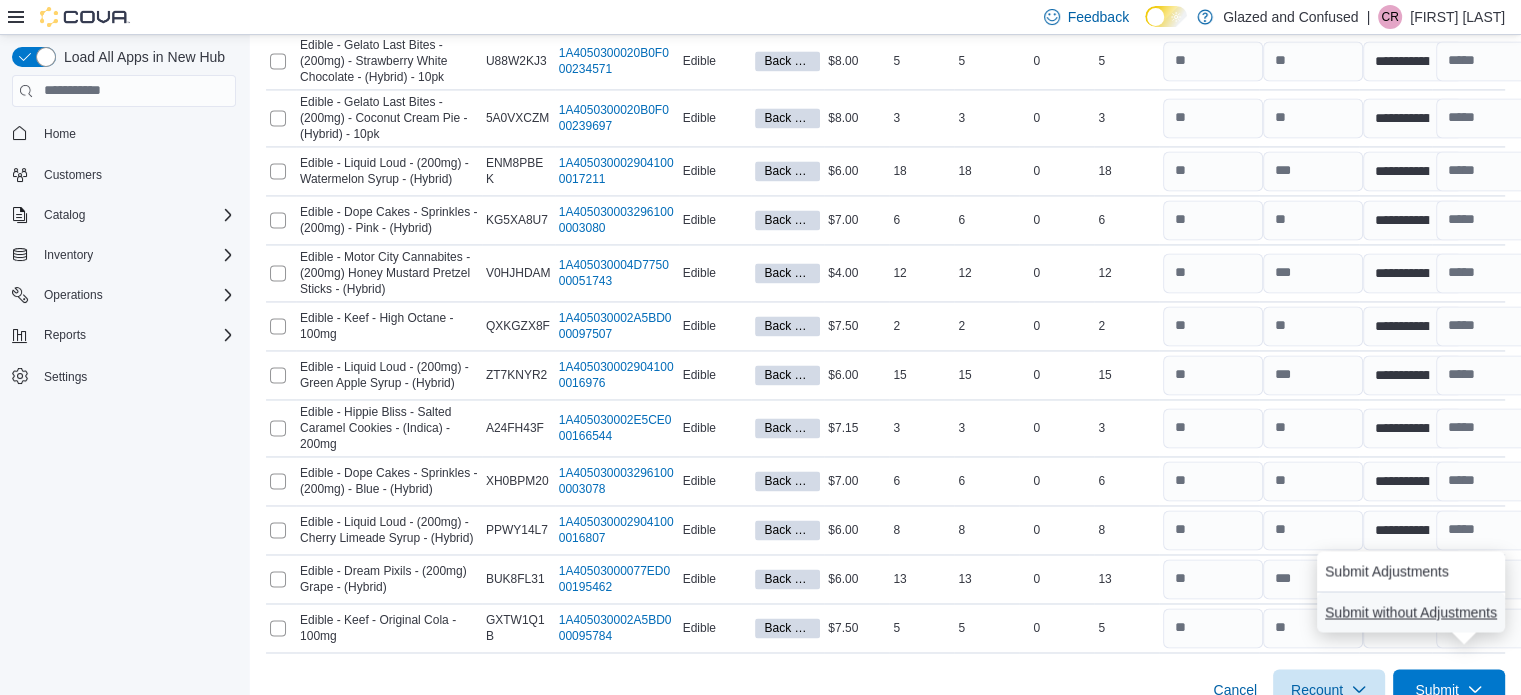 click on "Submit without Adjustments" at bounding box center (1411, 612) 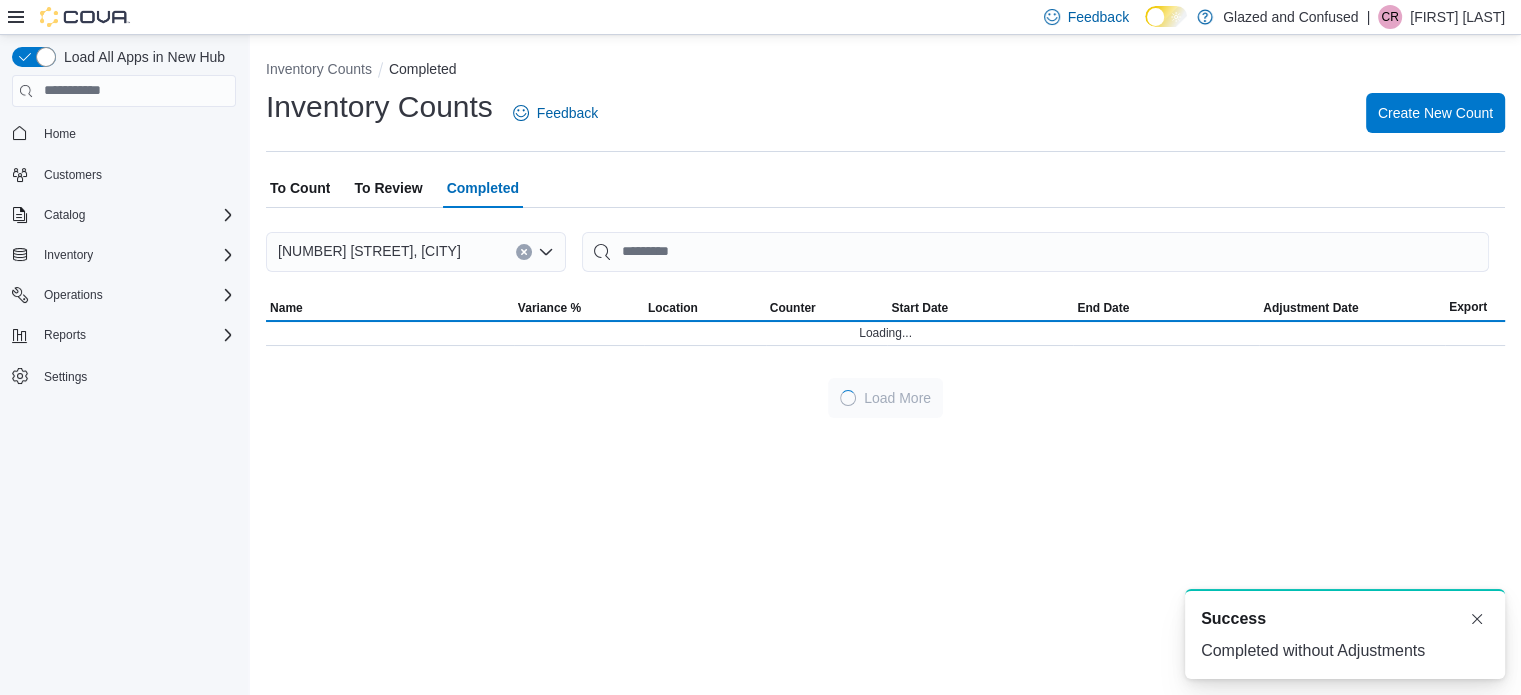 scroll, scrollTop: 0, scrollLeft: 0, axis: both 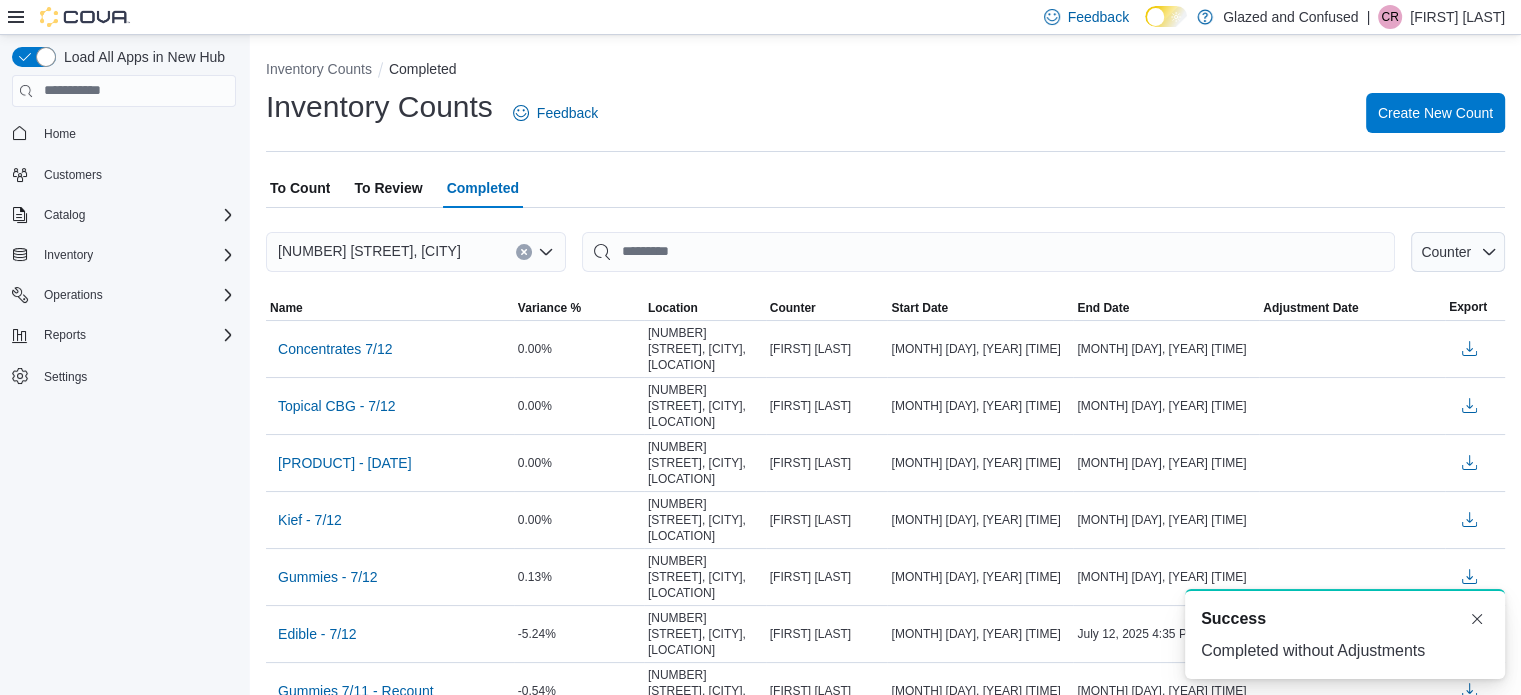 click on "To Review" at bounding box center [388, 188] 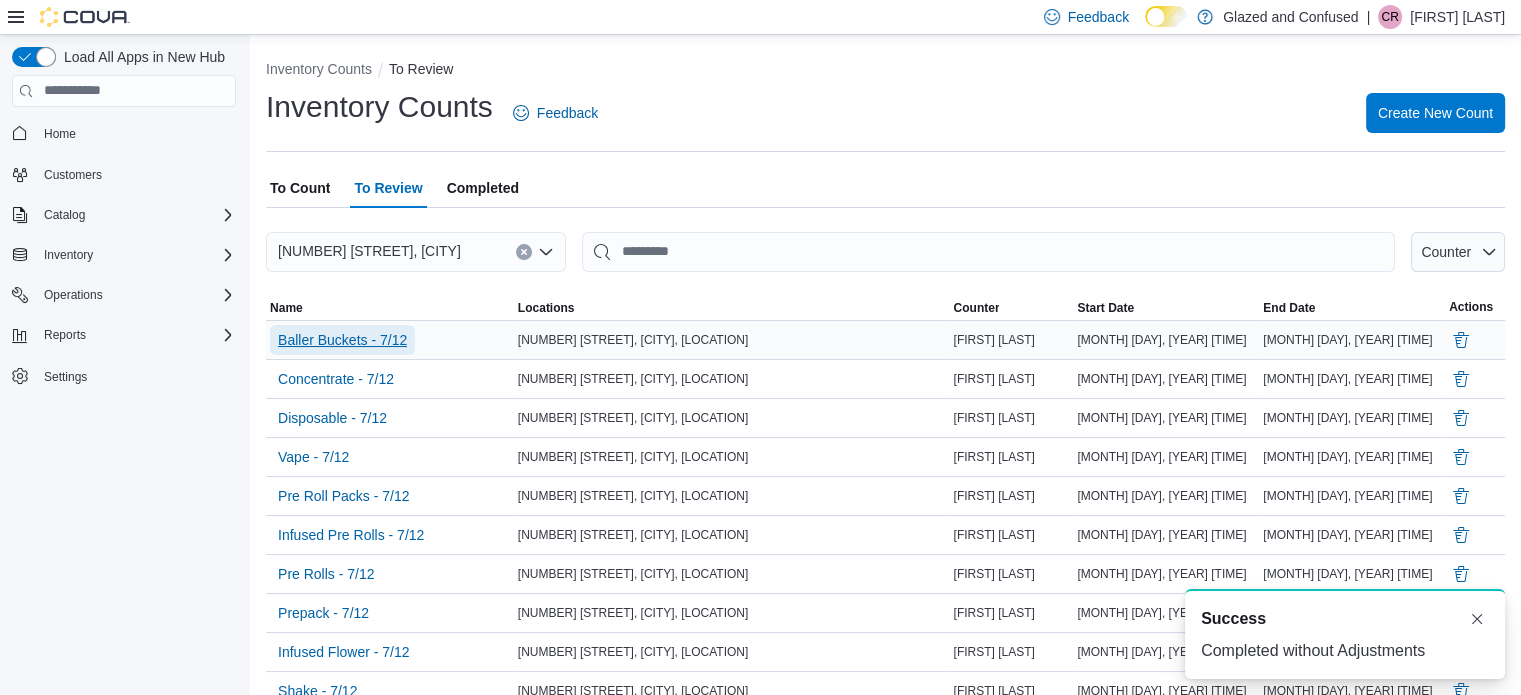 click on "Baller Buckets - 7/12" at bounding box center (342, 340) 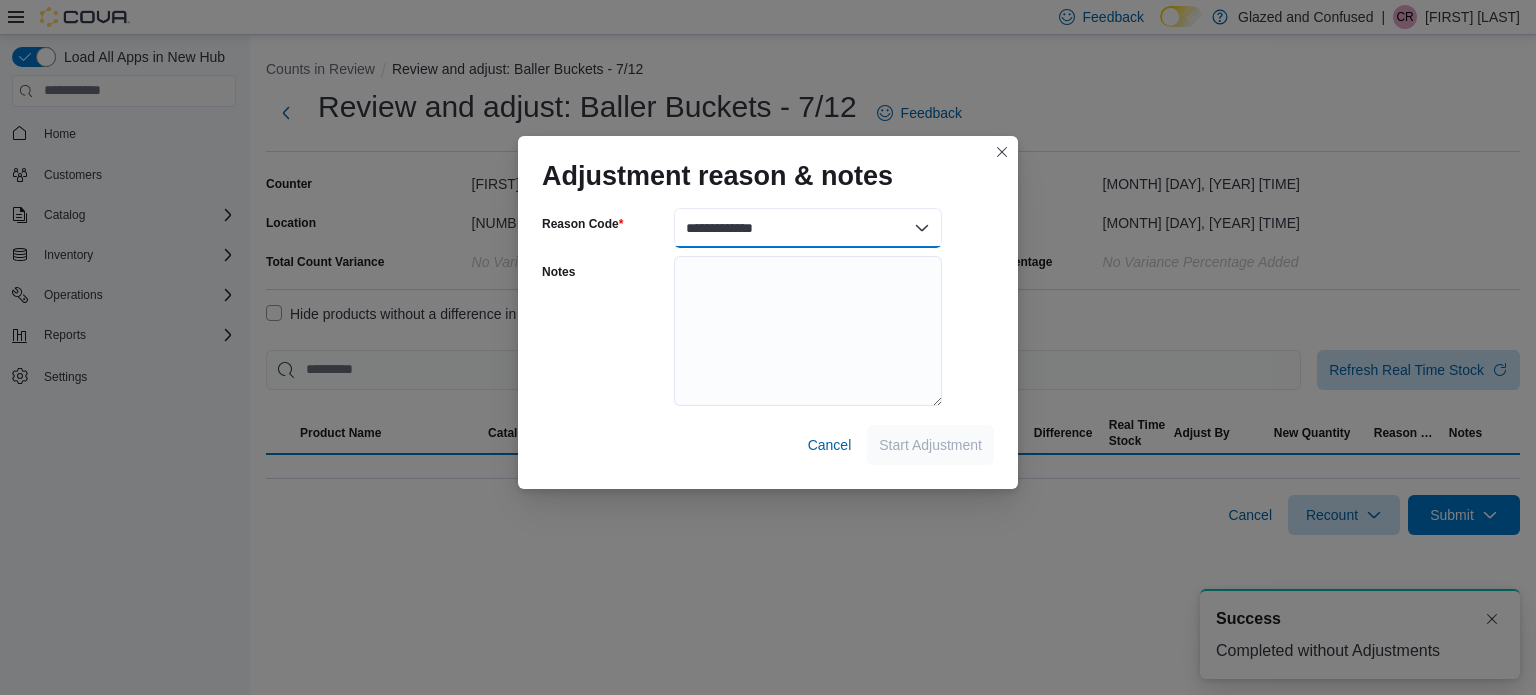 click on "**********" at bounding box center [808, 228] 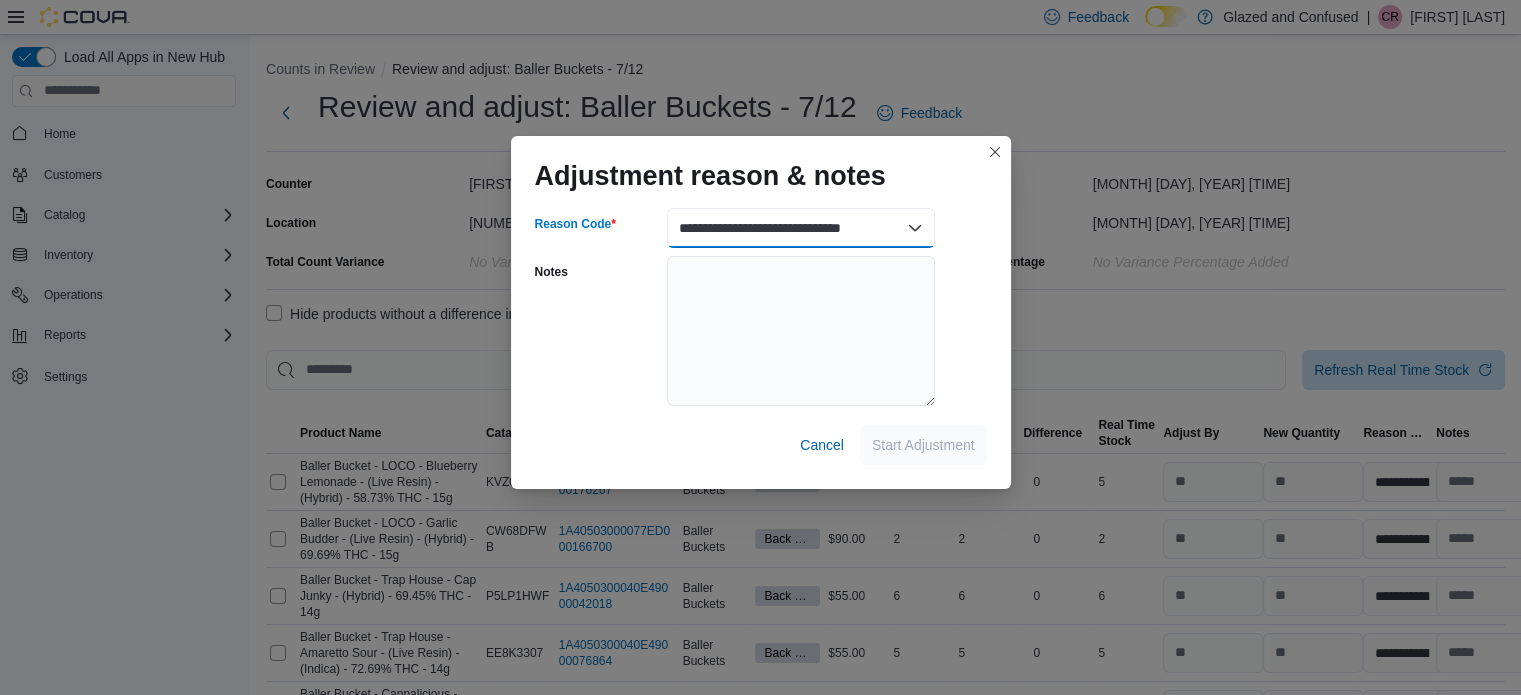 click on "**********" at bounding box center (801, 228) 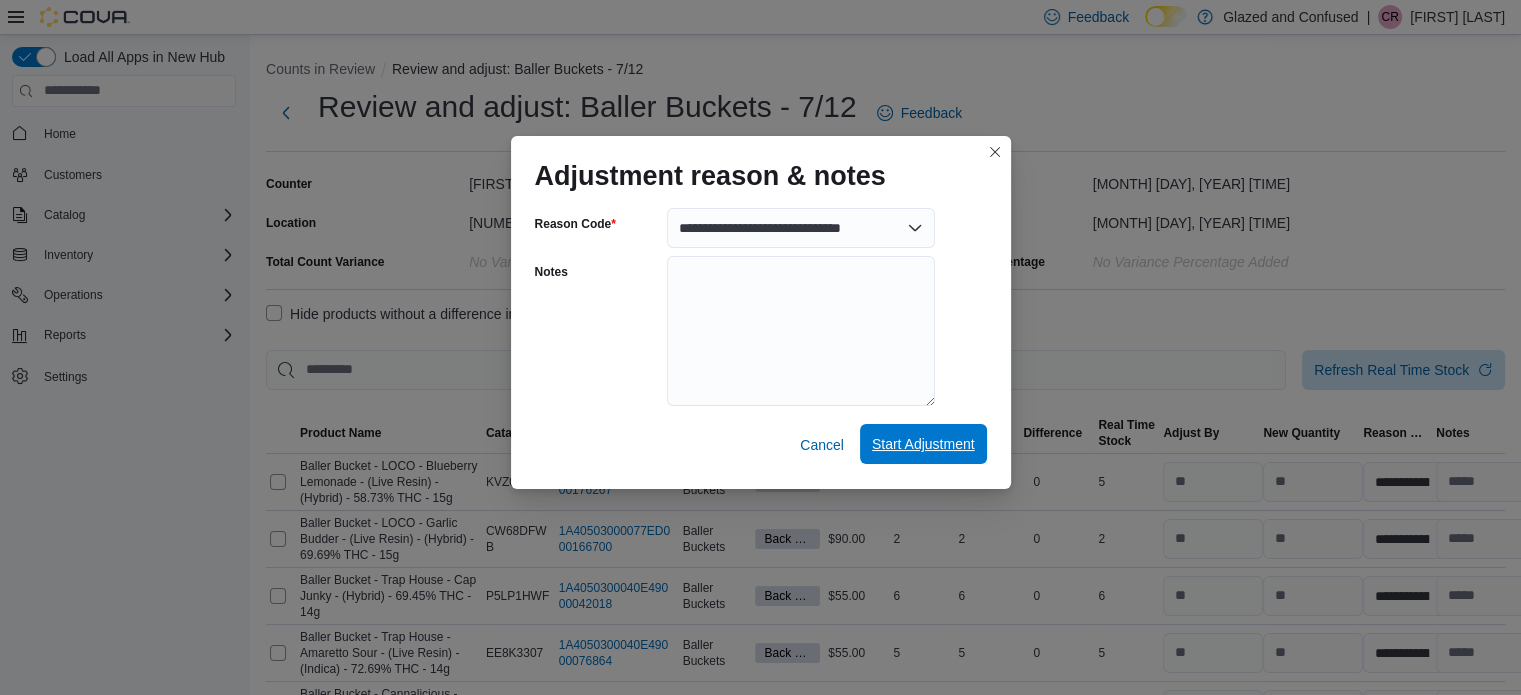 click on "Start Adjustment" at bounding box center [923, 444] 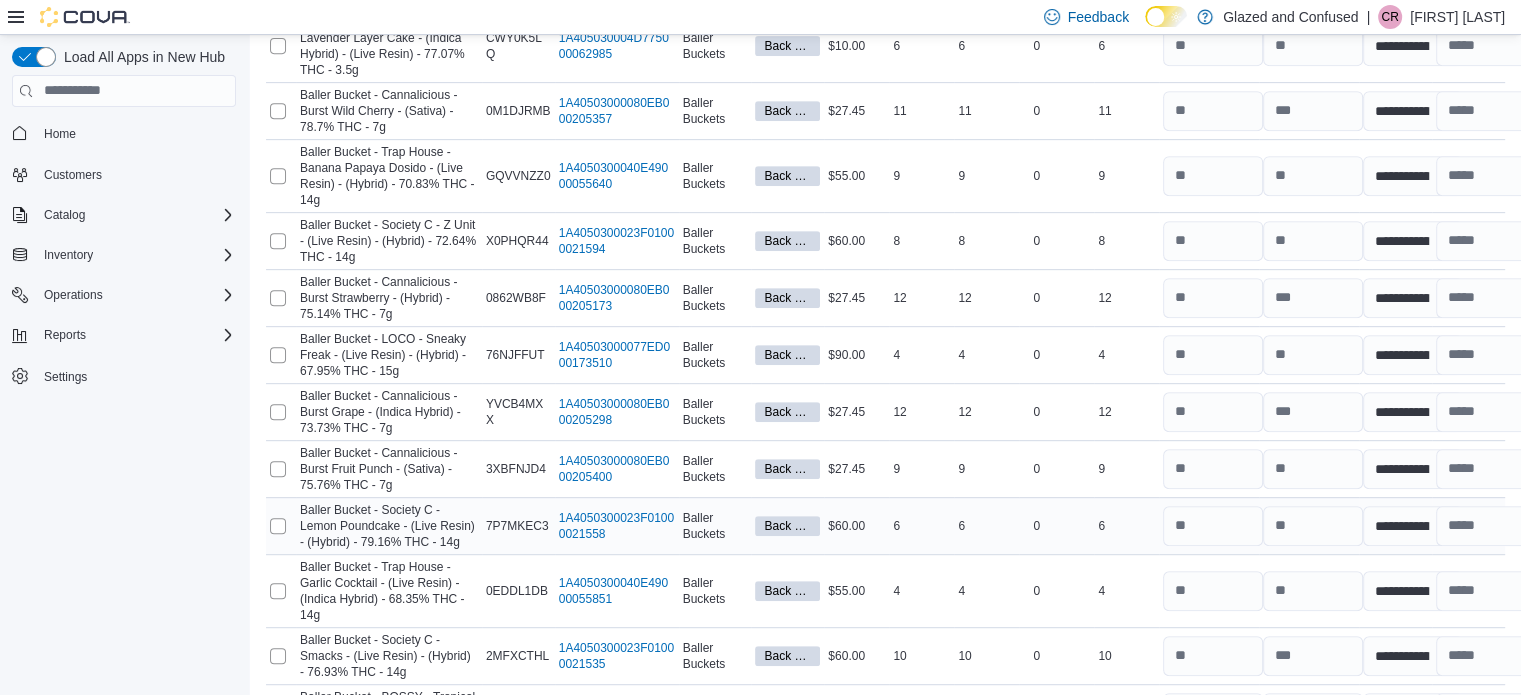 scroll, scrollTop: 1071, scrollLeft: 0, axis: vertical 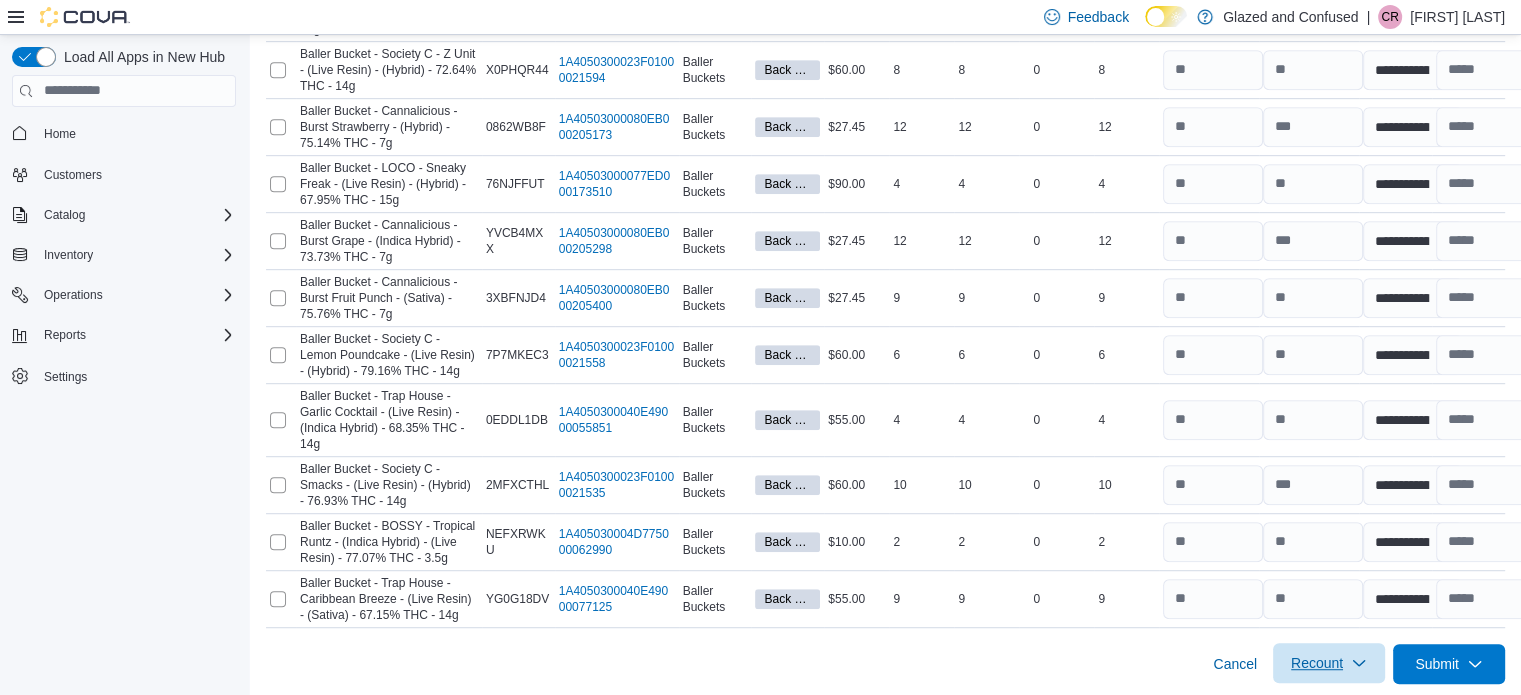 click on "Recount" at bounding box center [1329, 663] 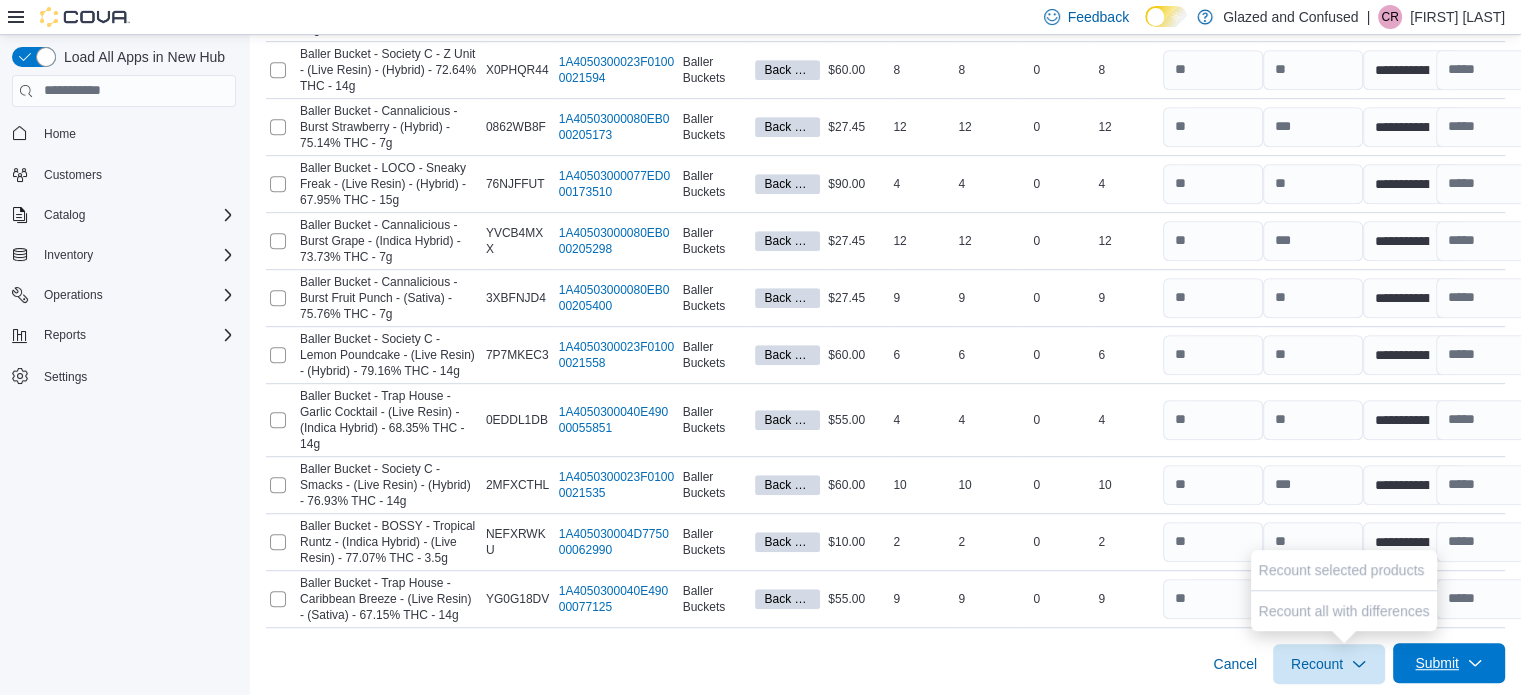 click on "Submit" at bounding box center [1449, 663] 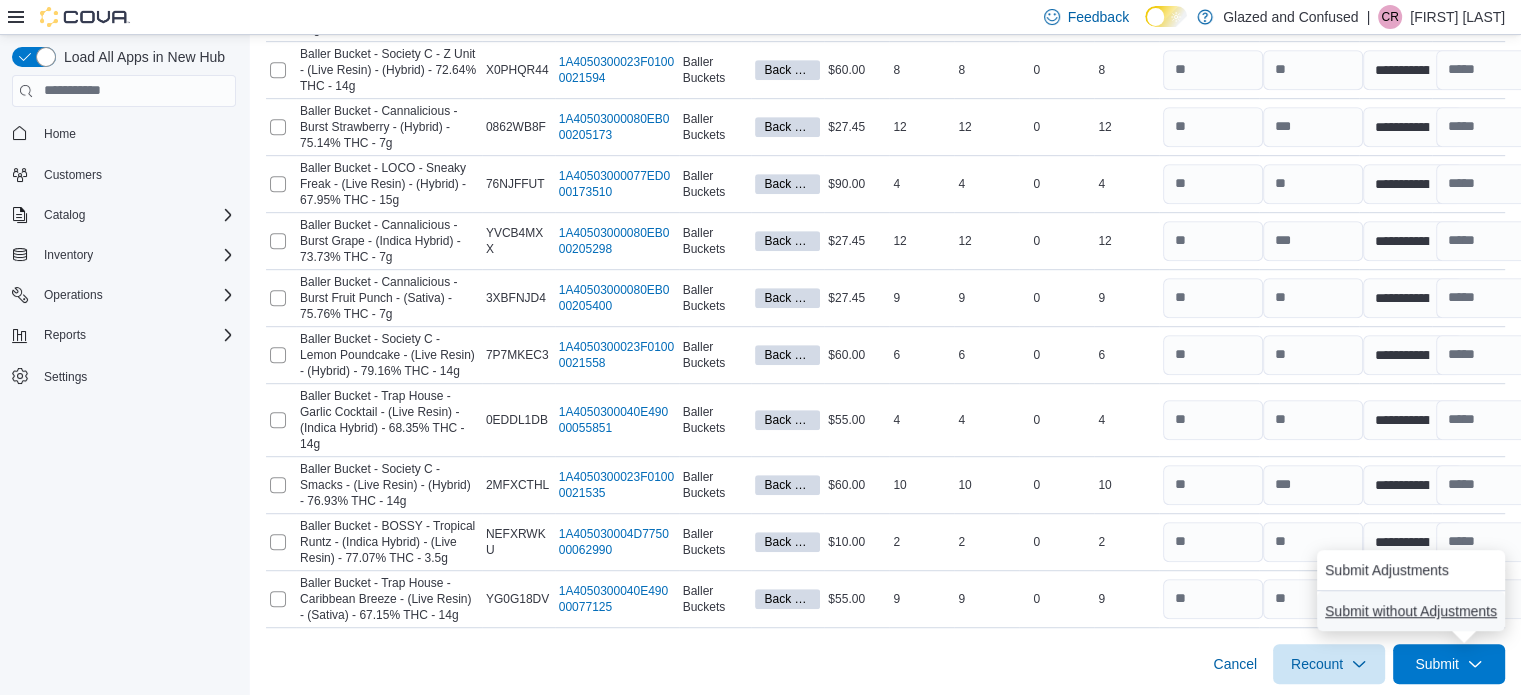 click on "Submit without Adjustments" at bounding box center [1411, 611] 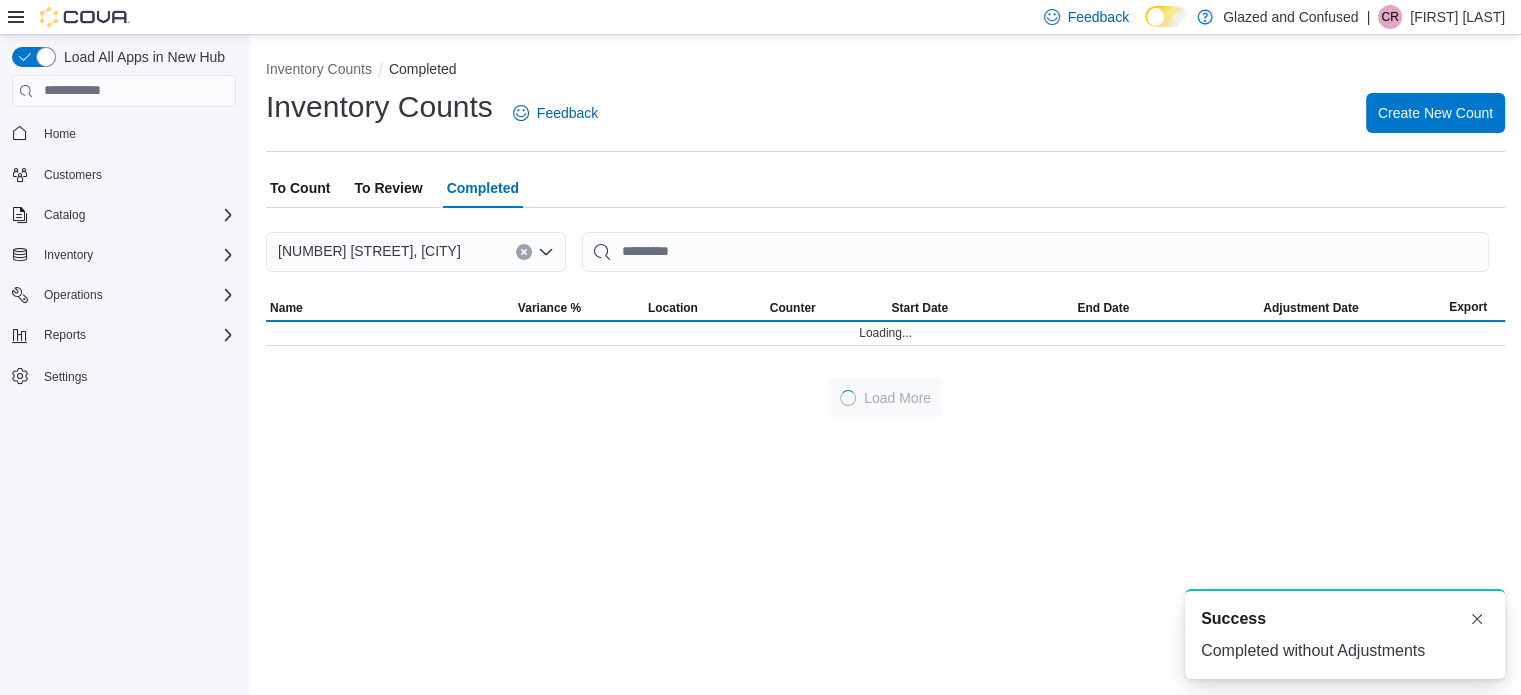 scroll, scrollTop: 0, scrollLeft: 0, axis: both 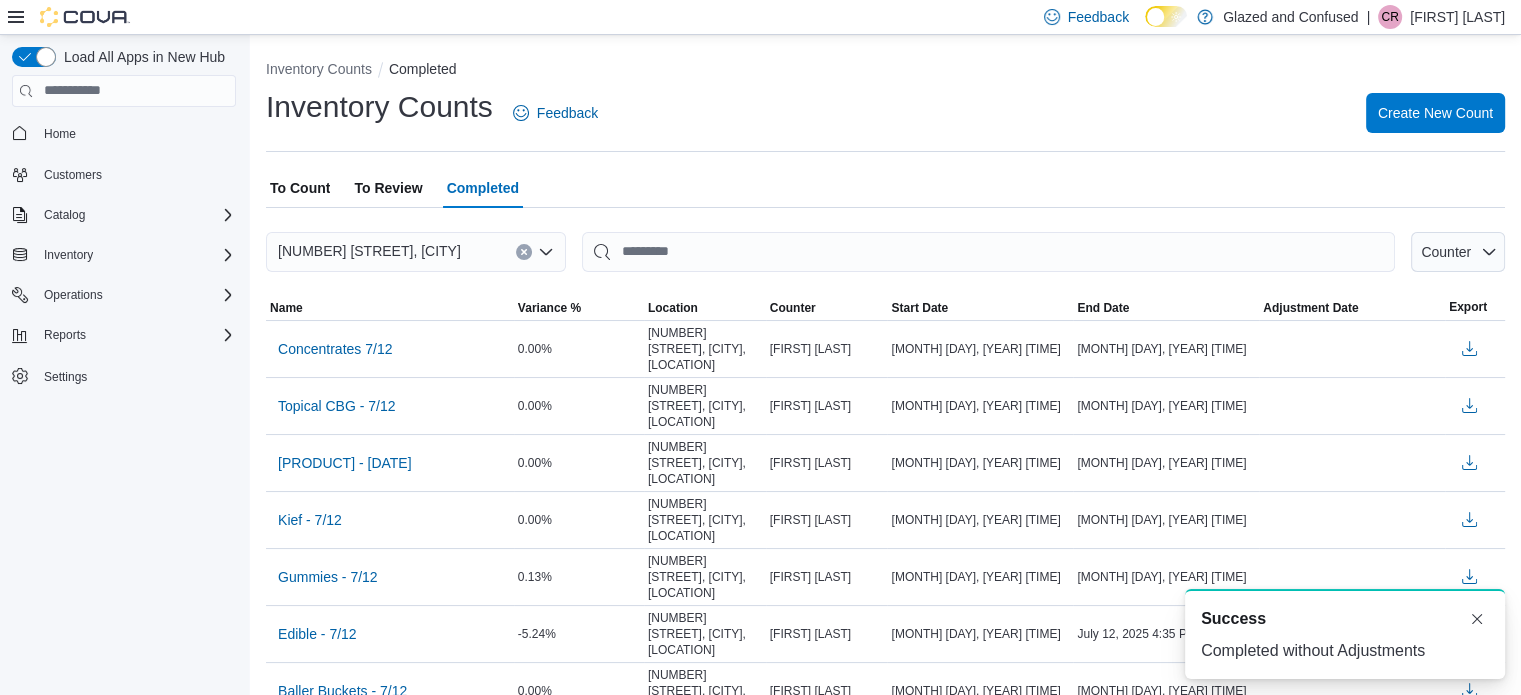 click on "To Review" at bounding box center (388, 188) 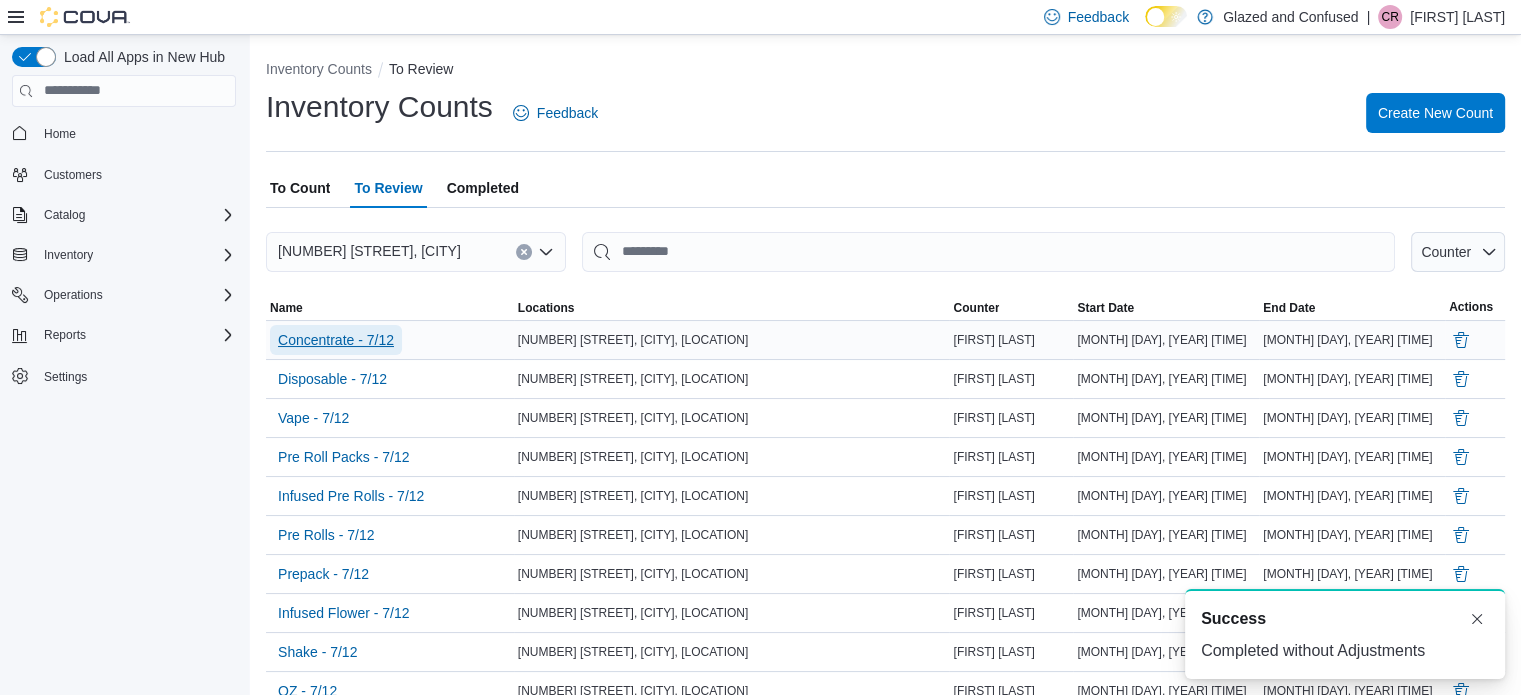 click on "Concentrate - 7/12" at bounding box center (336, 340) 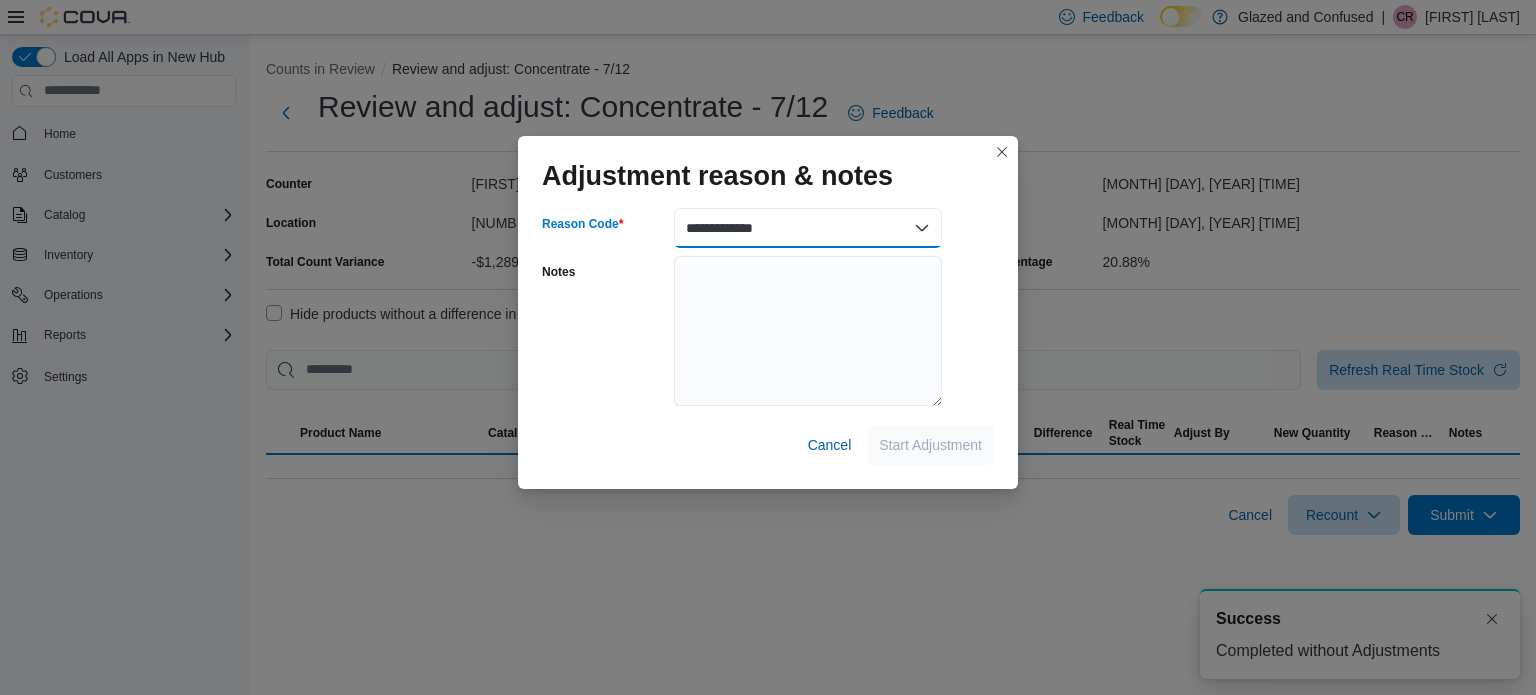 drag, startPoint x: 780, startPoint y: 217, endPoint x: 784, endPoint y: 244, distance: 27.294687 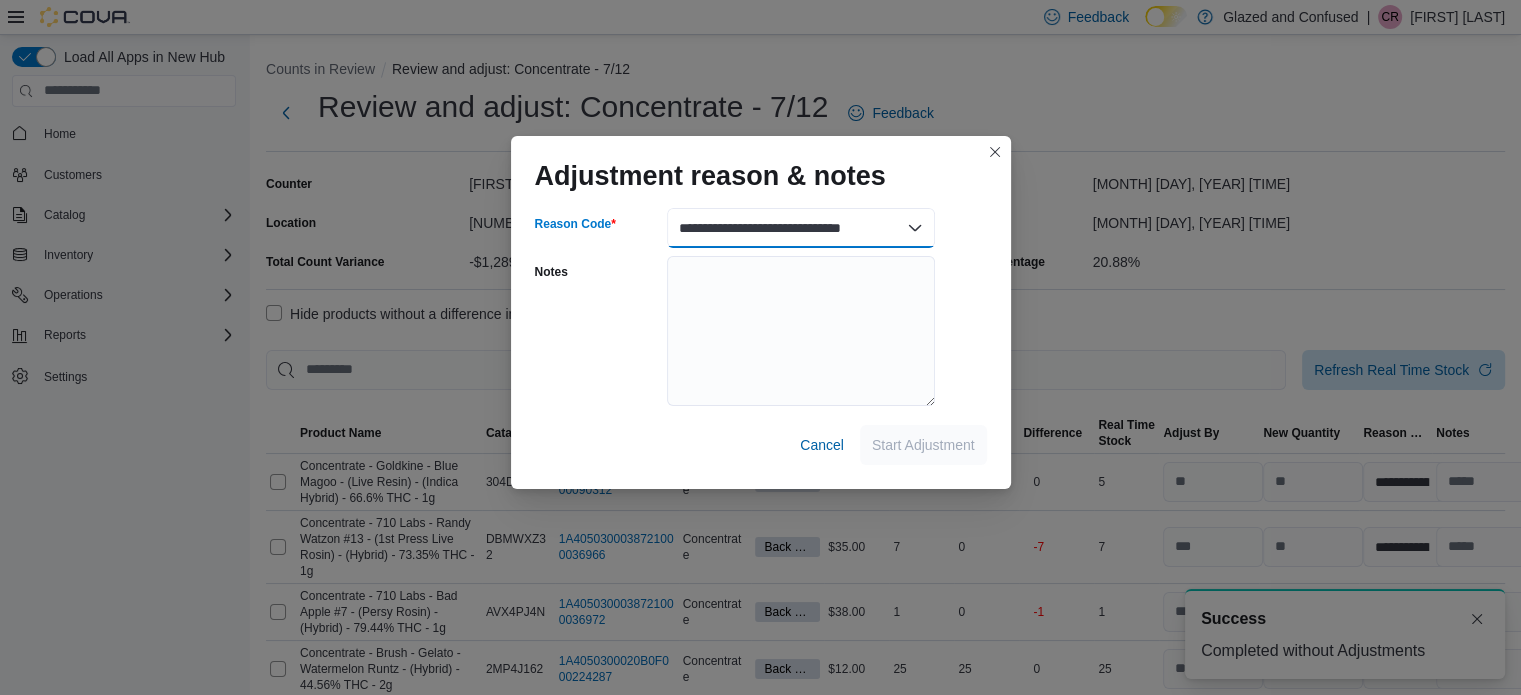 click on "**********" at bounding box center [801, 228] 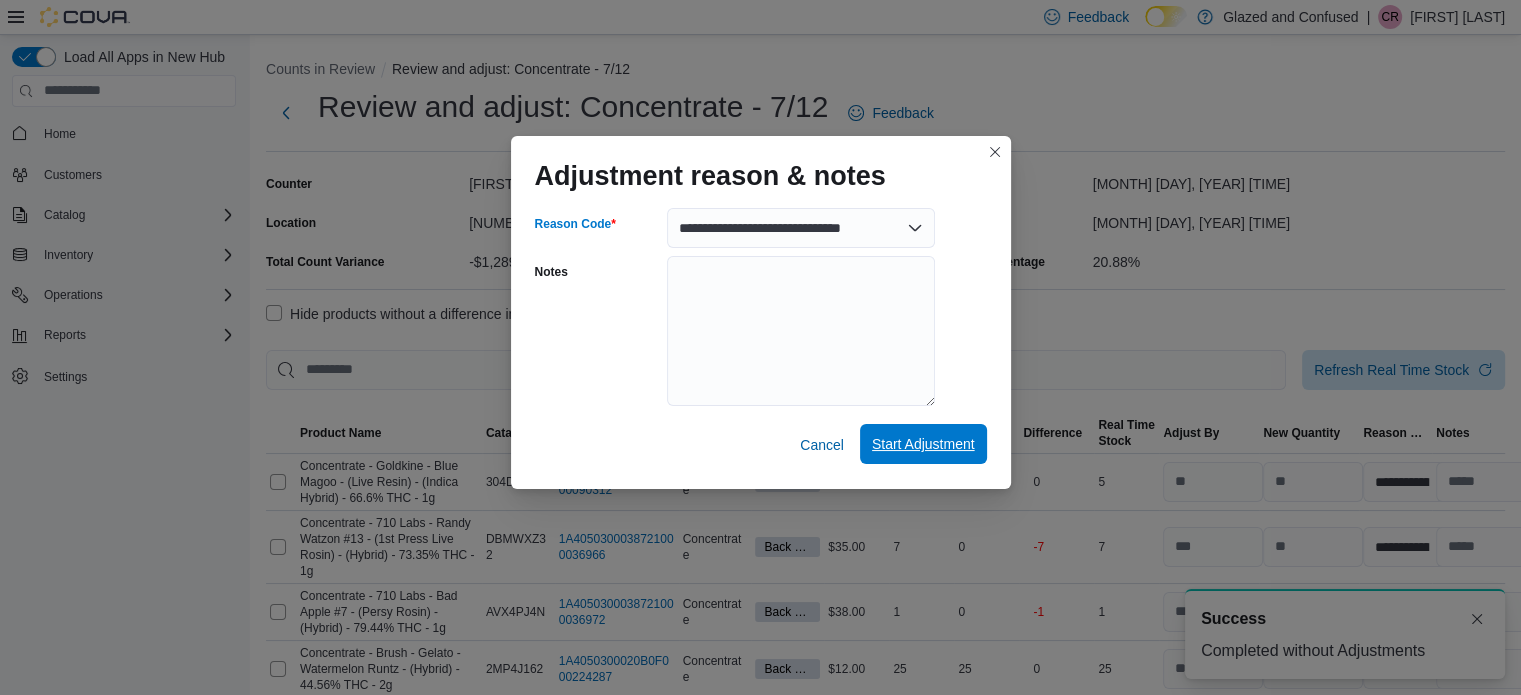 click on "Start Adjustment" at bounding box center (923, 444) 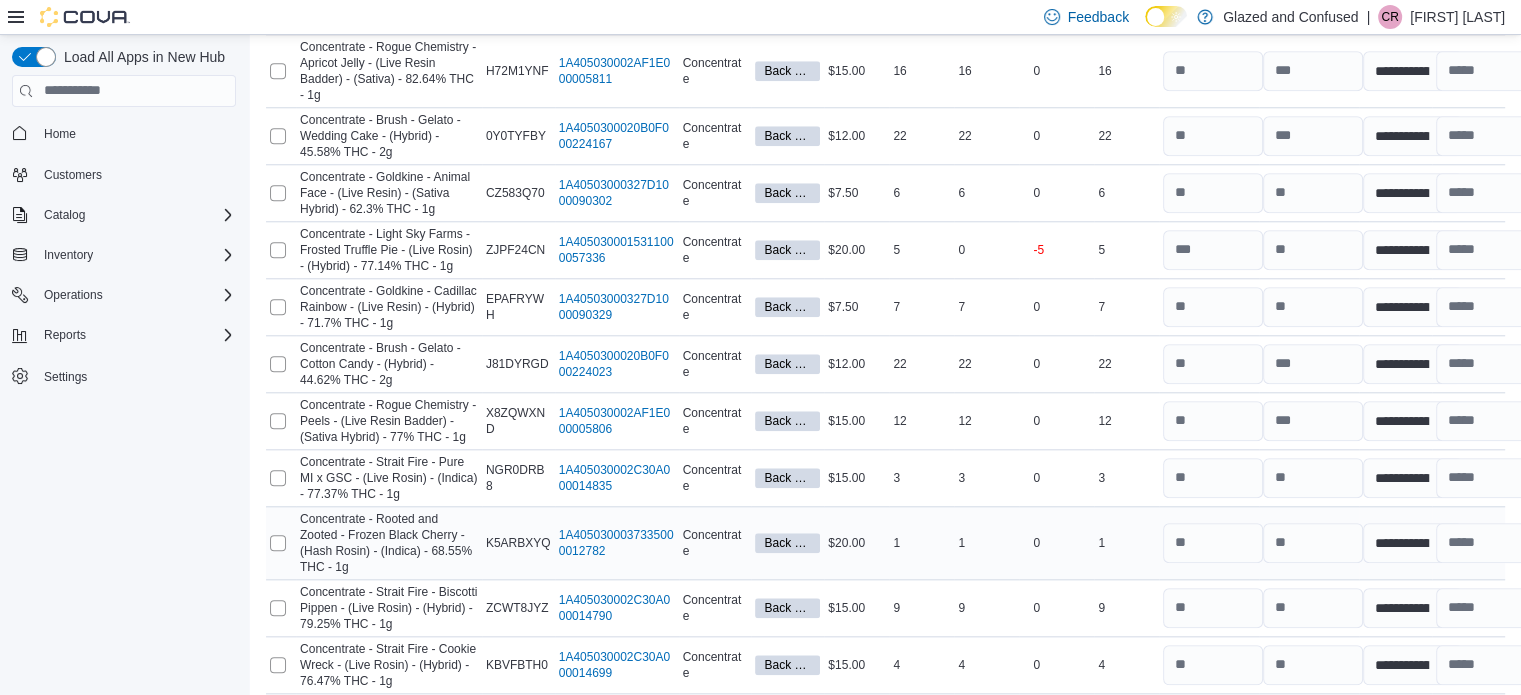 scroll, scrollTop: 2068, scrollLeft: 0, axis: vertical 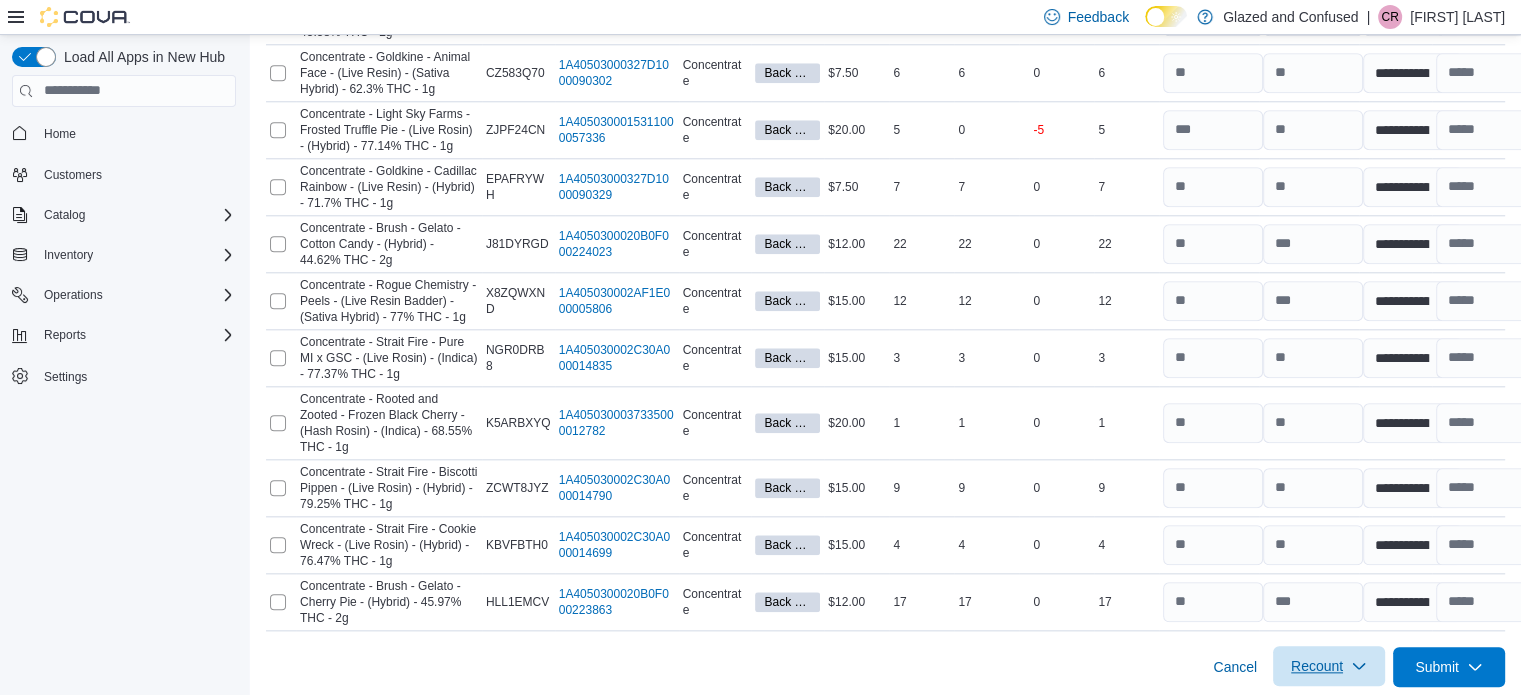 click on "Recount" at bounding box center (1329, 666) 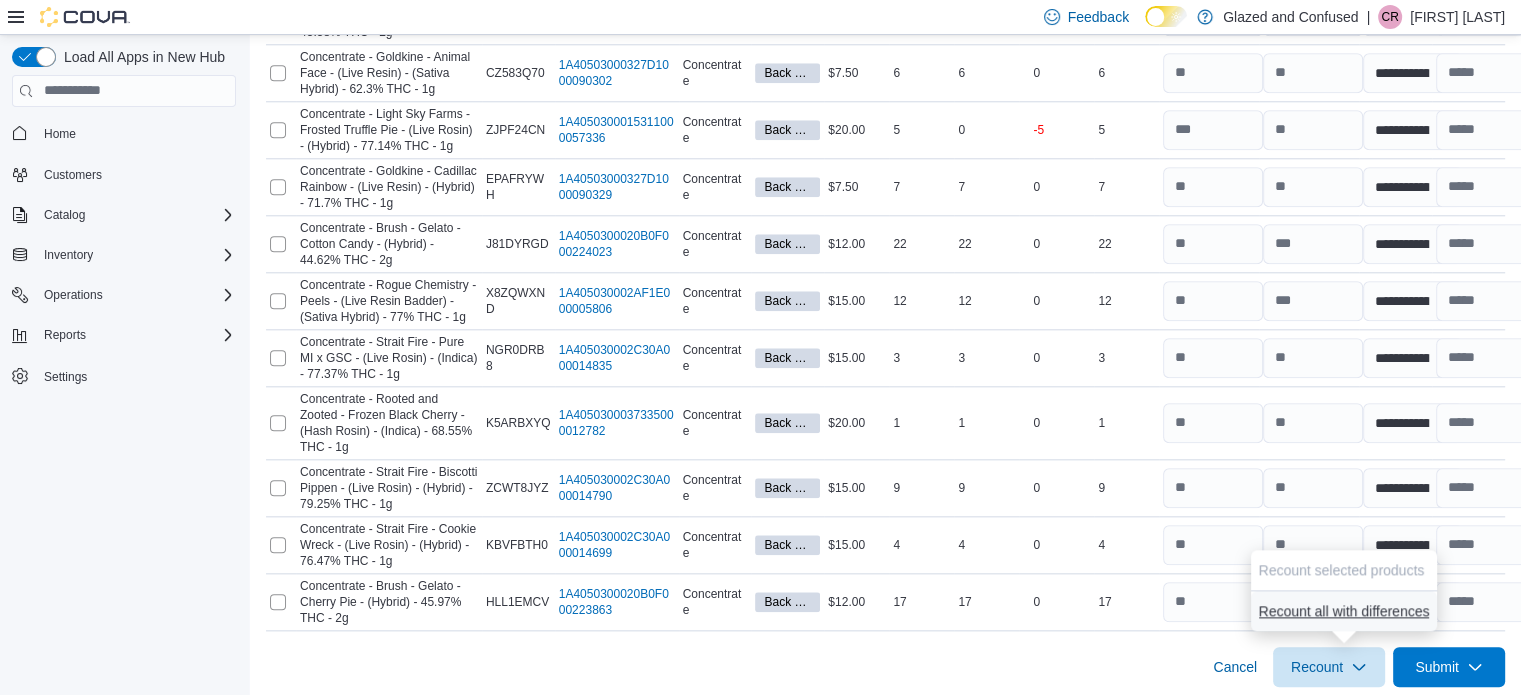 click on "Recount all with differences" at bounding box center [1344, 611] 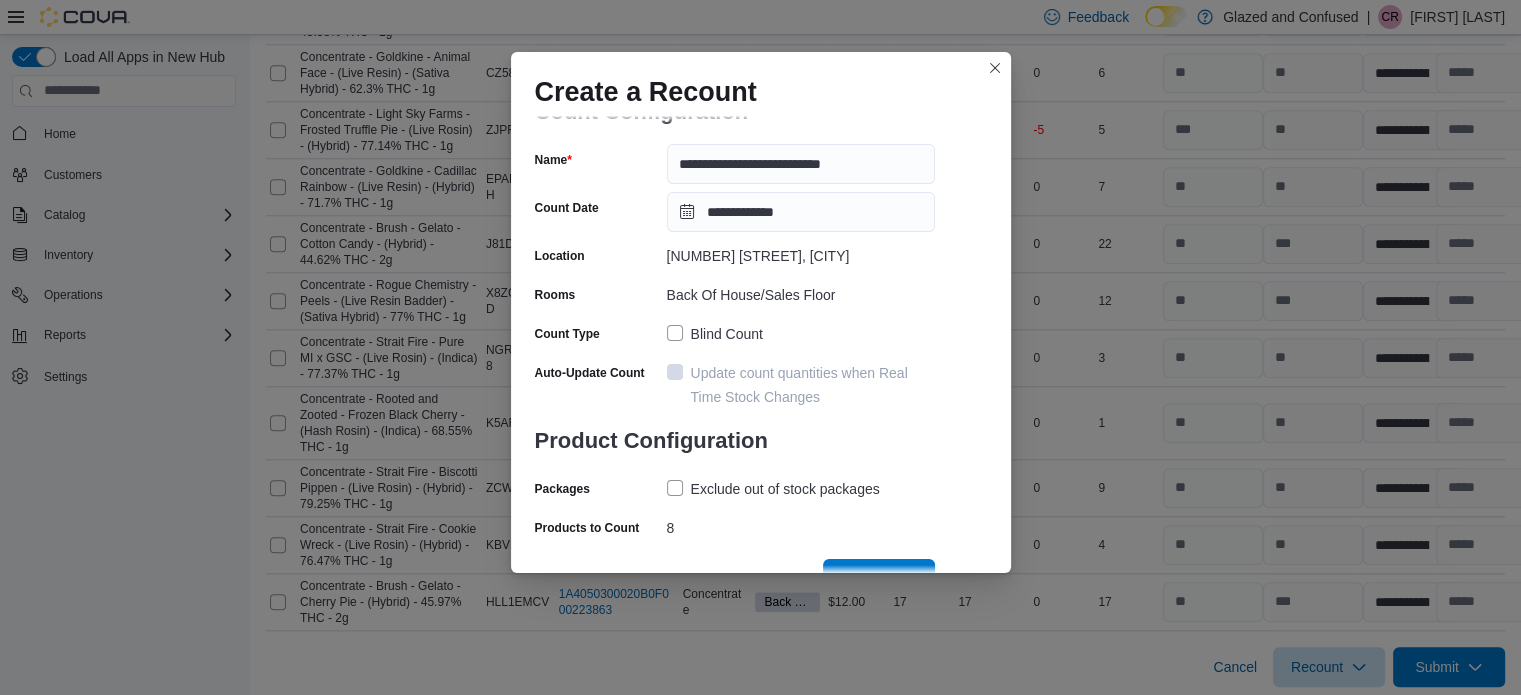 scroll, scrollTop: 69, scrollLeft: 0, axis: vertical 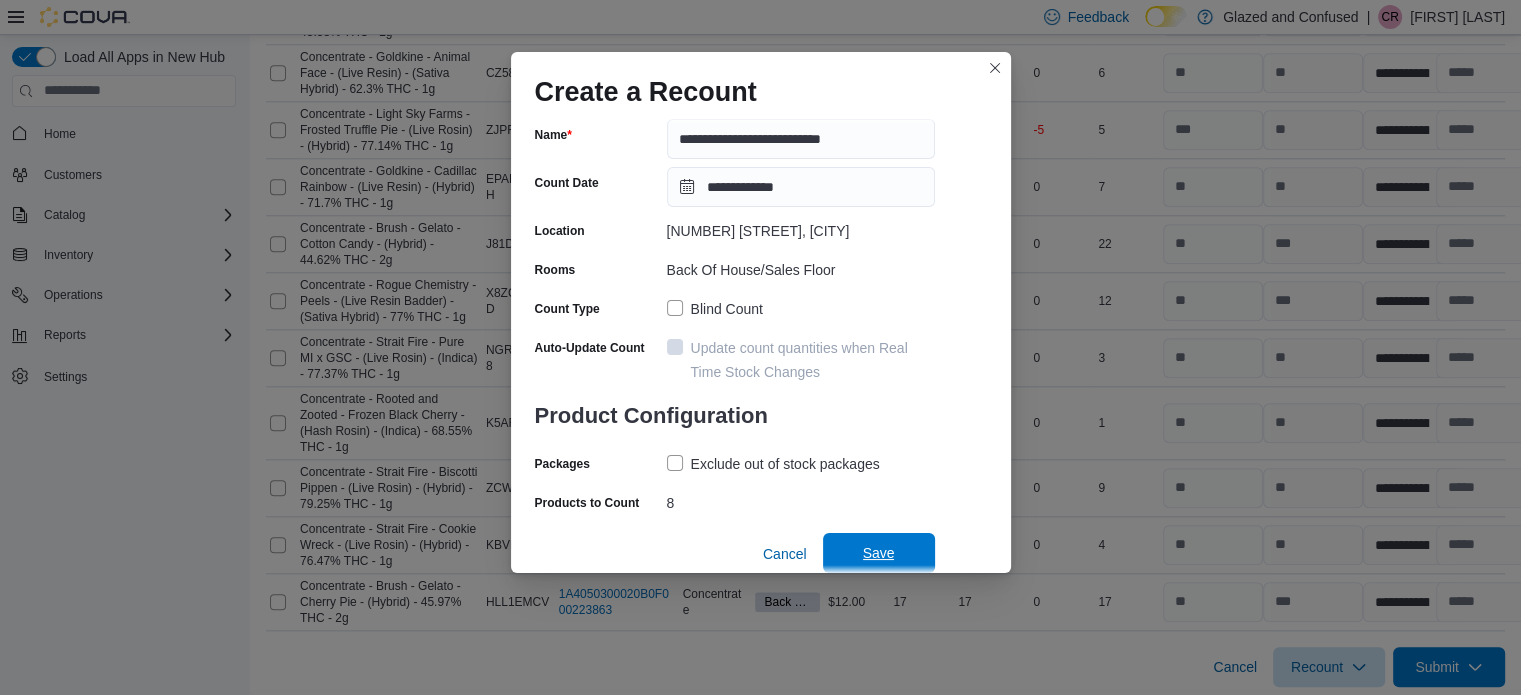 click on "Save" at bounding box center (879, 553) 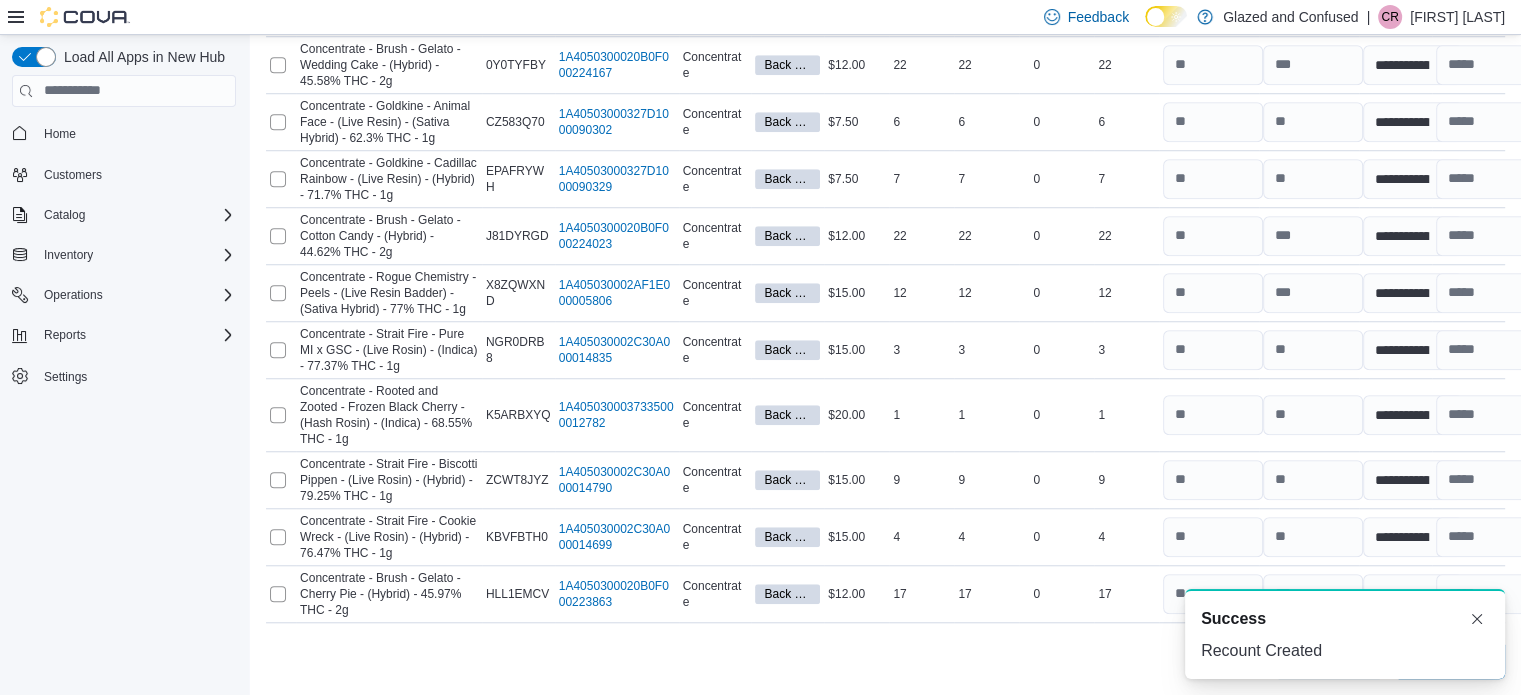 scroll, scrollTop: 1565, scrollLeft: 0, axis: vertical 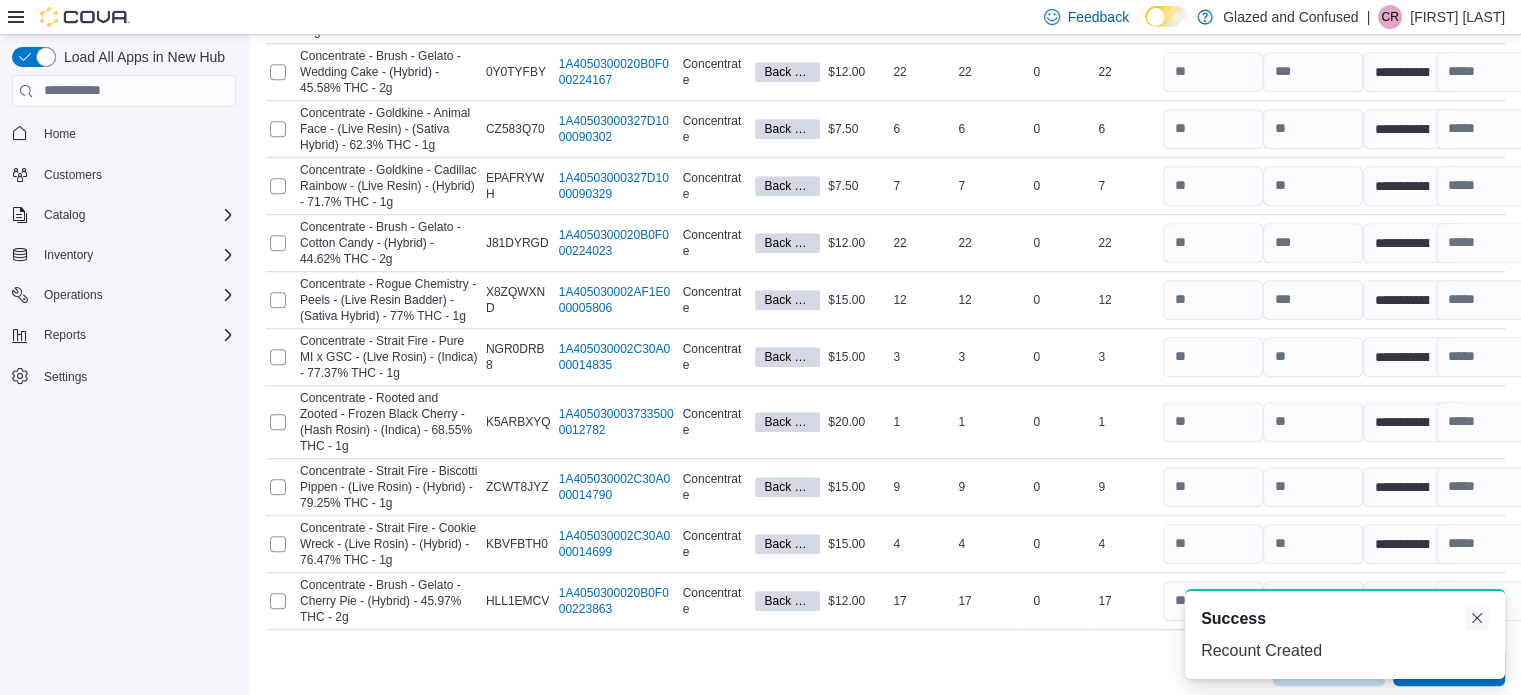 click at bounding box center [1477, 618] 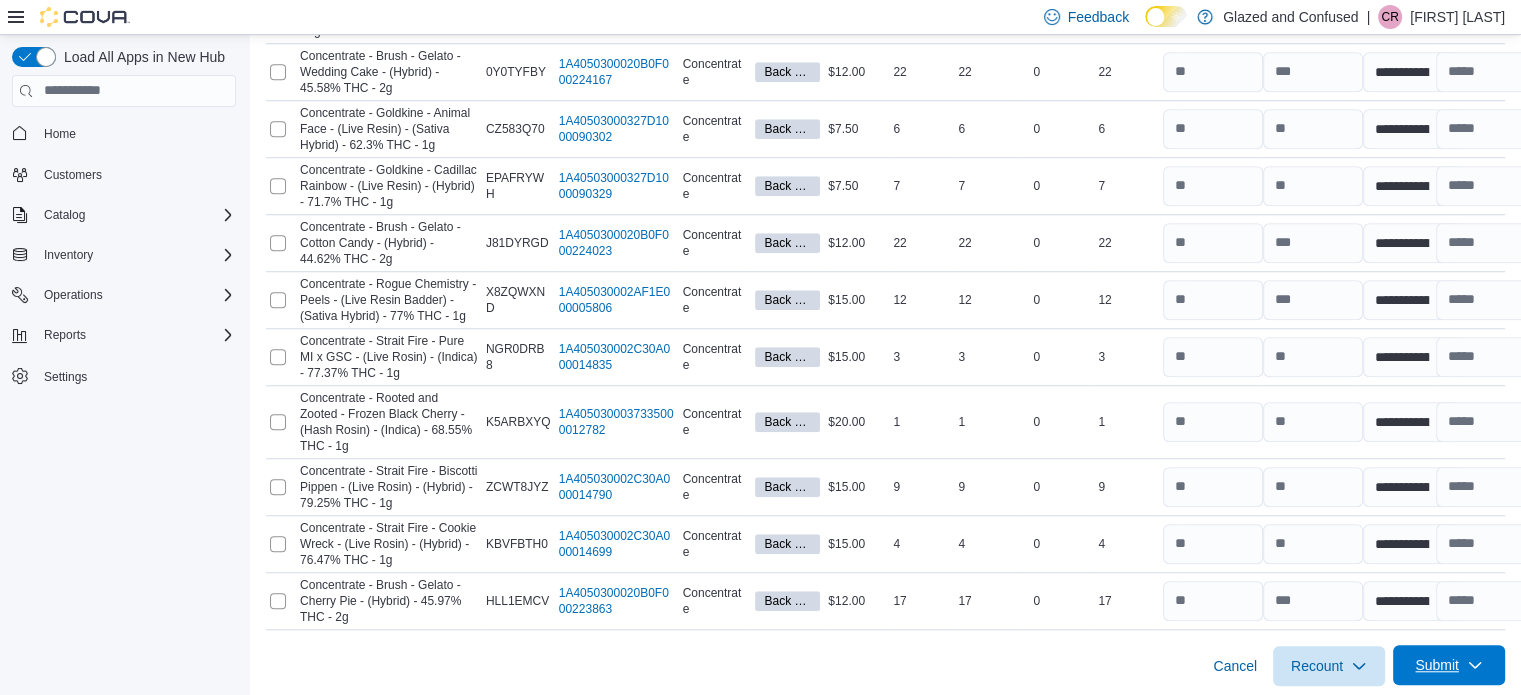 click on "Submit" at bounding box center [1449, 665] 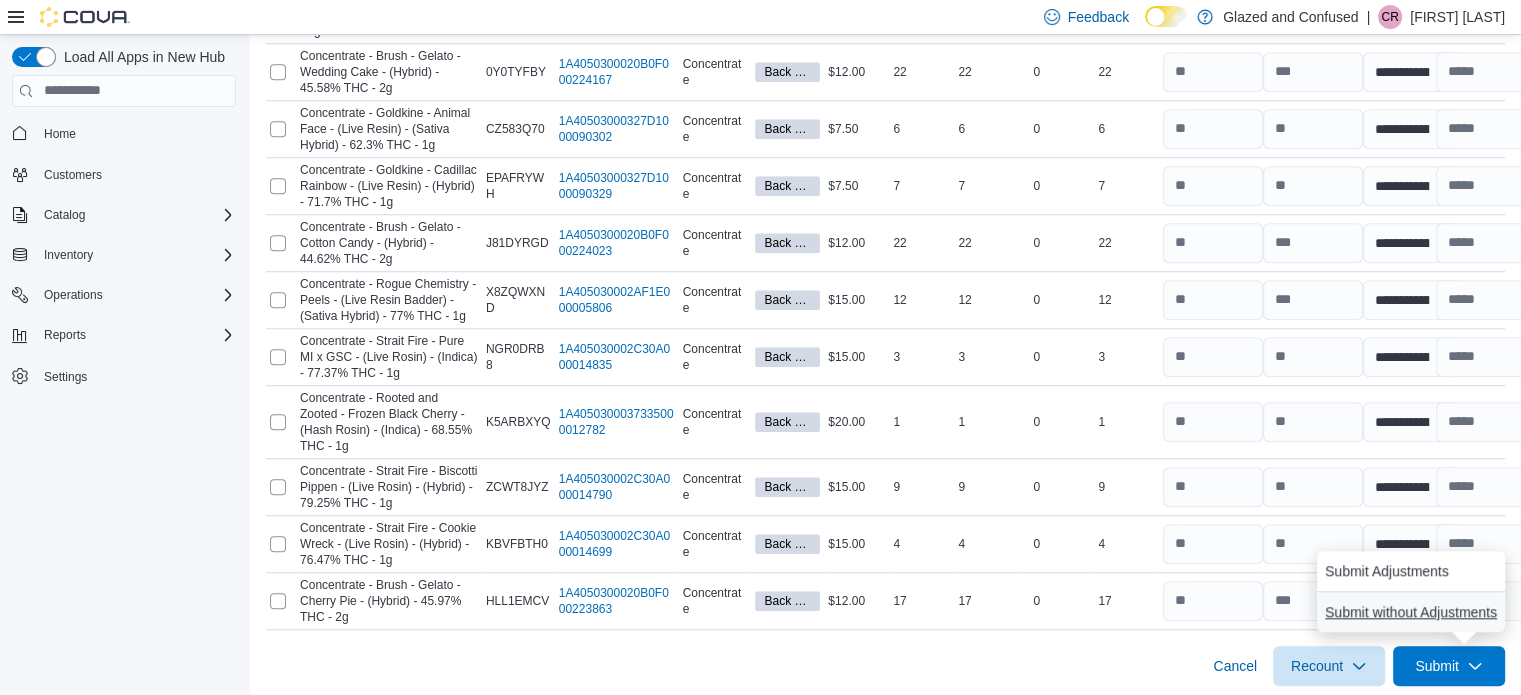 click on "Submit without Adjustments" at bounding box center (1411, 612) 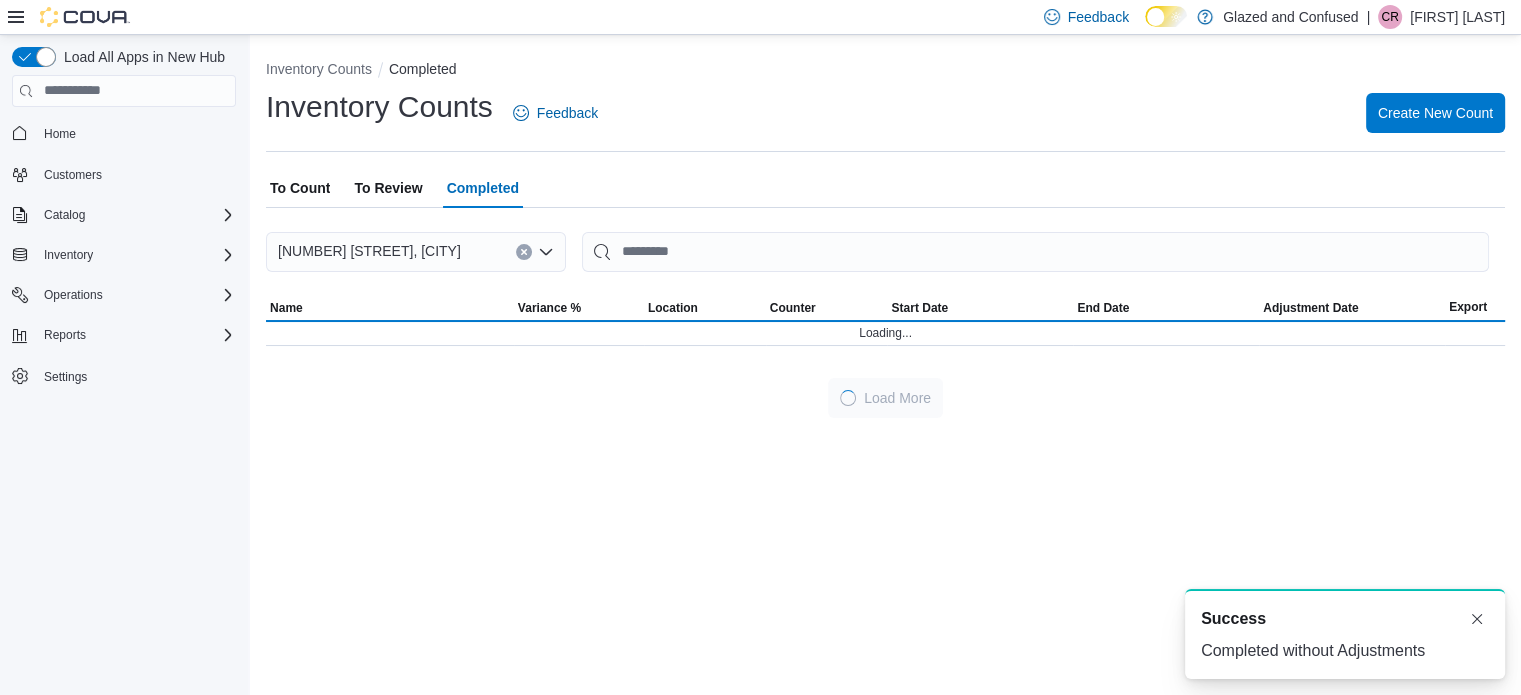scroll, scrollTop: 0, scrollLeft: 0, axis: both 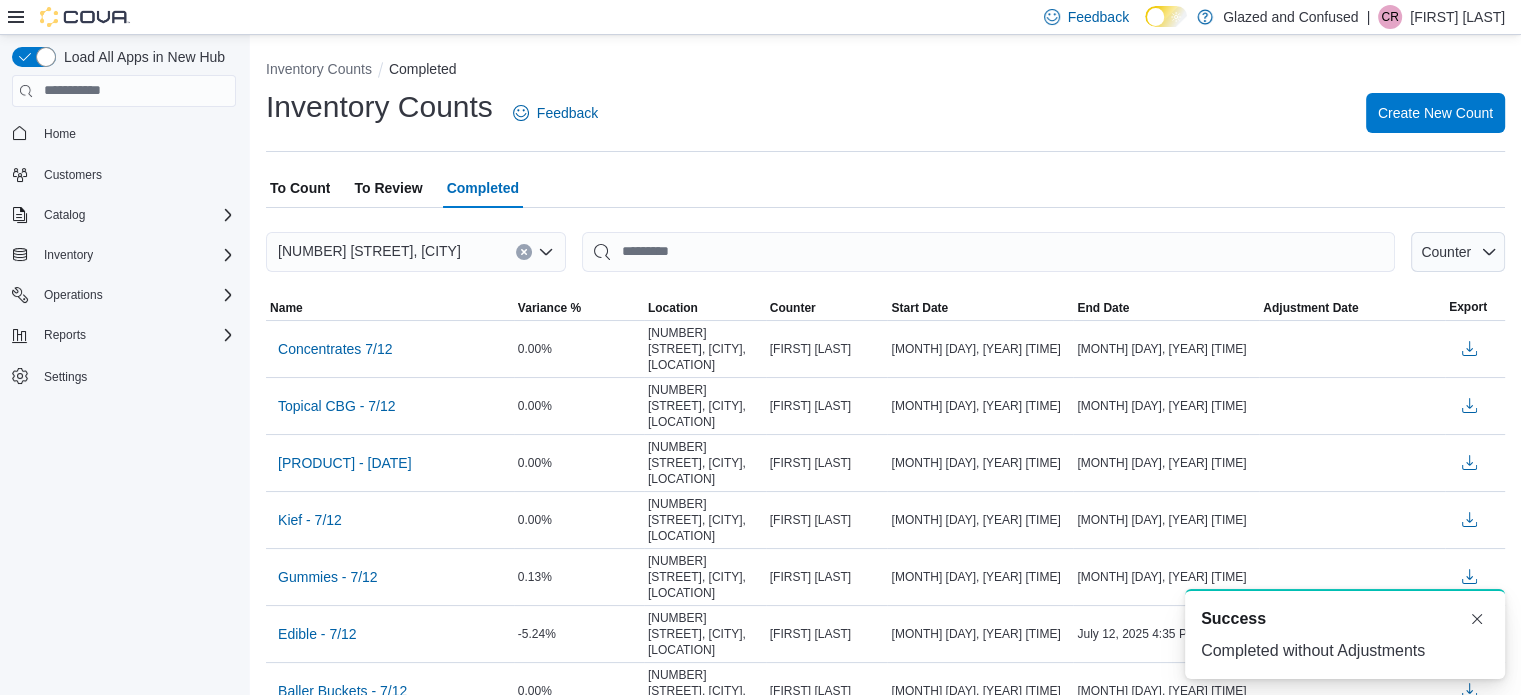click on "To Review" at bounding box center (388, 188) 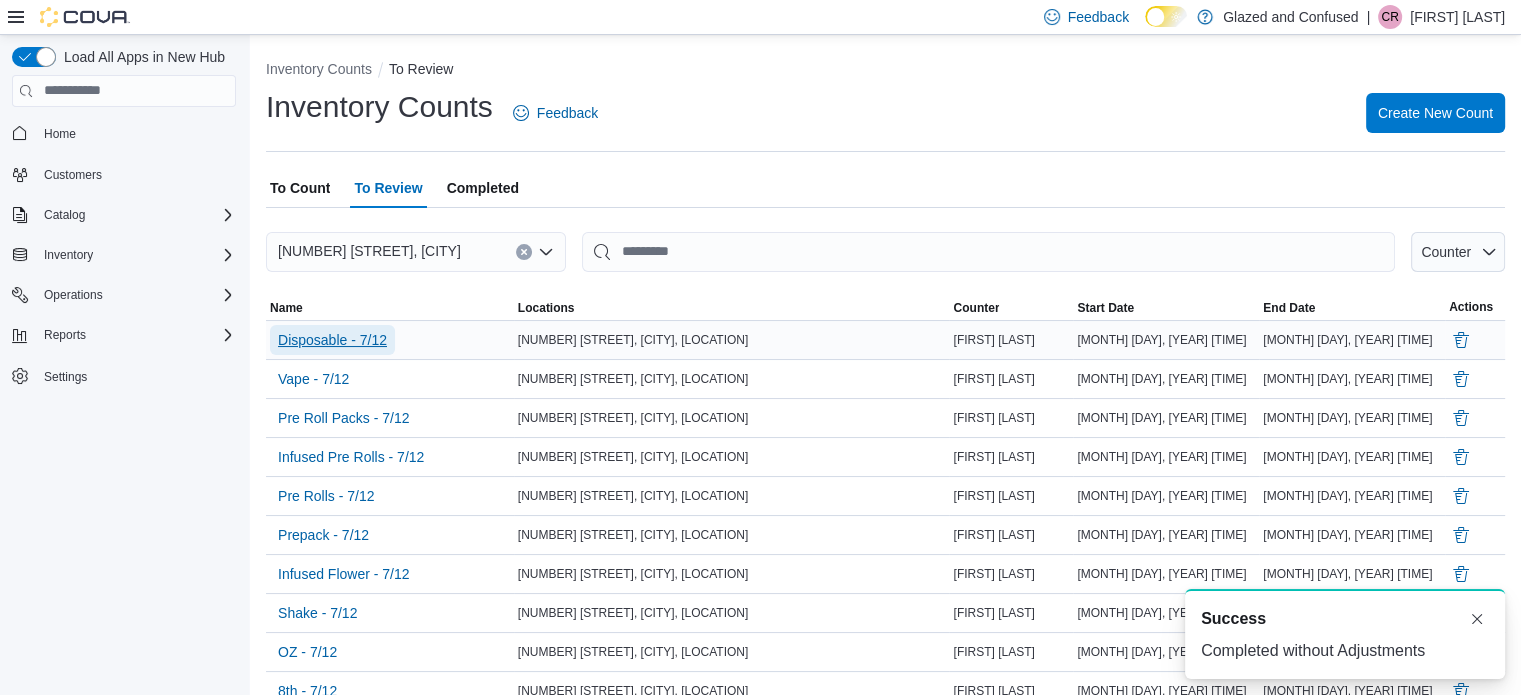 click on "Disposable - 7/12" at bounding box center [332, 340] 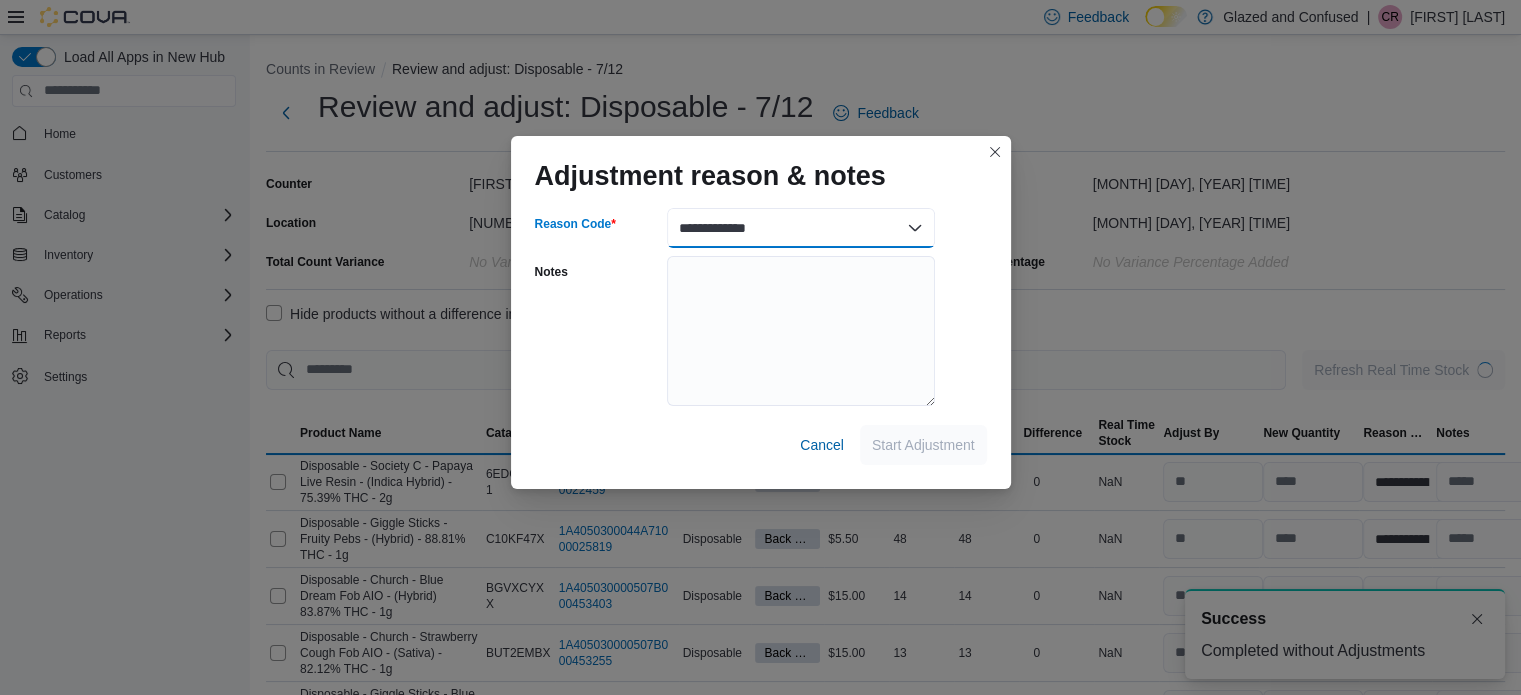 click on "**********" at bounding box center (801, 228) 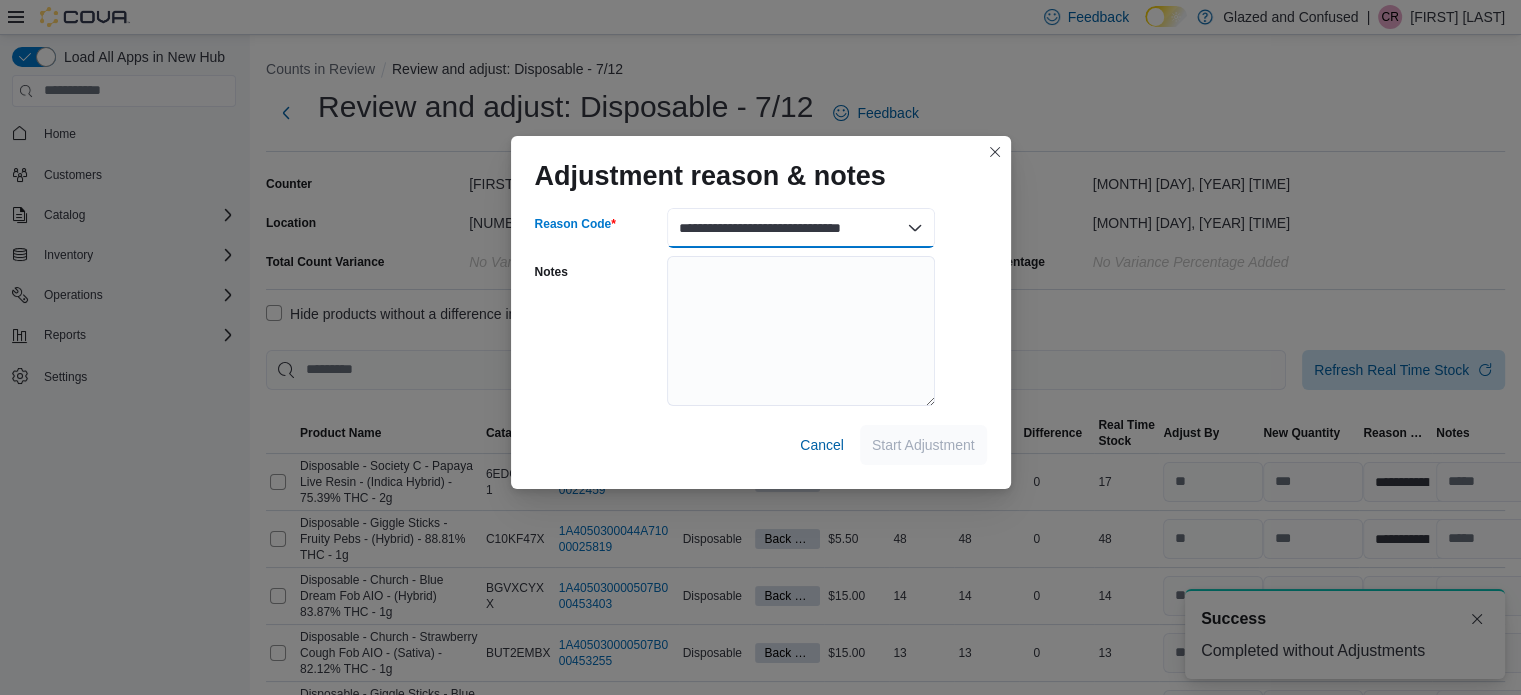 click on "**********" at bounding box center (801, 228) 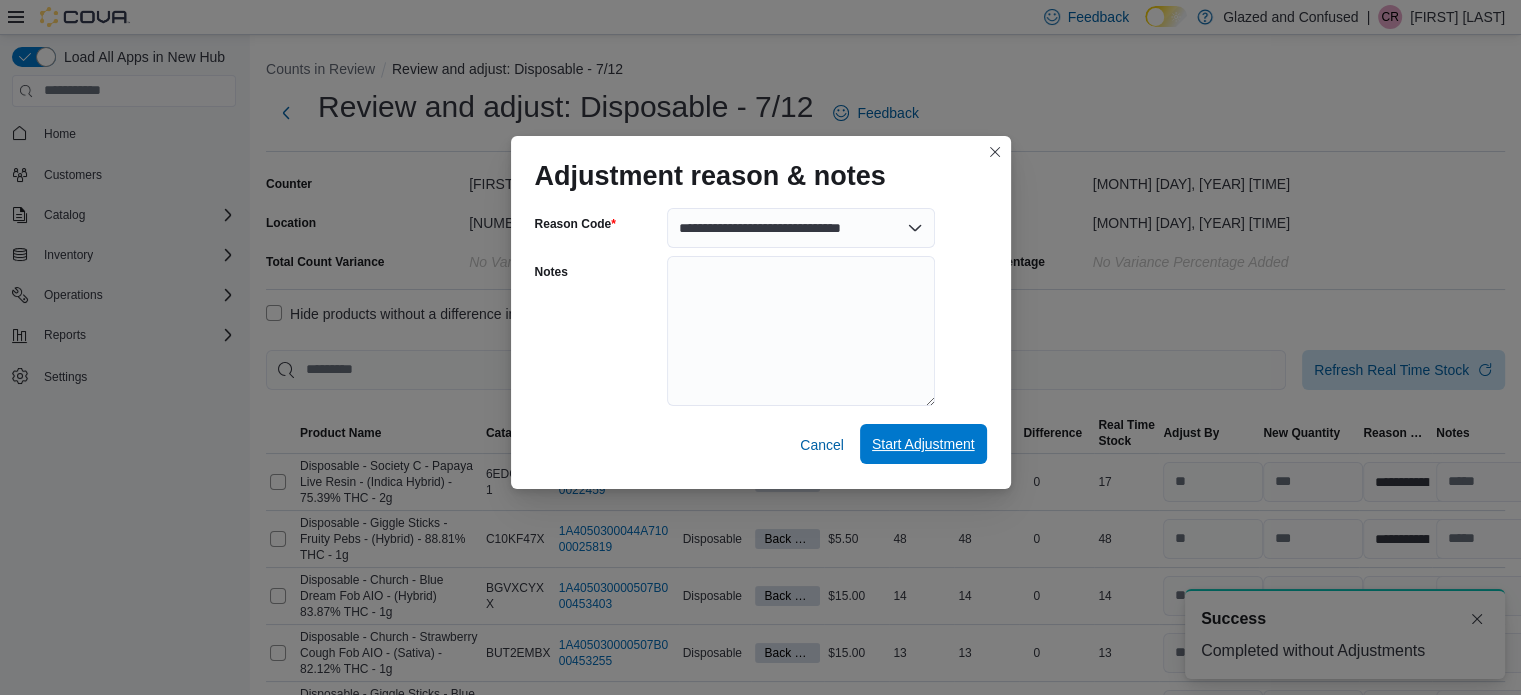 click on "Start Adjustment" at bounding box center (923, 444) 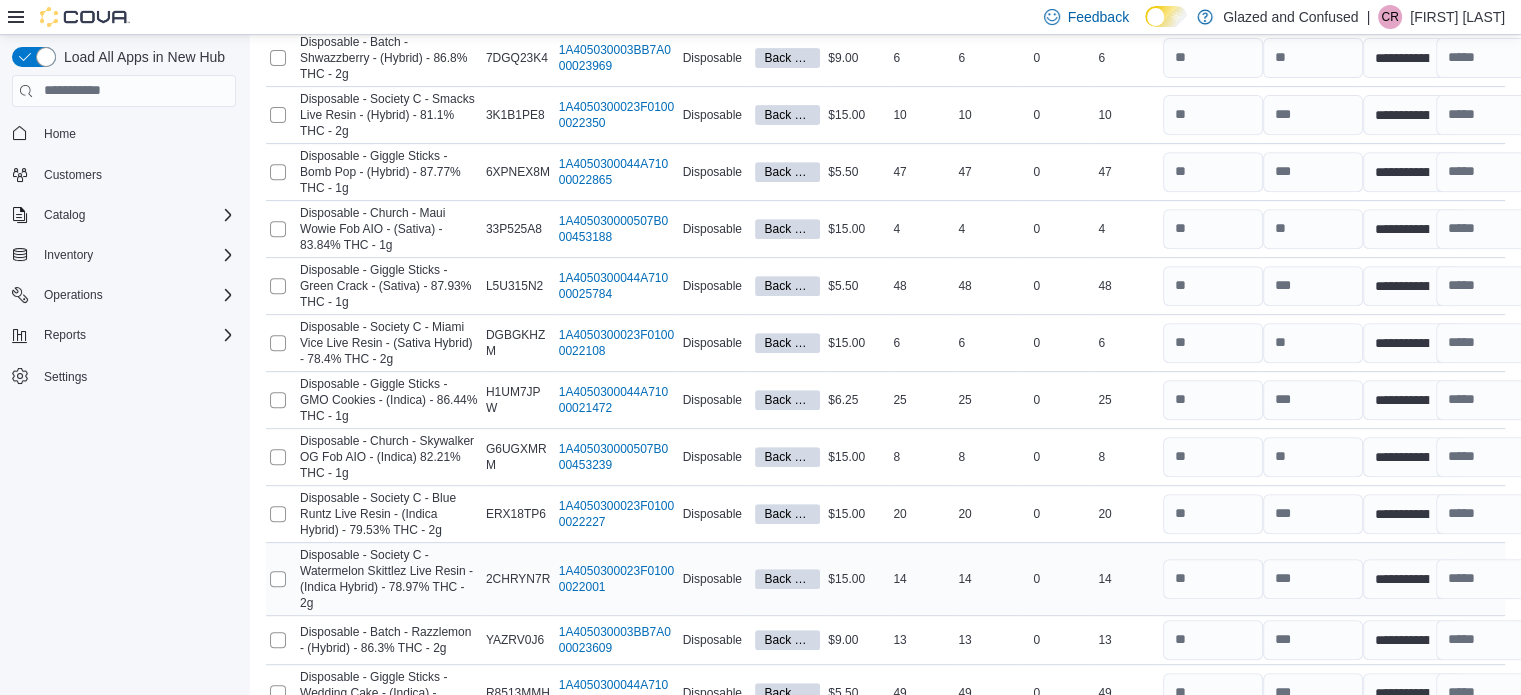 scroll, scrollTop: 1201, scrollLeft: 0, axis: vertical 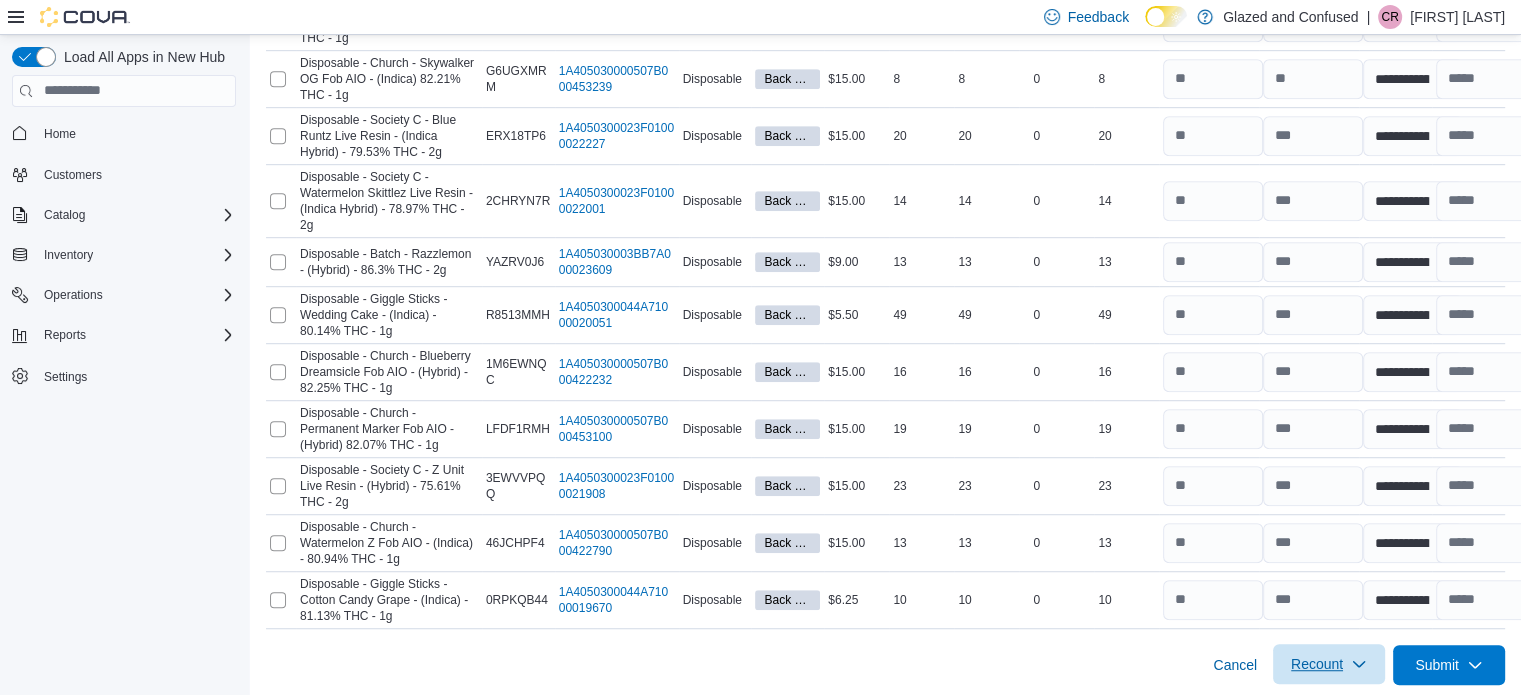 click on "Recount" at bounding box center [1317, 664] 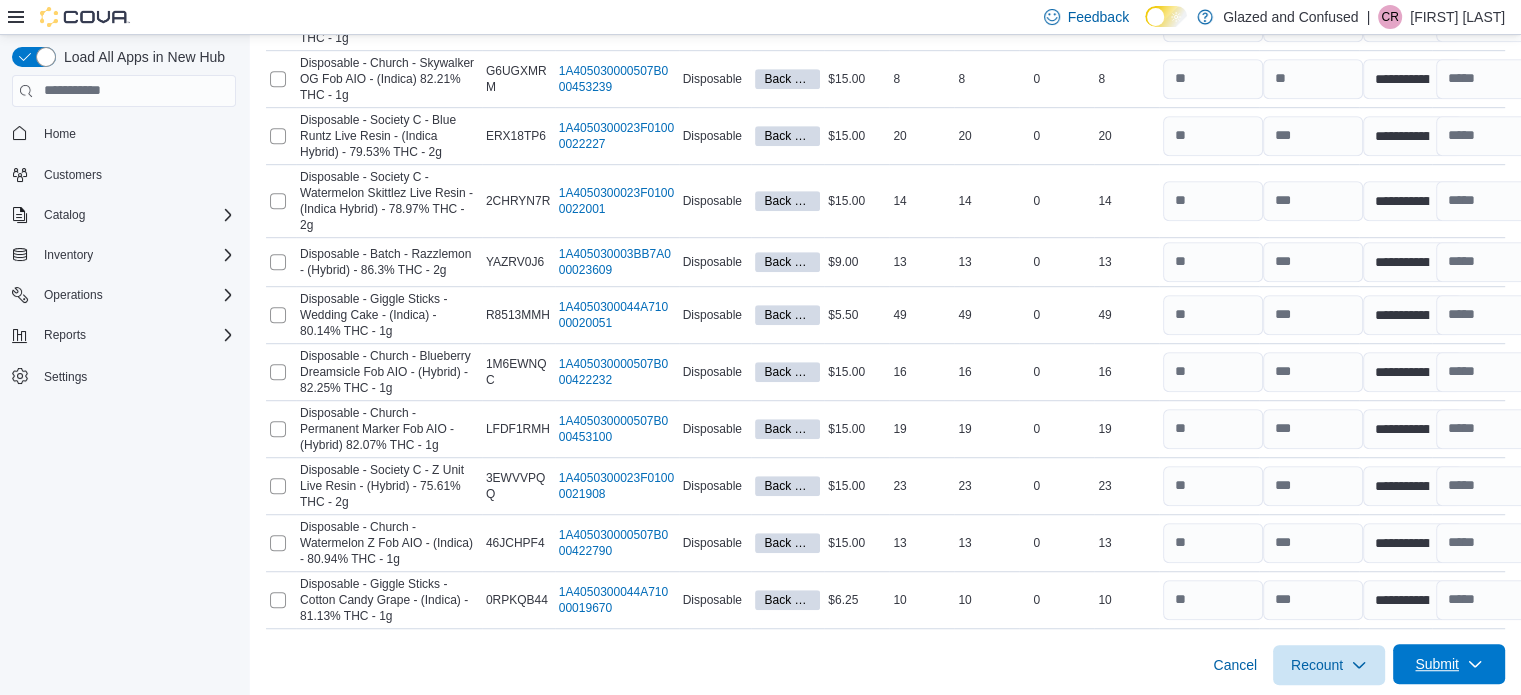 click on "Submit" at bounding box center [1437, 664] 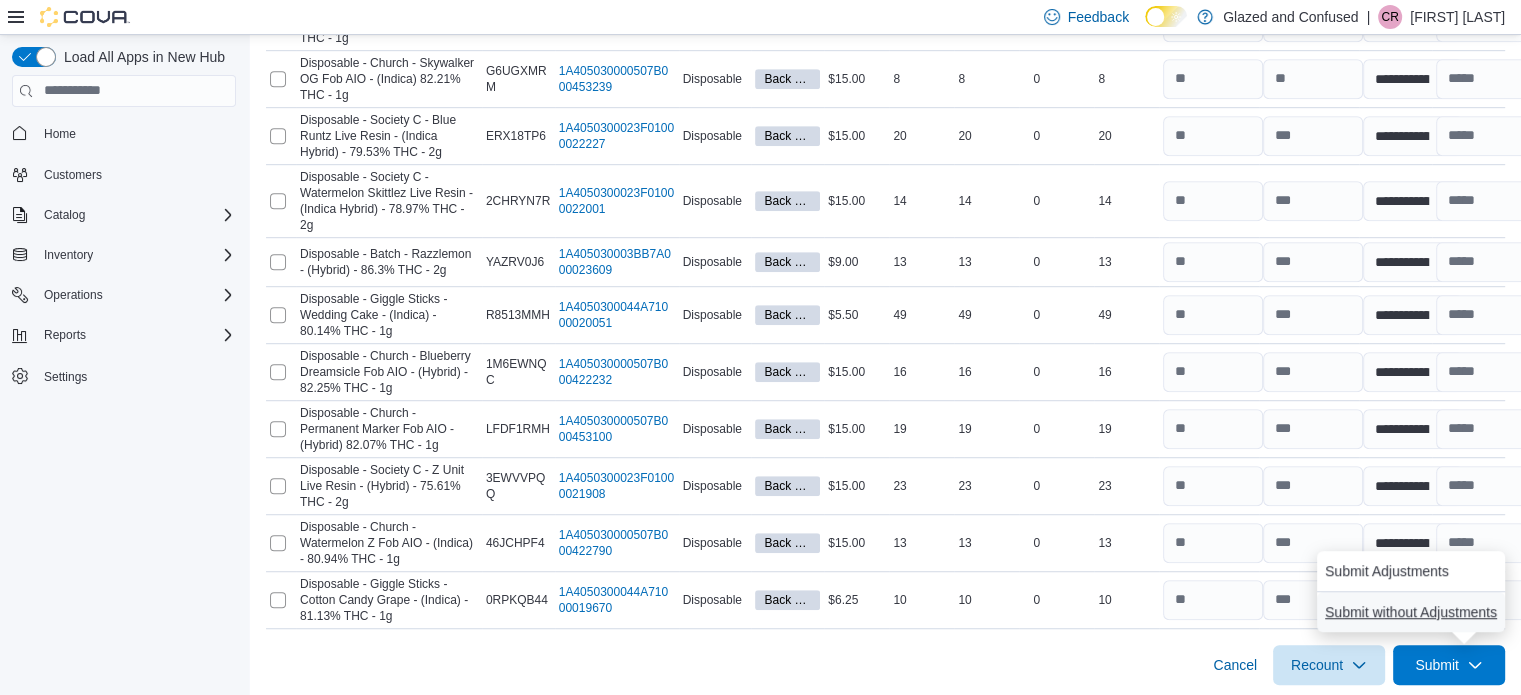 click on "Submit without Adjustments" at bounding box center [1411, 612] 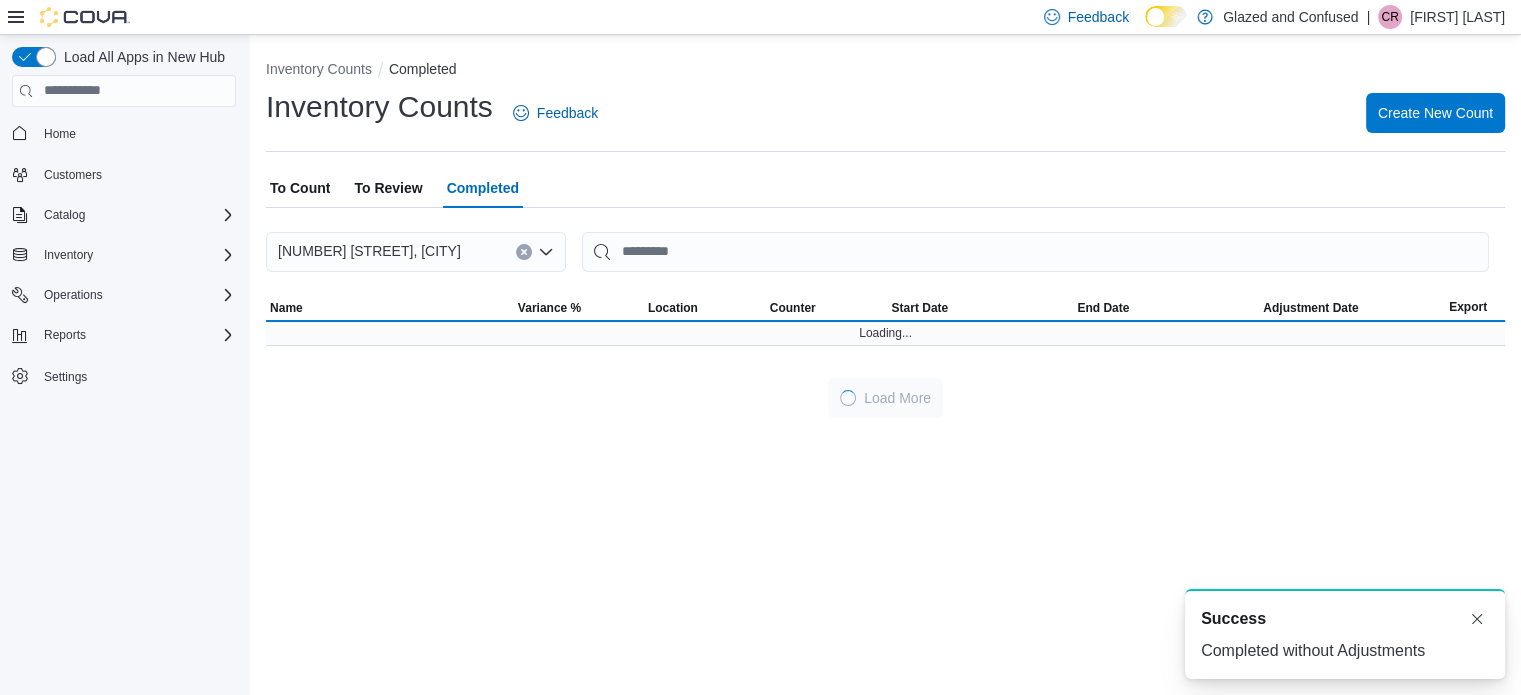 scroll, scrollTop: 0, scrollLeft: 0, axis: both 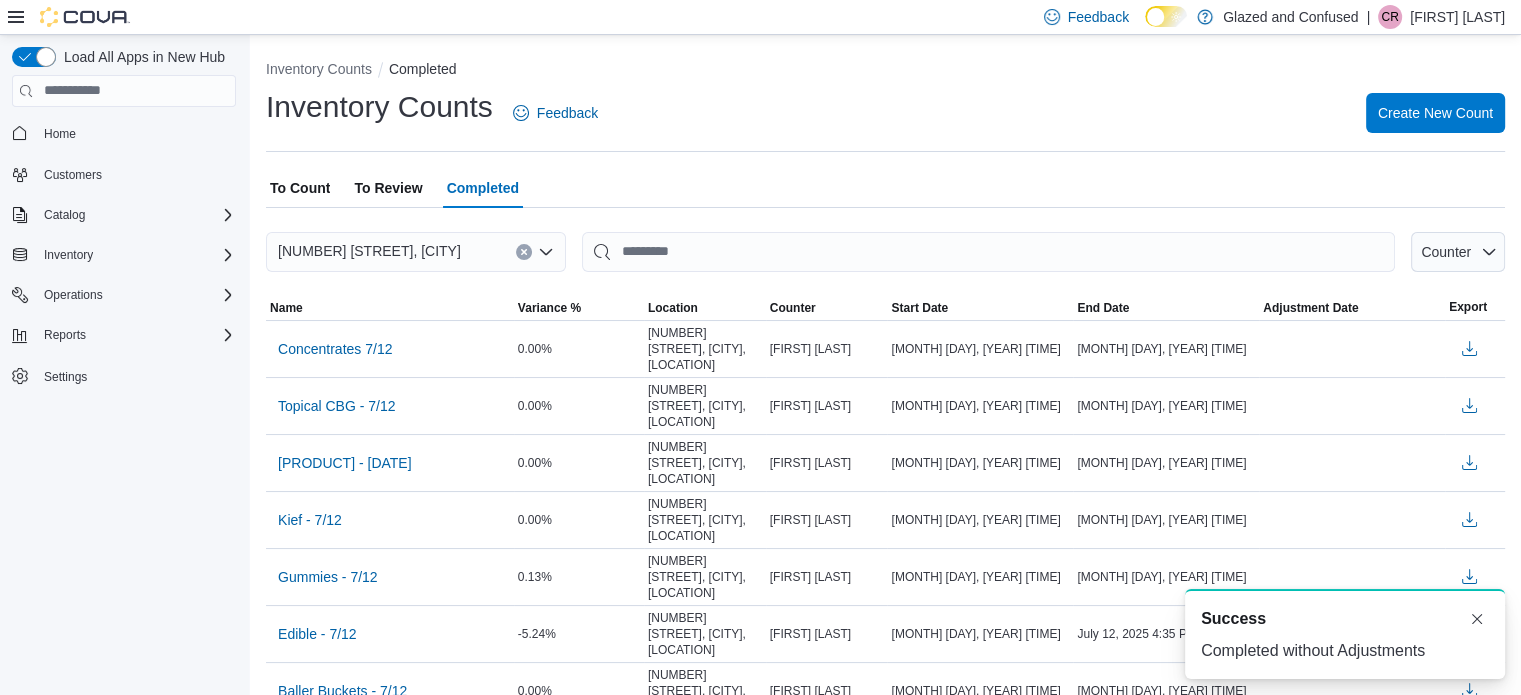 click on "To Review" at bounding box center [388, 188] 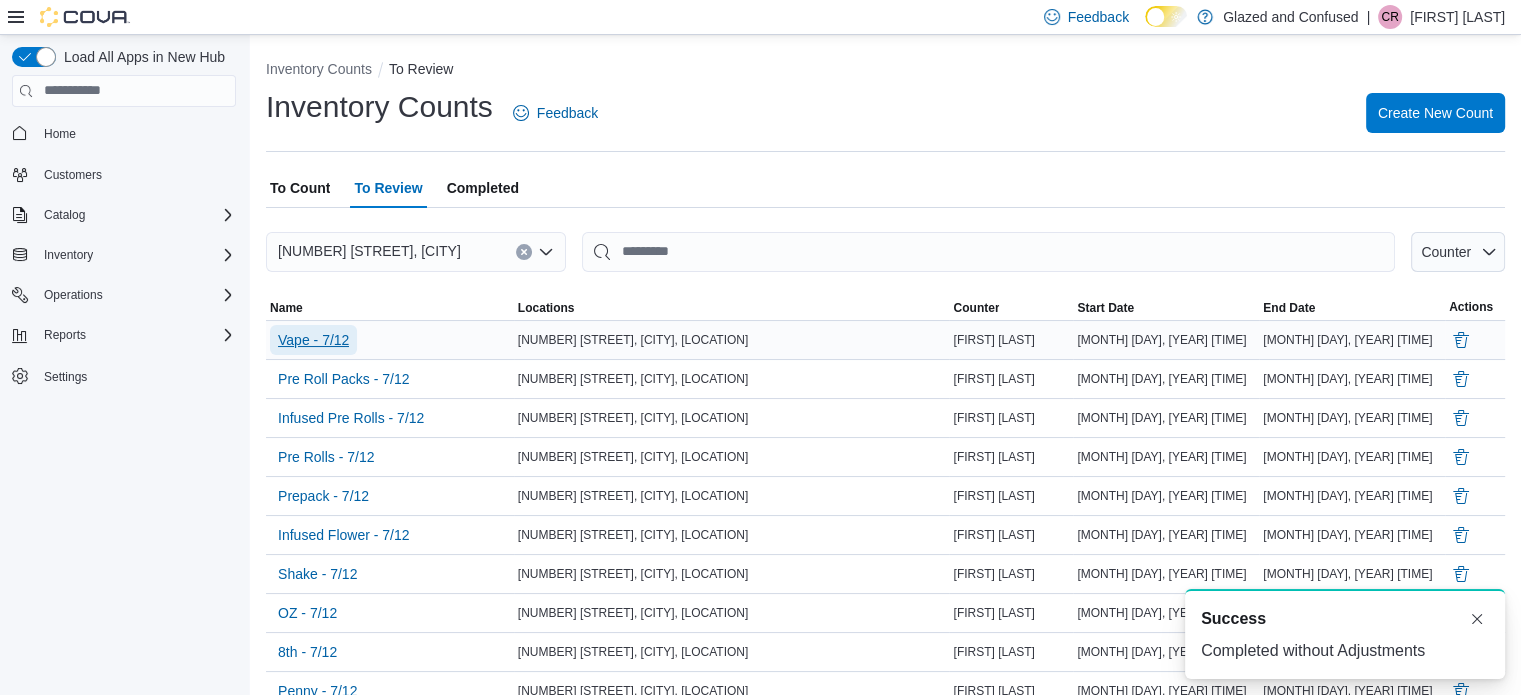 click on "Vape - 7/12" at bounding box center [313, 340] 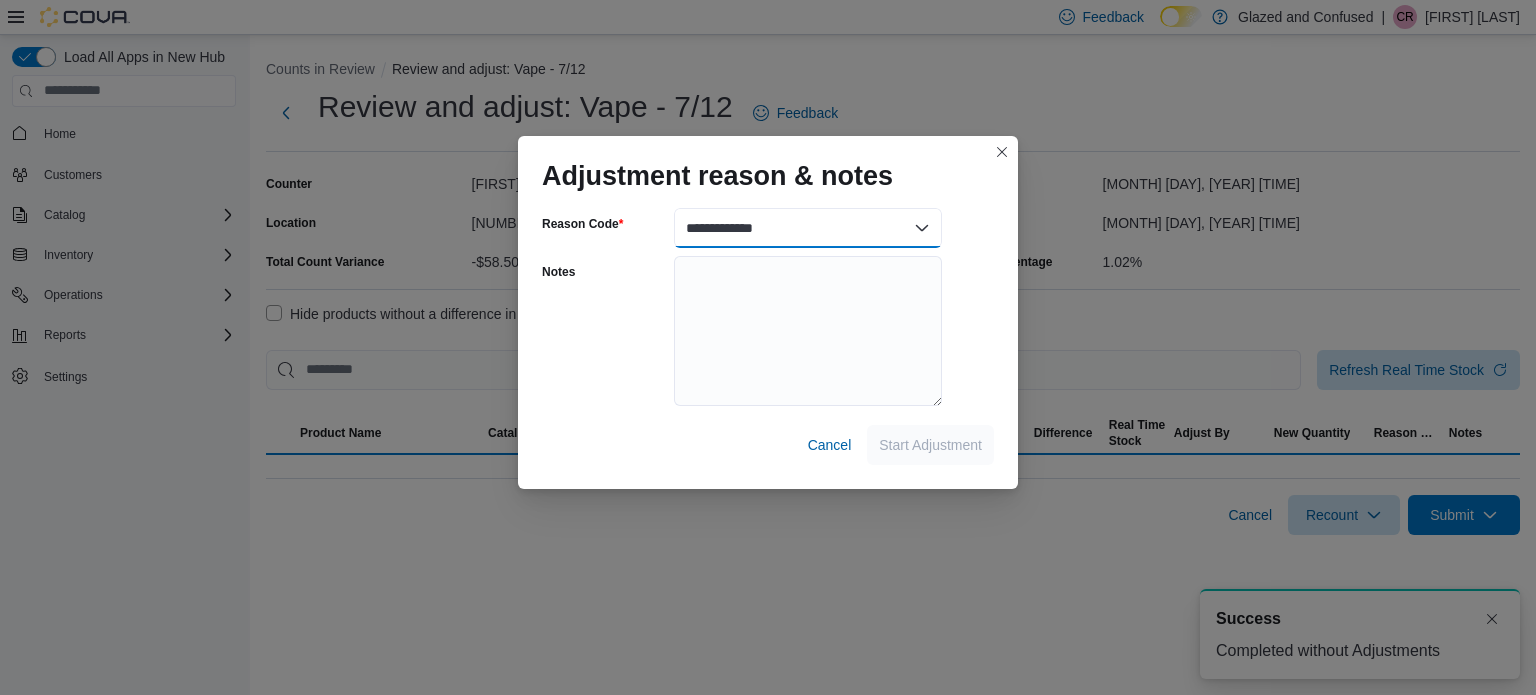 click on "**********" at bounding box center [808, 228] 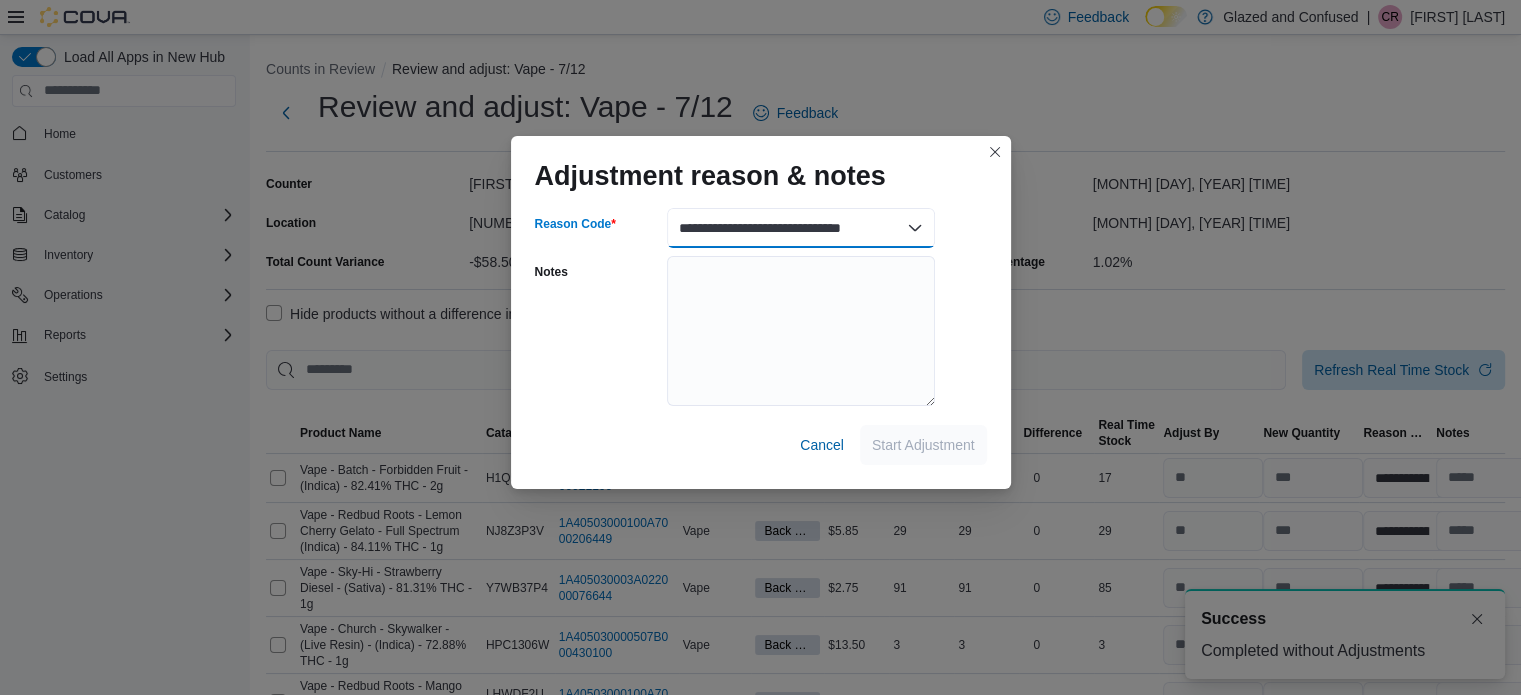 click on "**********" at bounding box center [801, 228] 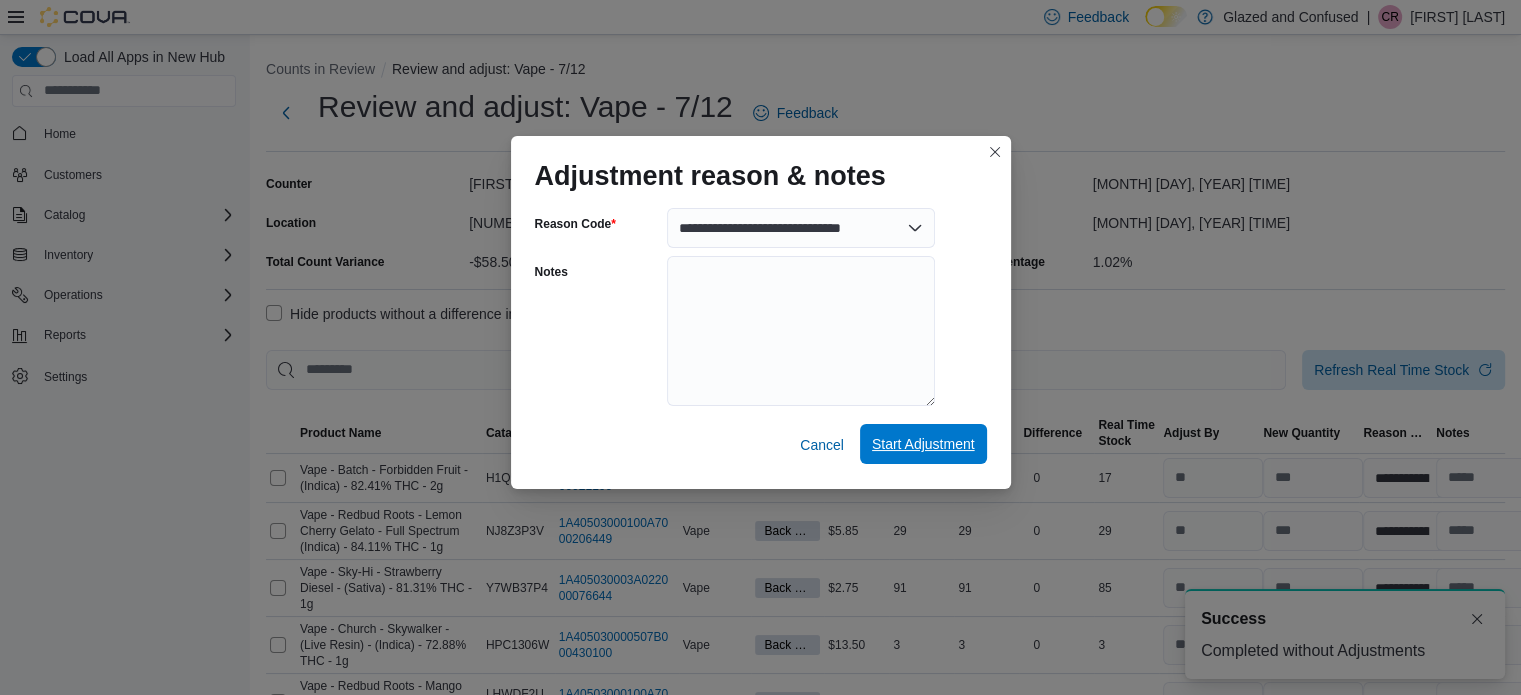 click on "Start Adjustment" at bounding box center (923, 444) 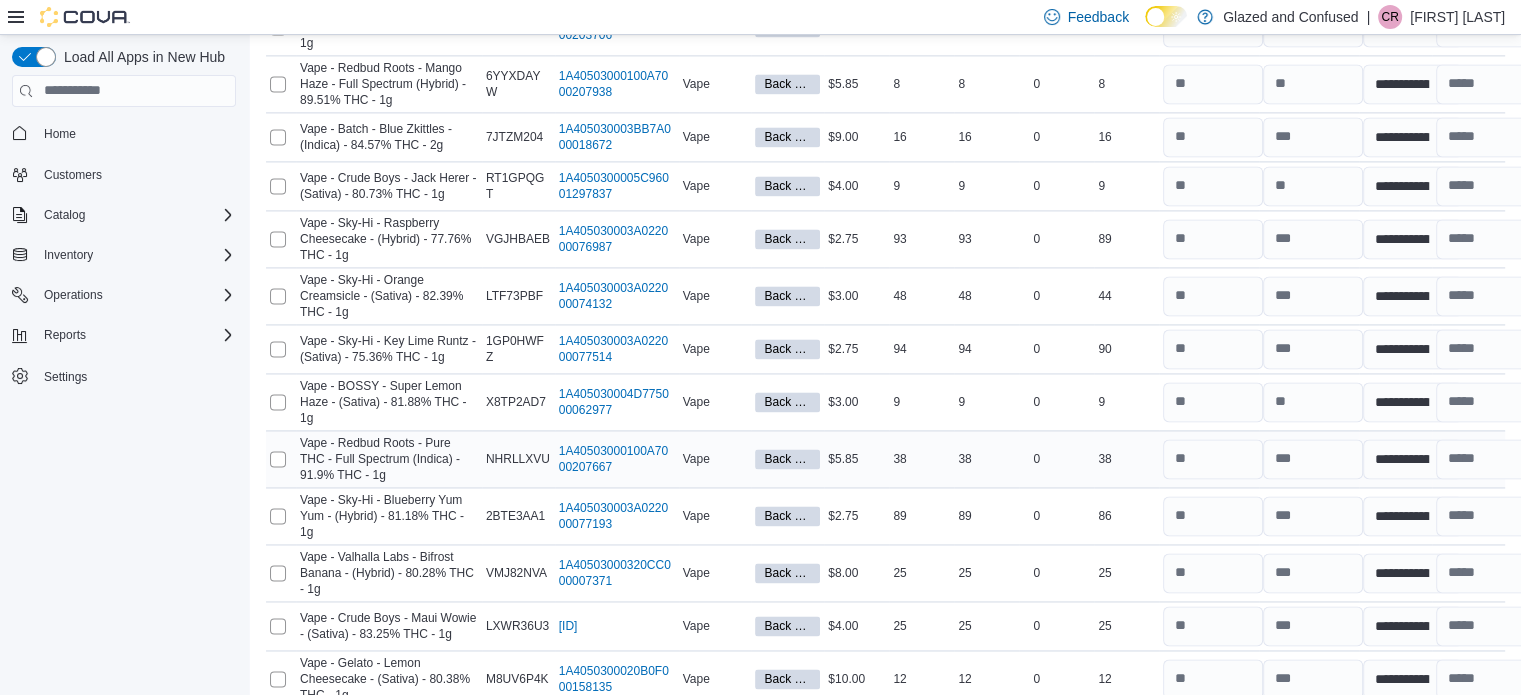 scroll, scrollTop: 2948, scrollLeft: 0, axis: vertical 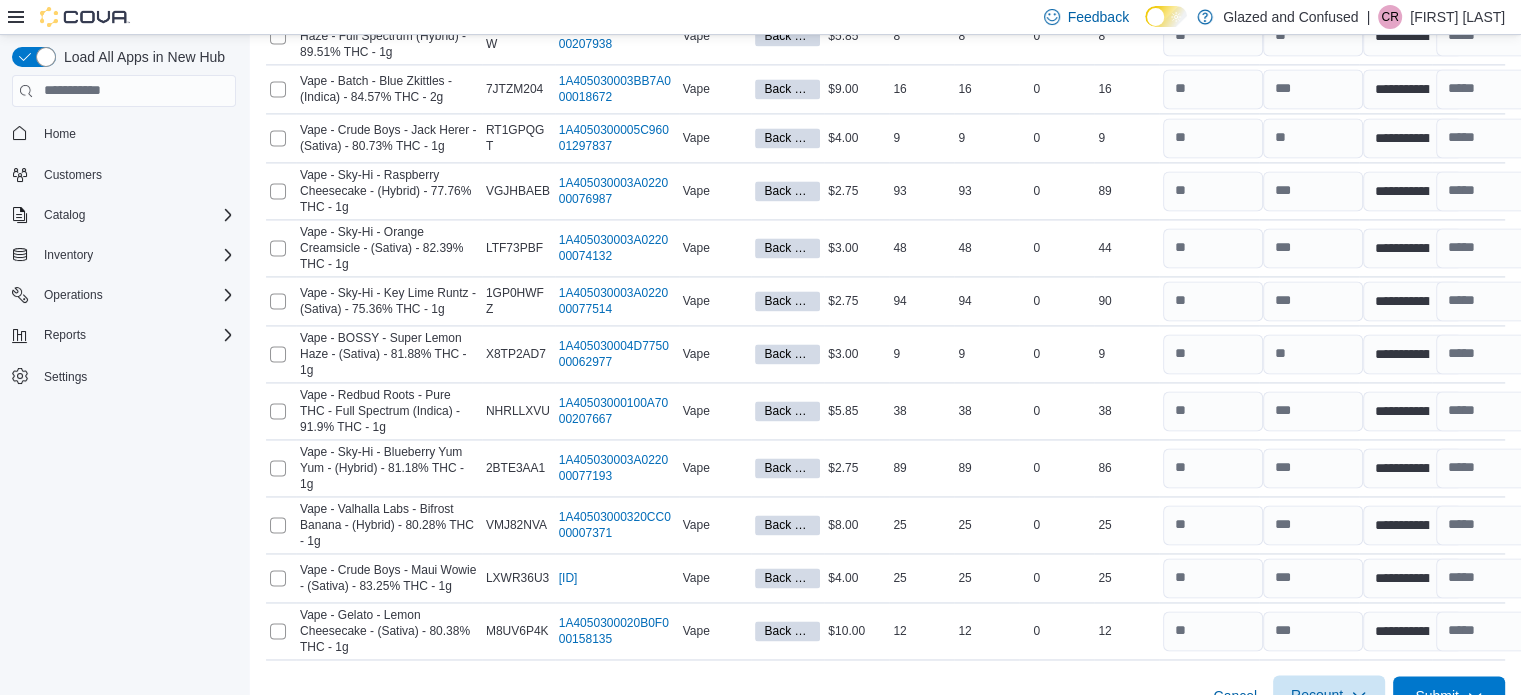 drag, startPoint x: 1343, startPoint y: 649, endPoint x: 1364, endPoint y: 659, distance: 23.259407 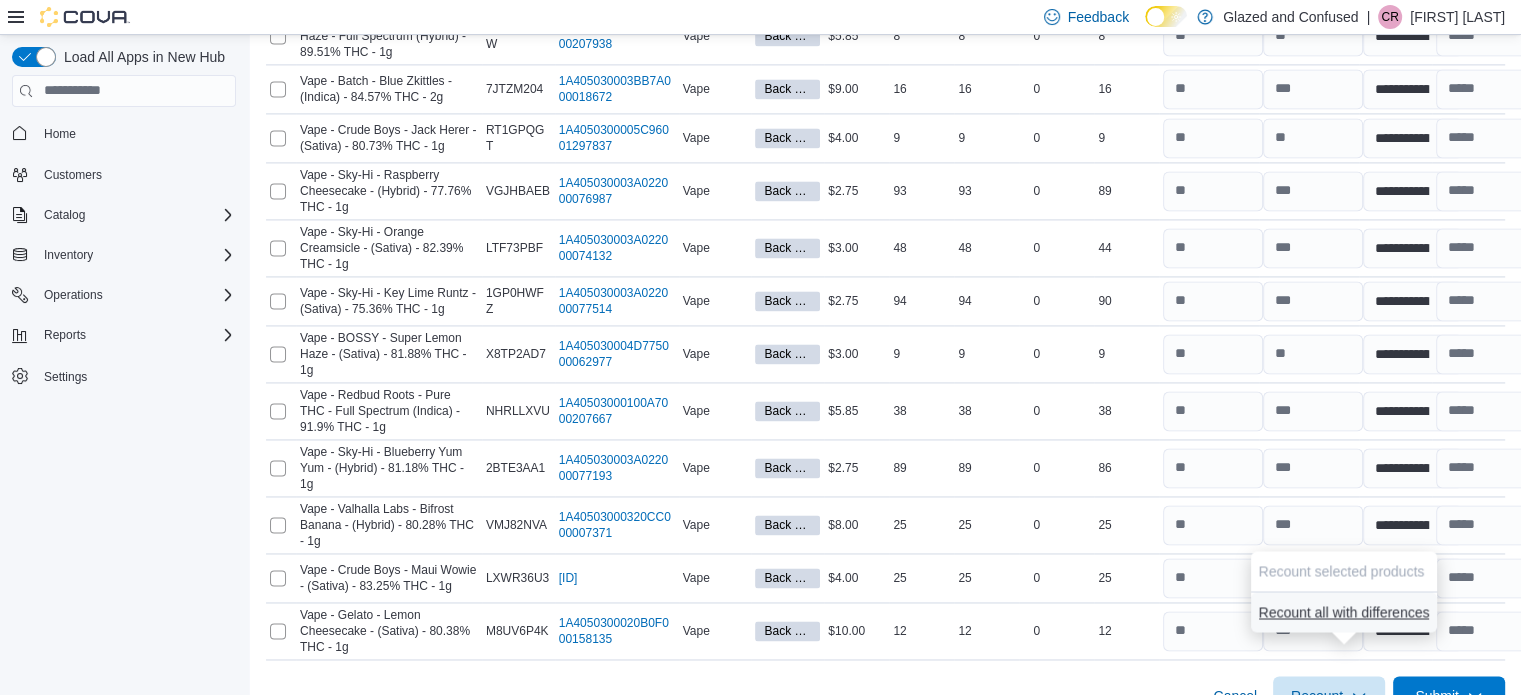 click on "Recount all with differences" at bounding box center [1344, 612] 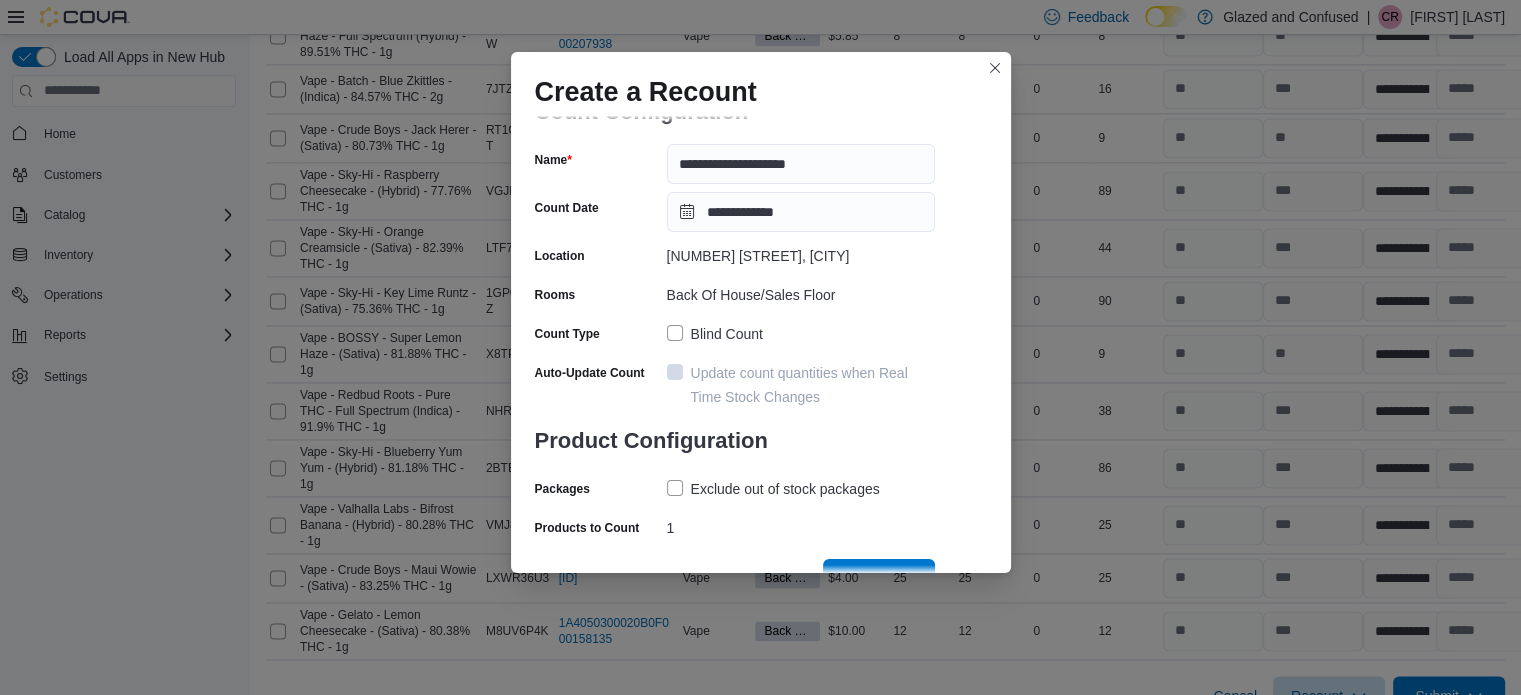 scroll, scrollTop: 69, scrollLeft: 0, axis: vertical 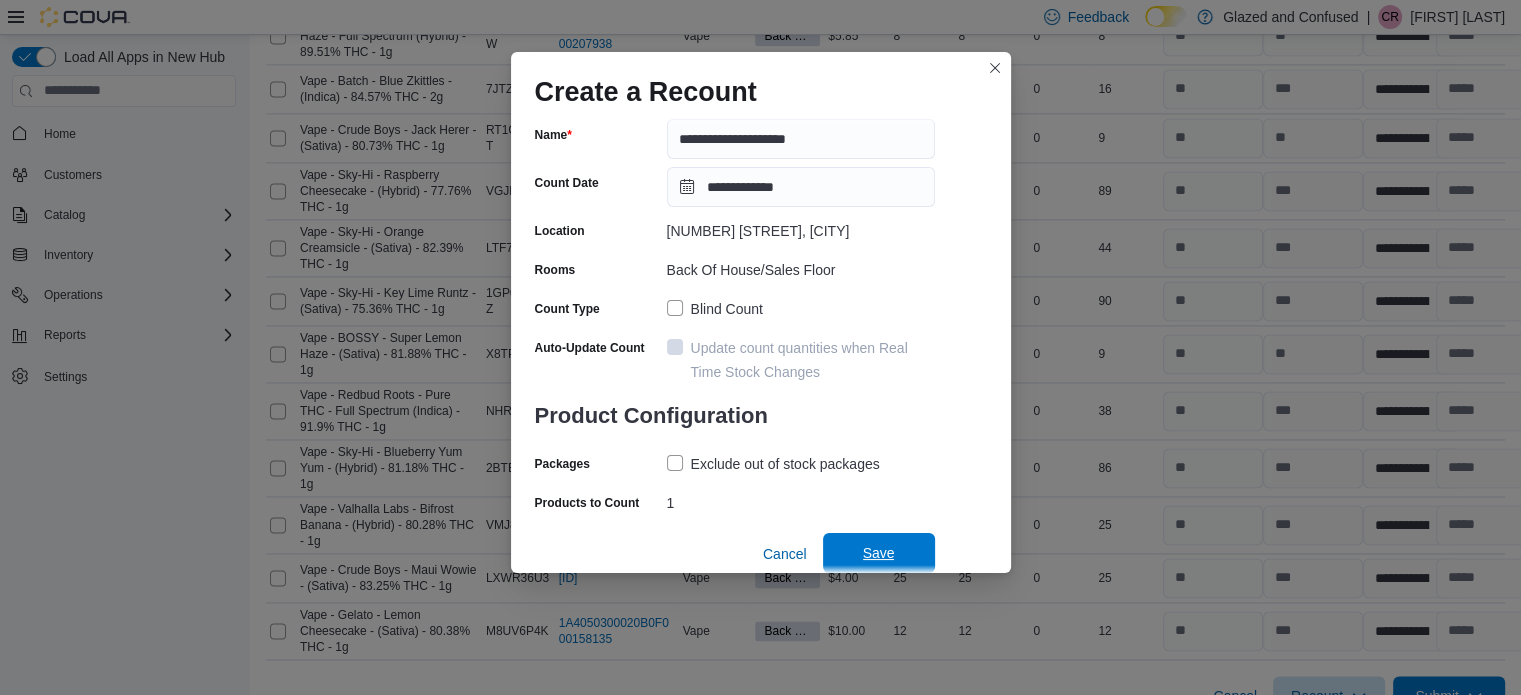 click on "Save" at bounding box center (879, 553) 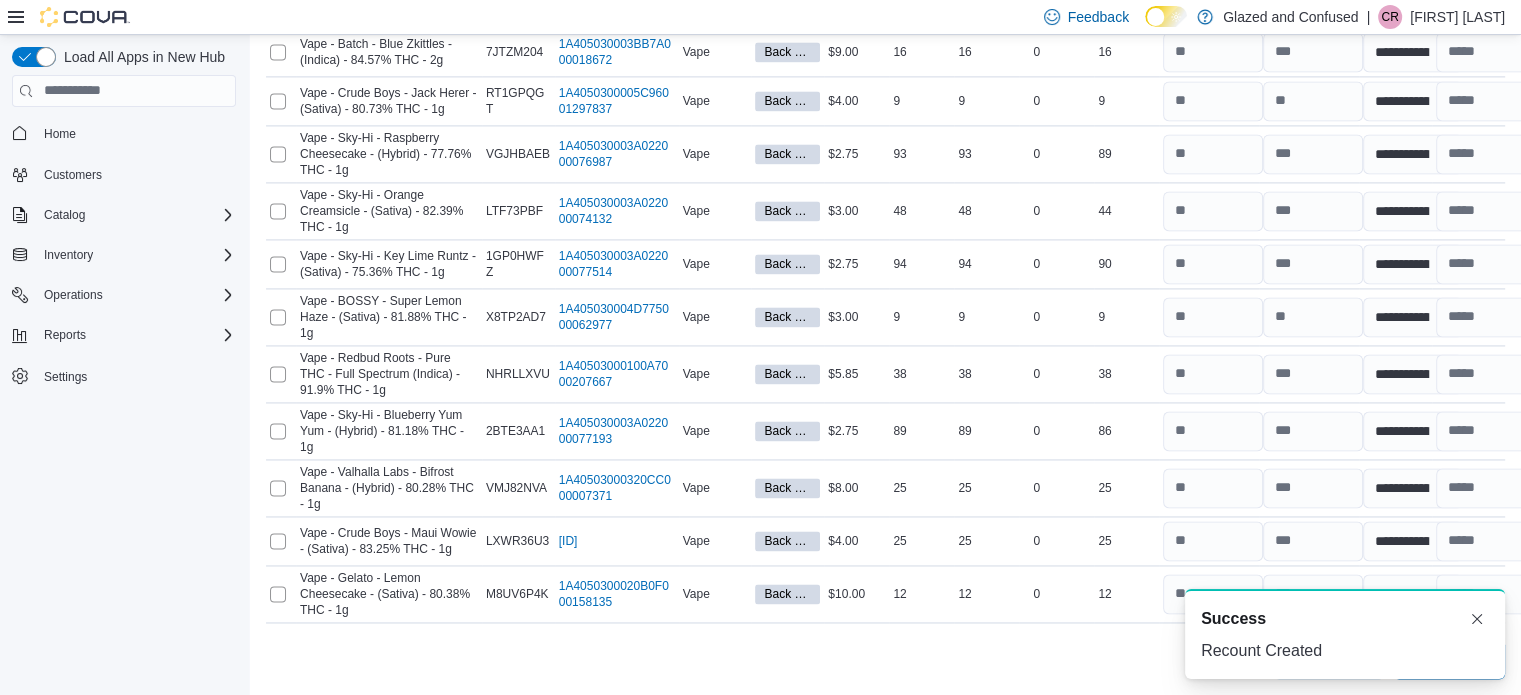 scroll, scrollTop: 2892, scrollLeft: 0, axis: vertical 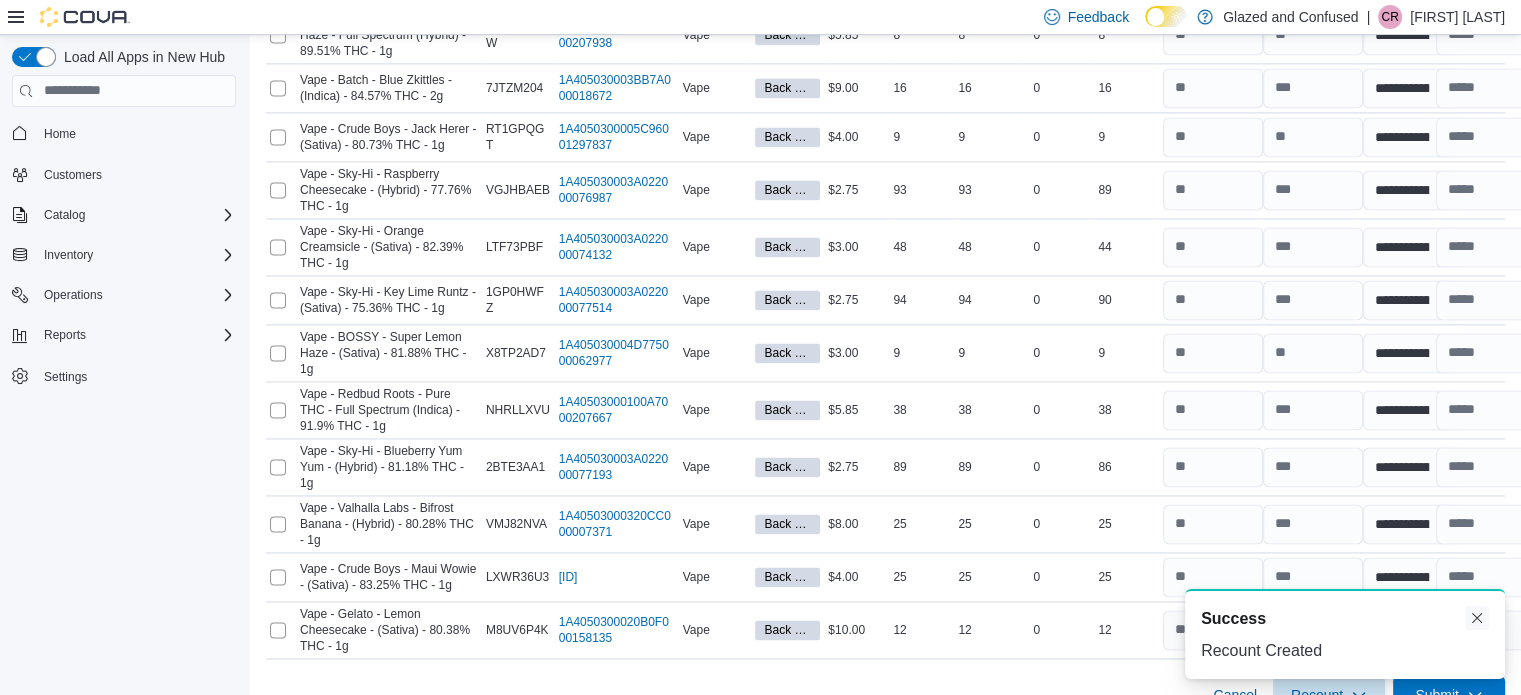 click at bounding box center [1477, 618] 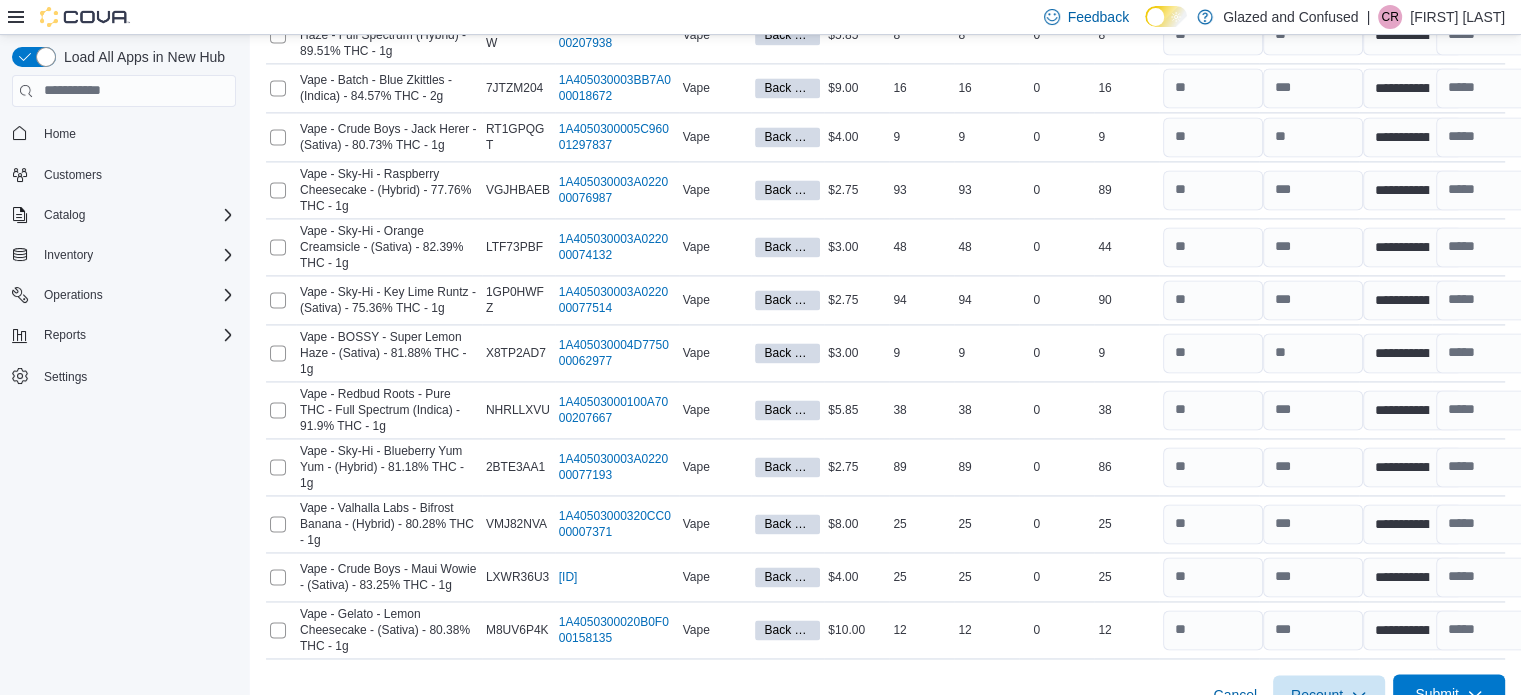 click on "Submit" at bounding box center [1437, 694] 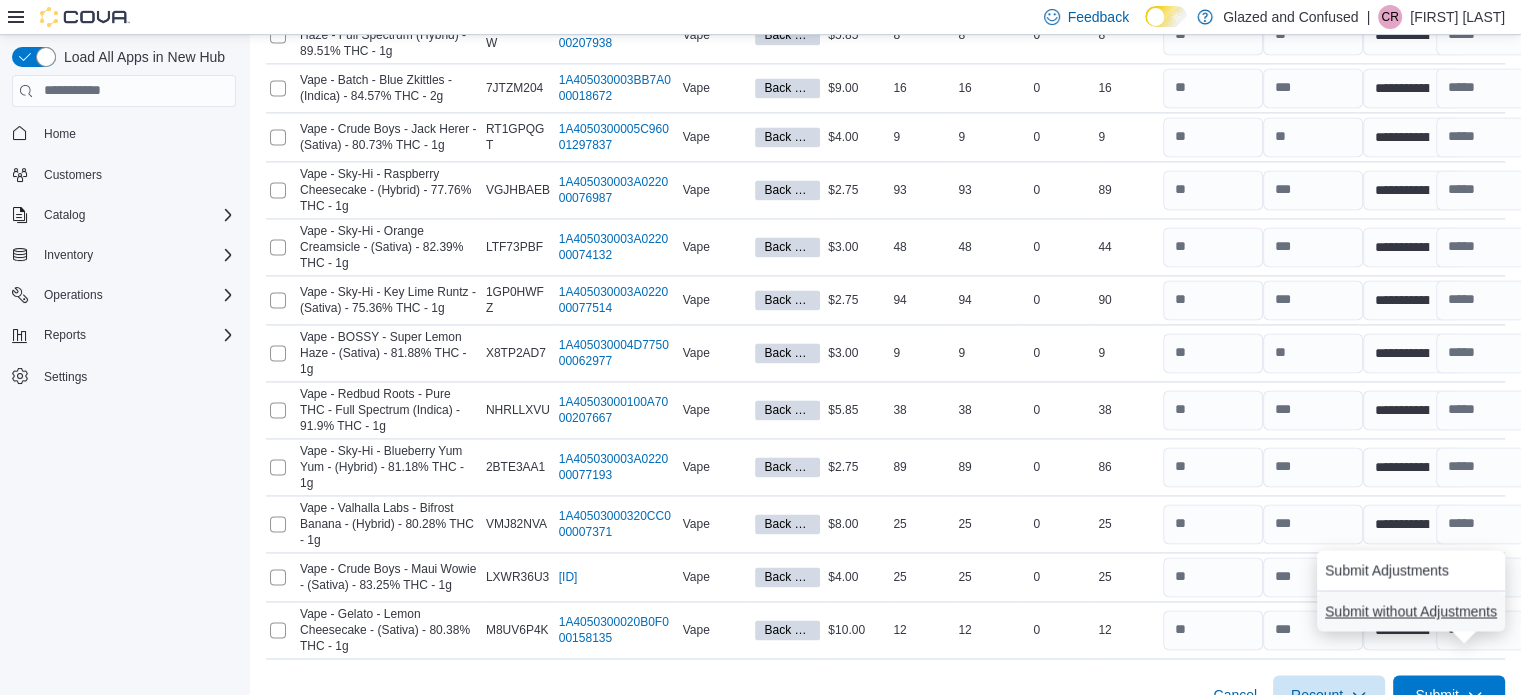 click on "Submit without Adjustments" at bounding box center (1411, 611) 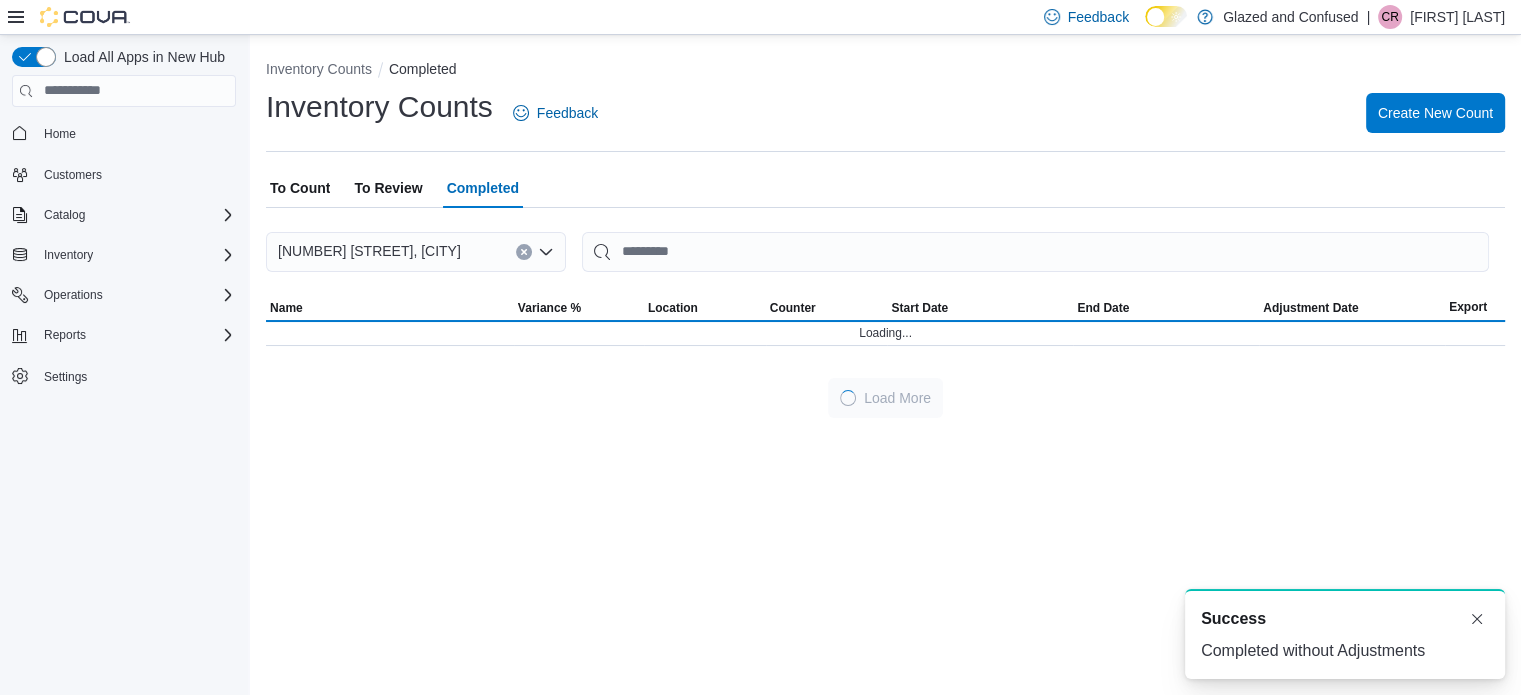 scroll, scrollTop: 0, scrollLeft: 0, axis: both 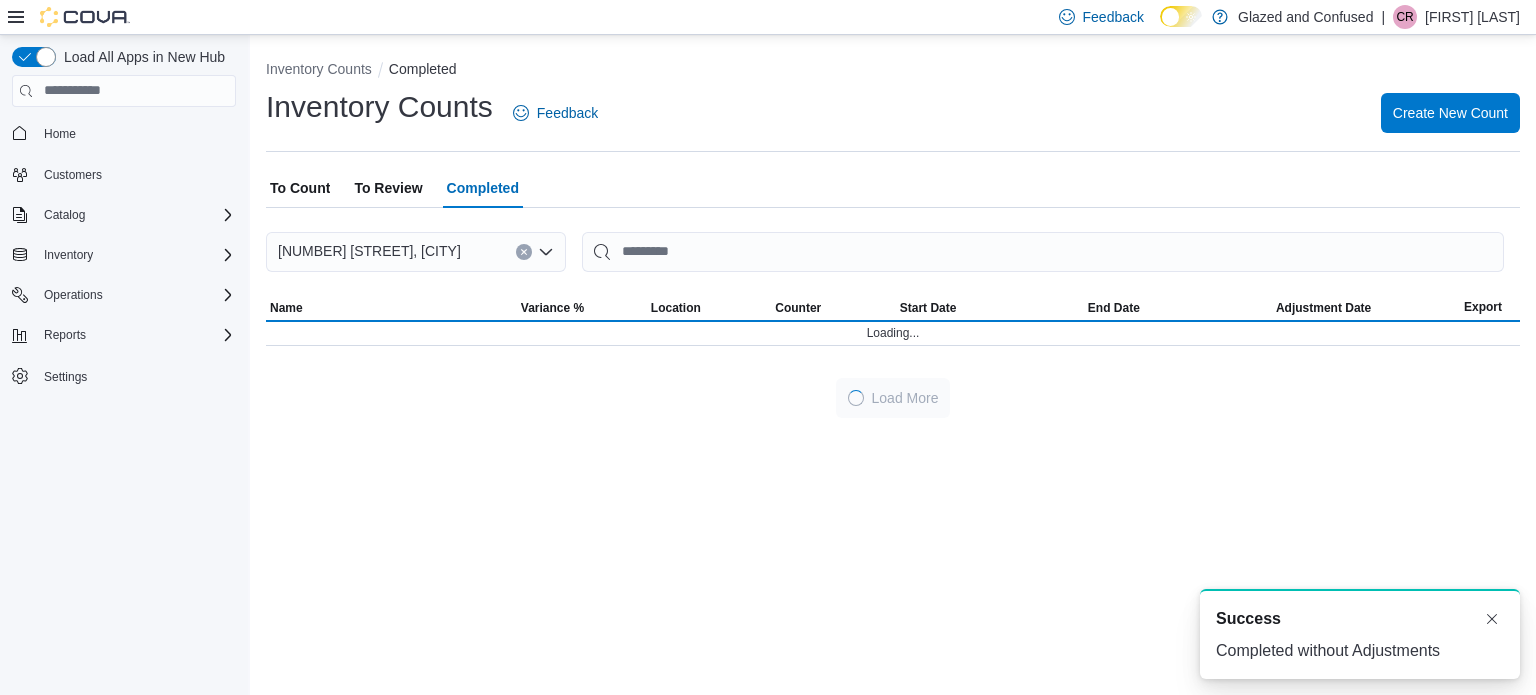 click on "To Review" at bounding box center (388, 188) 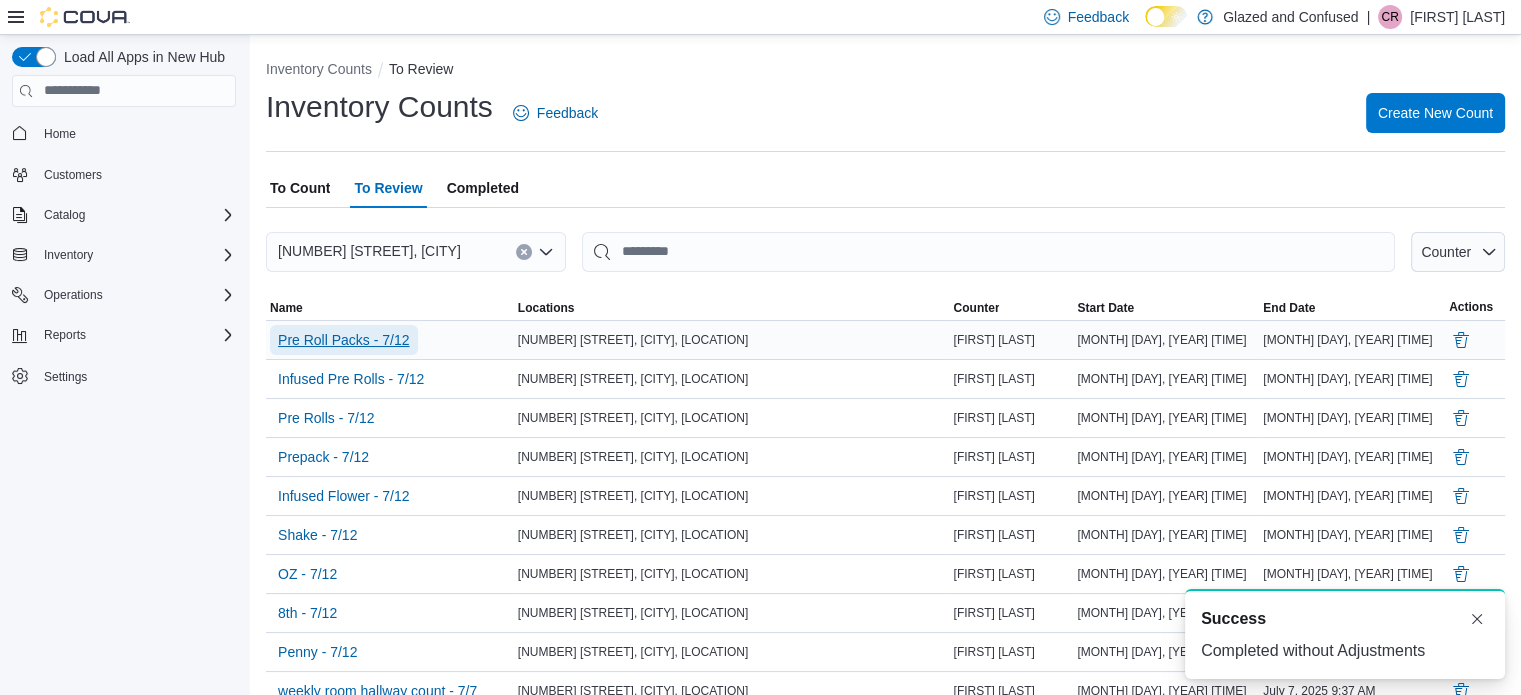 click on "Pre Roll Packs - 7/12" at bounding box center (344, 340) 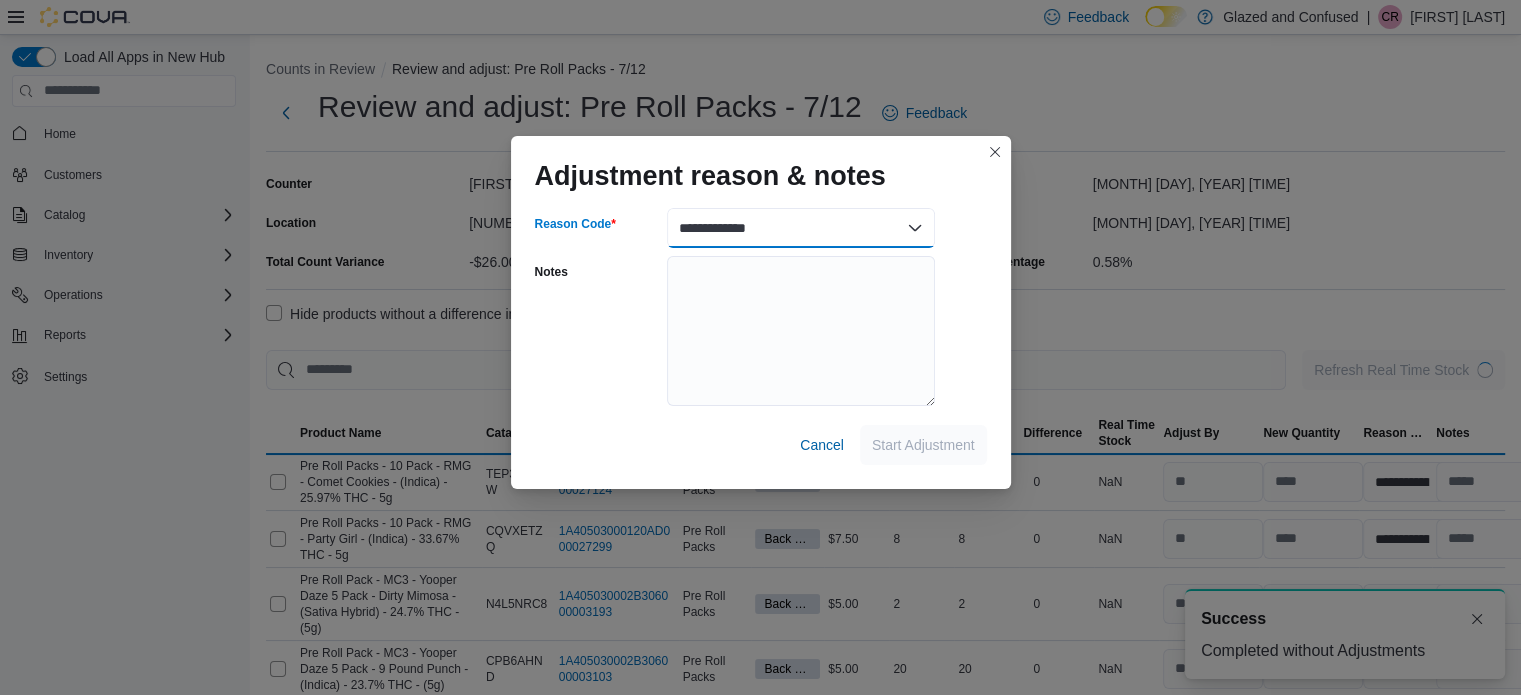 click on "**********" at bounding box center [801, 228] 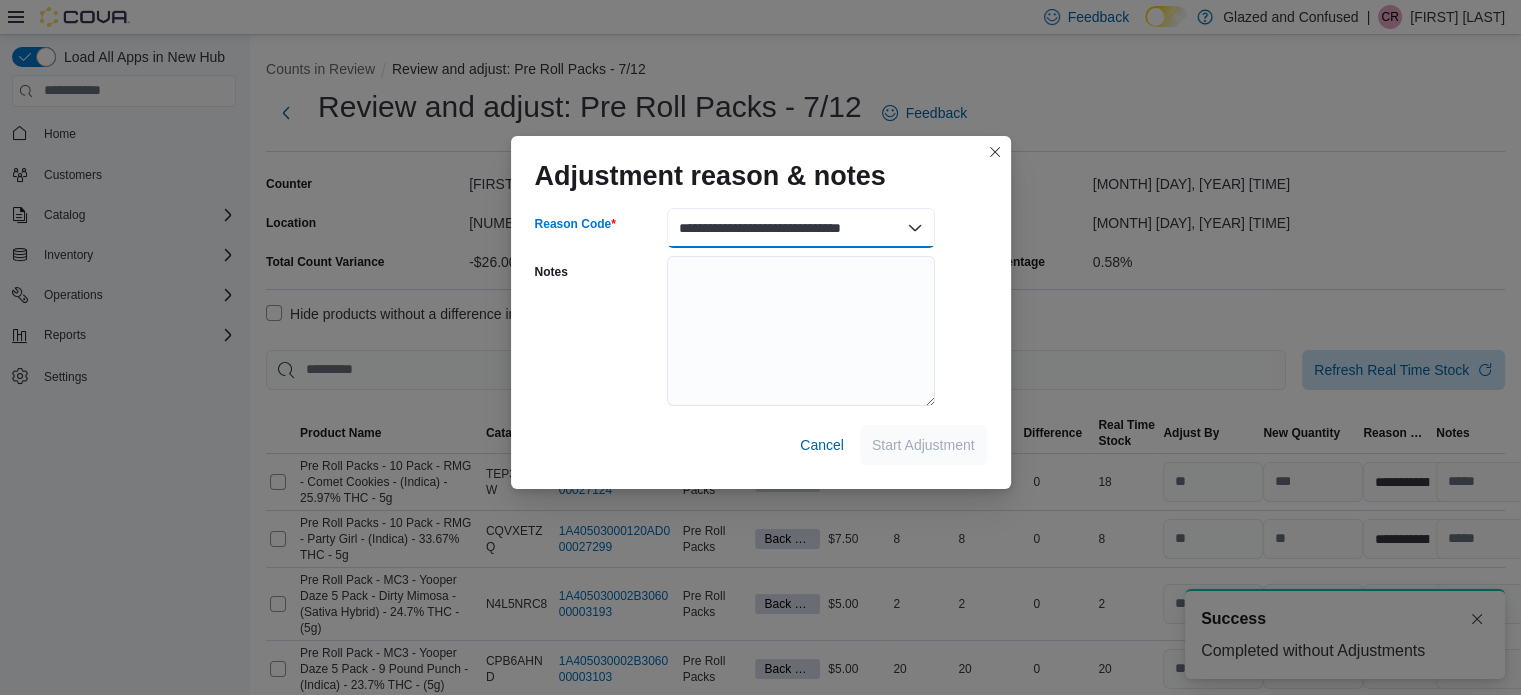 click on "**********" at bounding box center (801, 228) 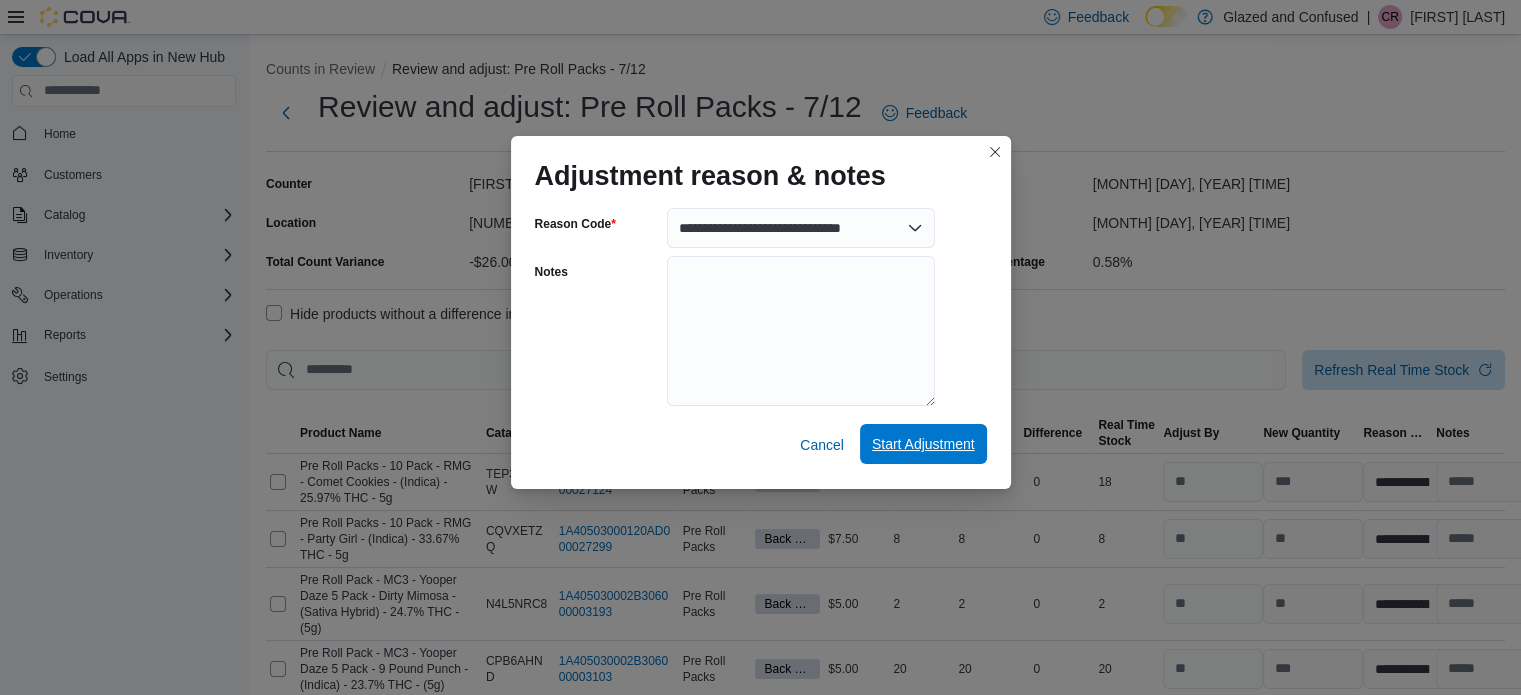 click on "Start Adjustment" at bounding box center [923, 444] 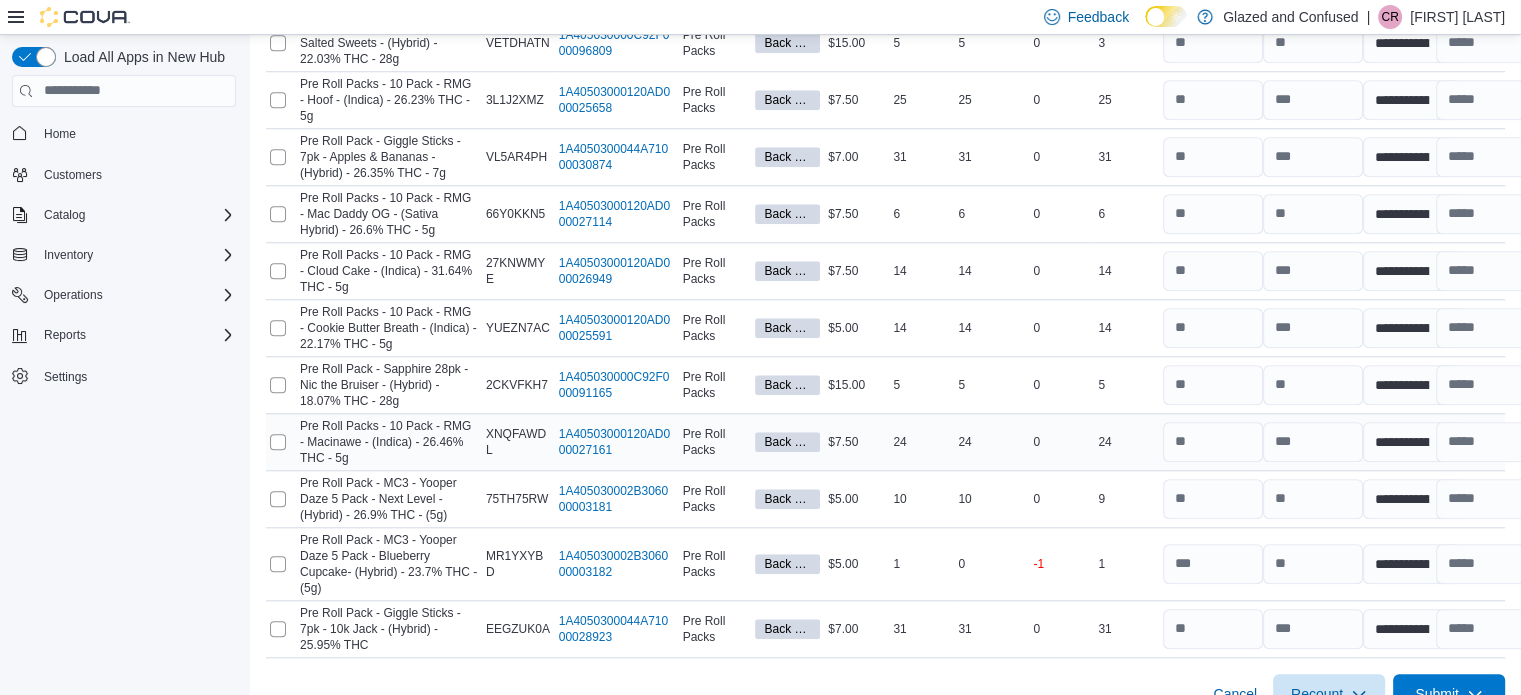 scroll, scrollTop: 1842, scrollLeft: 0, axis: vertical 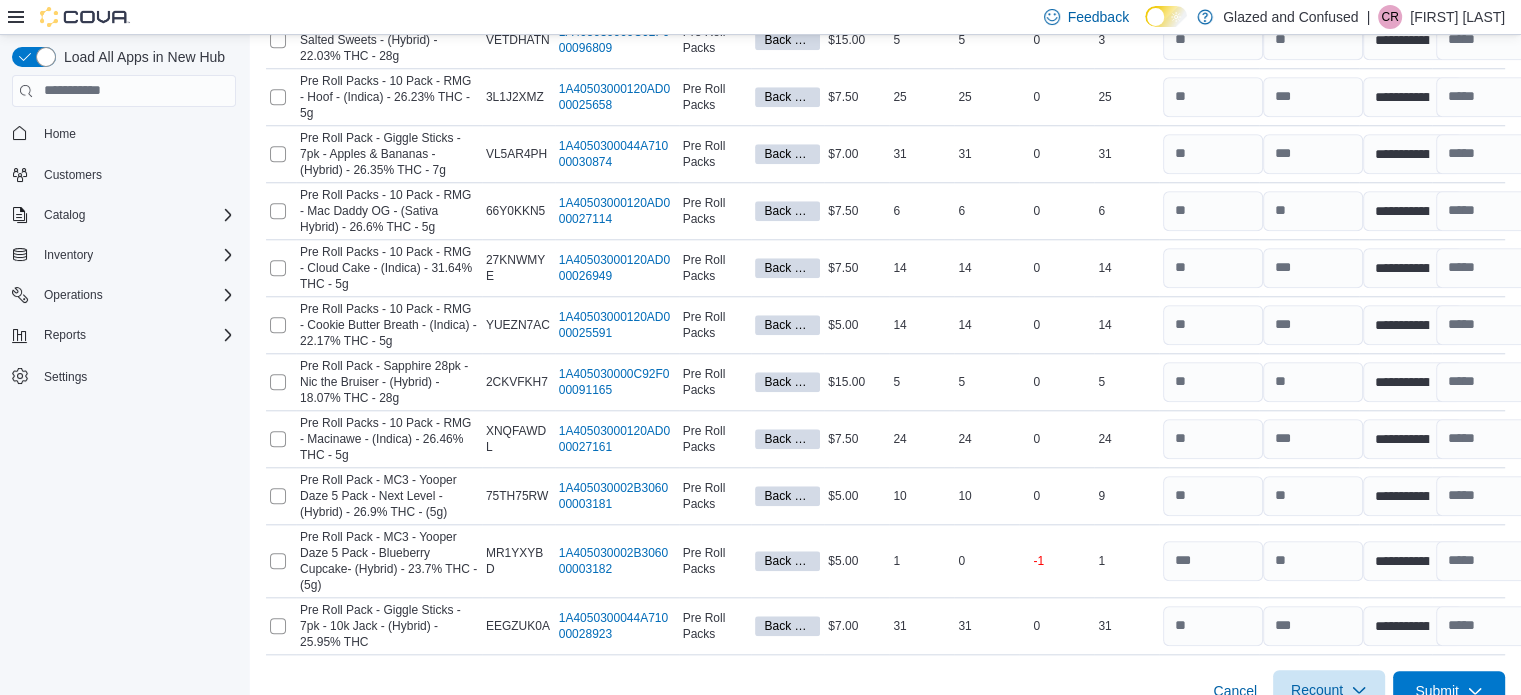 click on "Recount" at bounding box center (1329, 690) 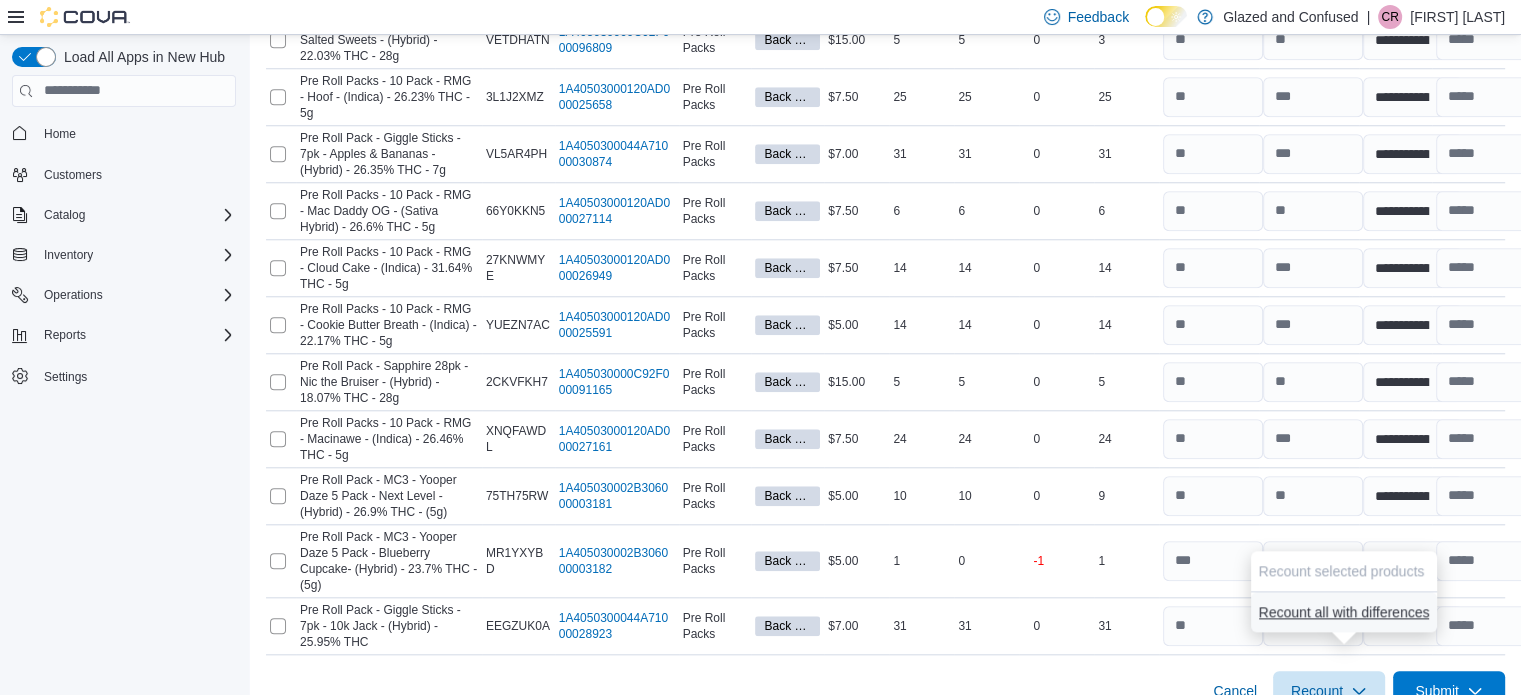 click on "Recount all with differences" at bounding box center [1344, 612] 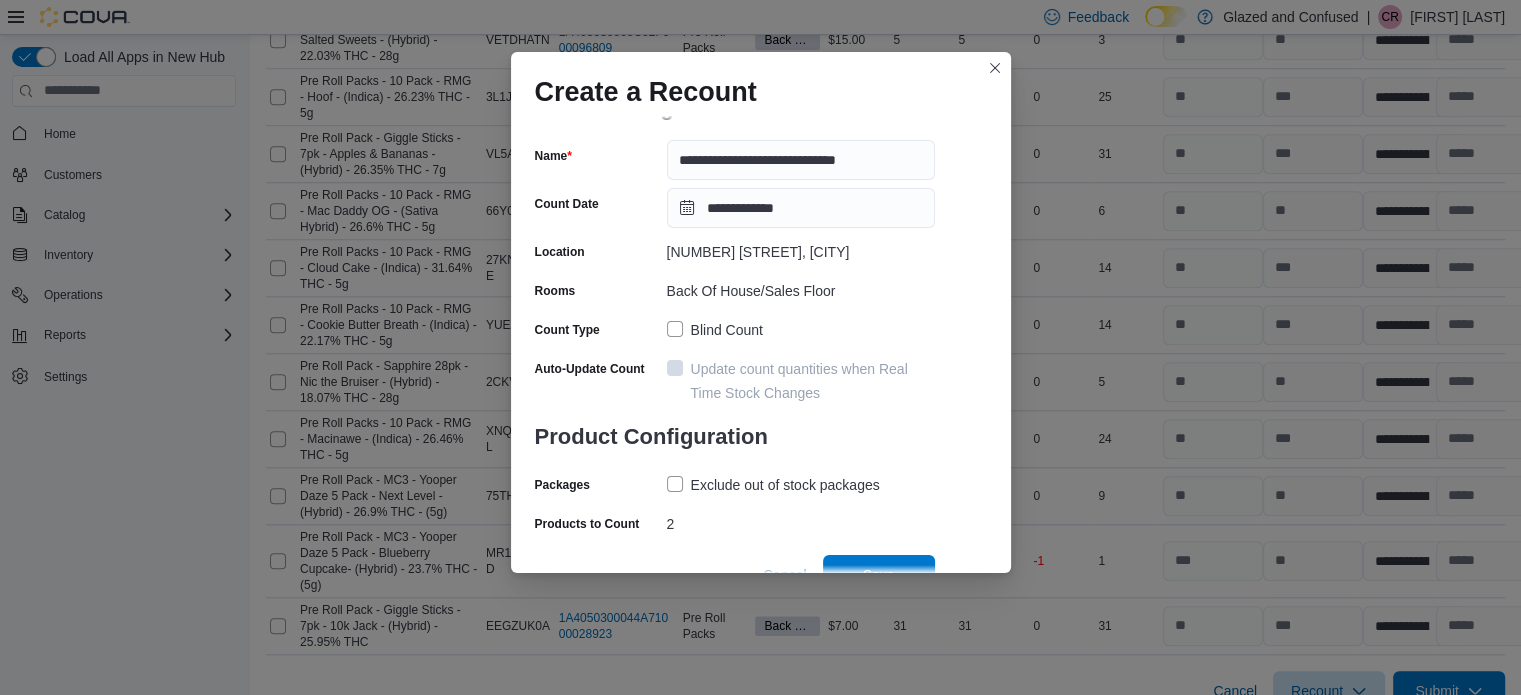 scroll, scrollTop: 69, scrollLeft: 0, axis: vertical 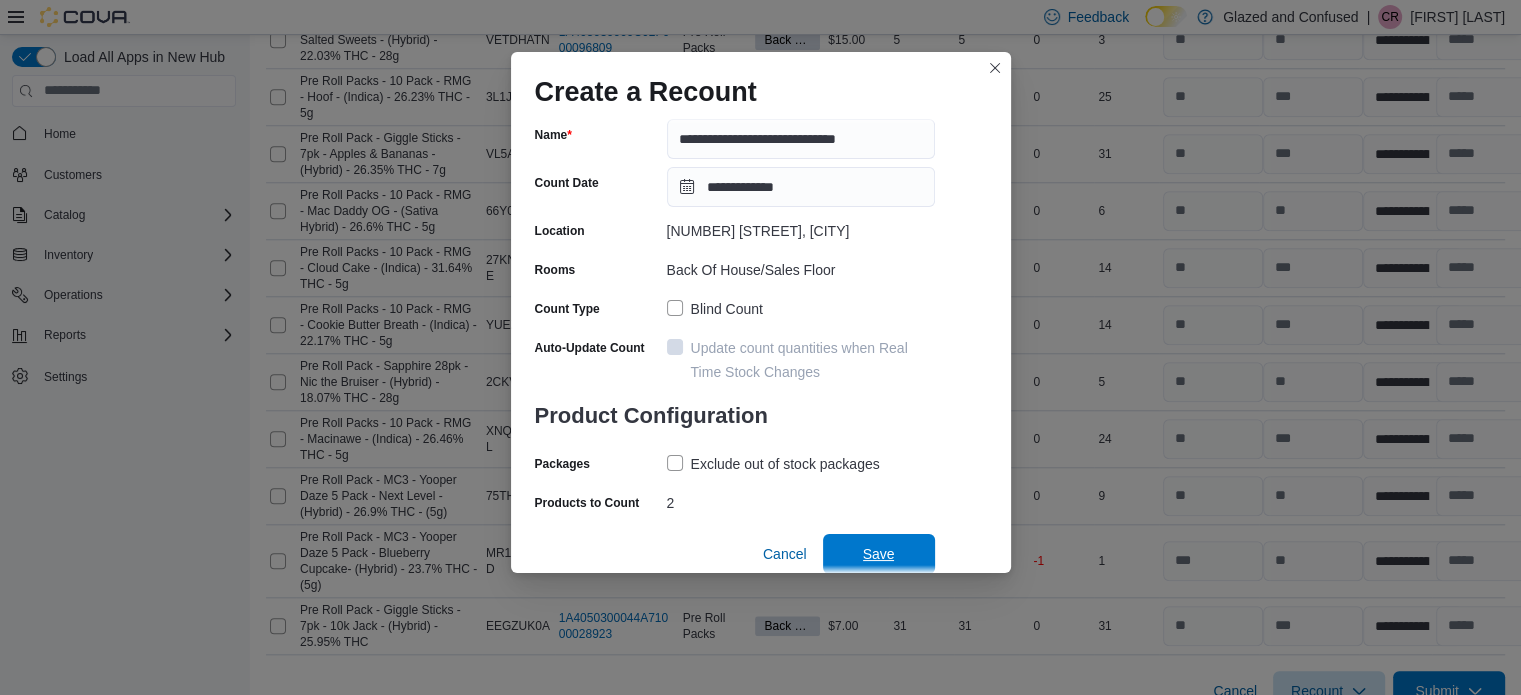 drag, startPoint x: 904, startPoint y: 551, endPoint x: 944, endPoint y: 554, distance: 40.112343 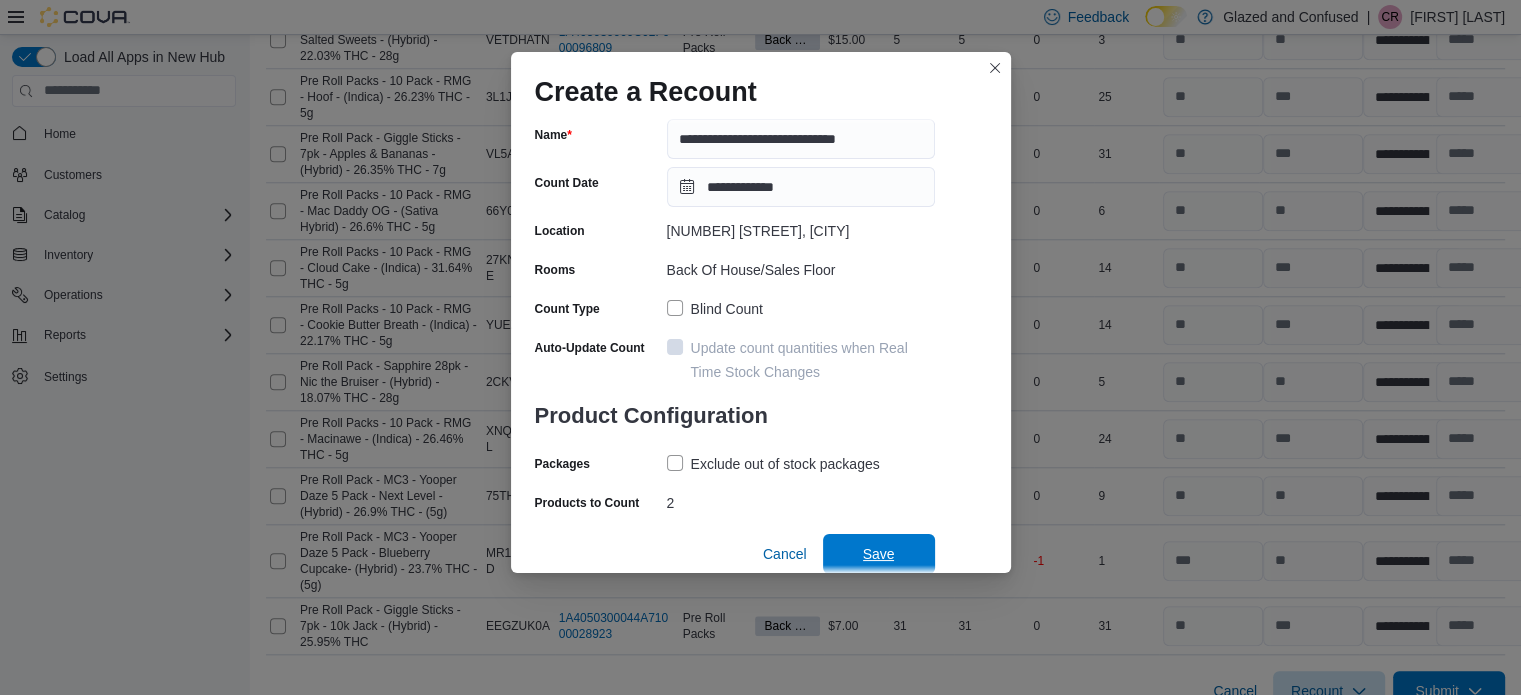 click on "Save" at bounding box center (879, 554) 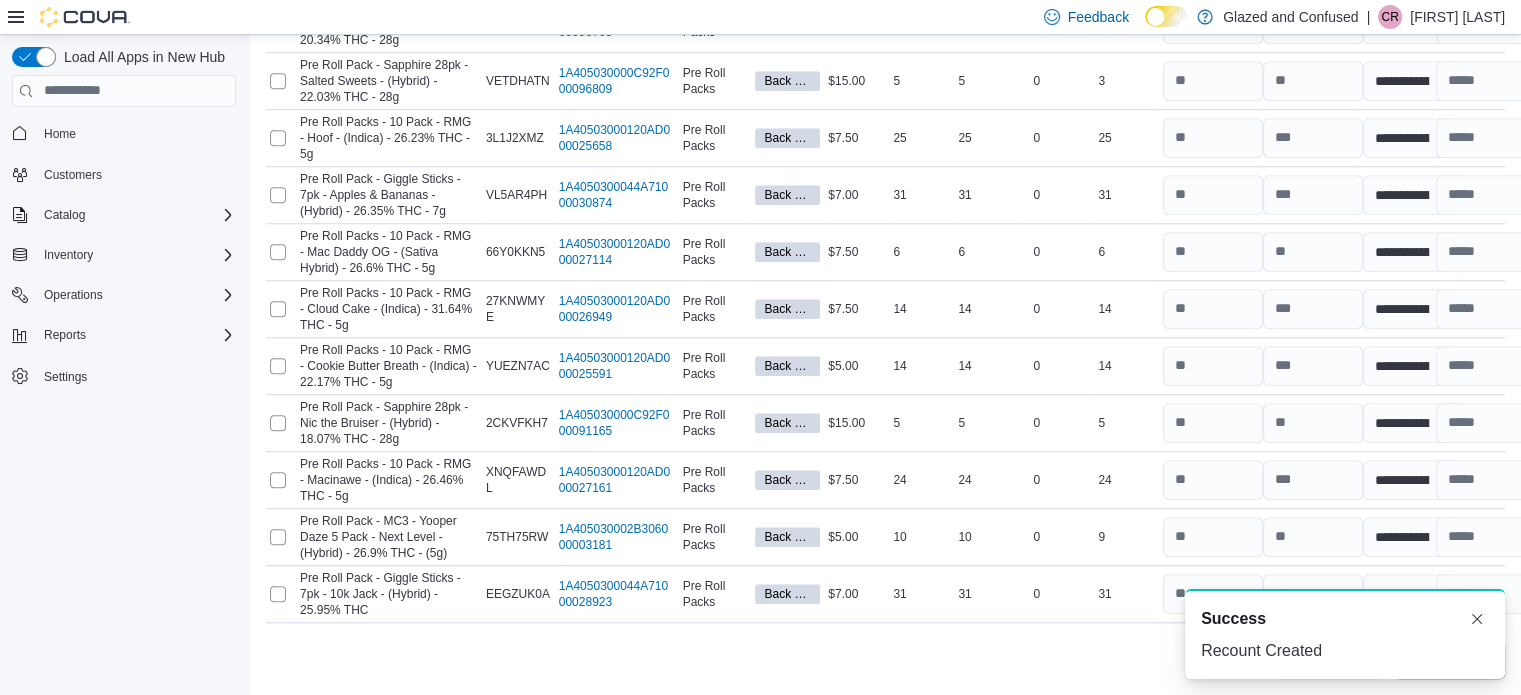 scroll, scrollTop: 1712, scrollLeft: 0, axis: vertical 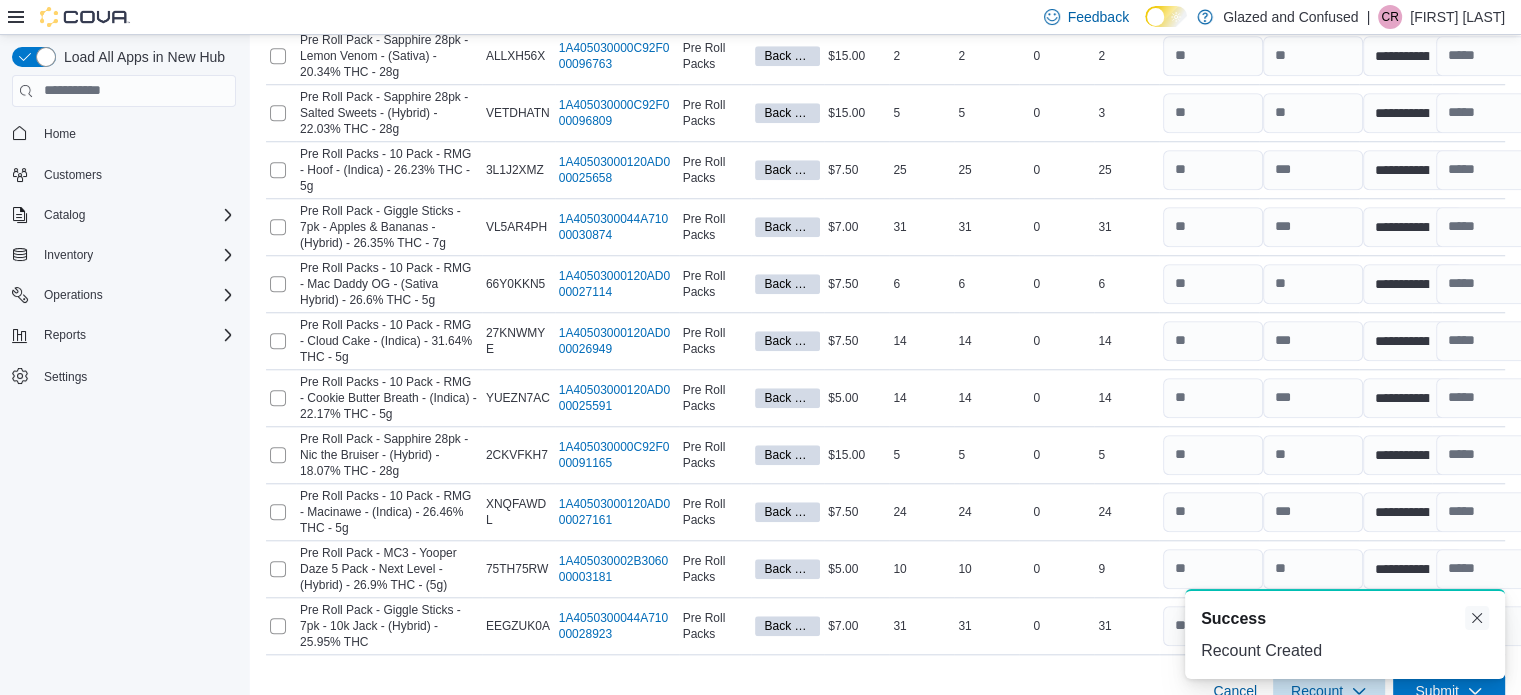 click at bounding box center (1477, 618) 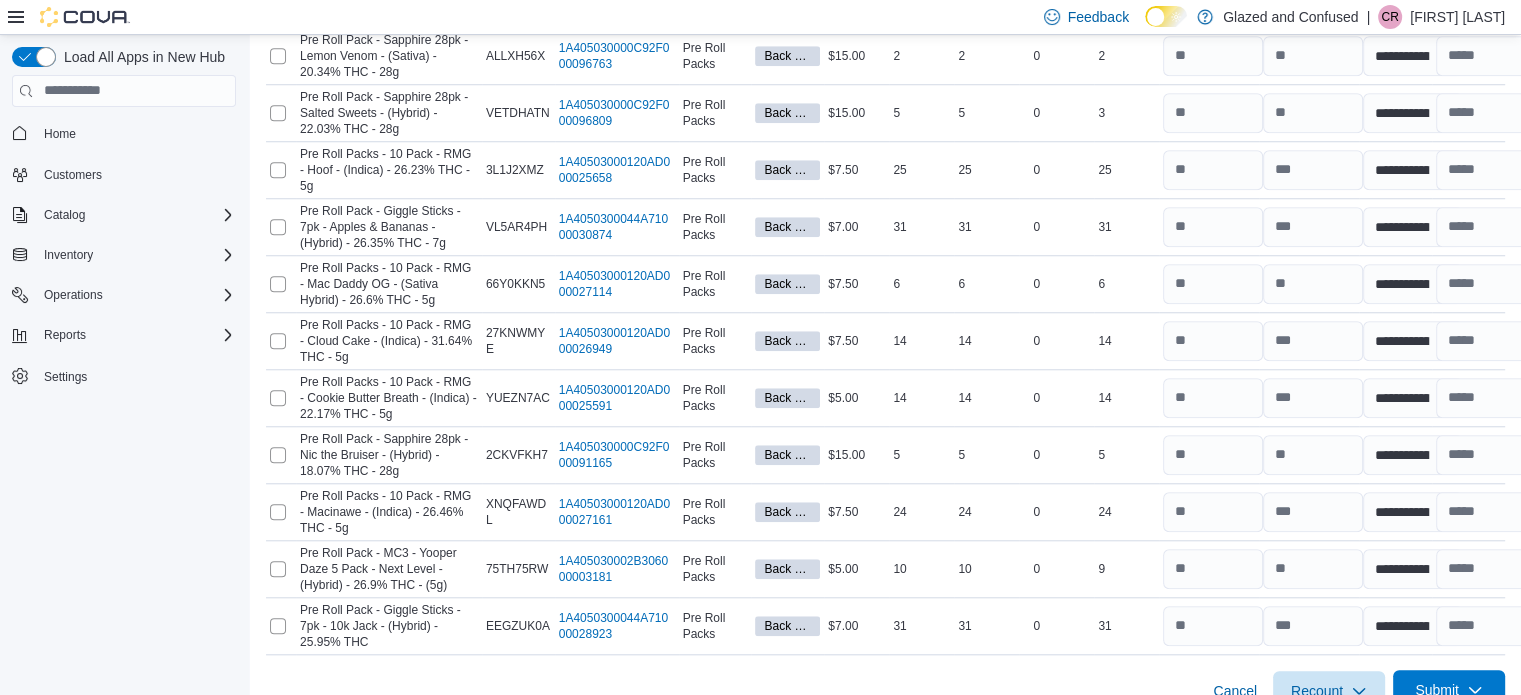 click 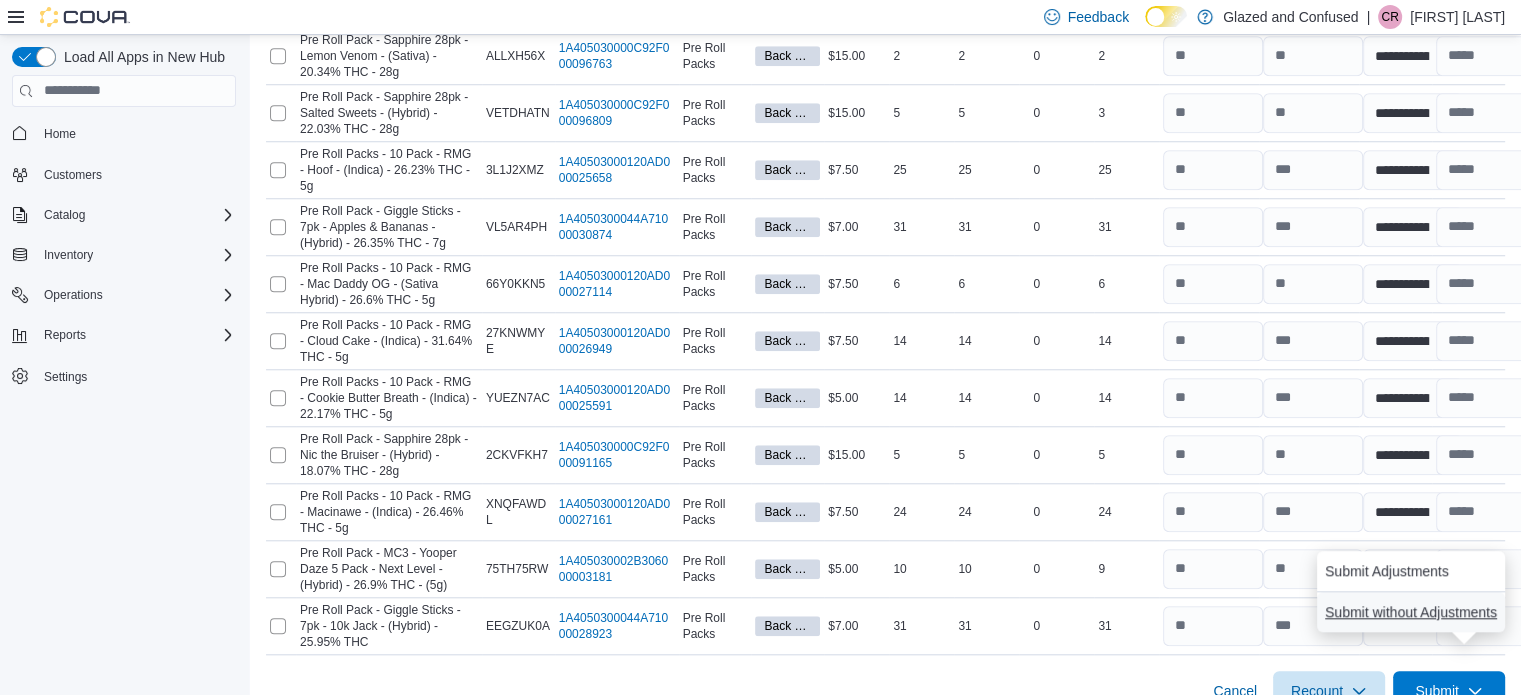 click on "Submit without Adjustments" at bounding box center (1411, 612) 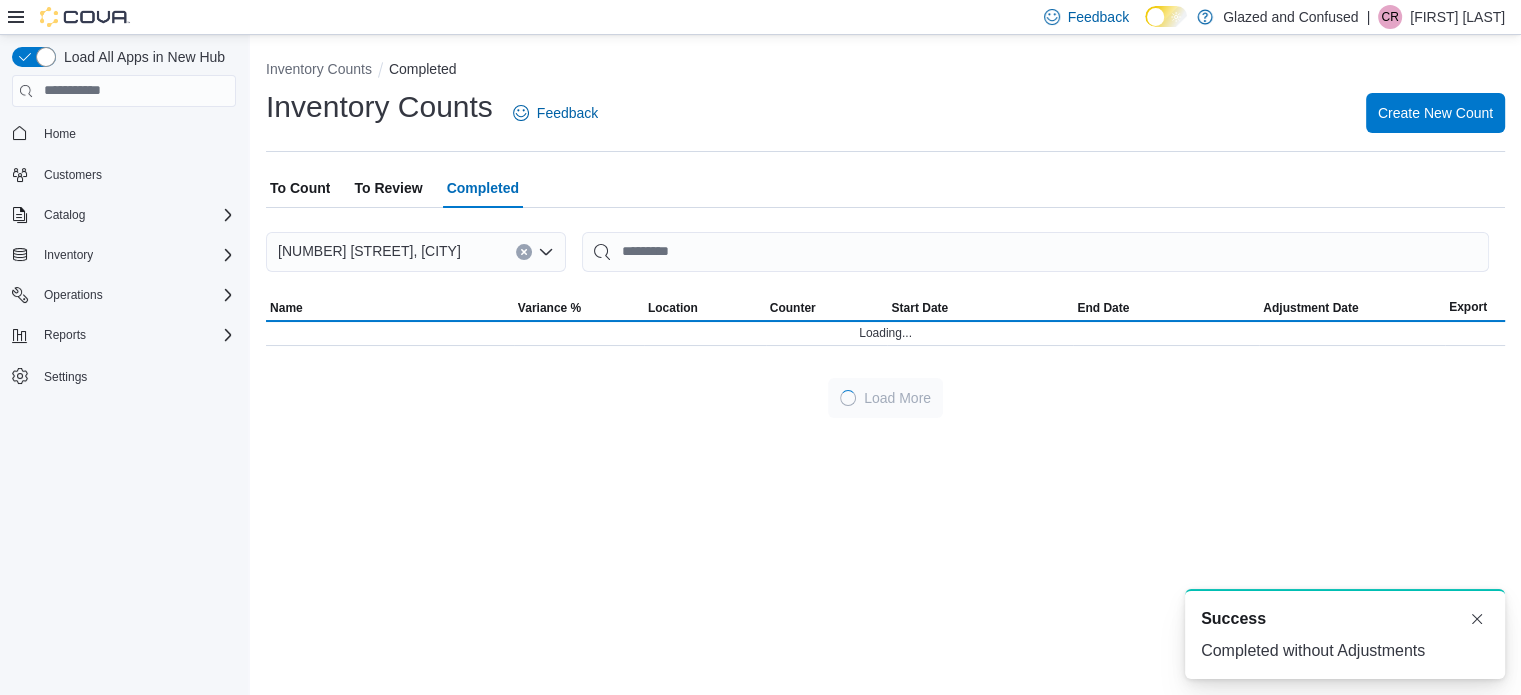 scroll, scrollTop: 0, scrollLeft: 0, axis: both 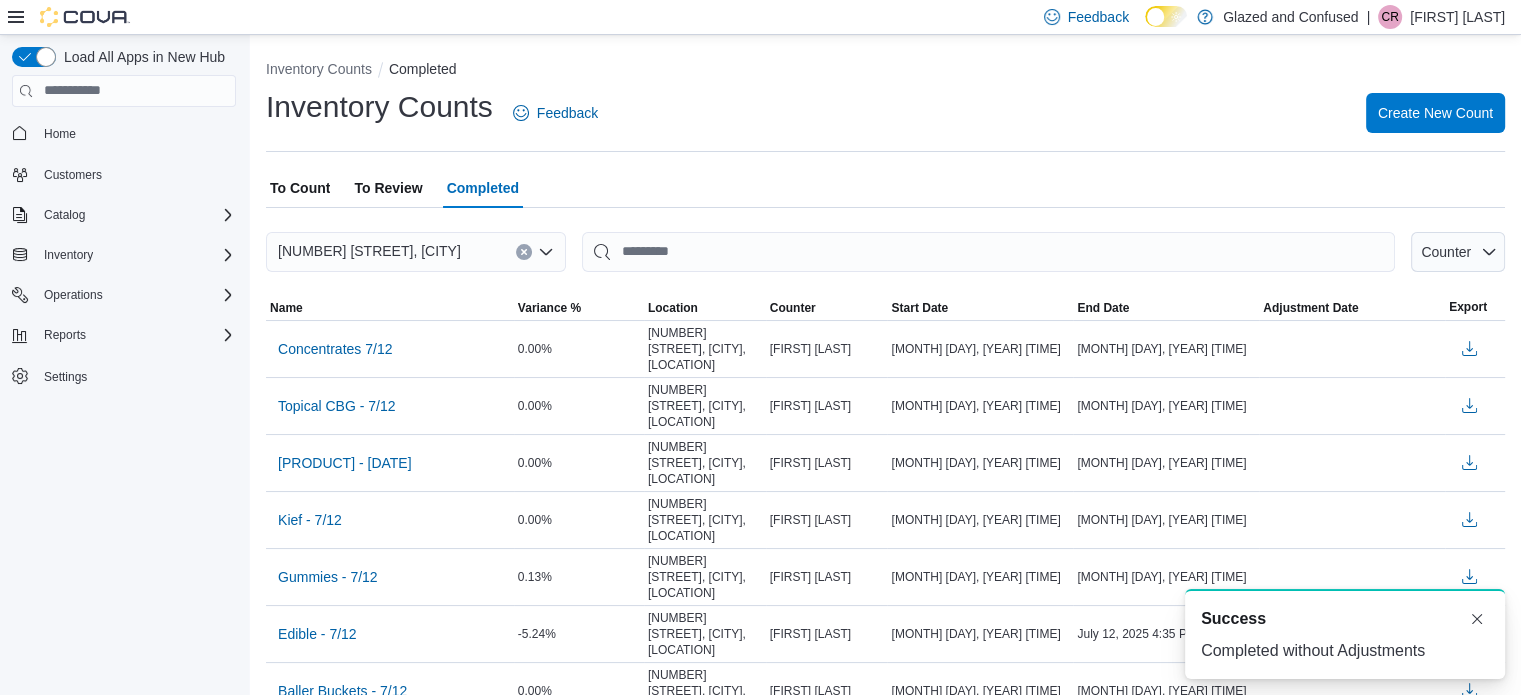 click on "To Review" at bounding box center [388, 188] 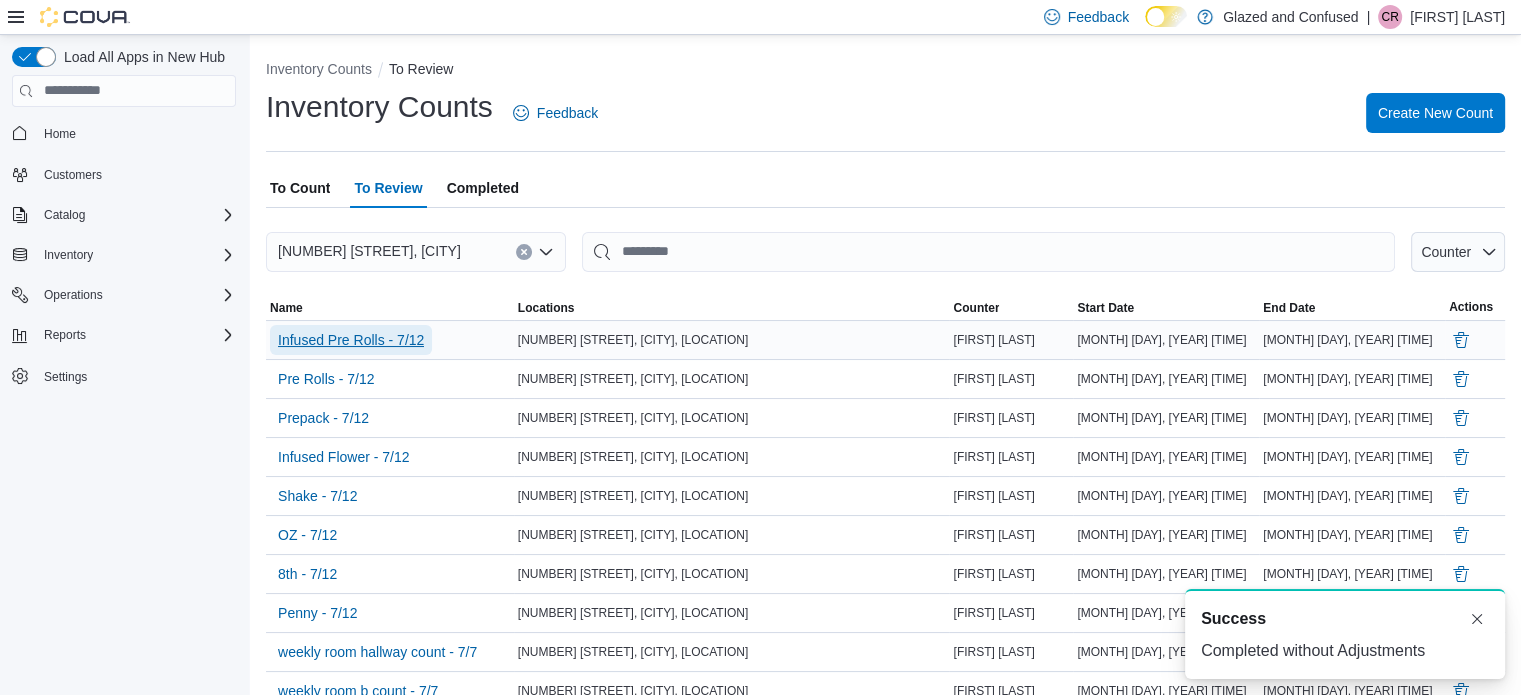 click on "Infused Pre Rolls - 7/12" at bounding box center [351, 340] 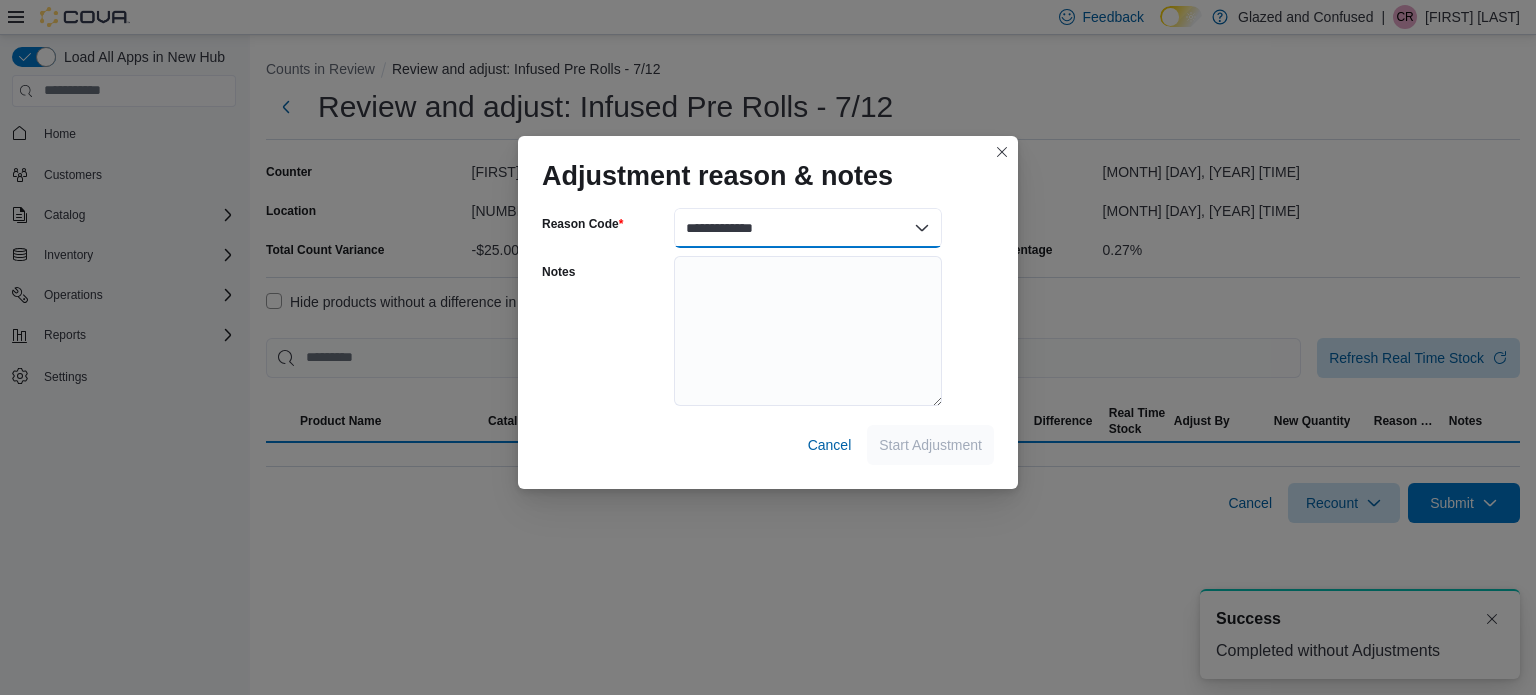 click on "**********" at bounding box center [808, 228] 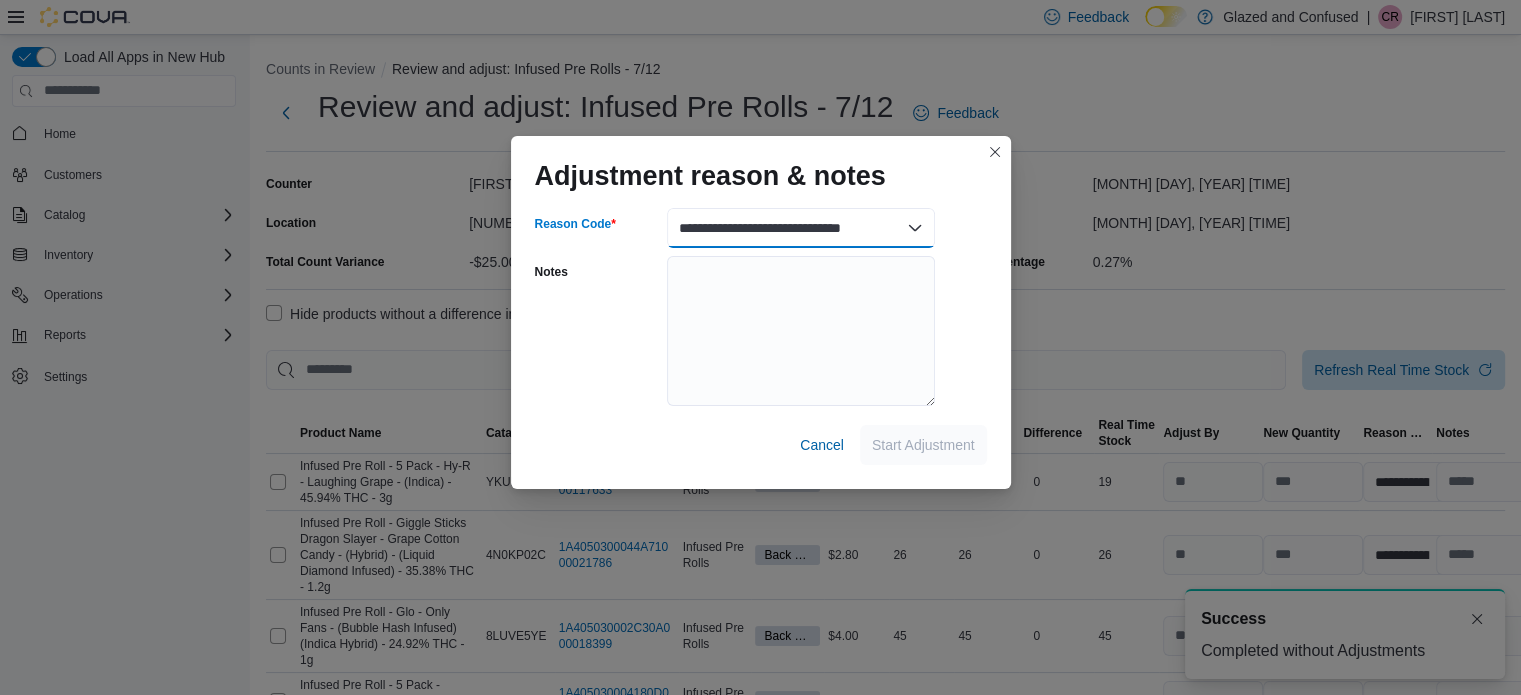 click on "**********" at bounding box center (801, 228) 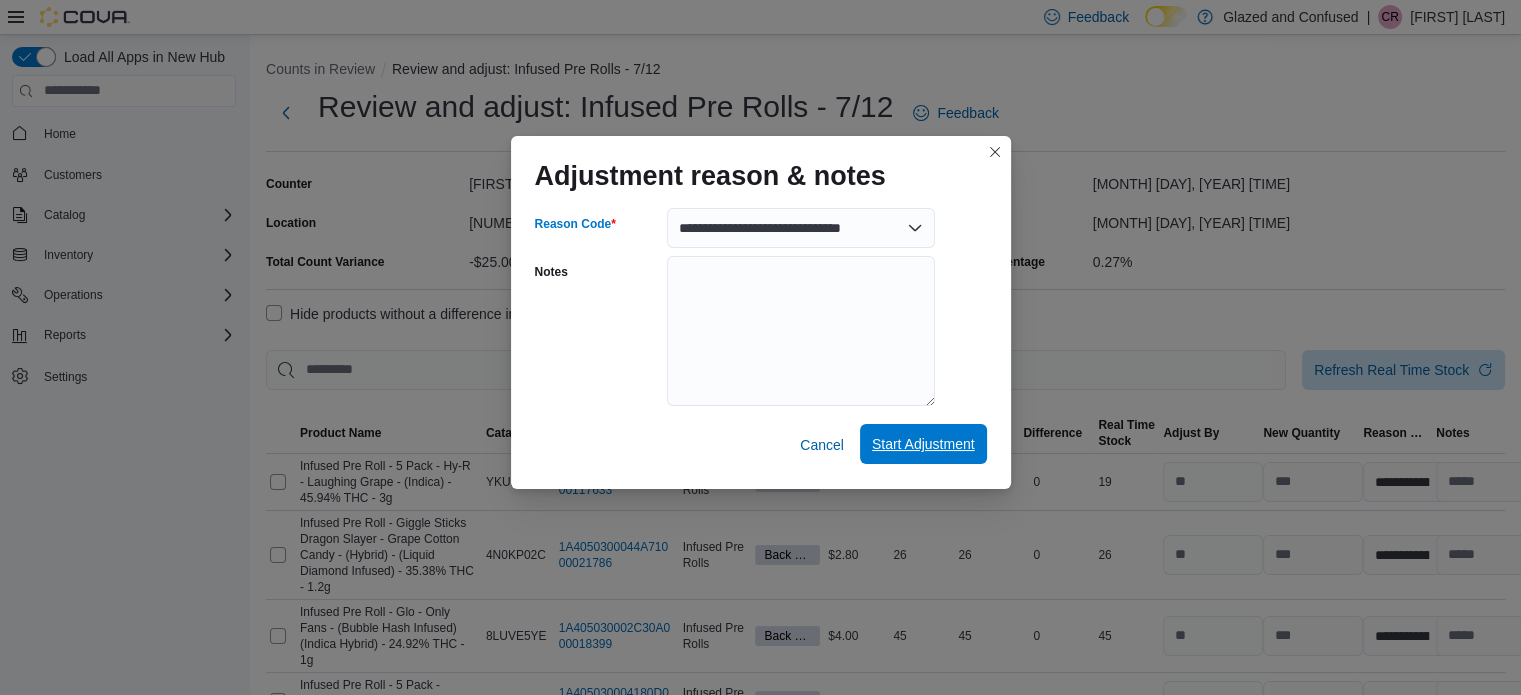 click on "Start Adjustment" at bounding box center (923, 444) 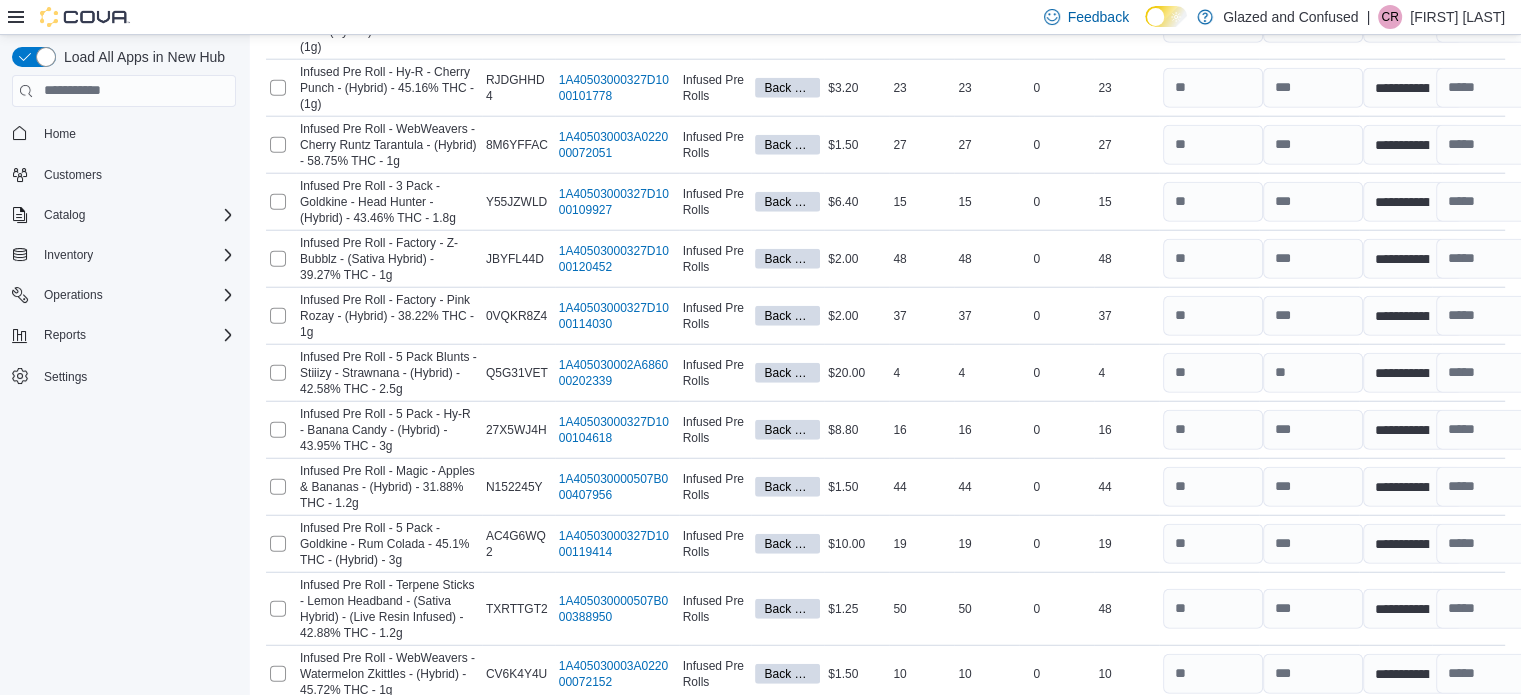 scroll, scrollTop: 5594, scrollLeft: 0, axis: vertical 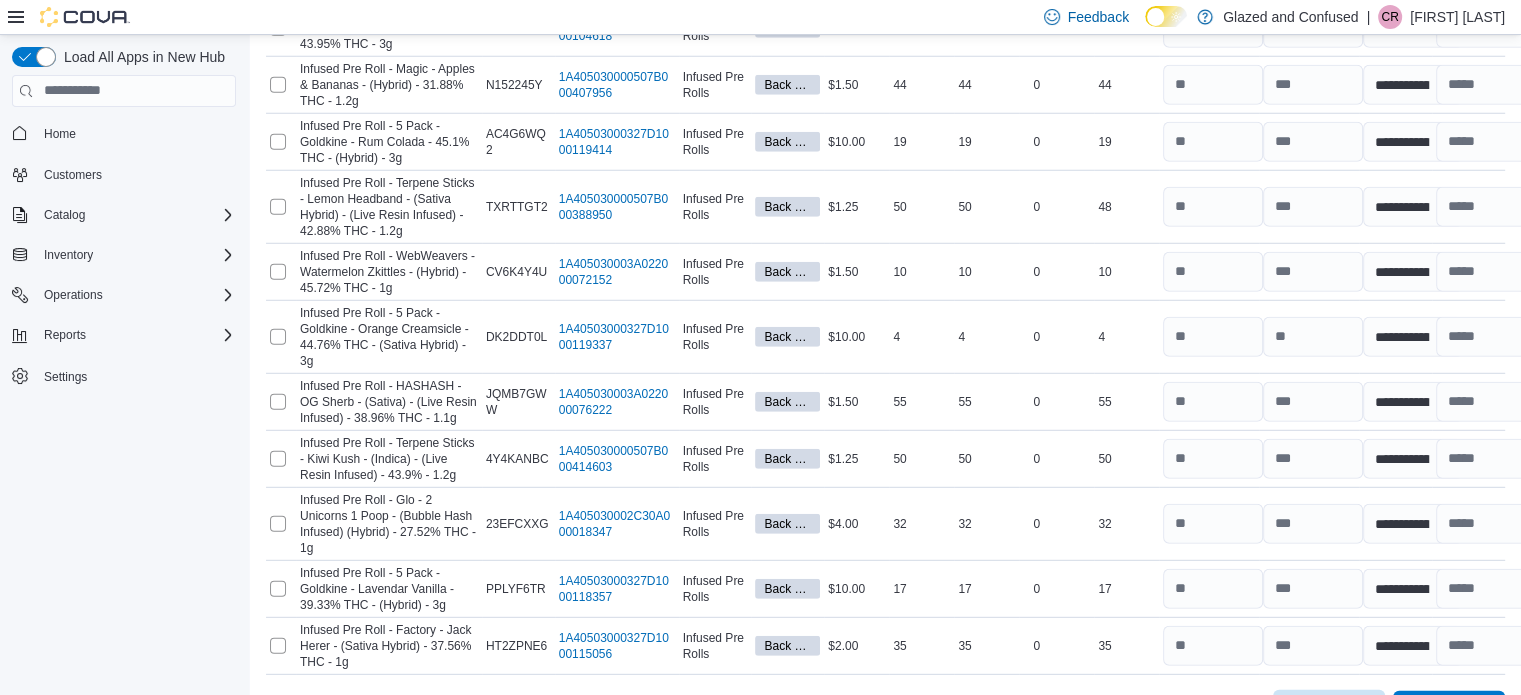 click on "Recount" at bounding box center (1317, 710) 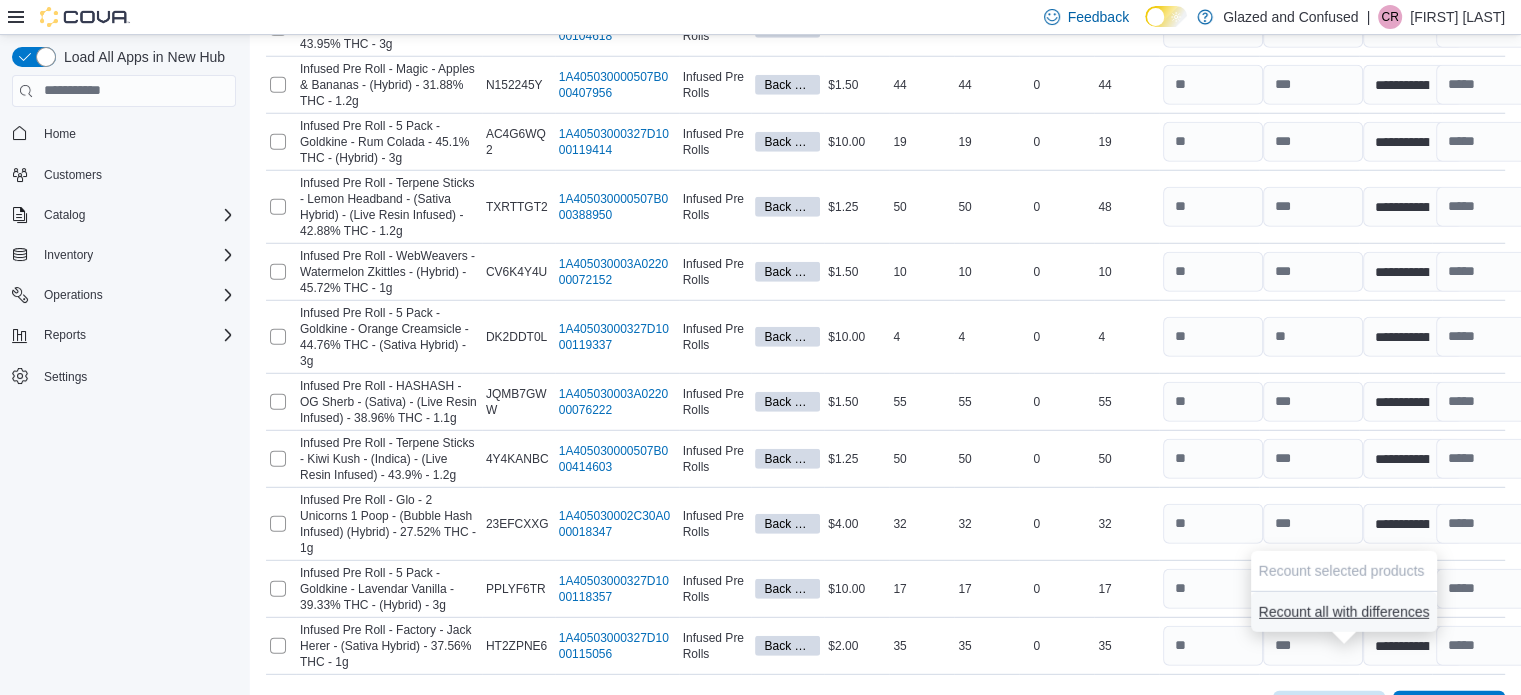 click on "Recount all with differences" at bounding box center [1344, 612] 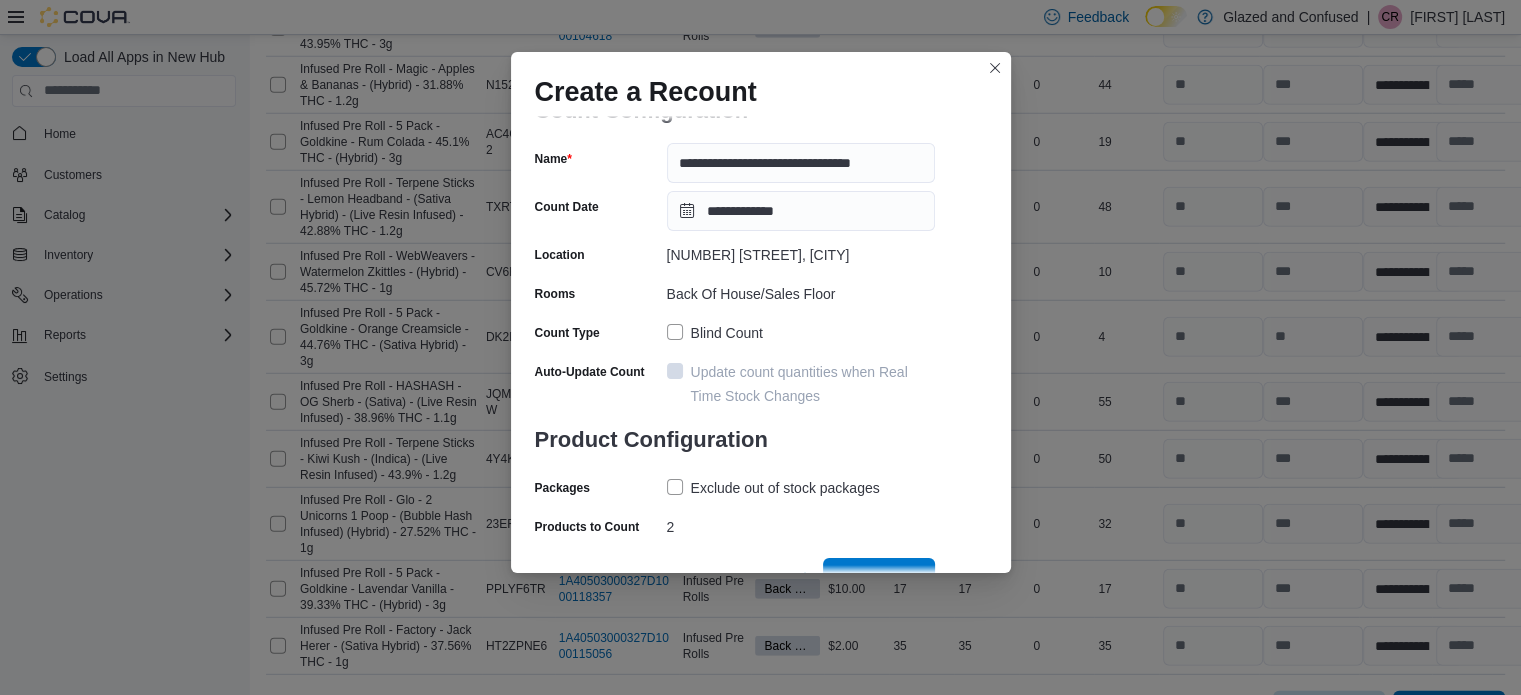 scroll, scrollTop: 69, scrollLeft: 0, axis: vertical 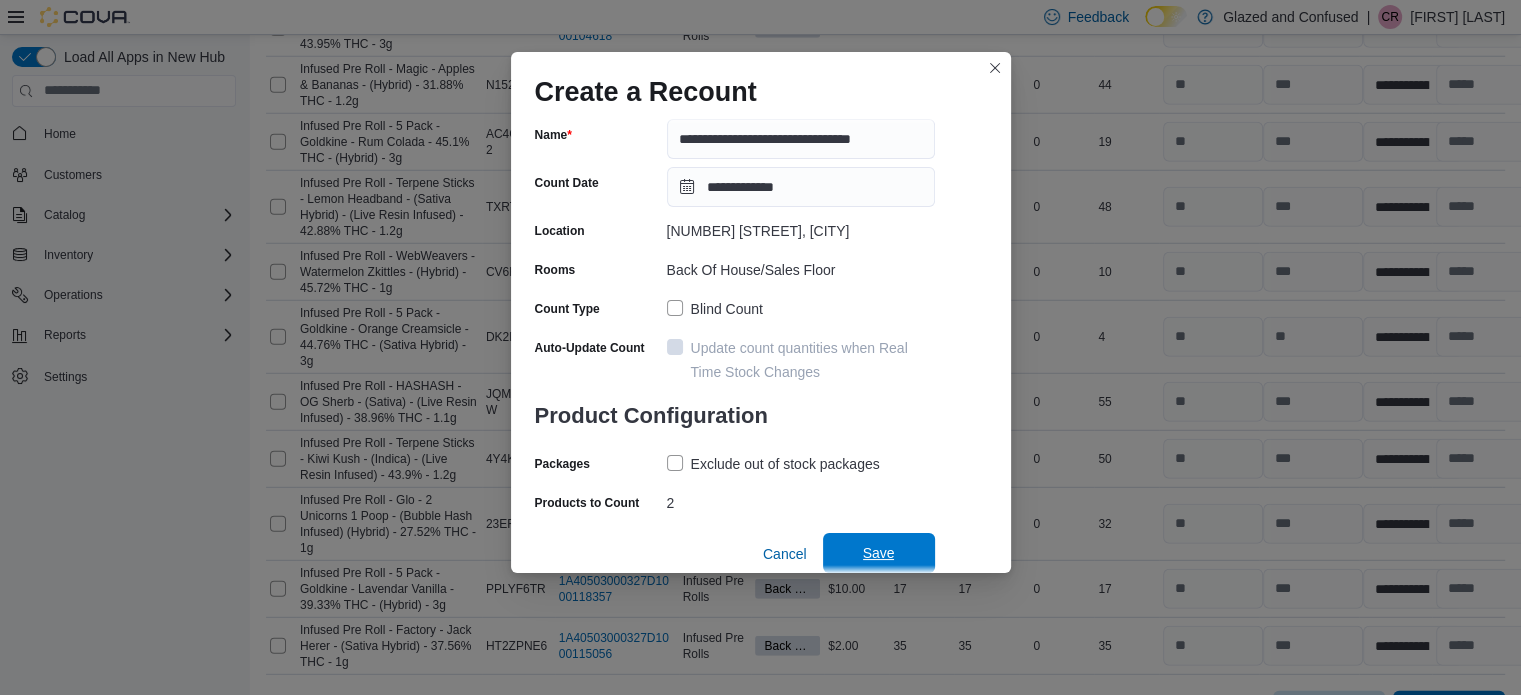 click on "Save" at bounding box center (879, 553) 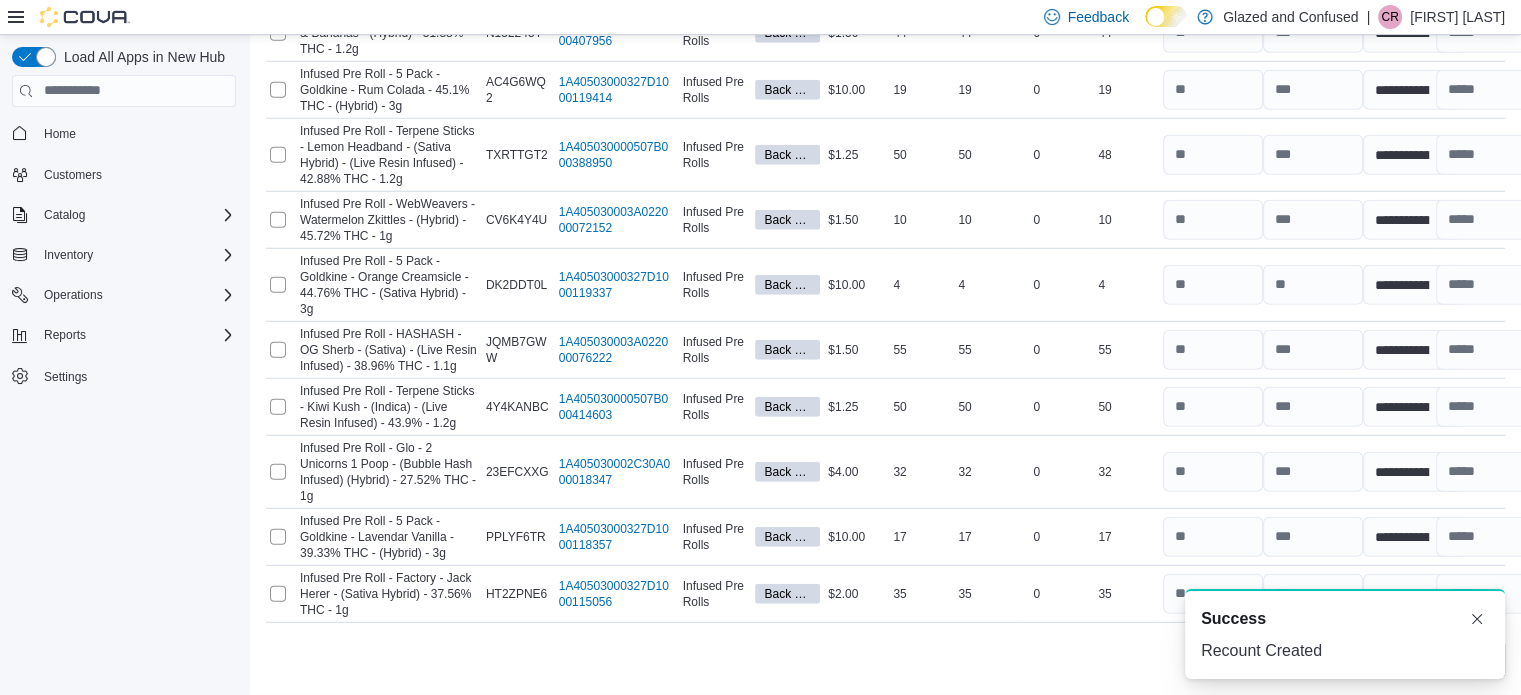scroll, scrollTop: 5464, scrollLeft: 0, axis: vertical 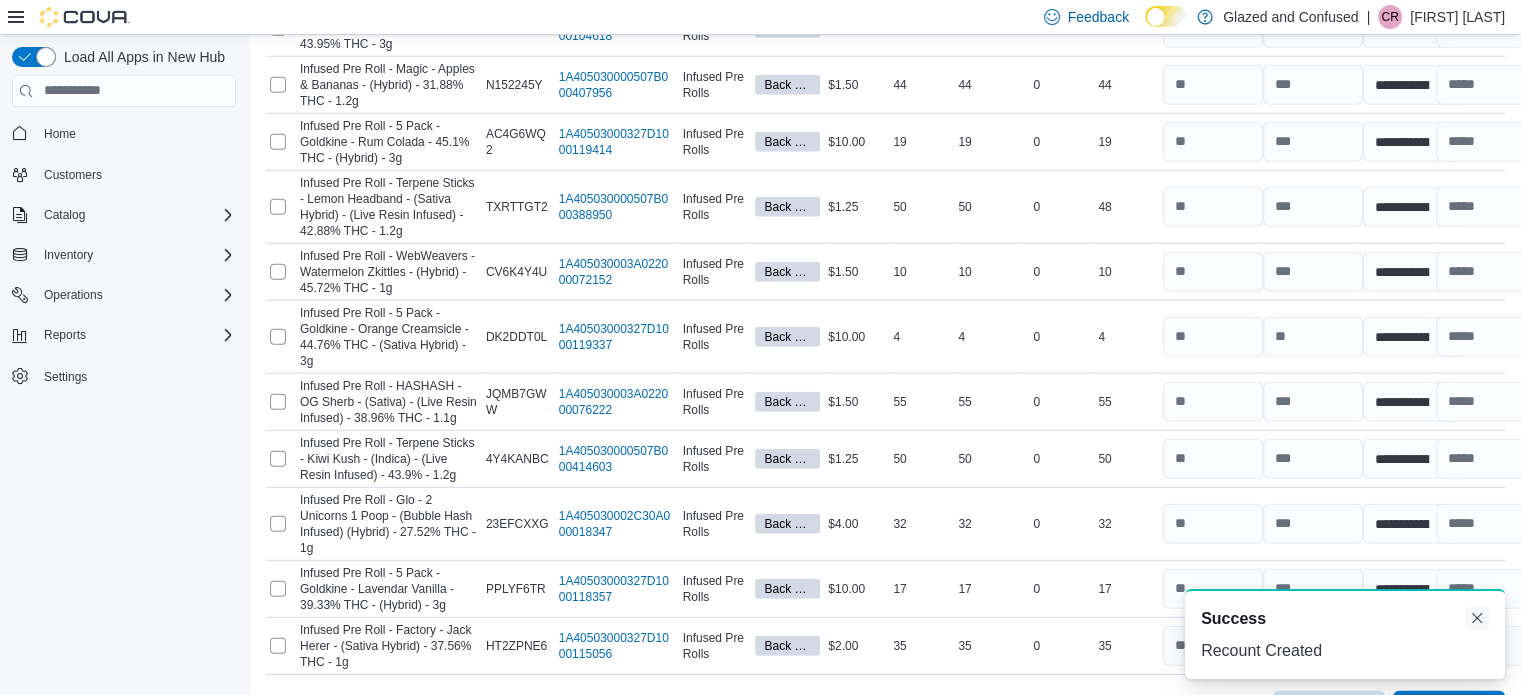 click at bounding box center [1477, 618] 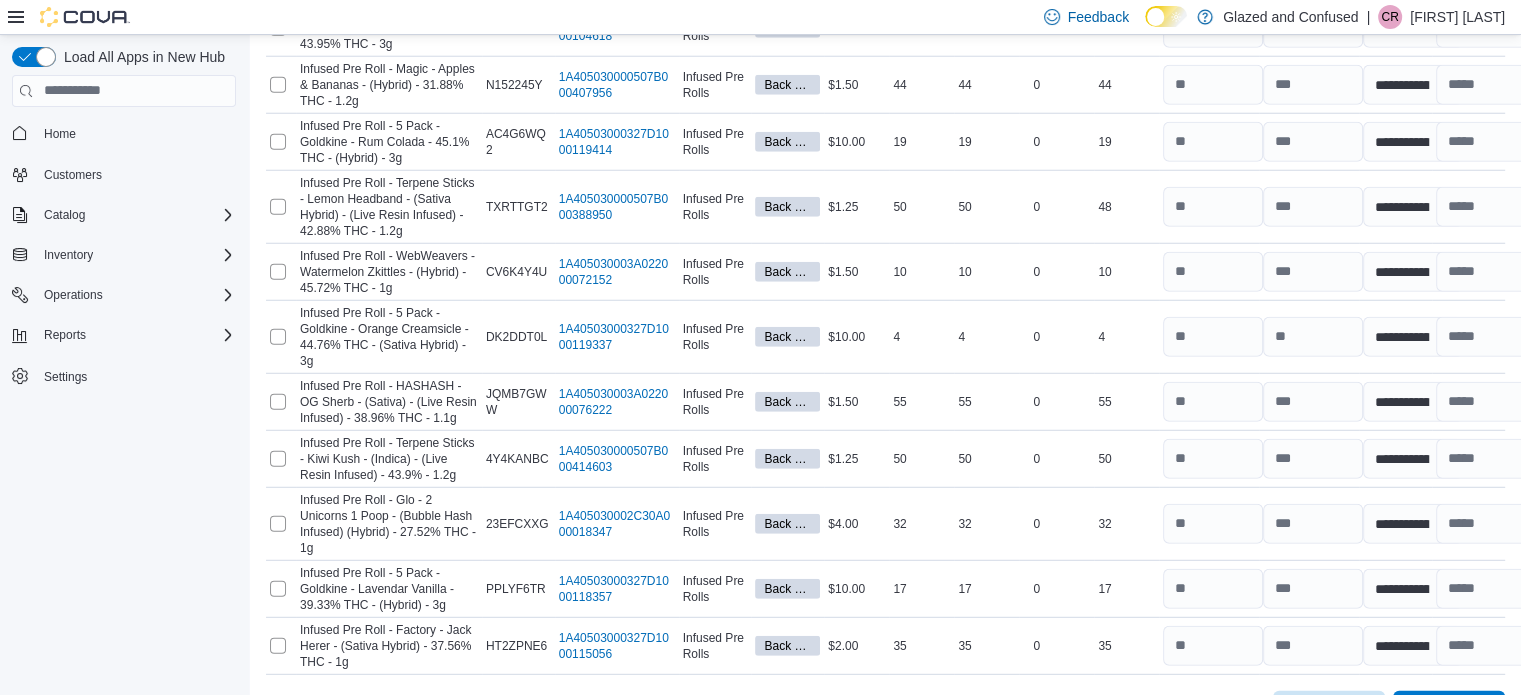 click 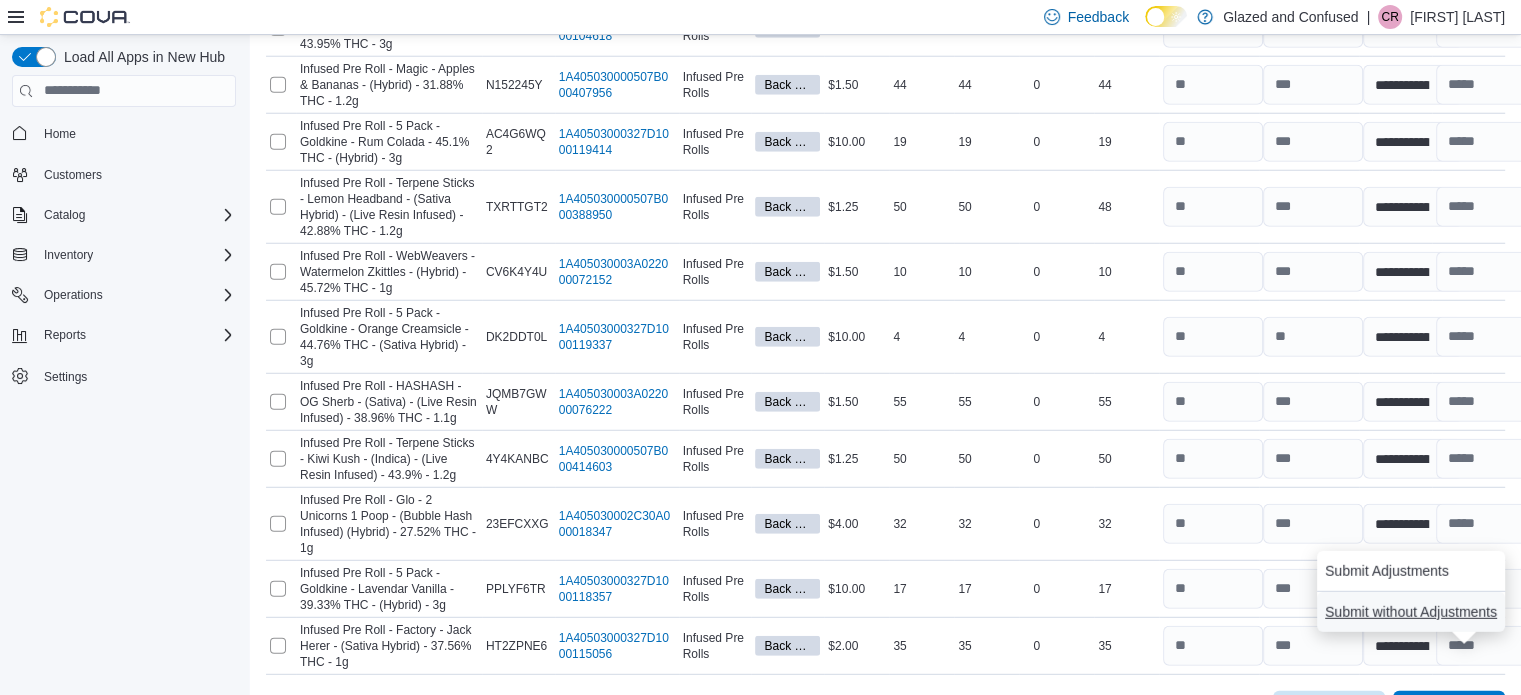 click on "Submit without Adjustments" at bounding box center [1411, 612] 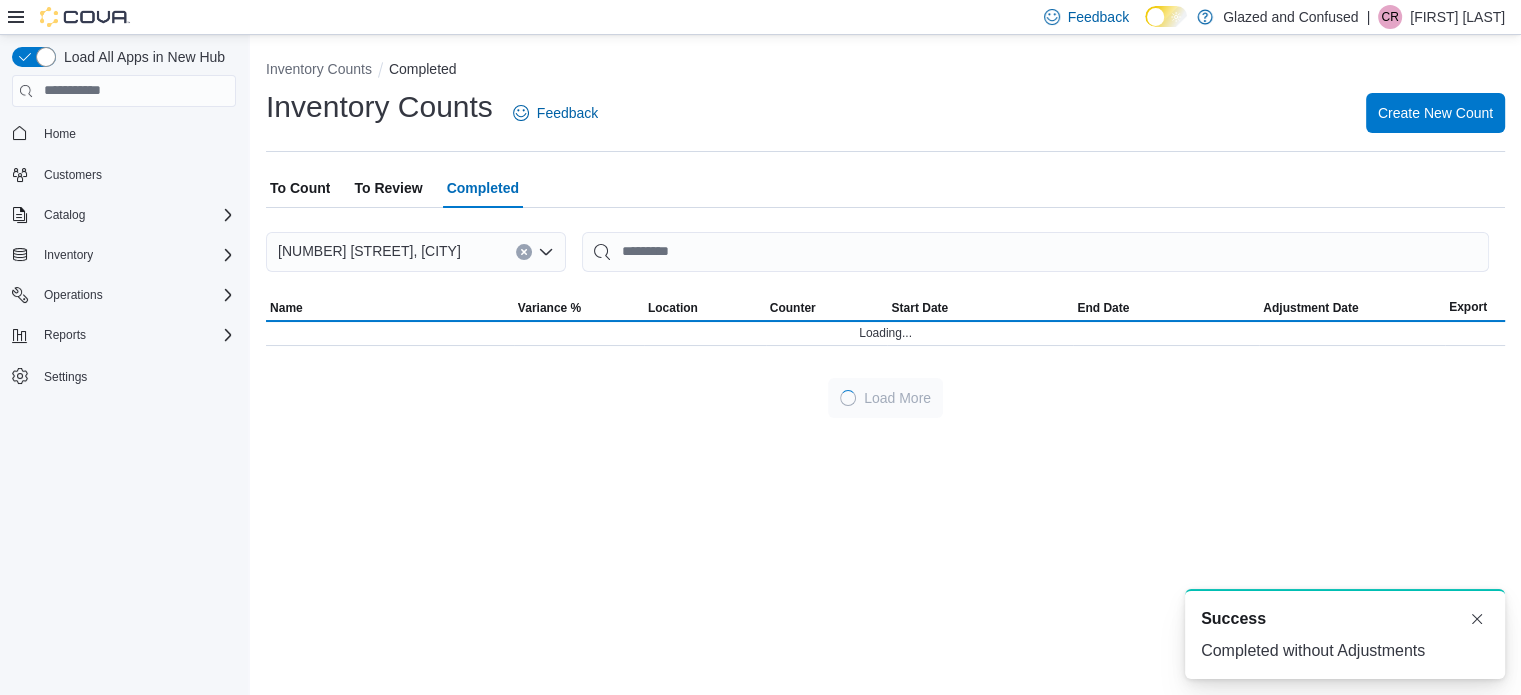 scroll, scrollTop: 0, scrollLeft: 0, axis: both 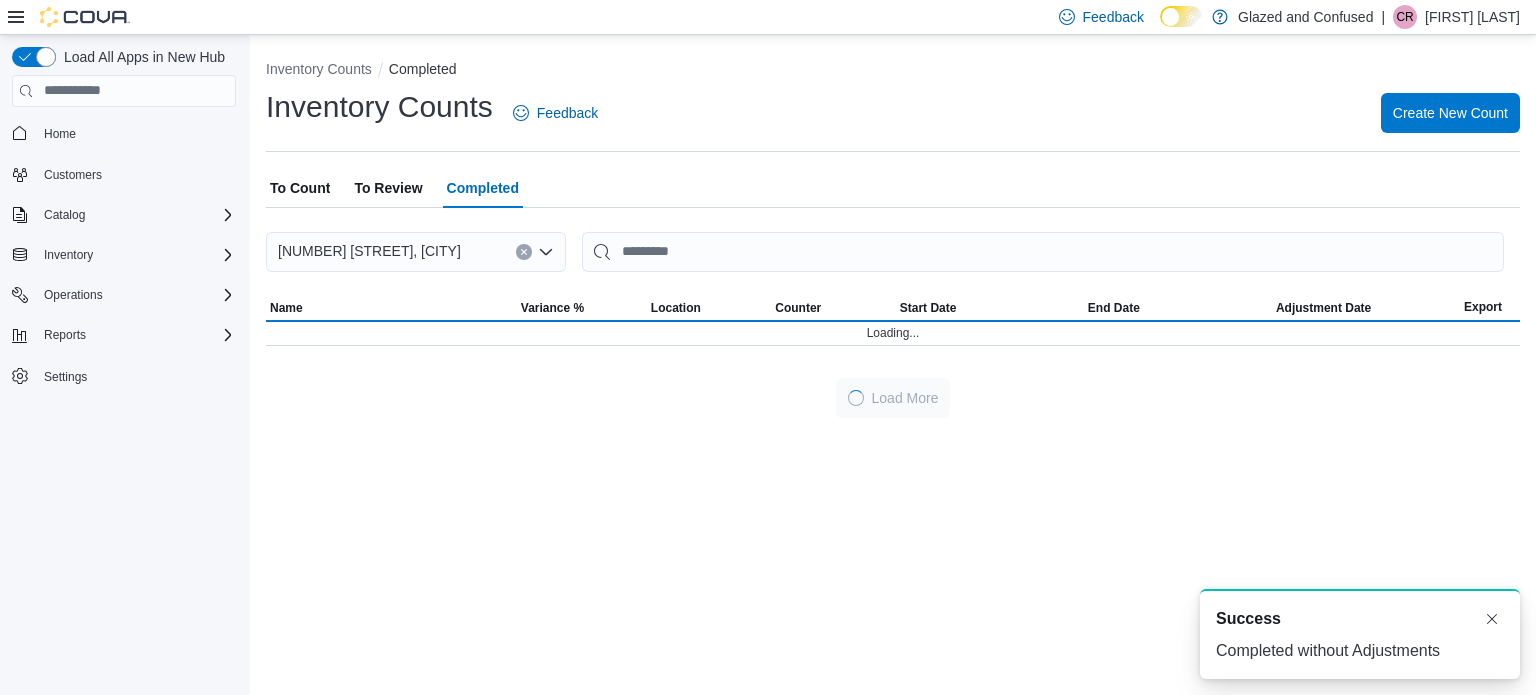 click on "To Review" at bounding box center [388, 188] 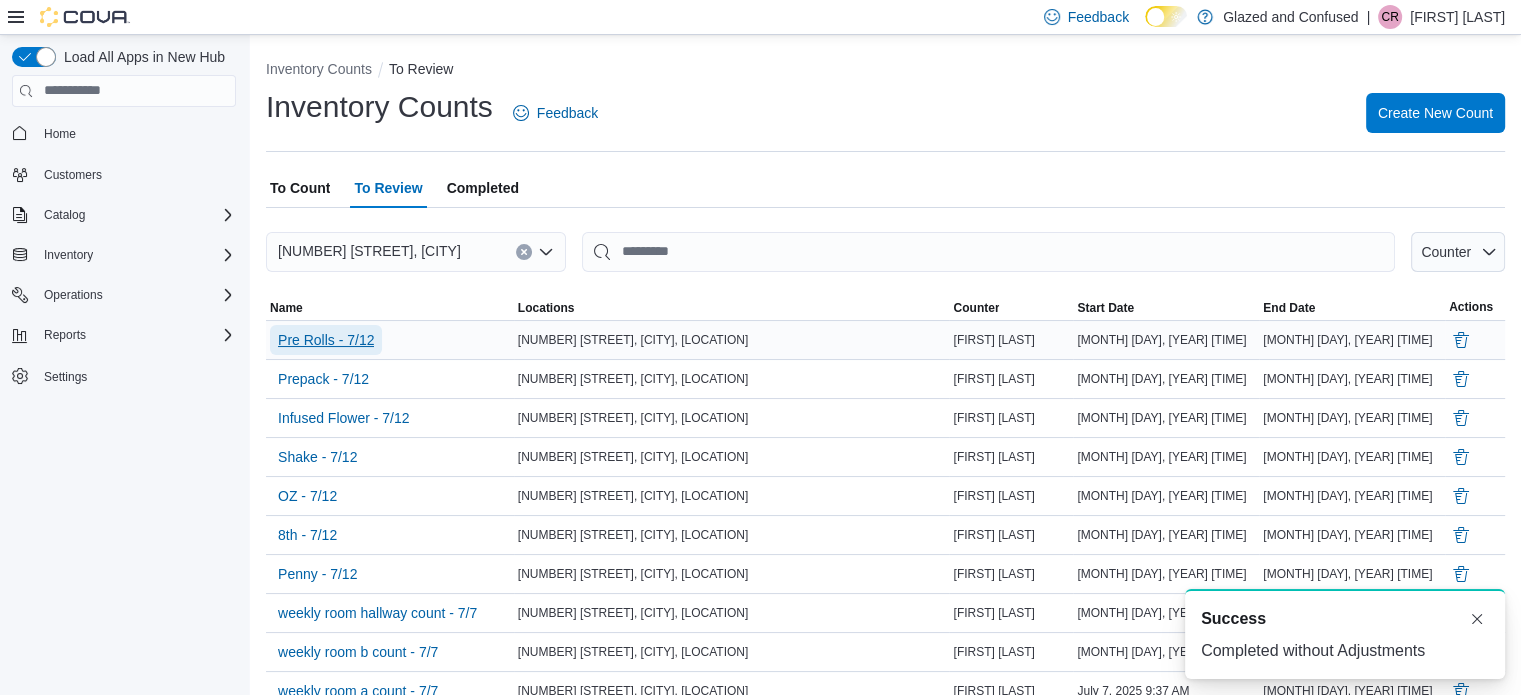click on "Pre Rolls - 7/12" at bounding box center [326, 340] 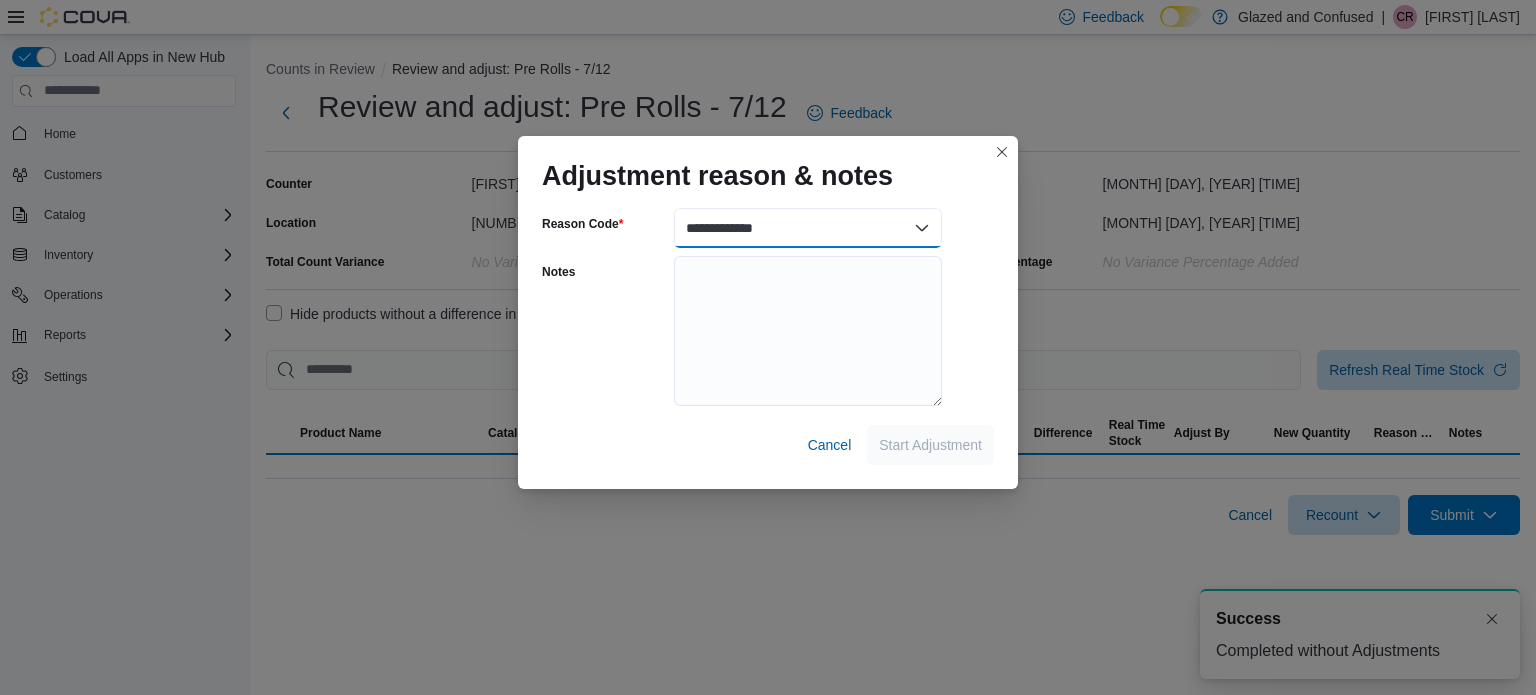 click on "**********" at bounding box center [808, 228] 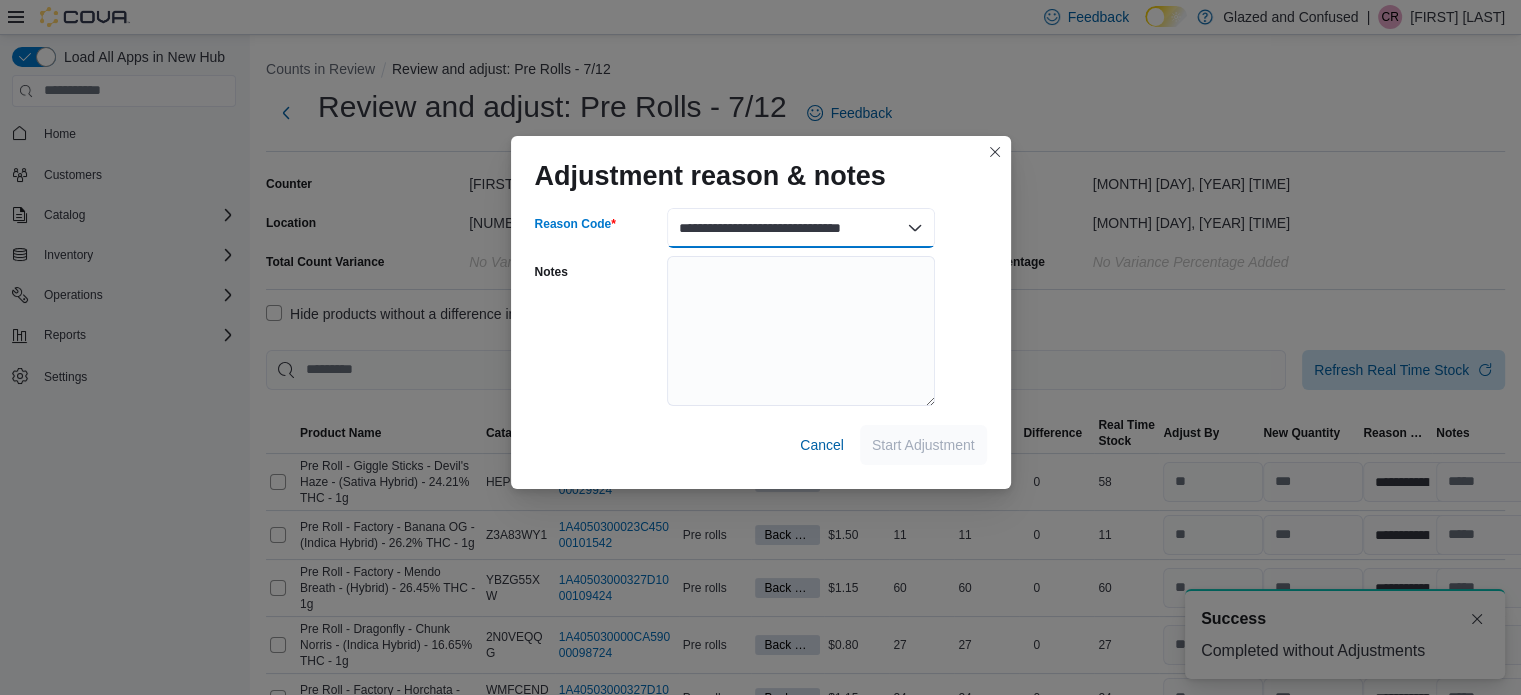 click on "**********" at bounding box center [801, 228] 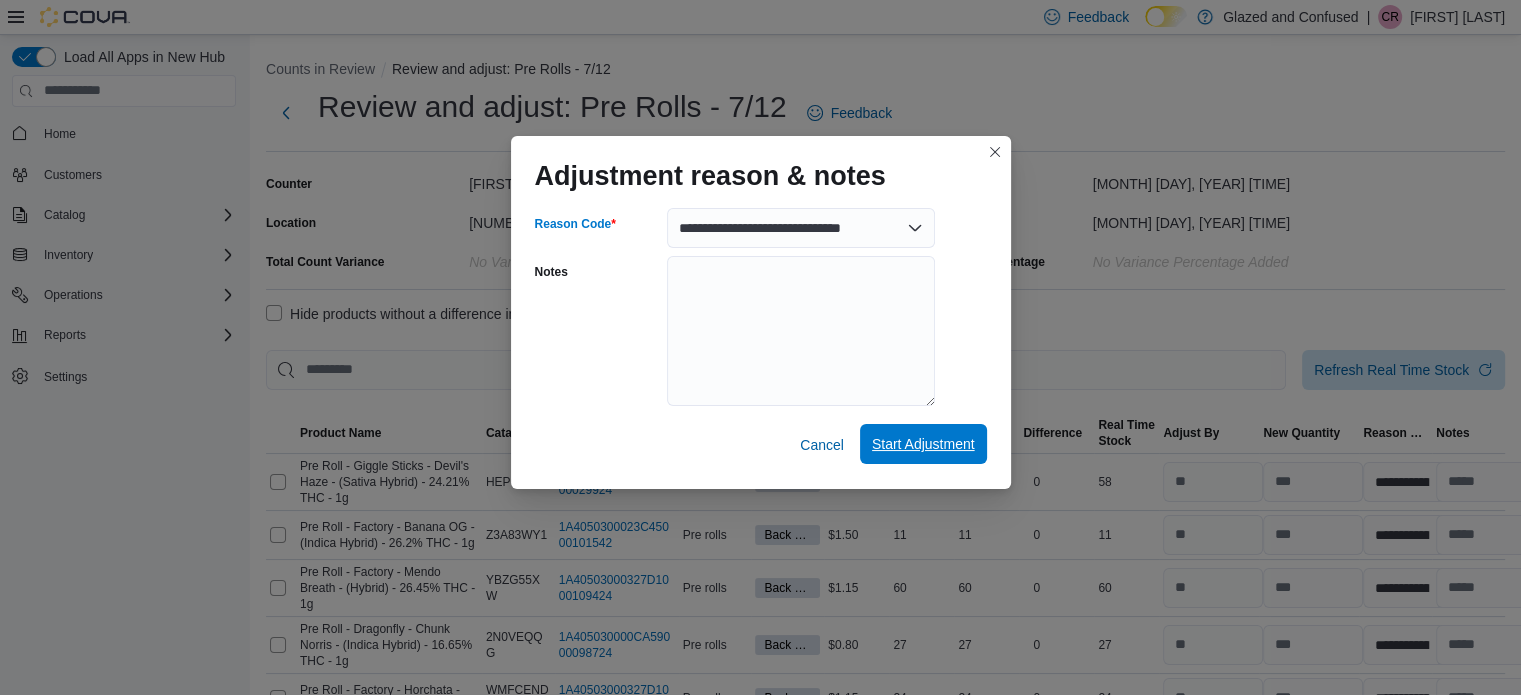 click on "Start Adjustment" at bounding box center [923, 444] 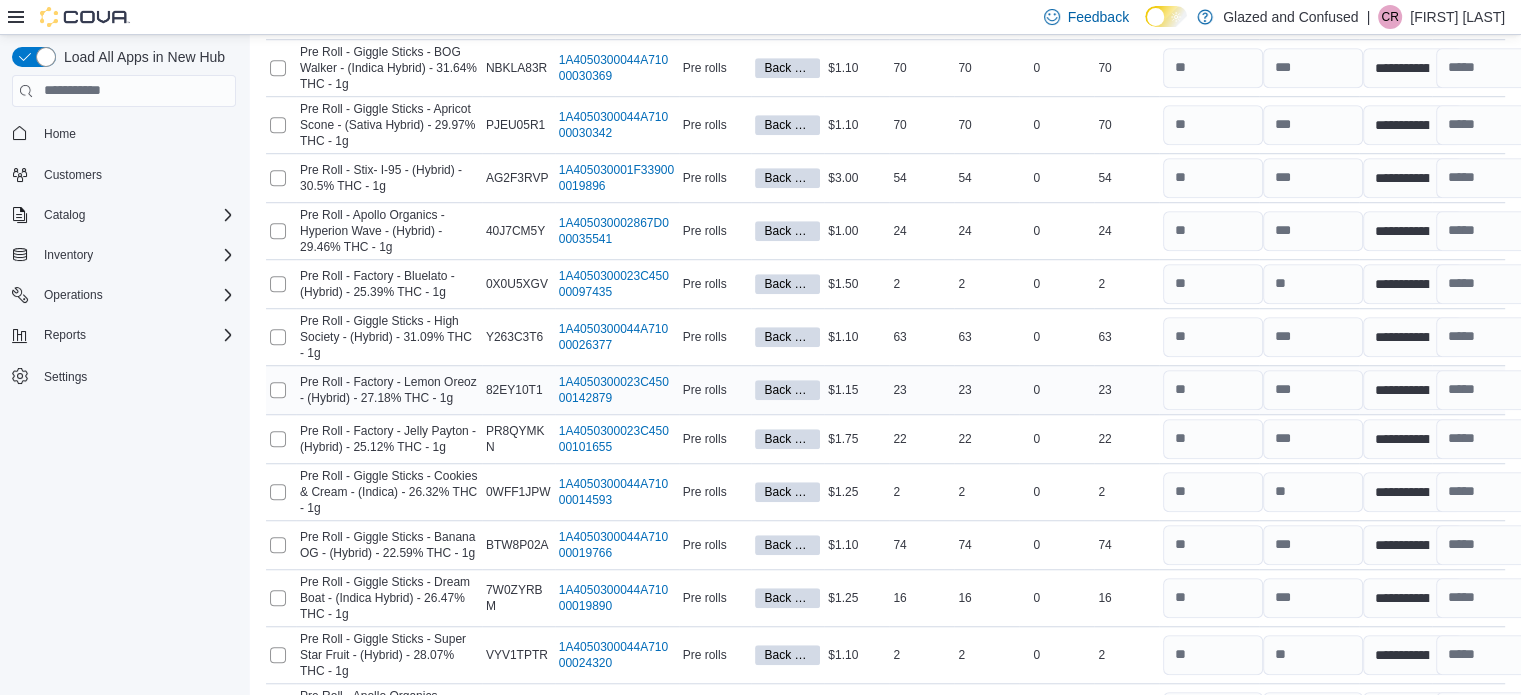 scroll, scrollTop: 1487, scrollLeft: 0, axis: vertical 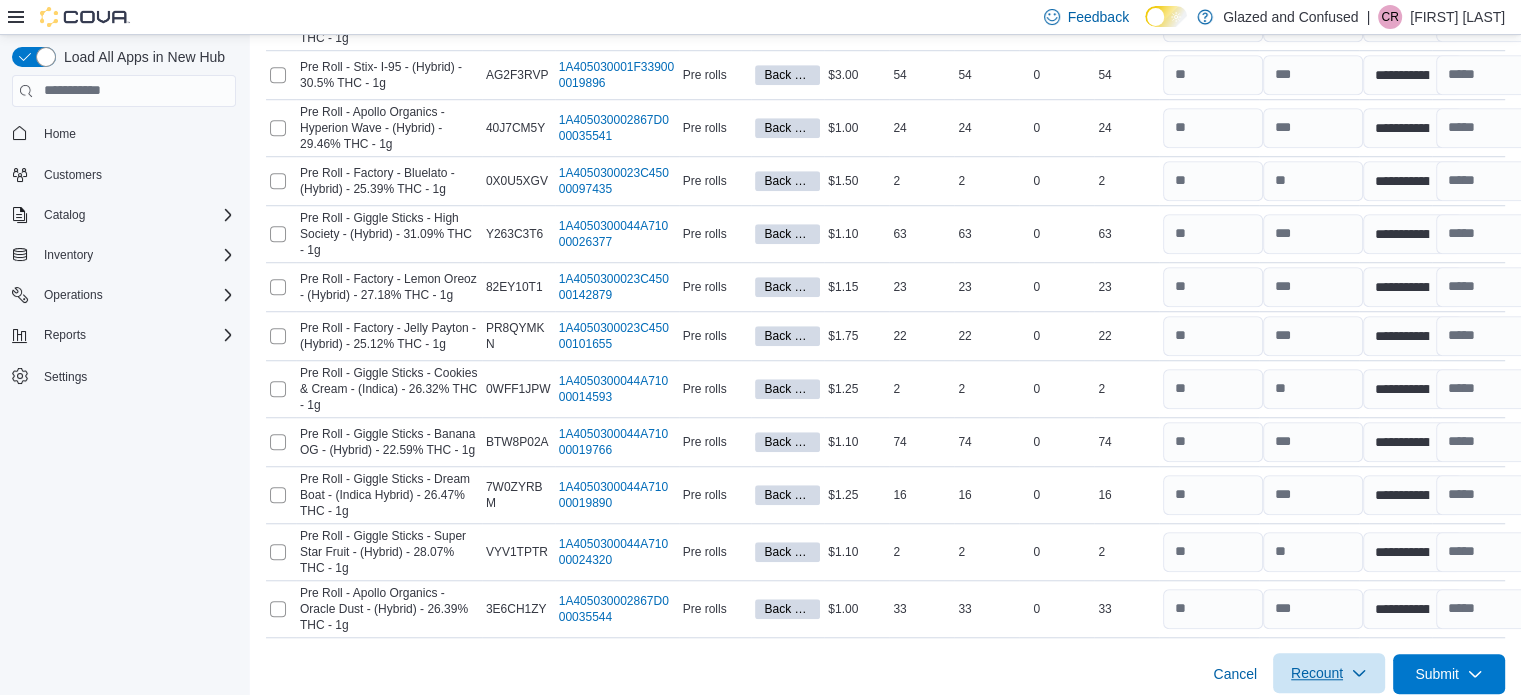 click on "Recount" at bounding box center [1329, 673] 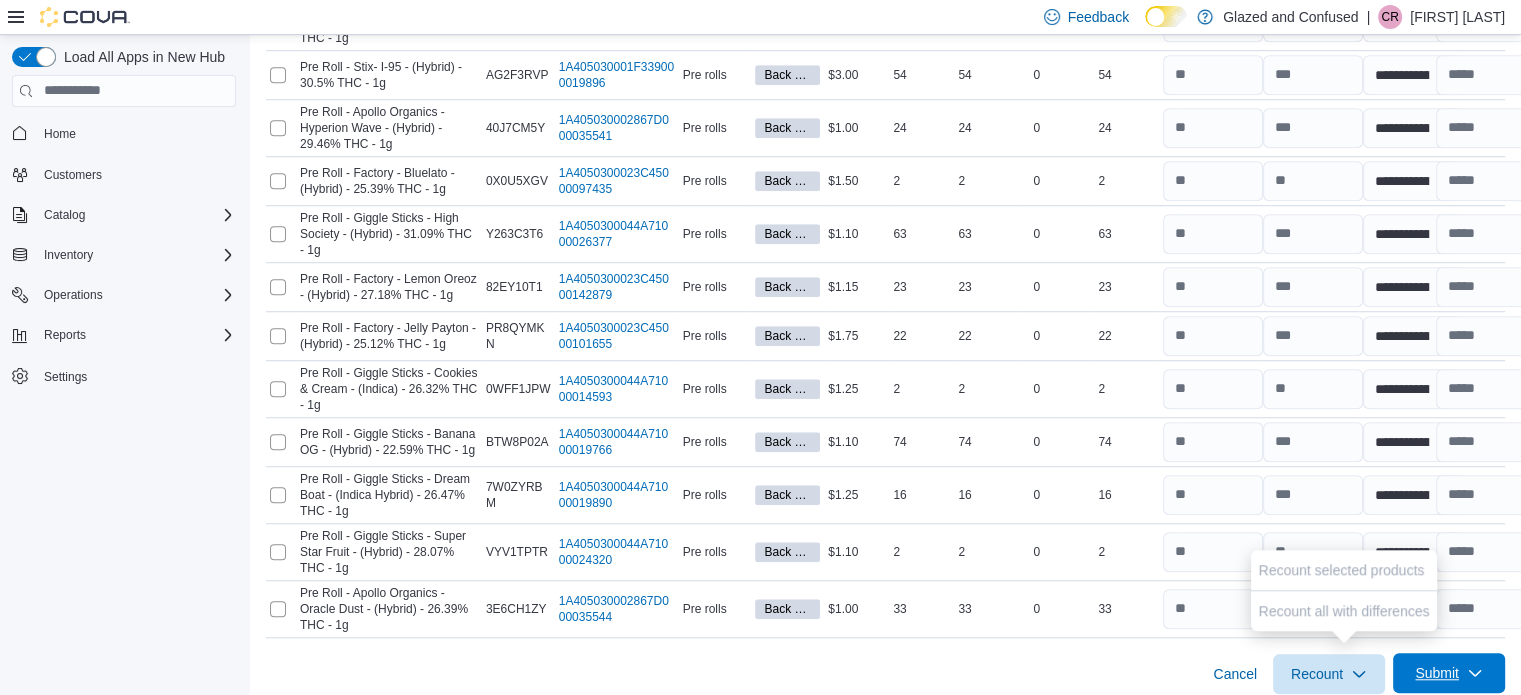 click on "Submit" at bounding box center (1437, 673) 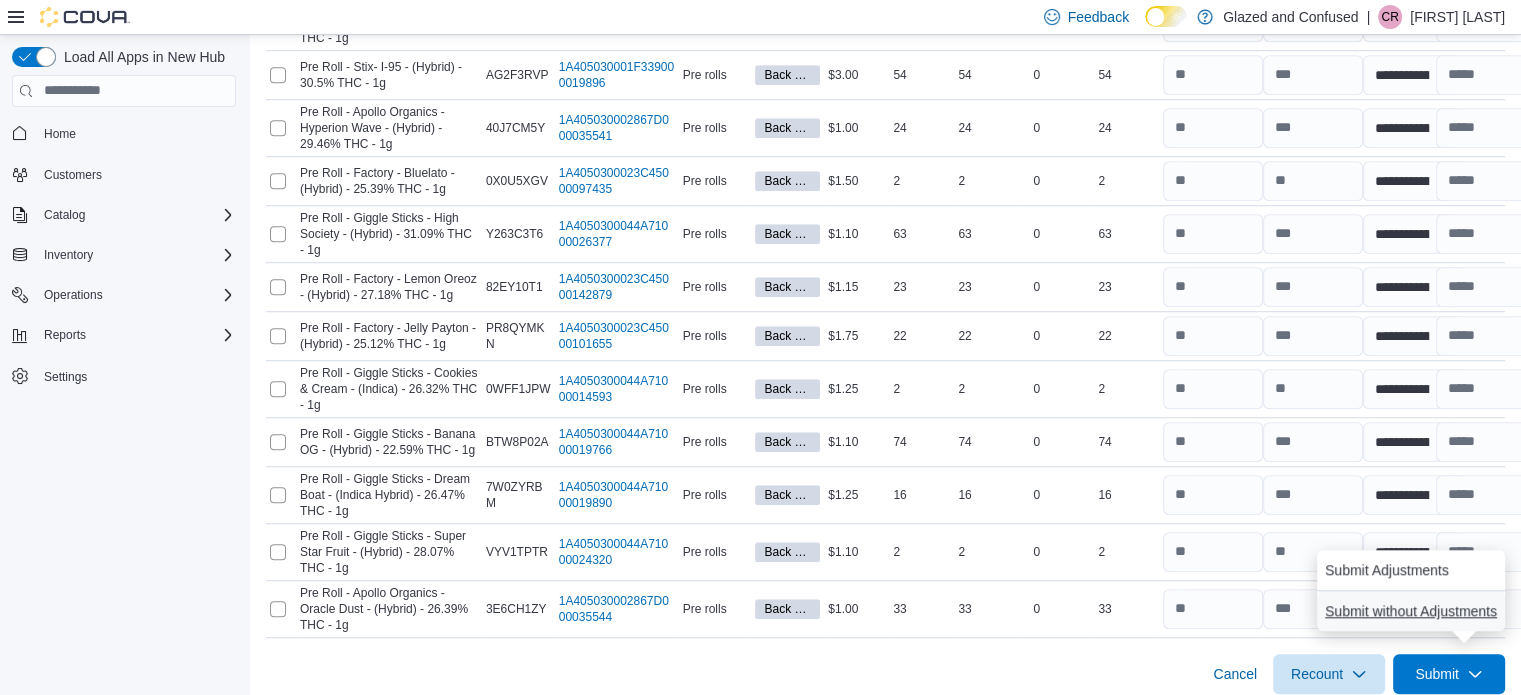 click on "Submit without Adjustments" at bounding box center [1411, 611] 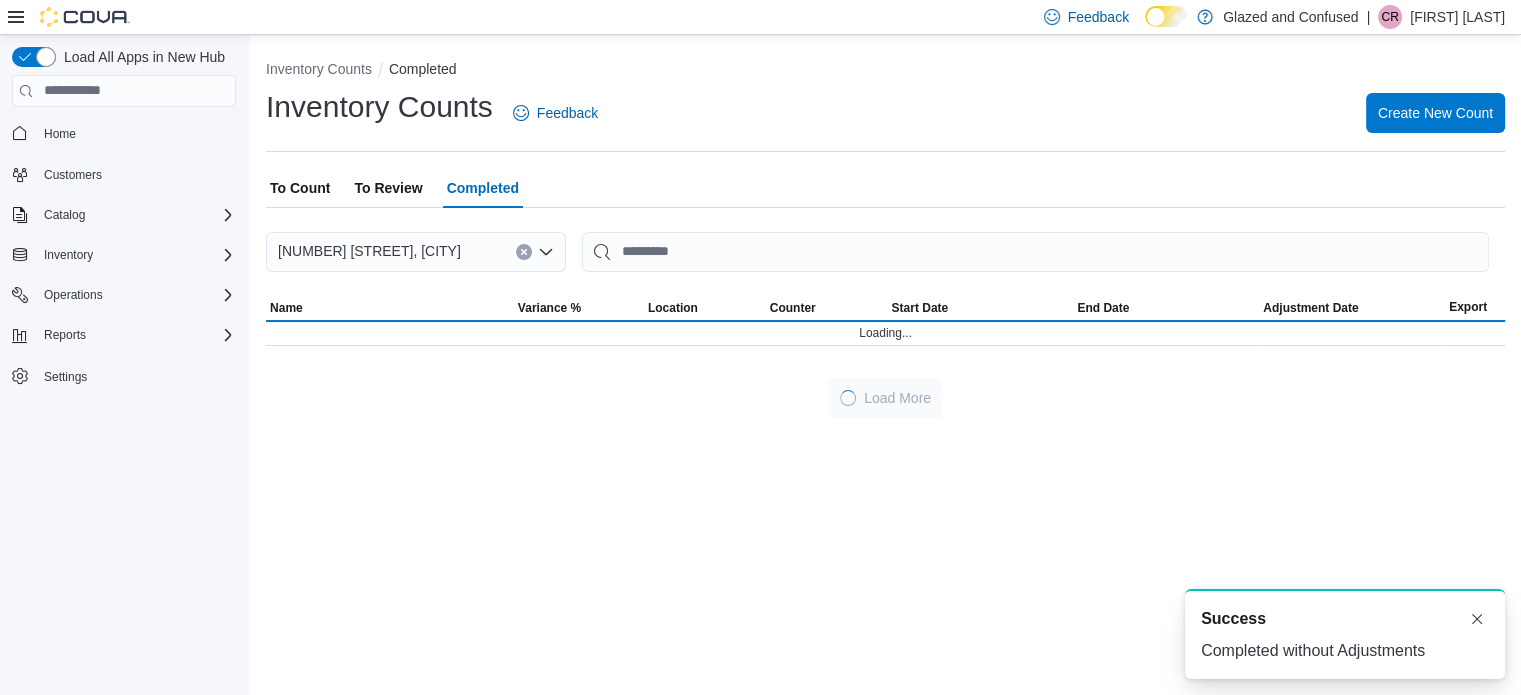 scroll, scrollTop: 0, scrollLeft: 0, axis: both 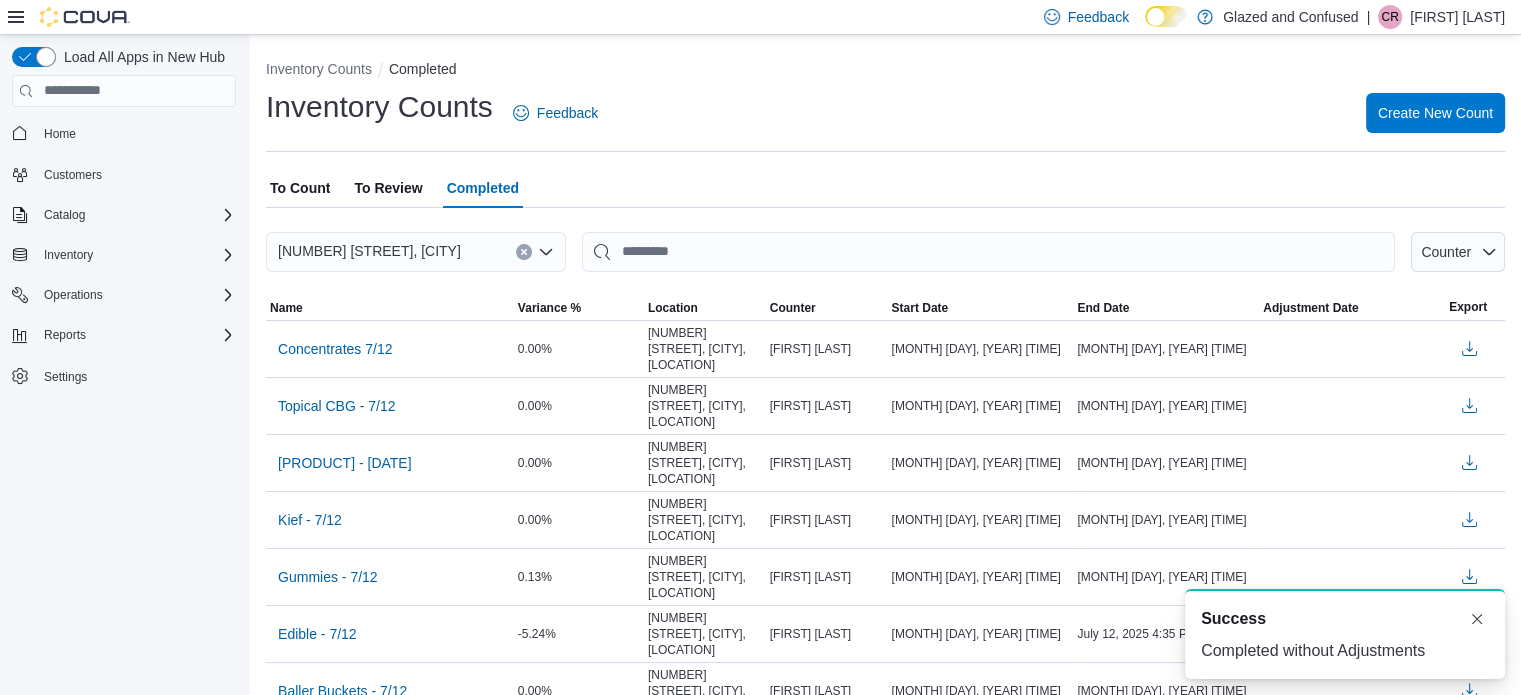 click on "To Review" at bounding box center [388, 188] 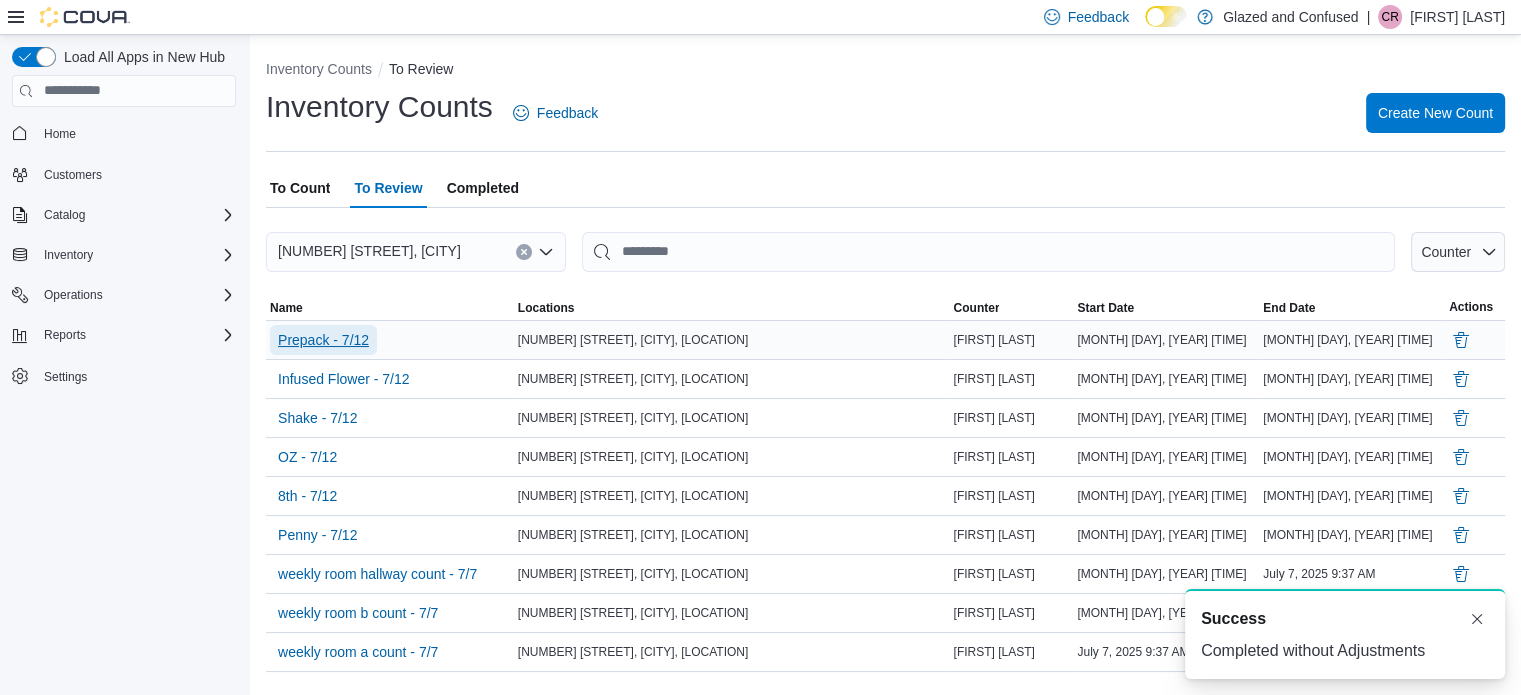 click on "Prepack - 7/12" at bounding box center [323, 340] 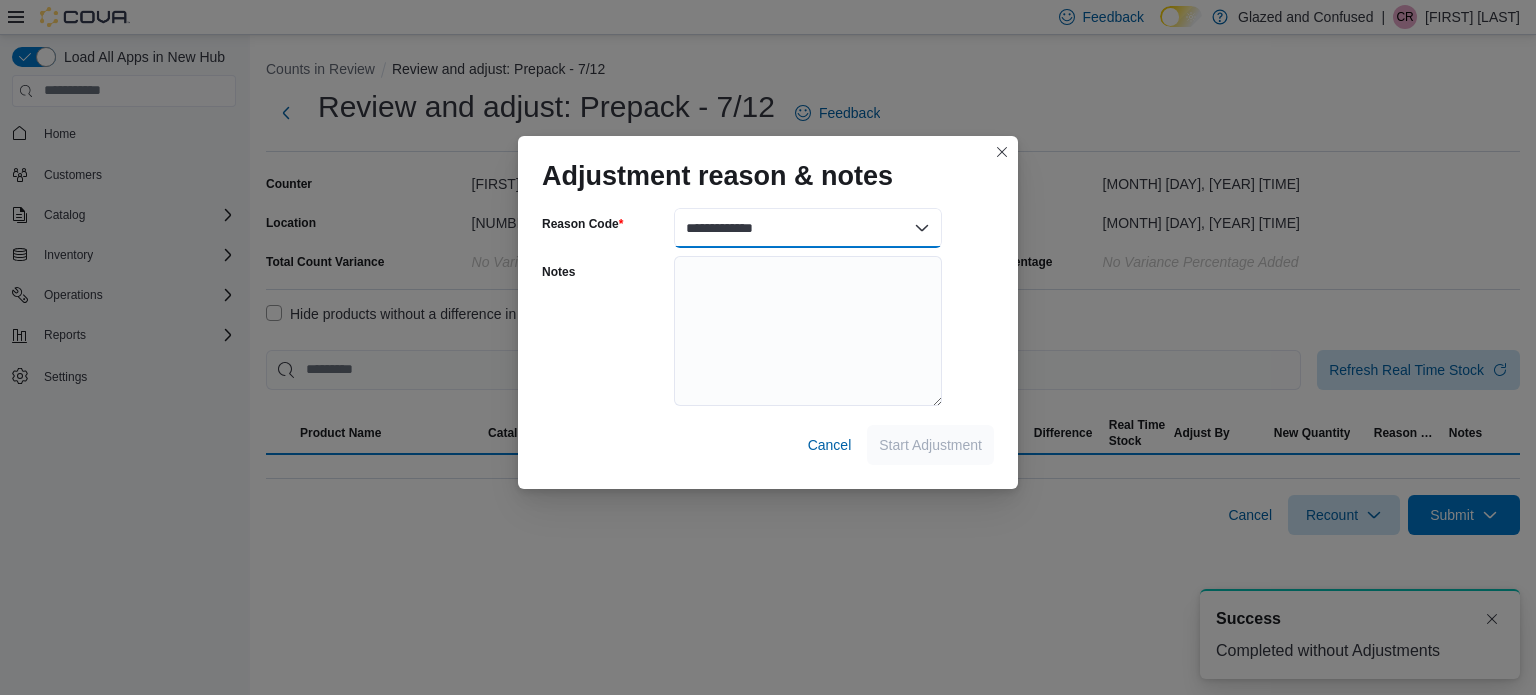 click on "**********" at bounding box center (808, 228) 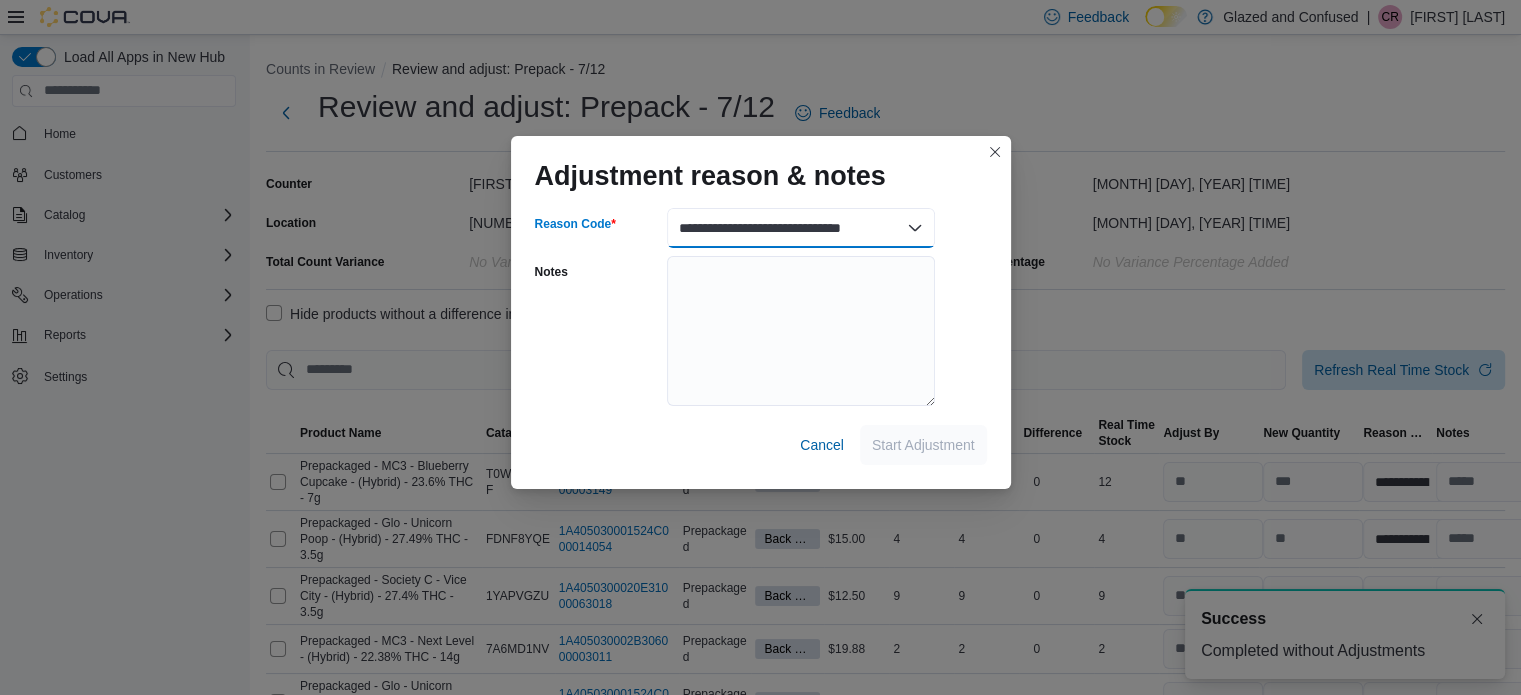 click on "**********" at bounding box center [801, 228] 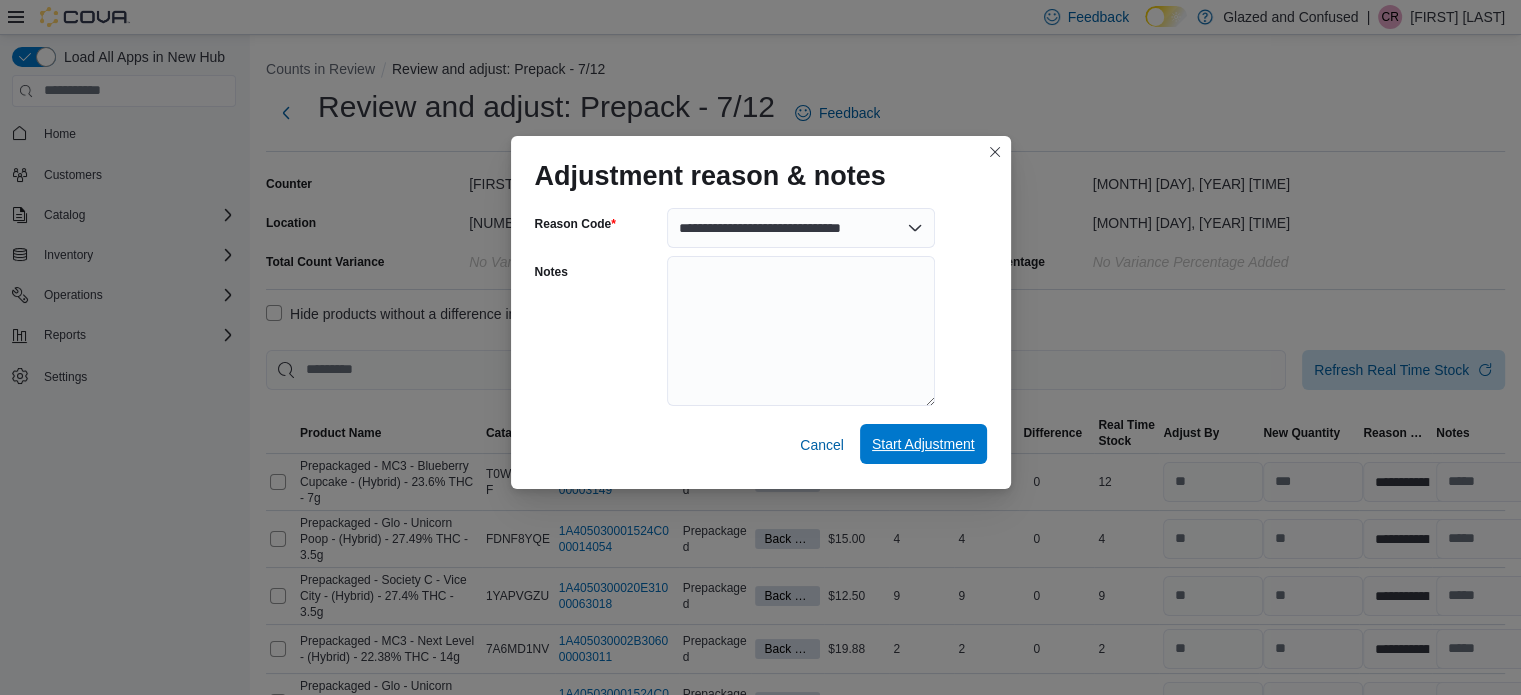 click on "Start Adjustment" at bounding box center (923, 444) 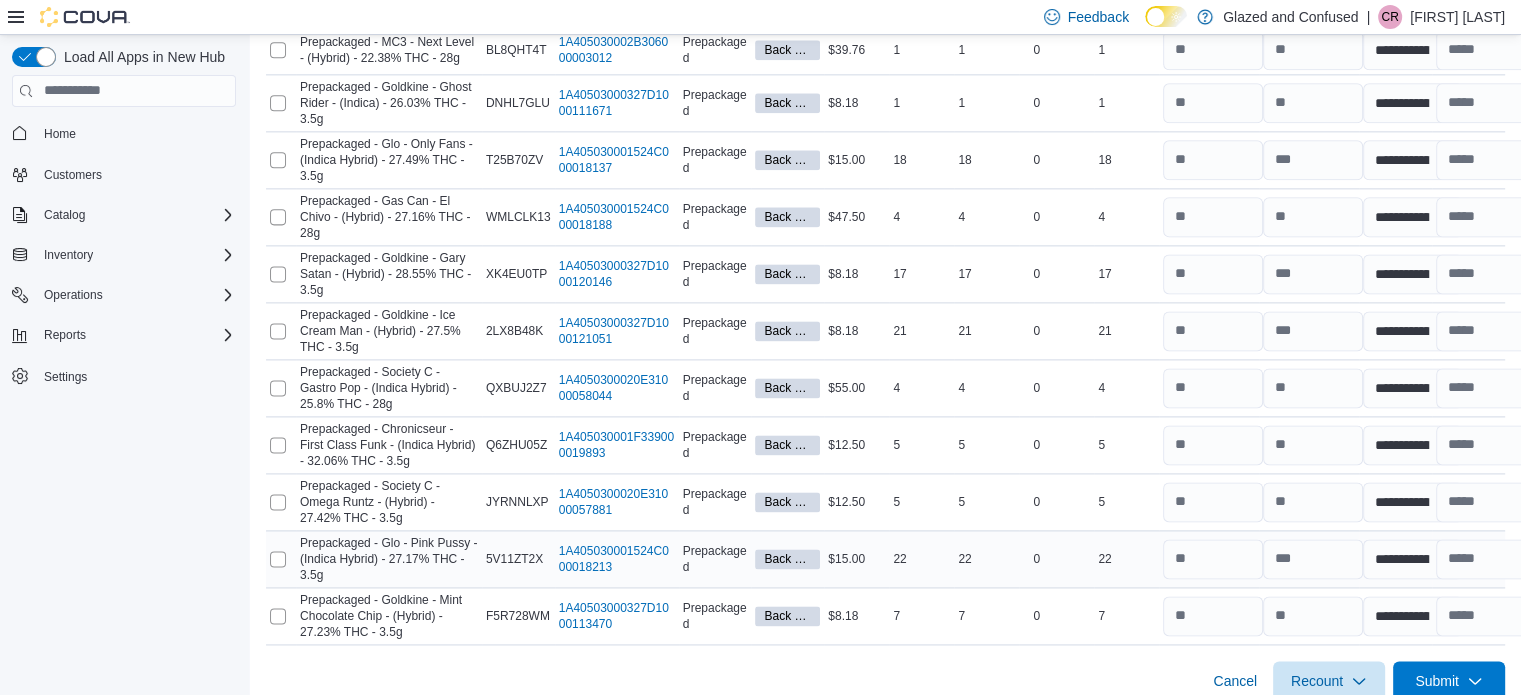 scroll, scrollTop: 2630, scrollLeft: 0, axis: vertical 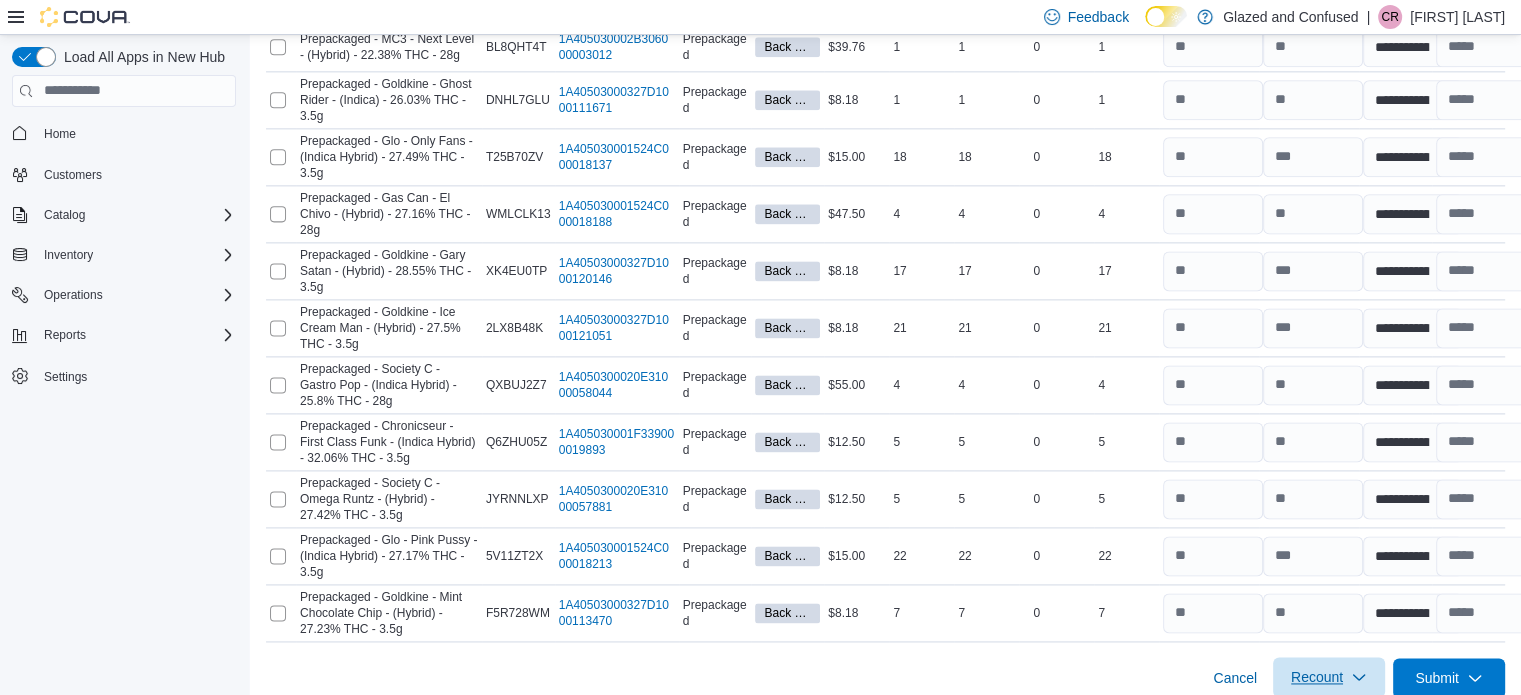 click on "Recount" at bounding box center (1329, 677) 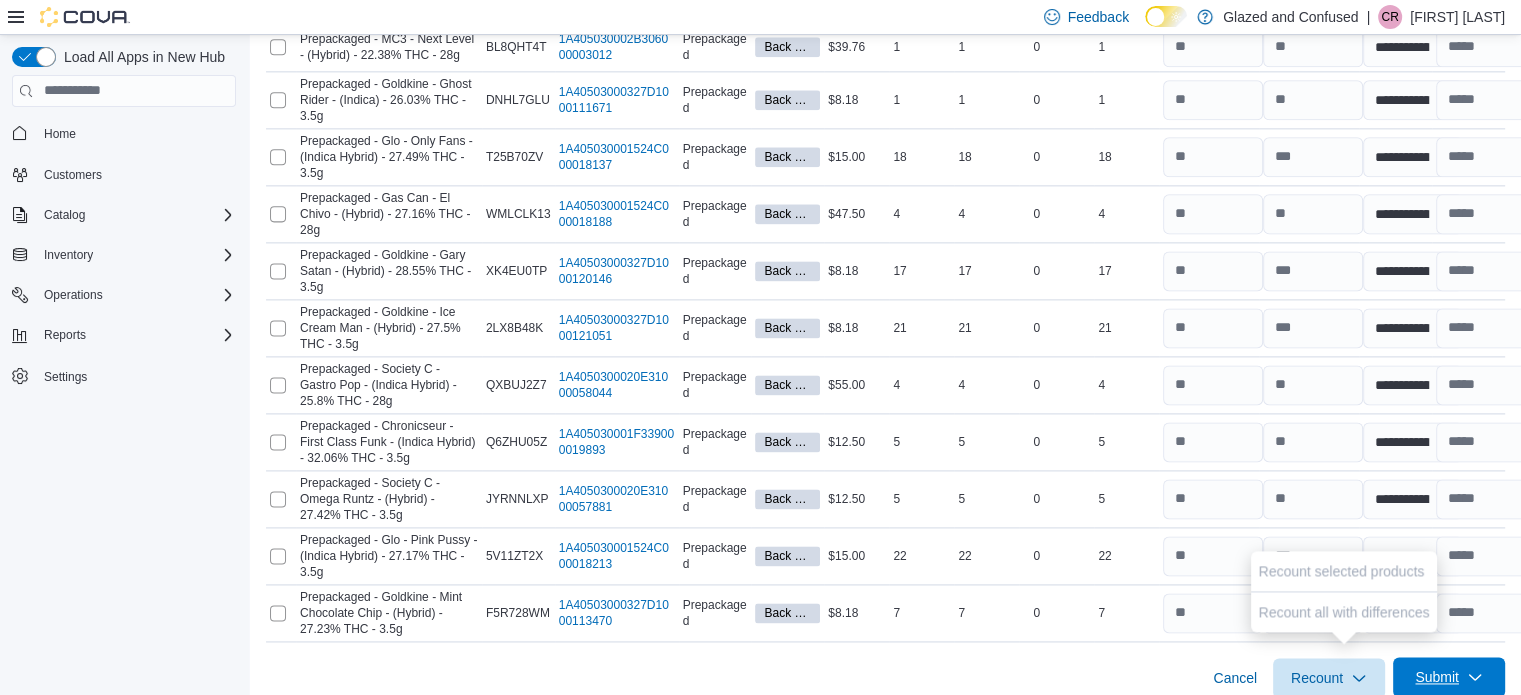 click on "Submit" at bounding box center (1437, 677) 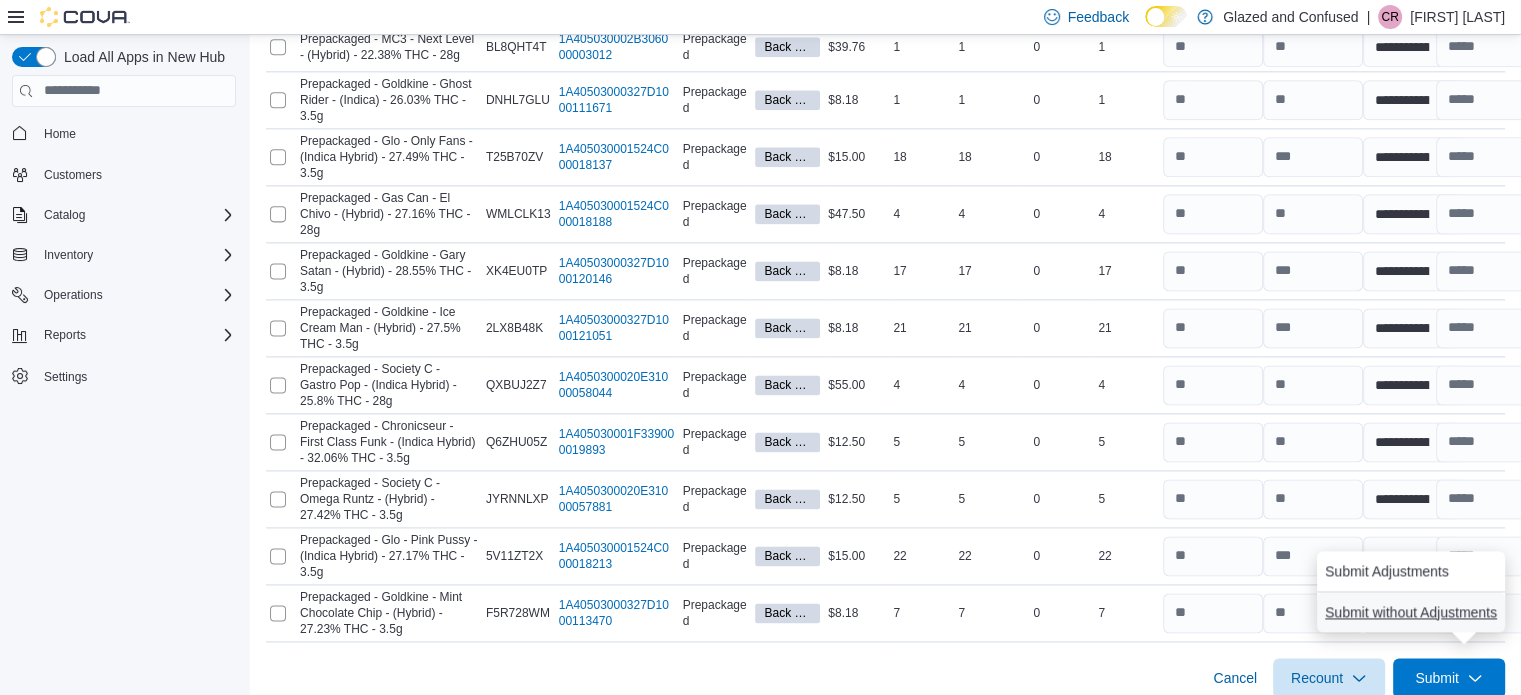 click on "Submit without Adjustments" at bounding box center [1411, 612] 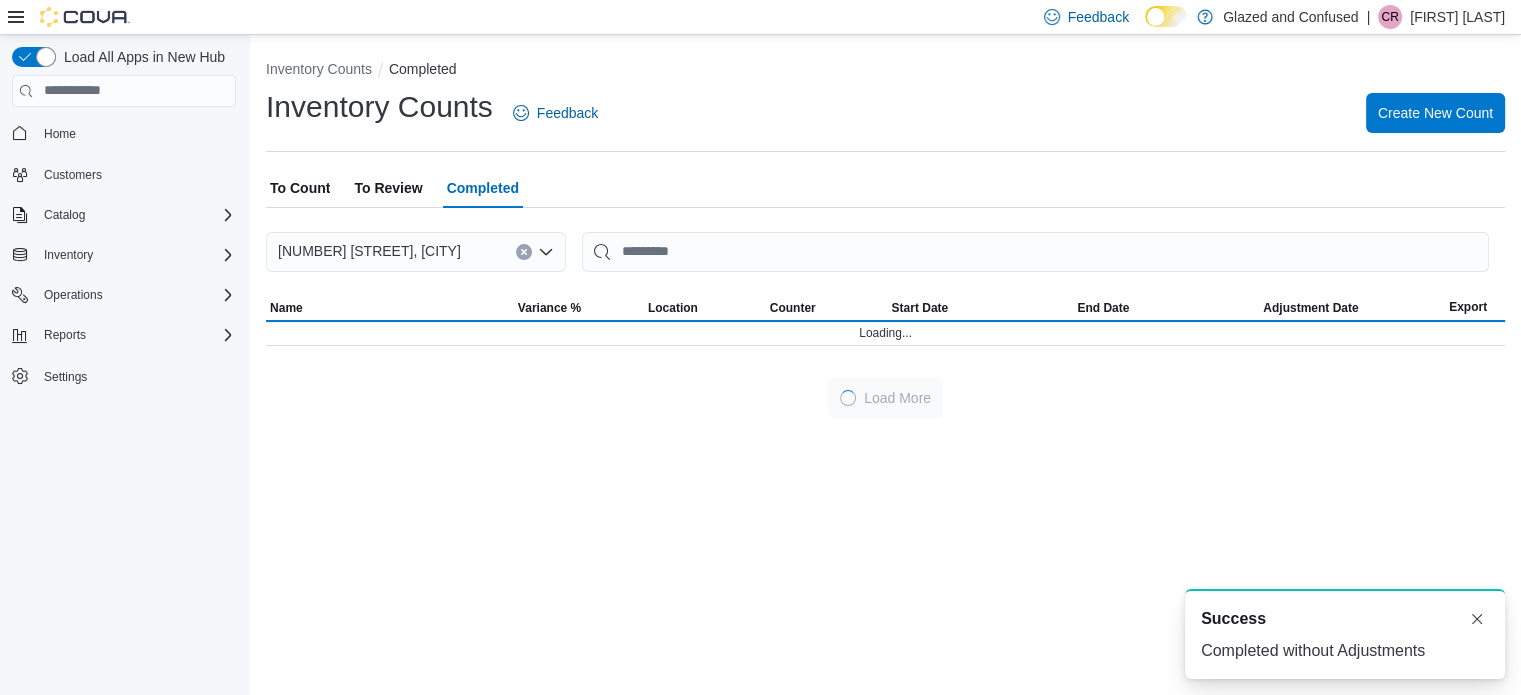 scroll, scrollTop: 0, scrollLeft: 0, axis: both 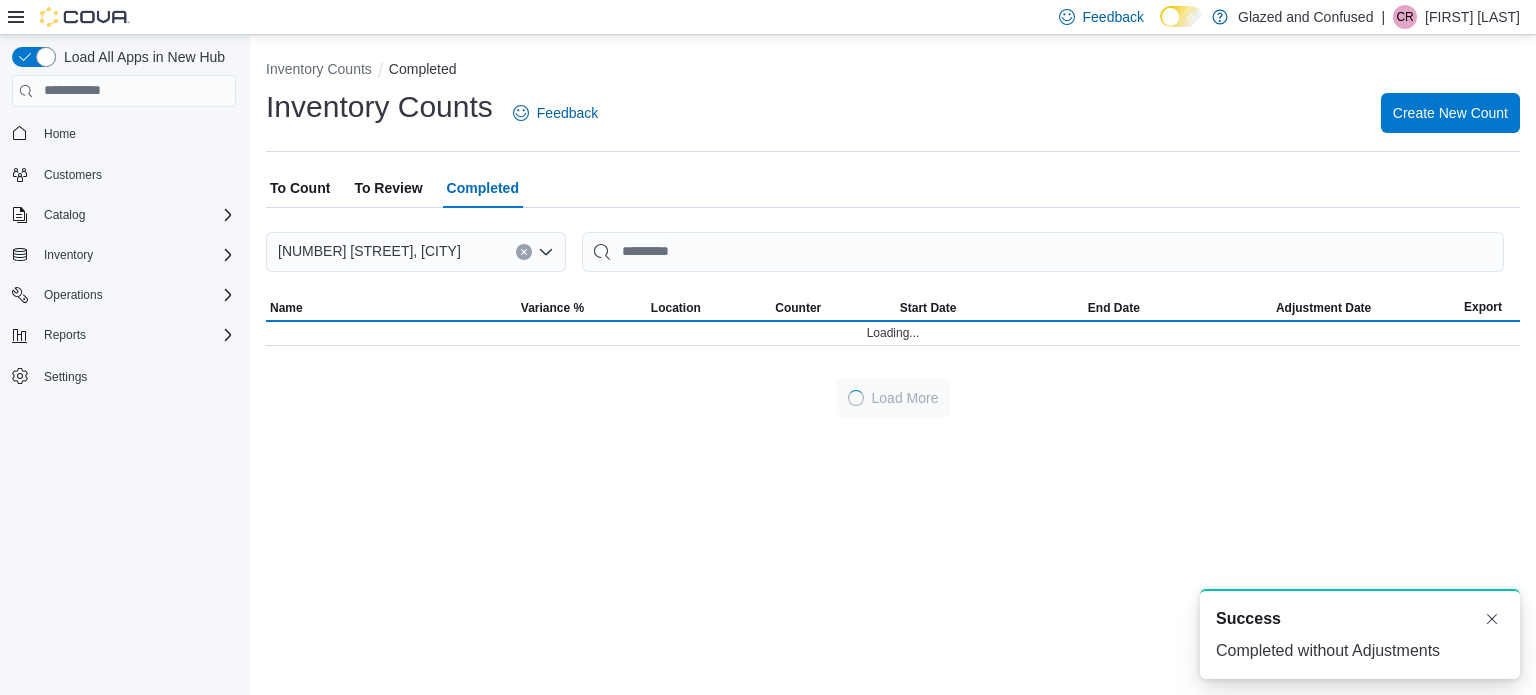 click on "To Review" at bounding box center (388, 188) 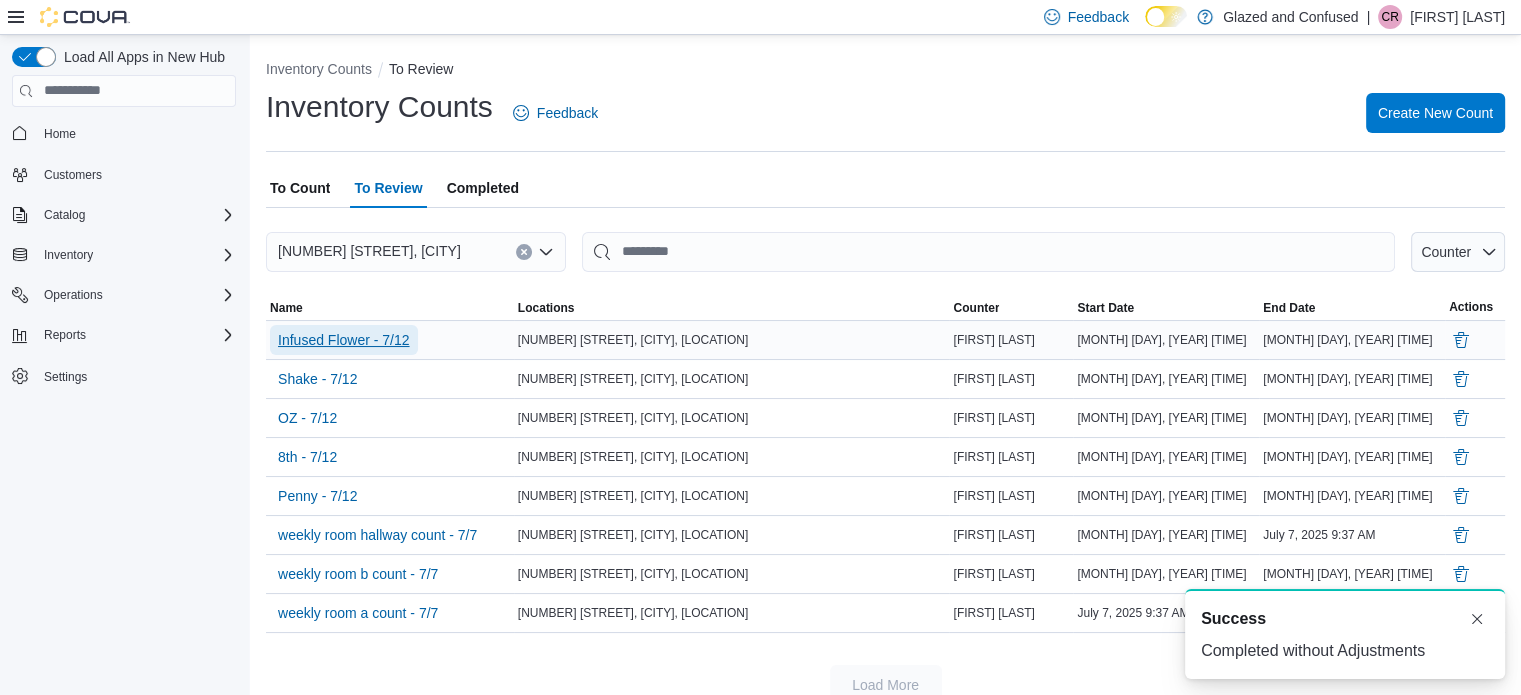 click on "Infused Flower - 7/12" at bounding box center (344, 340) 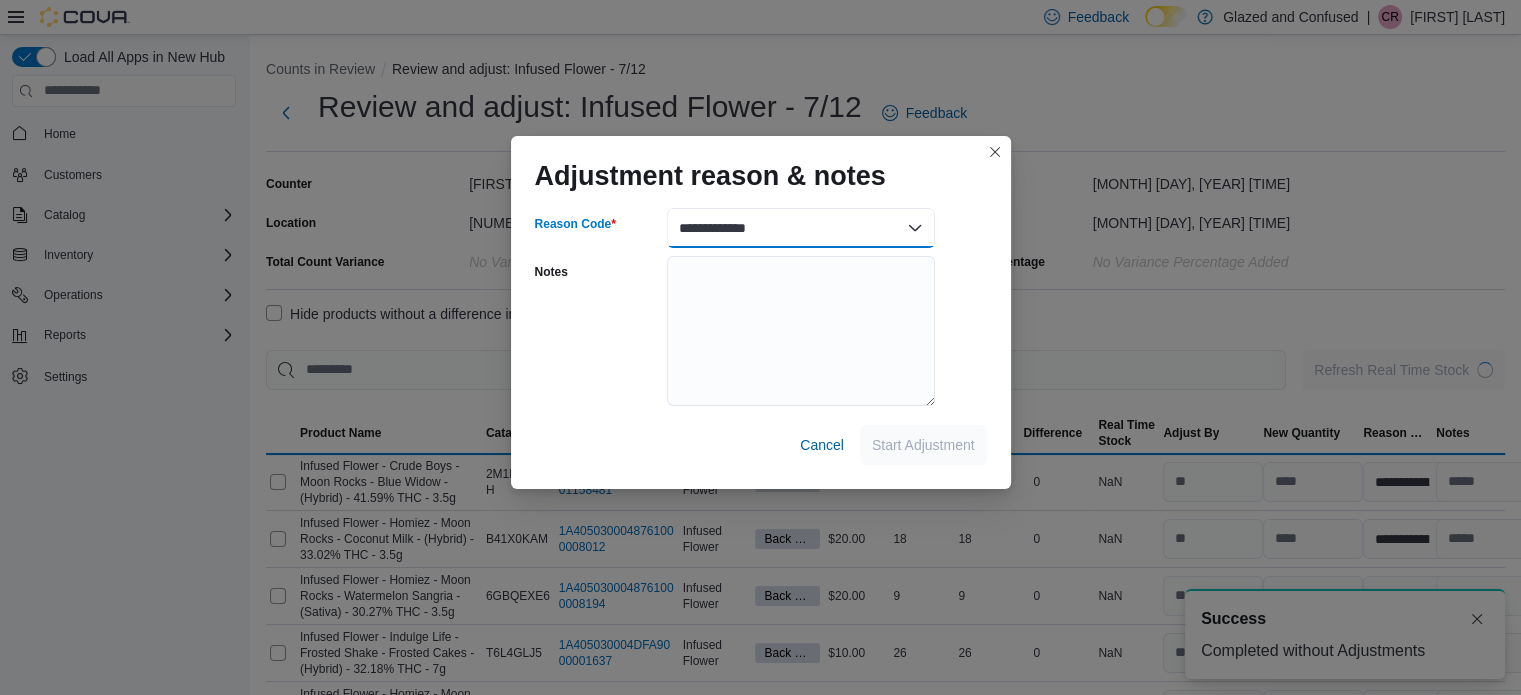 click on "**********" at bounding box center [801, 228] 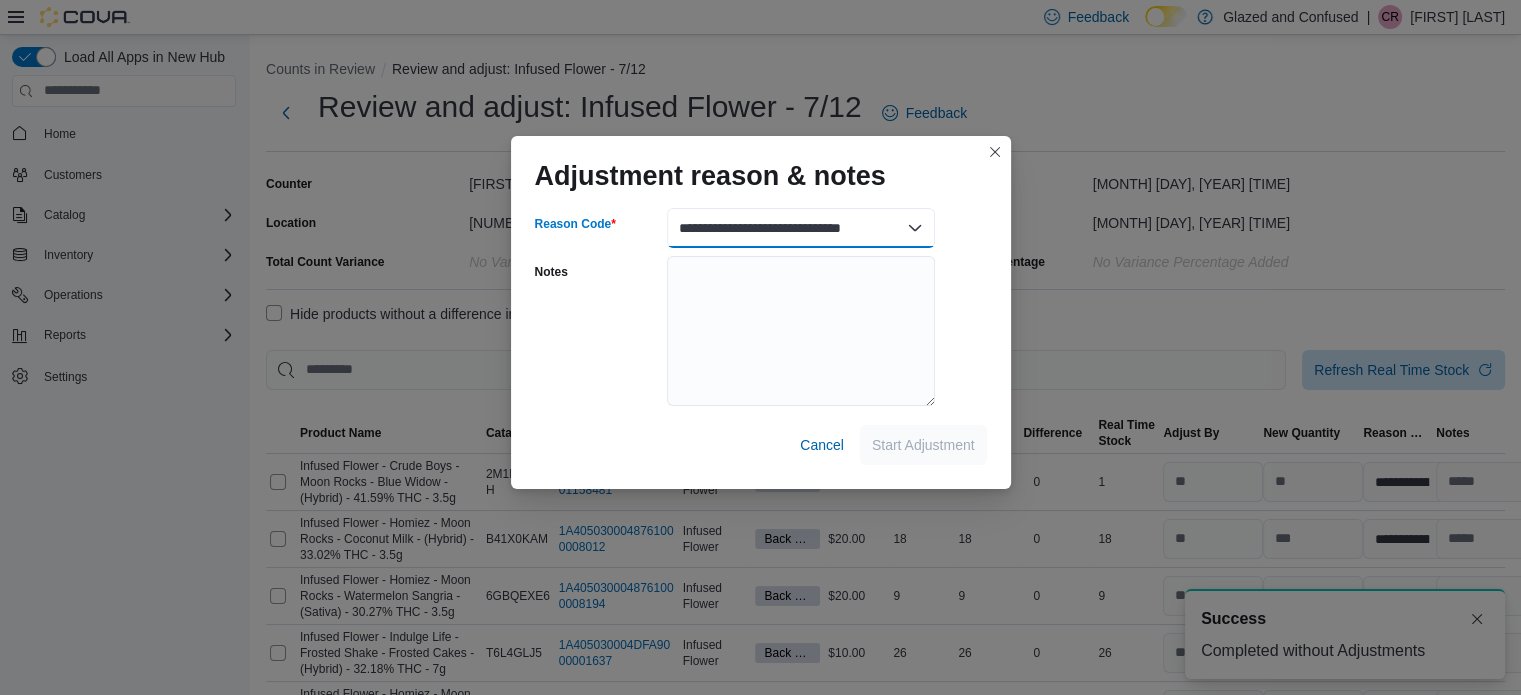 click on "**********" at bounding box center [801, 228] 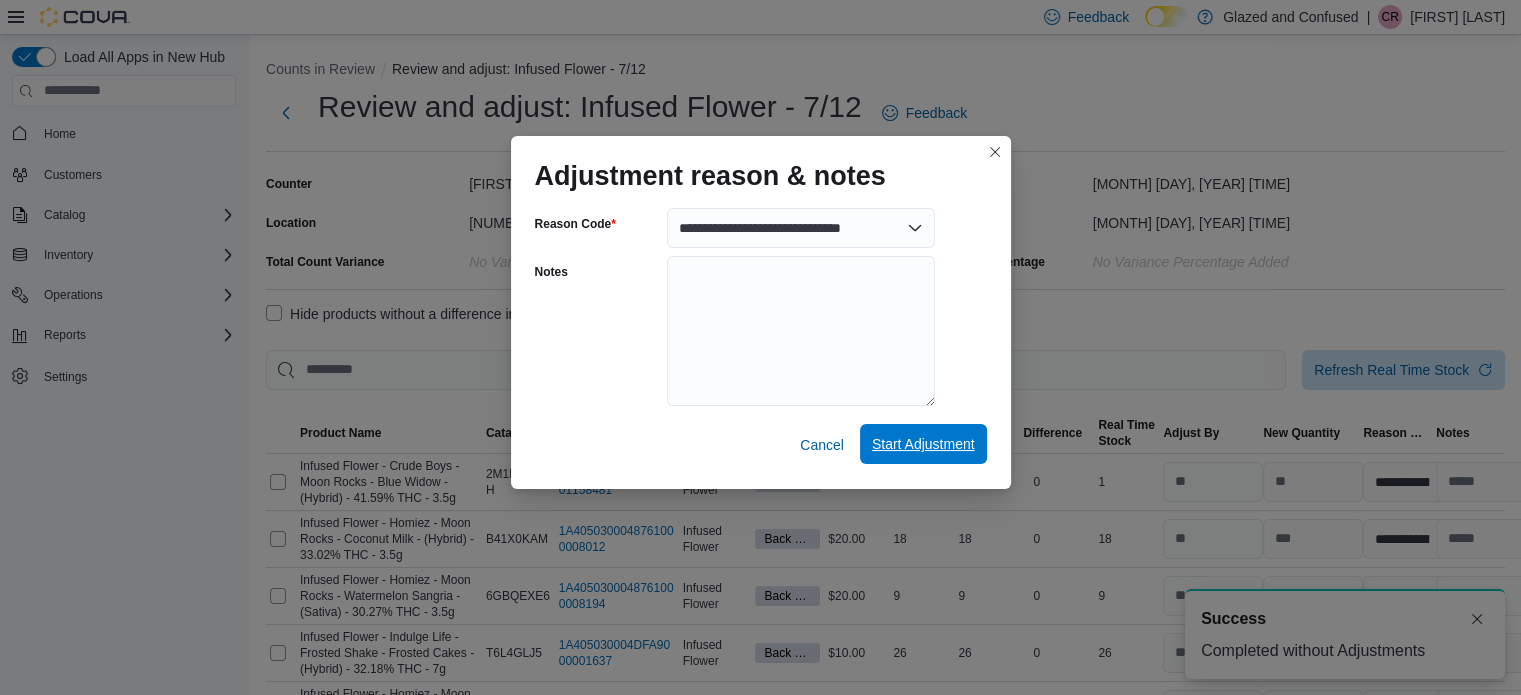 click on "Start Adjustment" at bounding box center (923, 444) 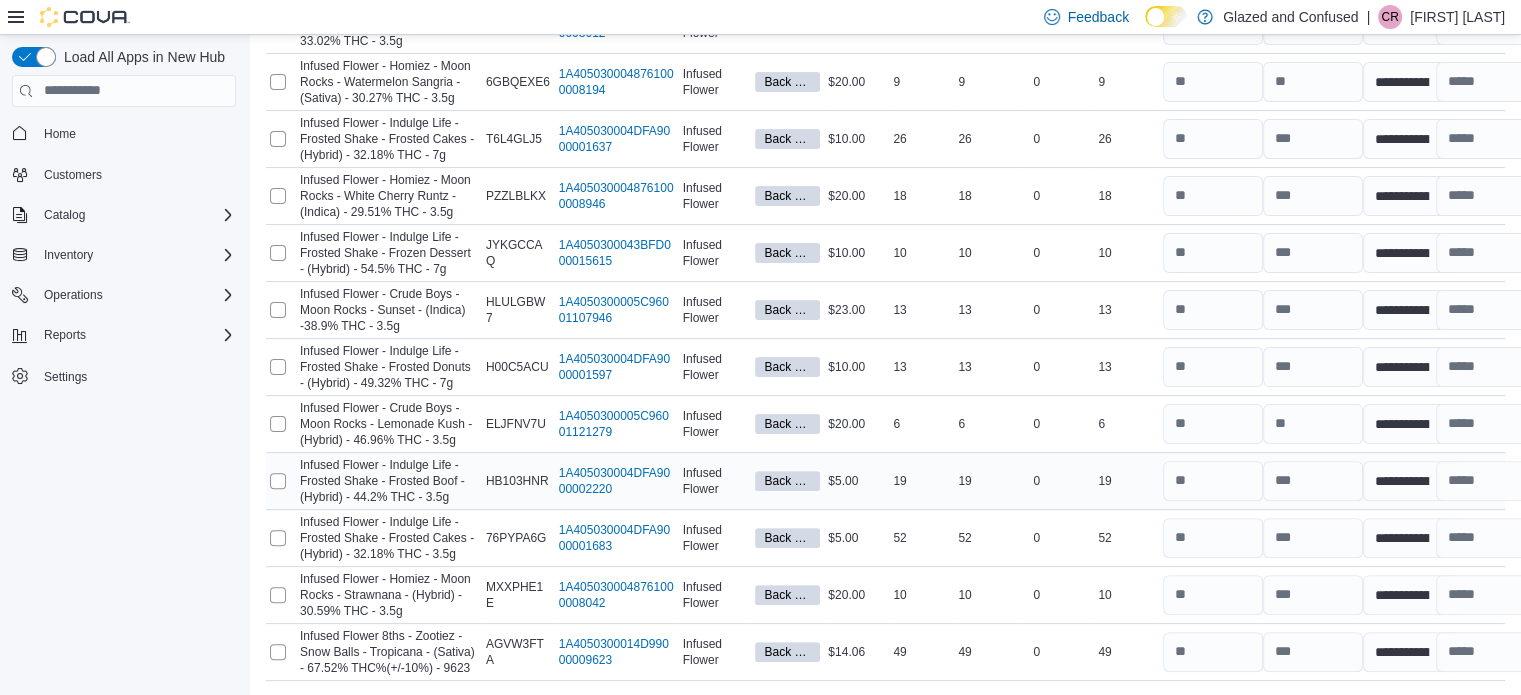 scroll, scrollTop: 568, scrollLeft: 0, axis: vertical 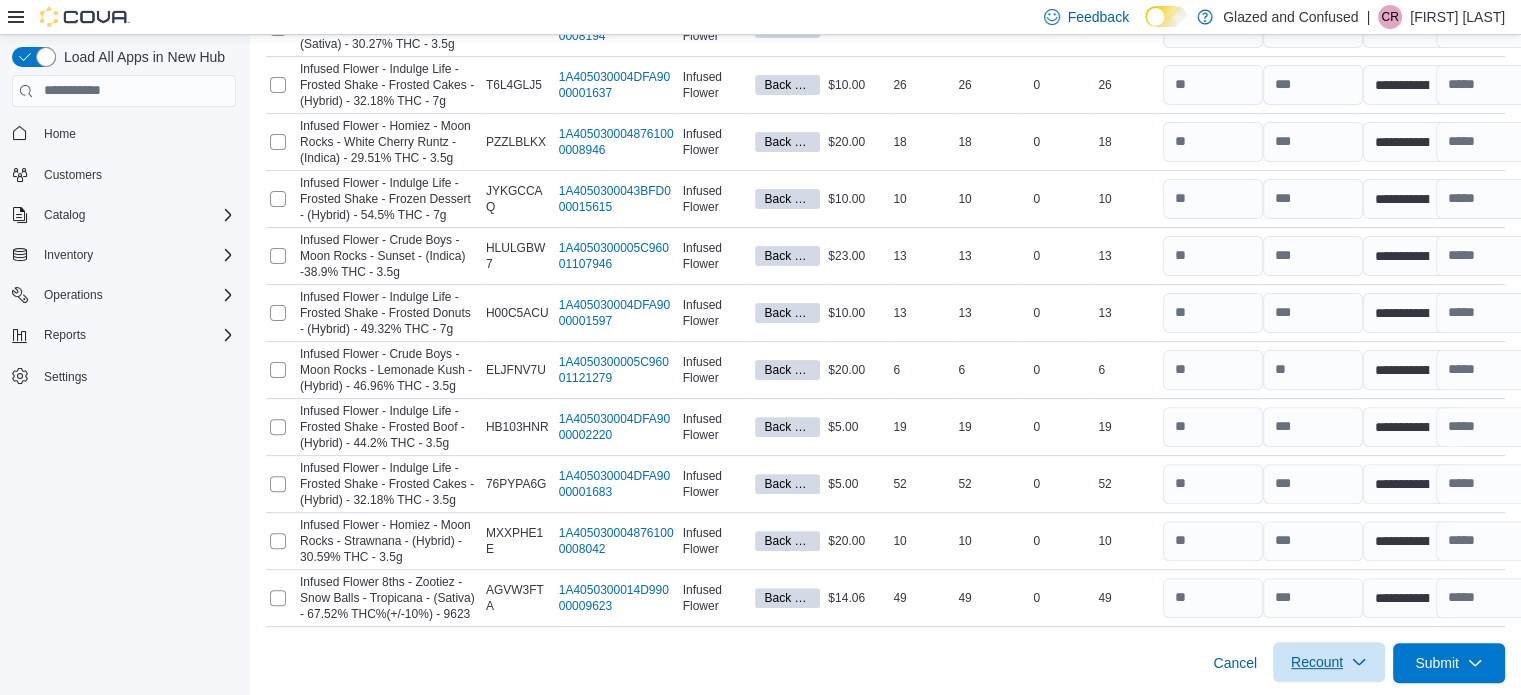 drag, startPoint x: 1373, startPoint y: 655, endPoint x: 1384, endPoint y: 653, distance: 11.18034 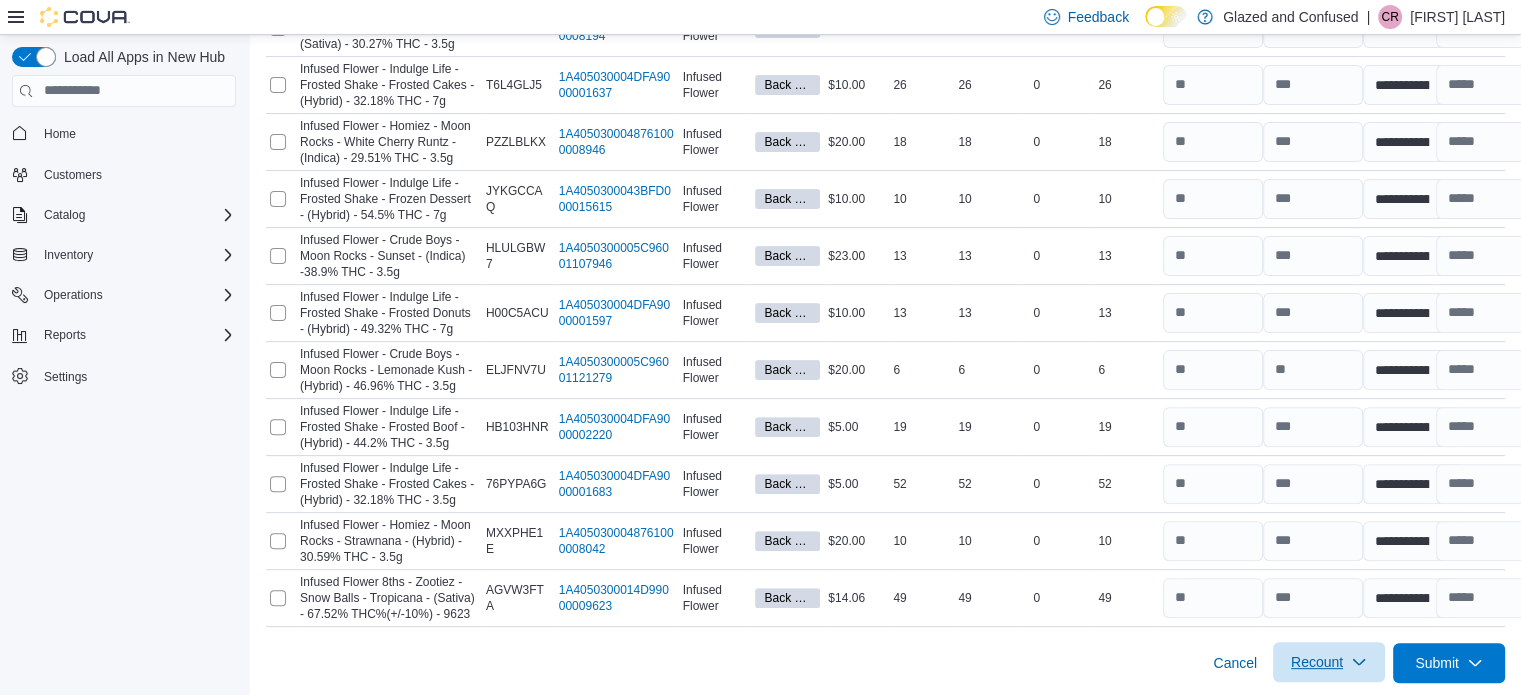 click 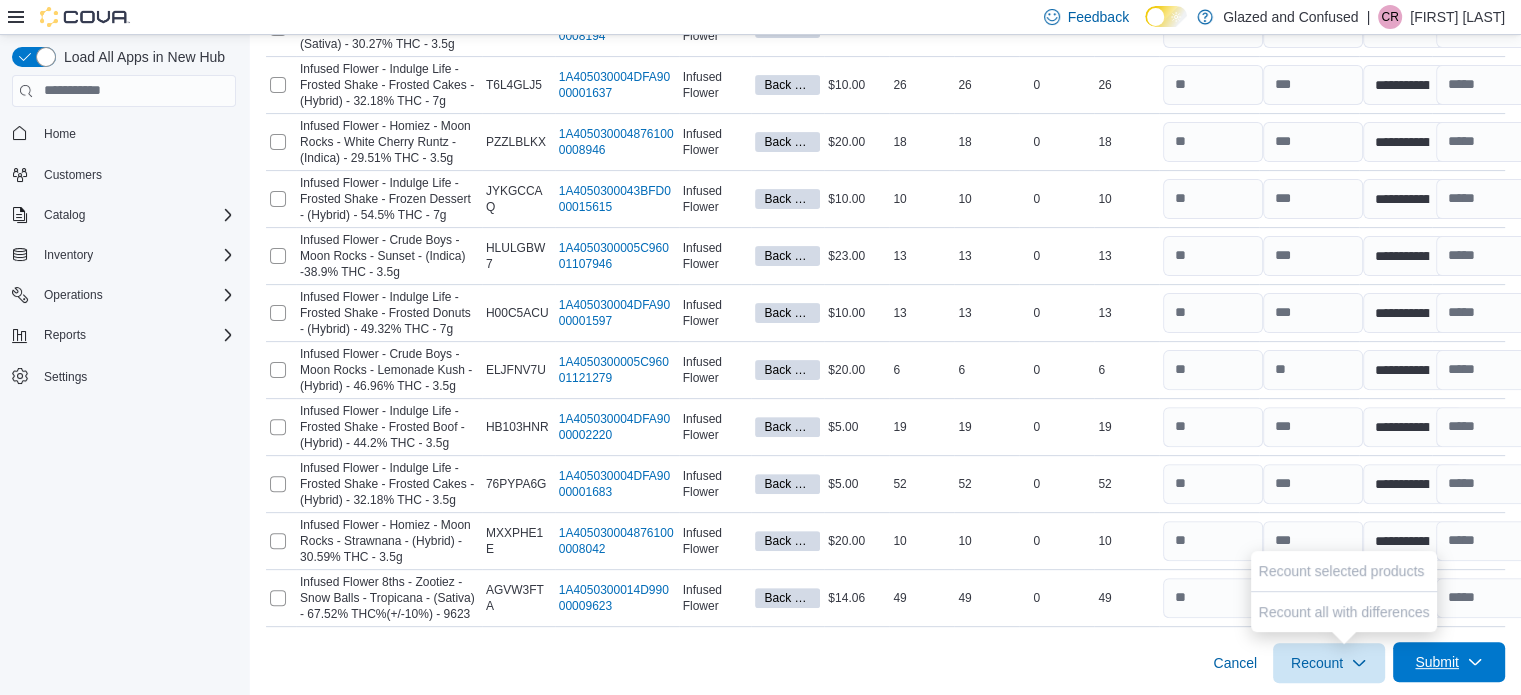 click on "Submit" at bounding box center [1449, 662] 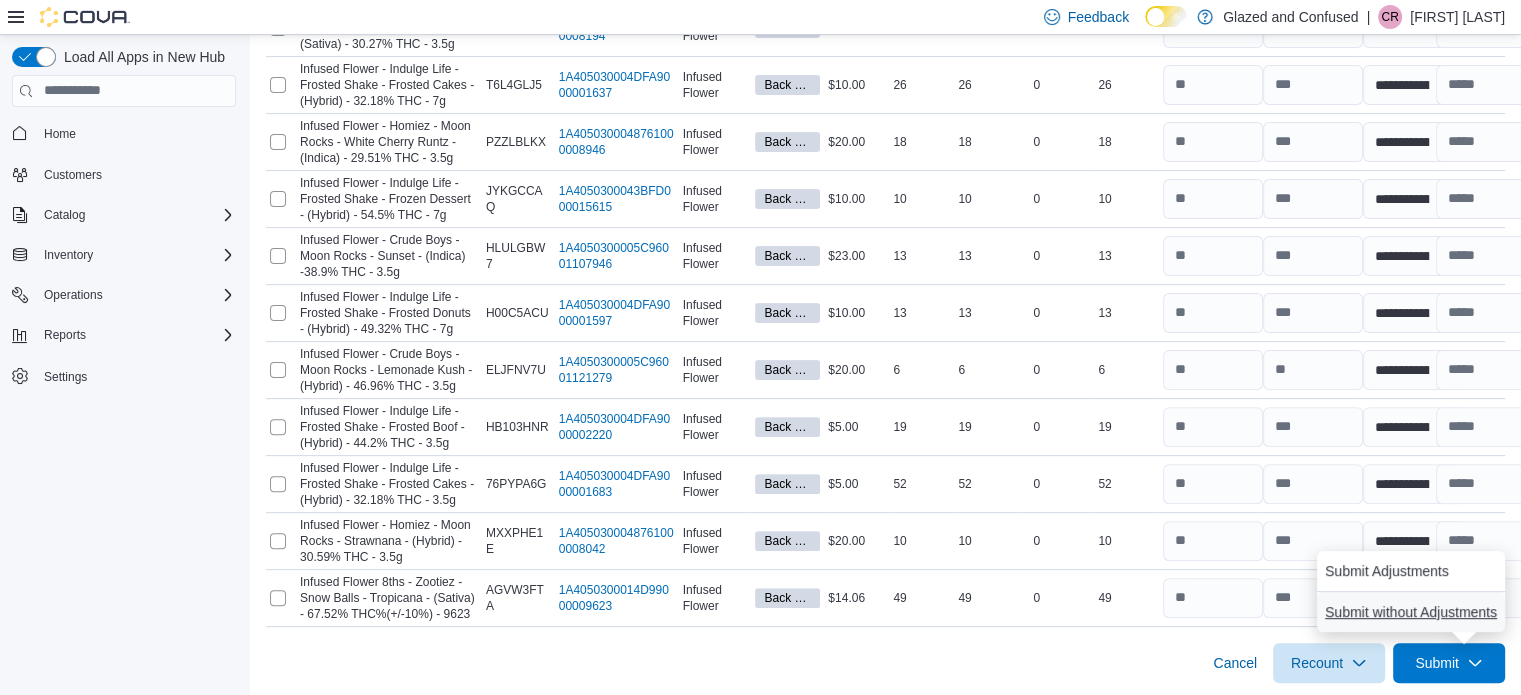 click on "Submit without Adjustments" at bounding box center (1411, 612) 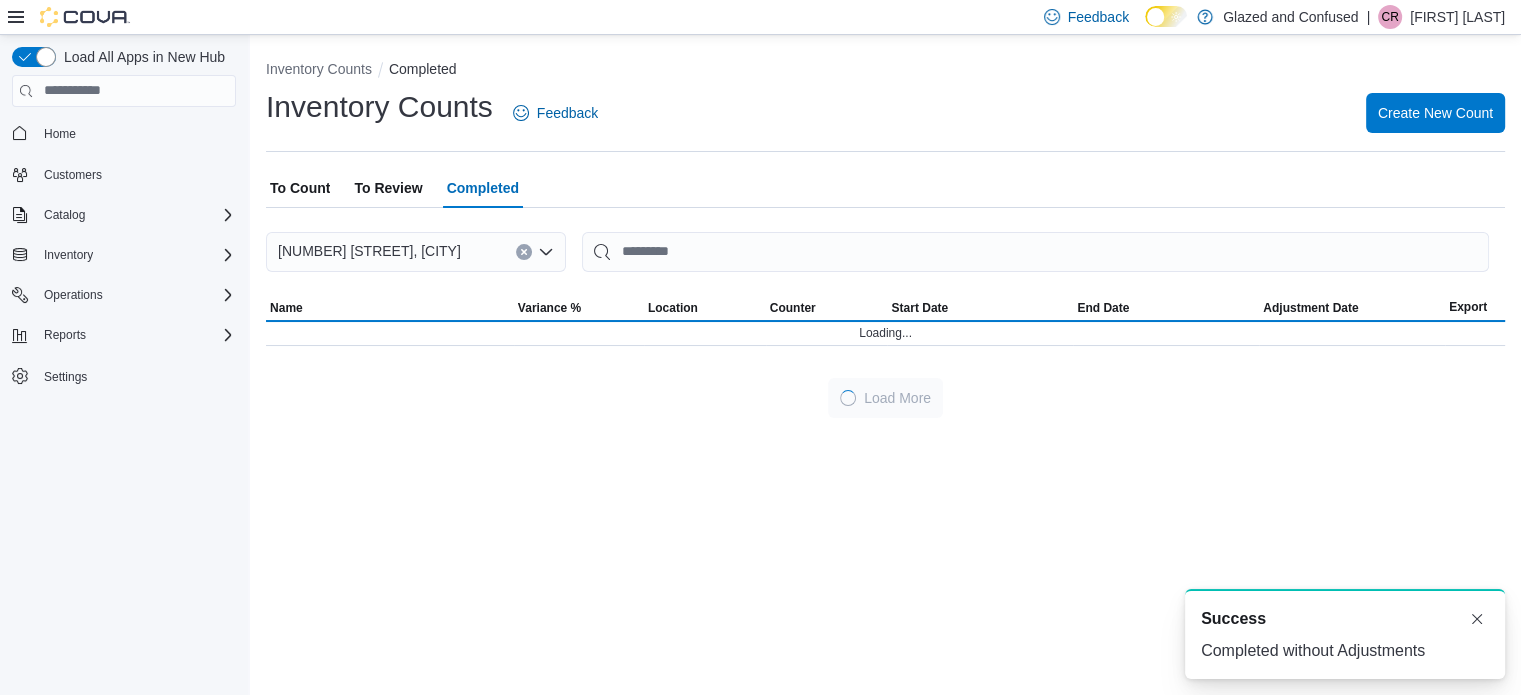 scroll, scrollTop: 0, scrollLeft: 0, axis: both 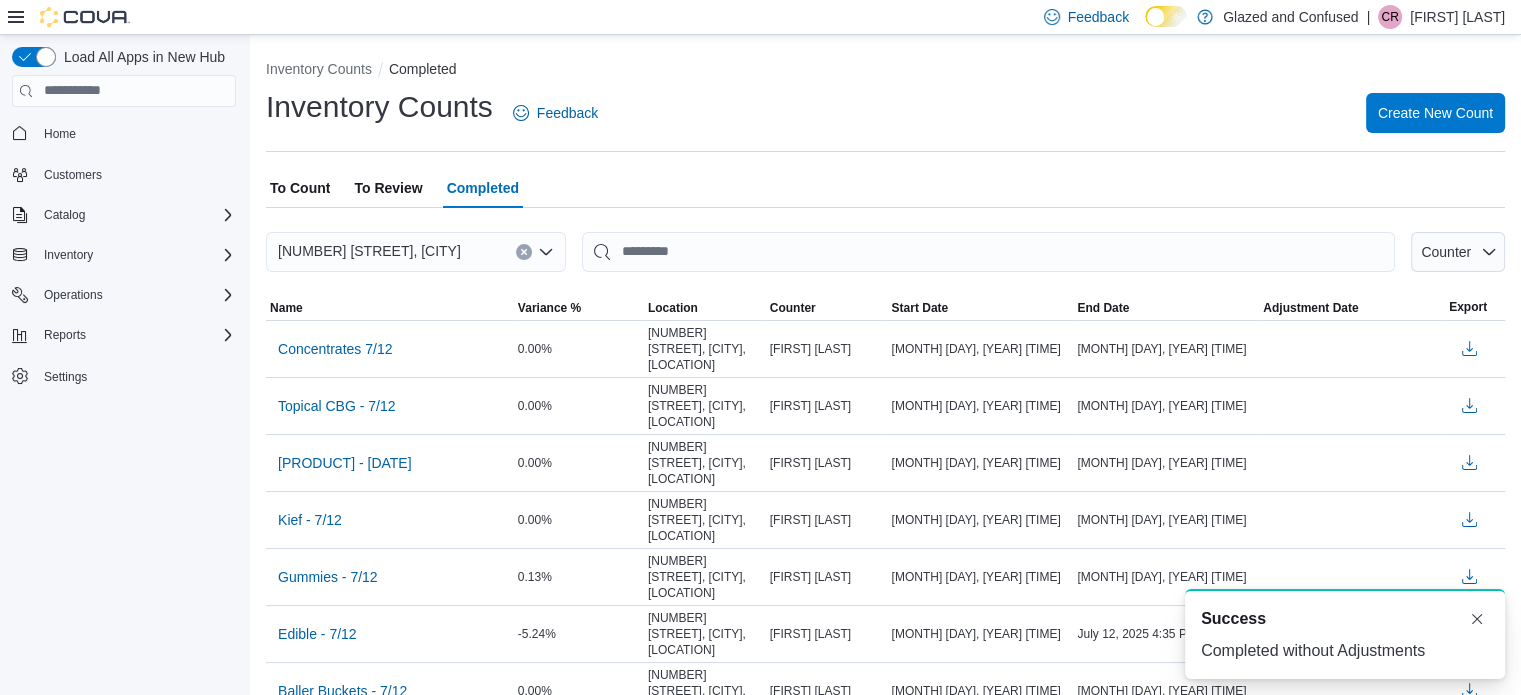 click on "To Review" at bounding box center [388, 188] 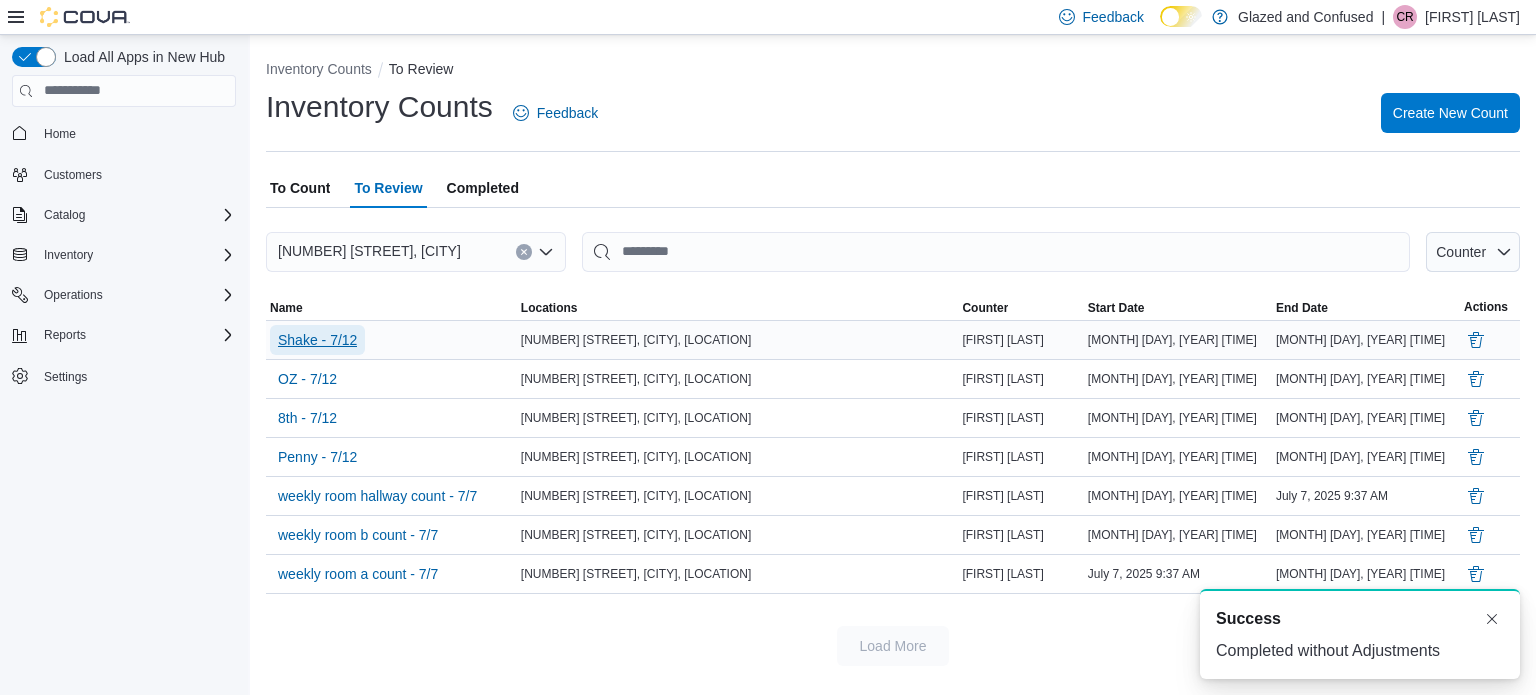 click on "Shake - 7/12" at bounding box center (317, 340) 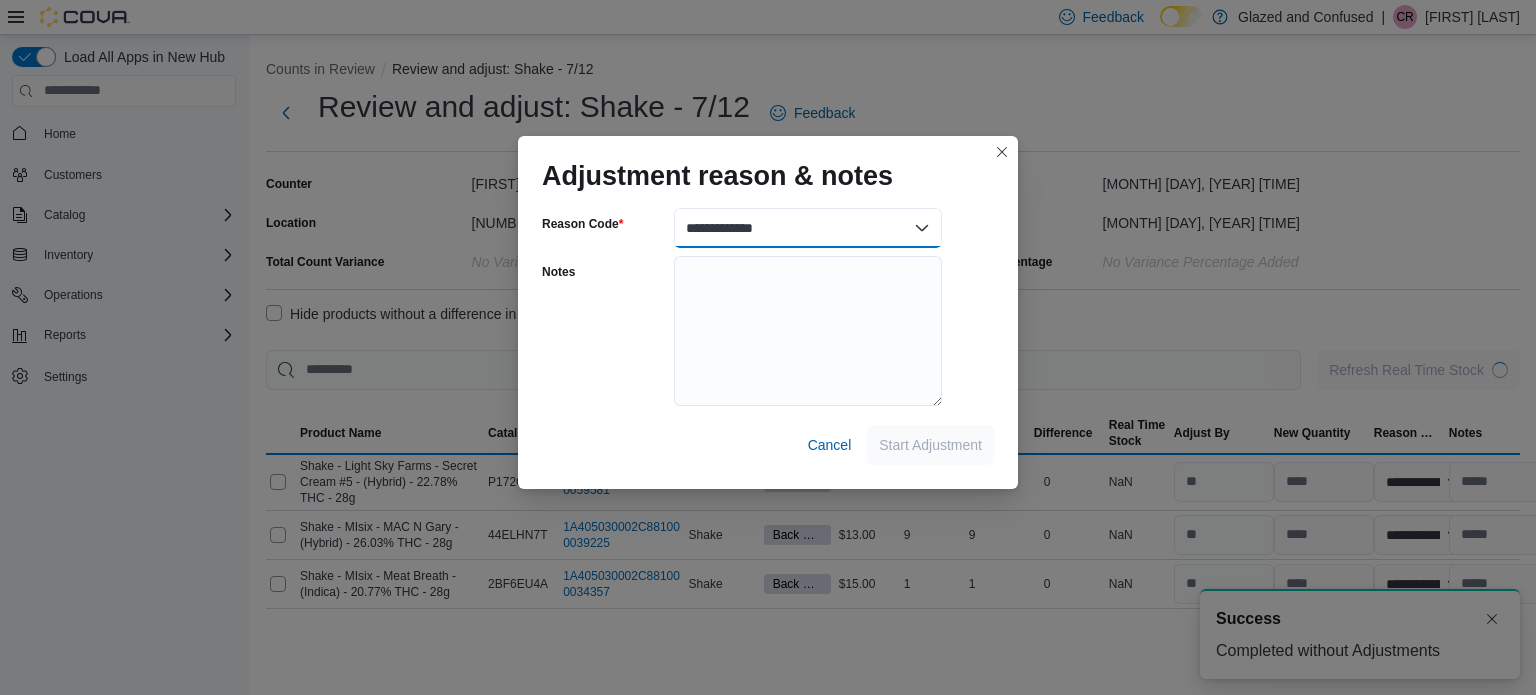 click on "**********" at bounding box center [808, 228] 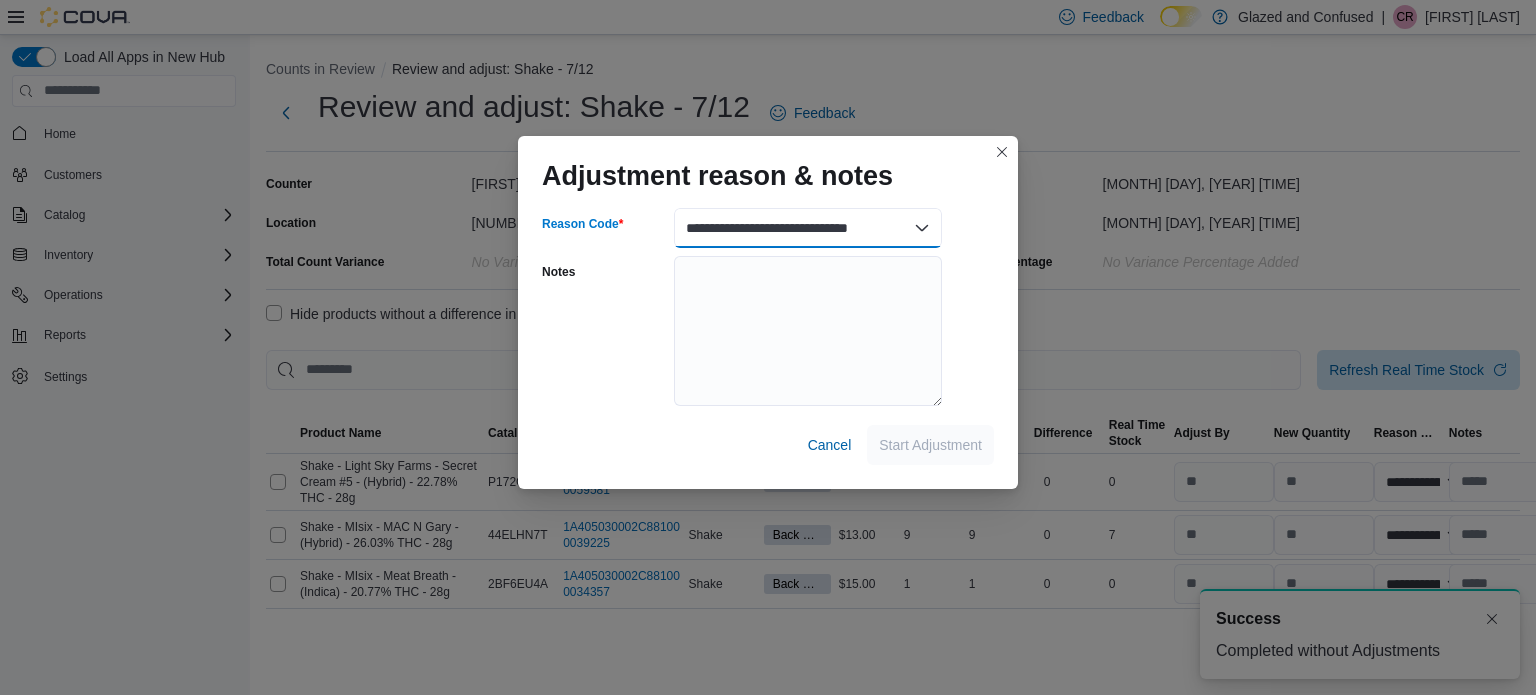 click on "**********" at bounding box center [808, 228] 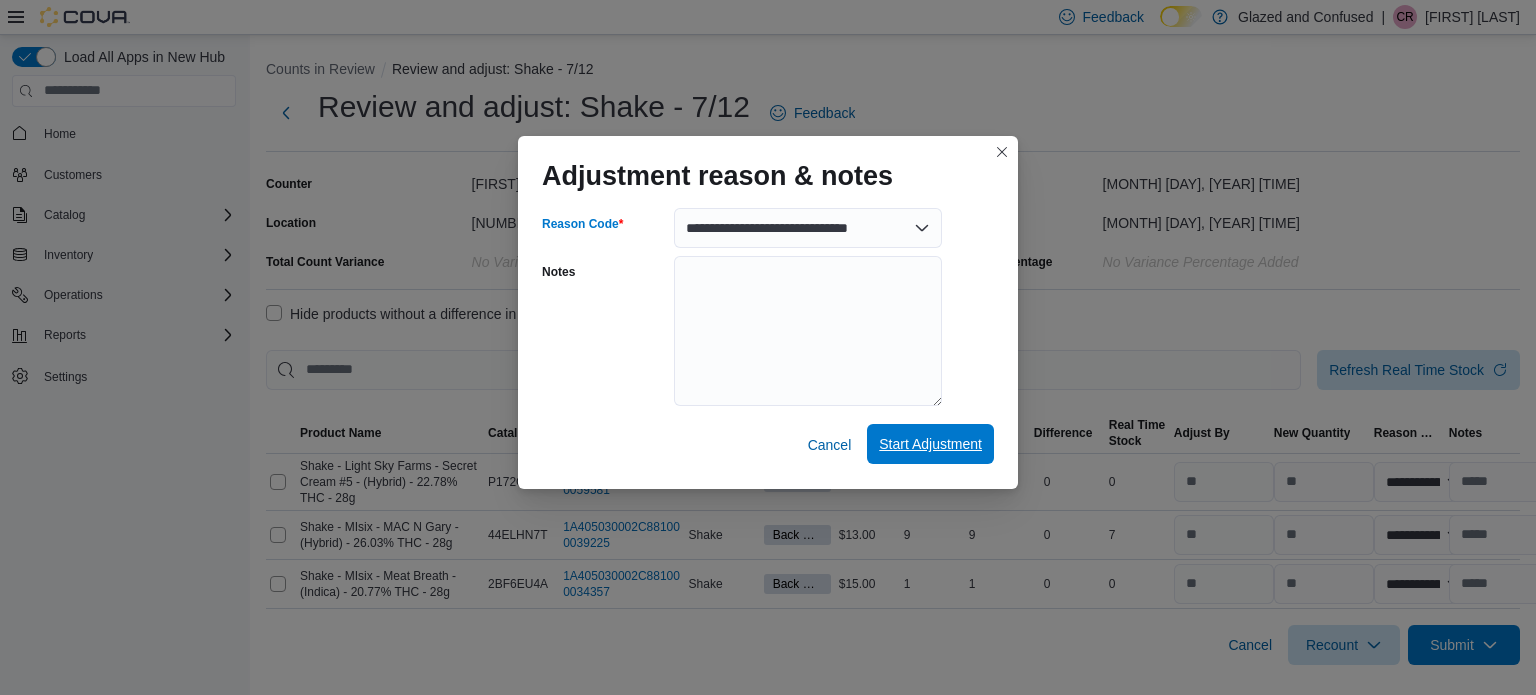 click on "Start Adjustment" at bounding box center [930, 444] 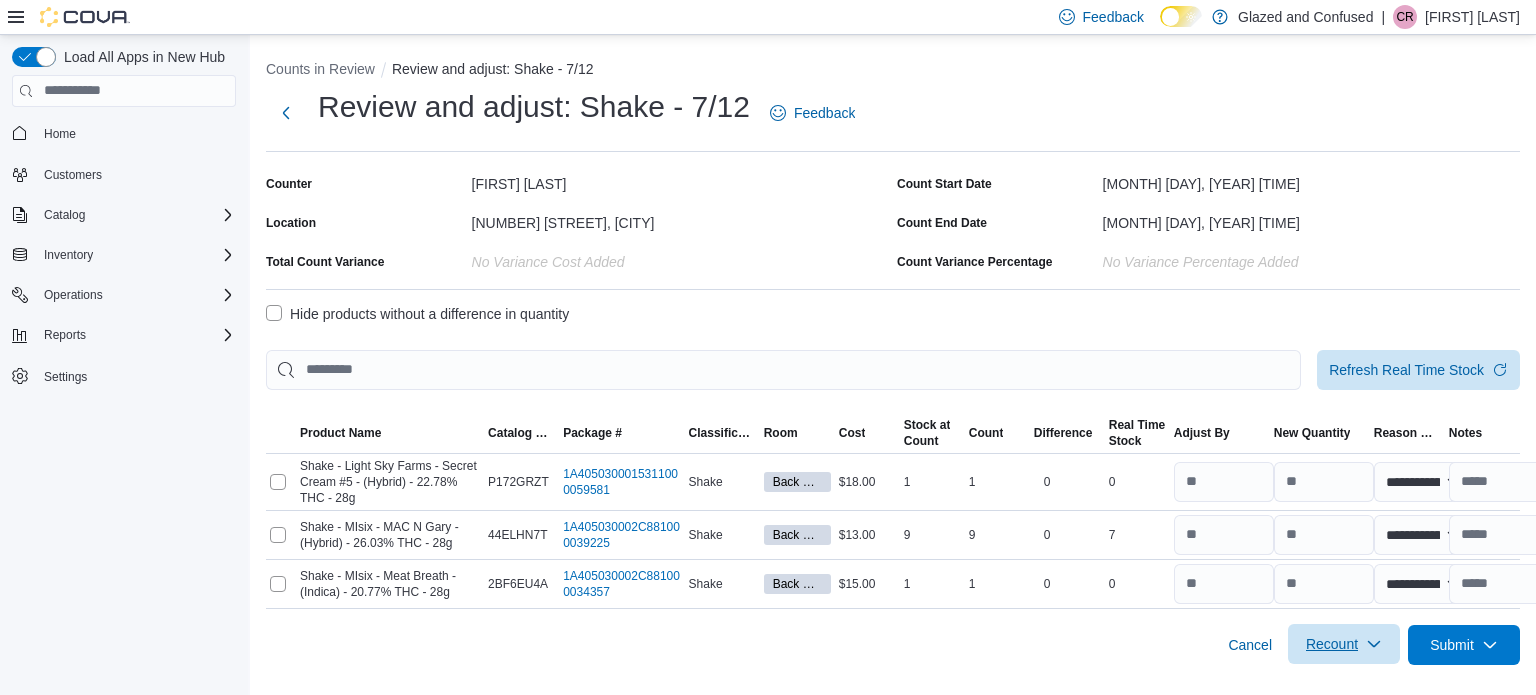 click on "Recount" at bounding box center (1332, 644) 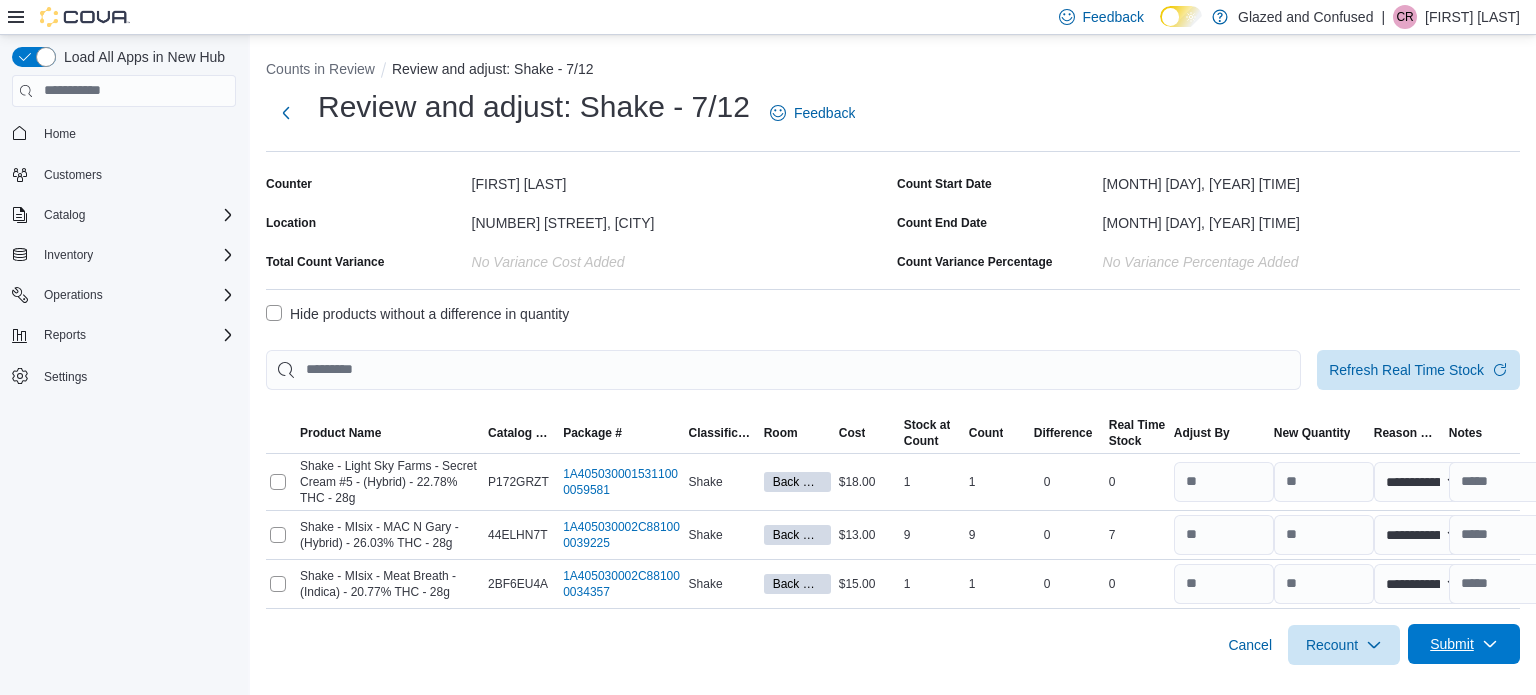 click on "Submit" at bounding box center [1452, 644] 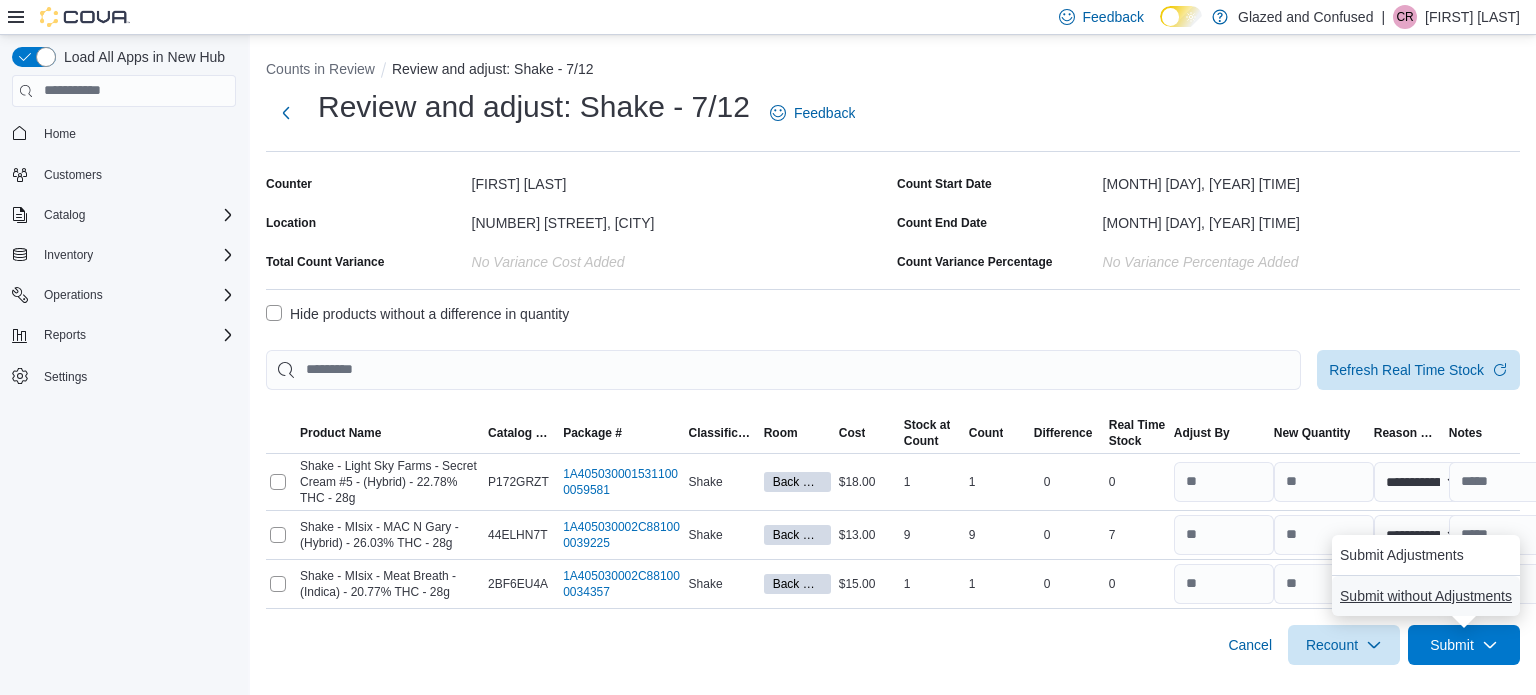 click on "Submit without Adjustments" at bounding box center [1426, 596] 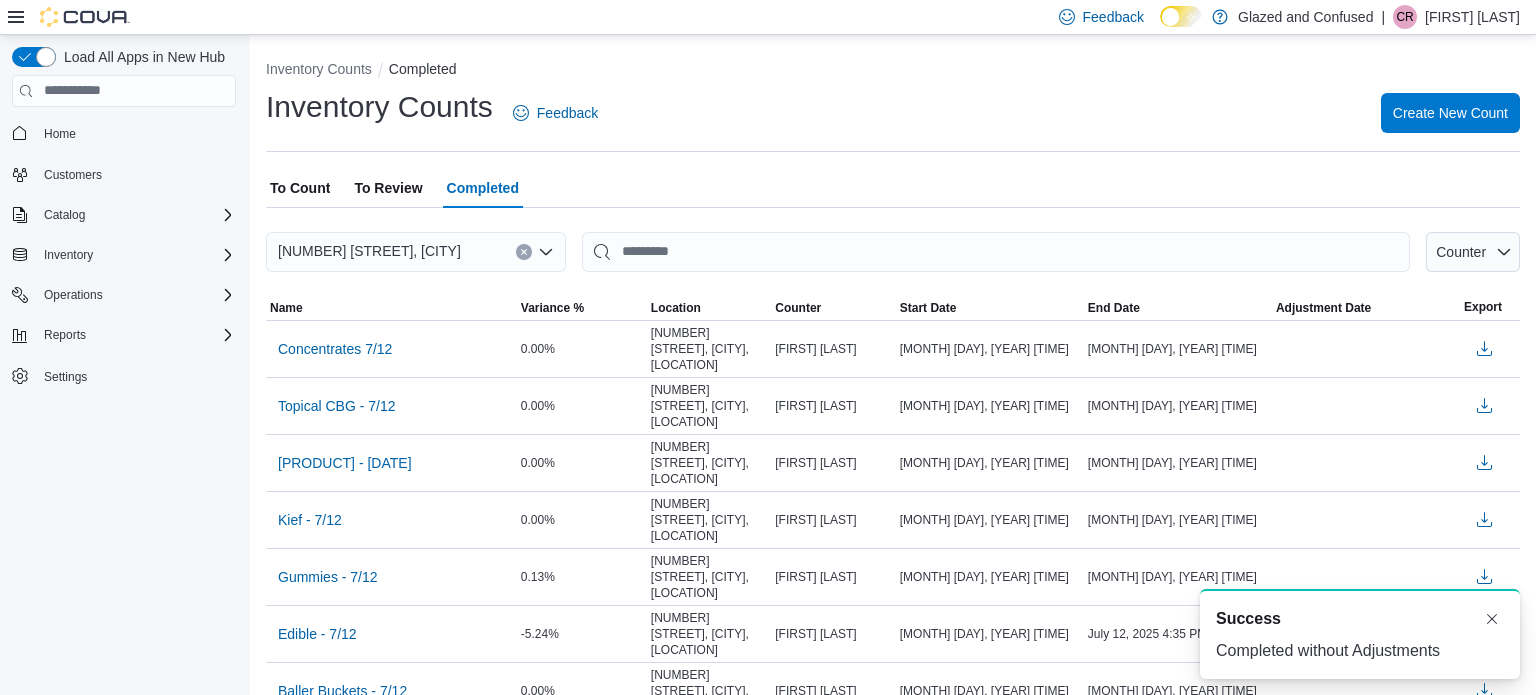 click on "To Review" at bounding box center (388, 188) 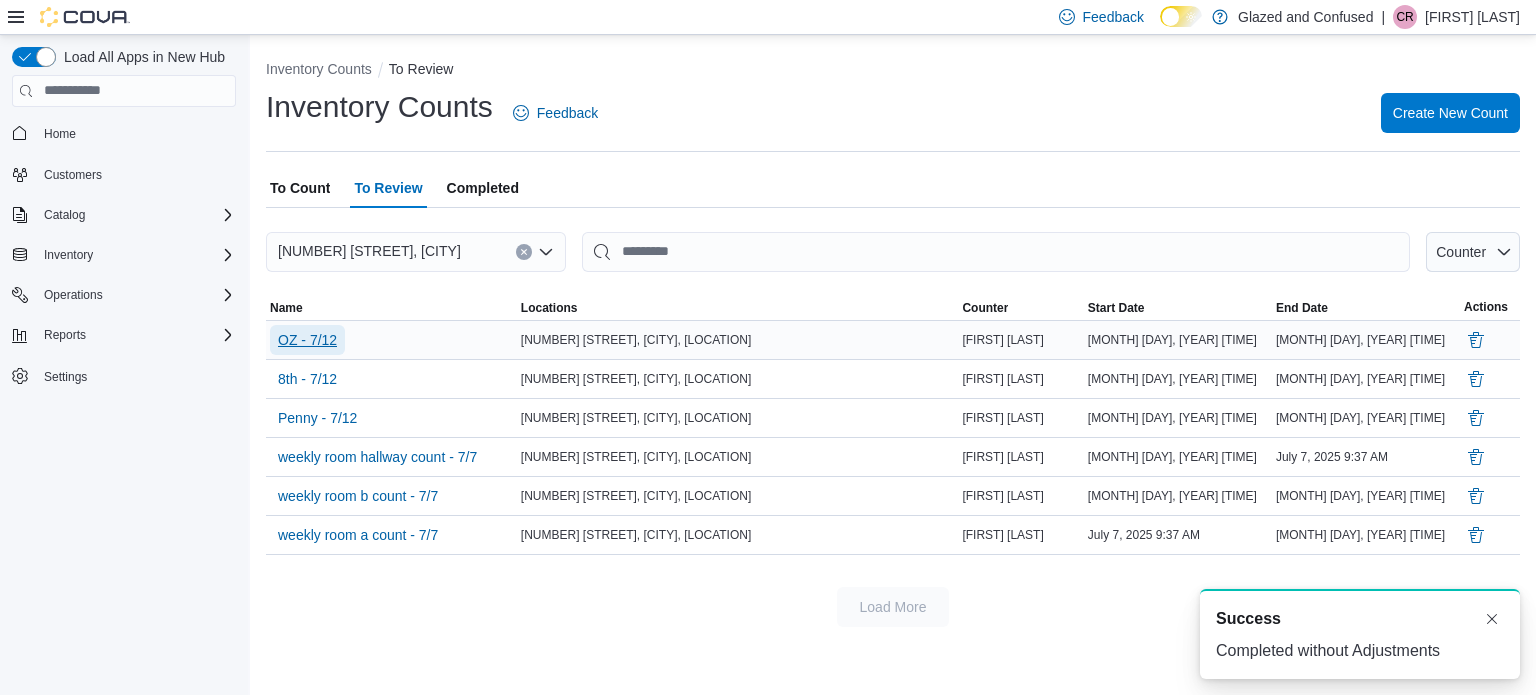 click on "OZ - 7/12" at bounding box center (307, 340) 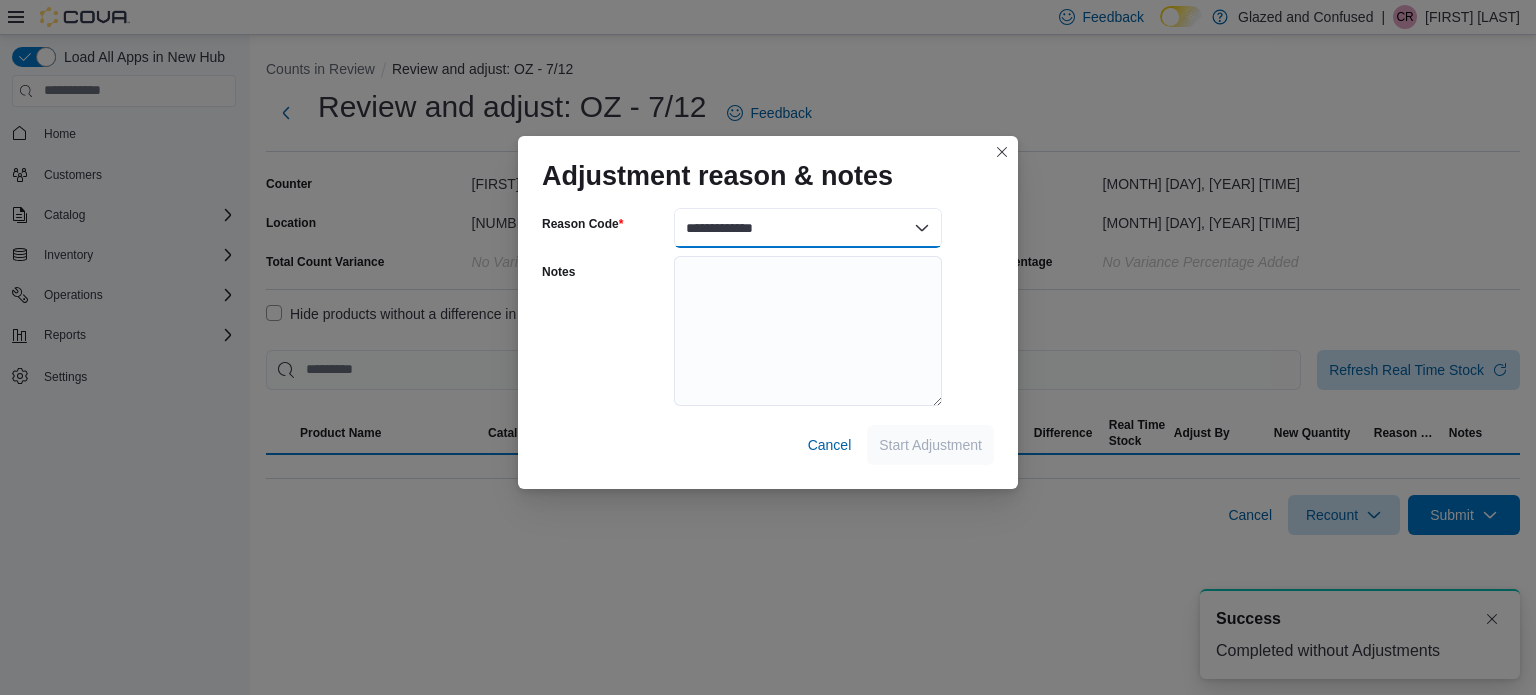 click on "**********" at bounding box center [808, 228] 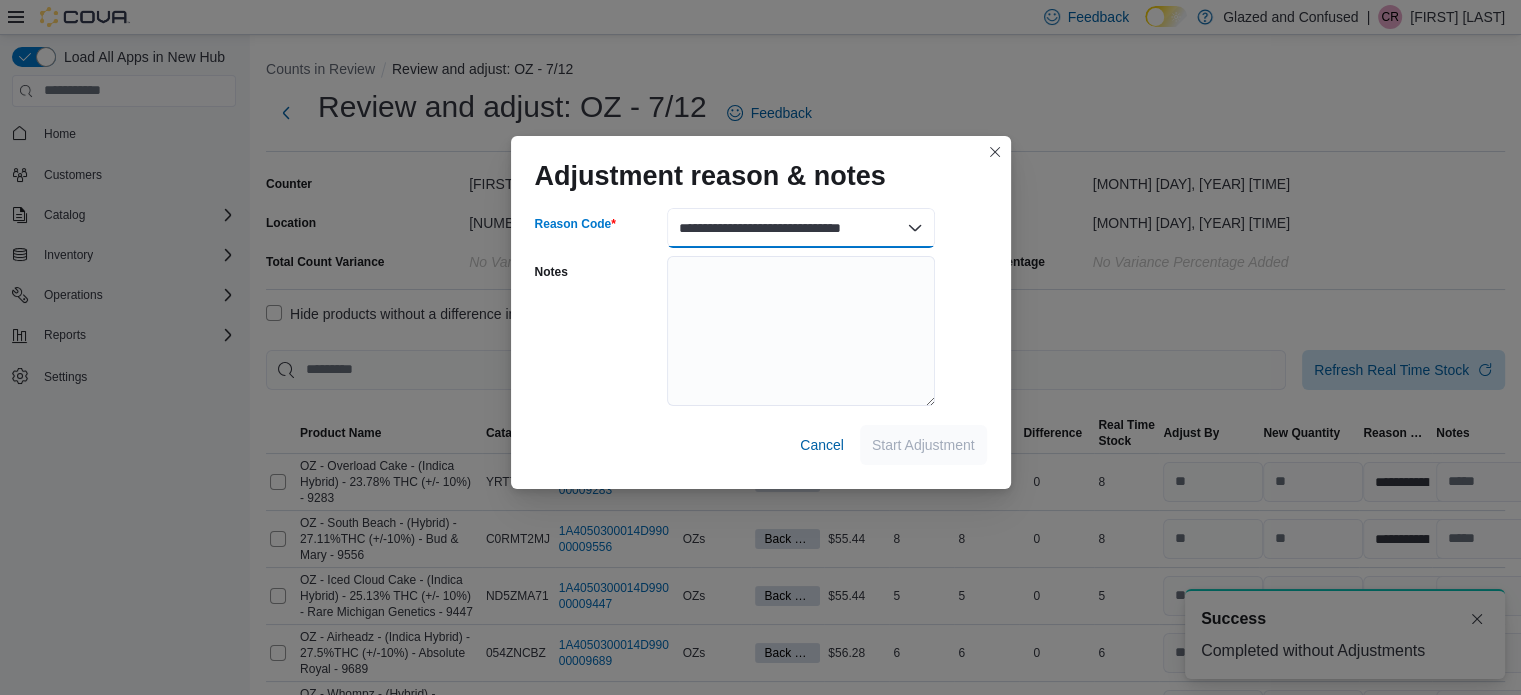click on "**********" at bounding box center (801, 228) 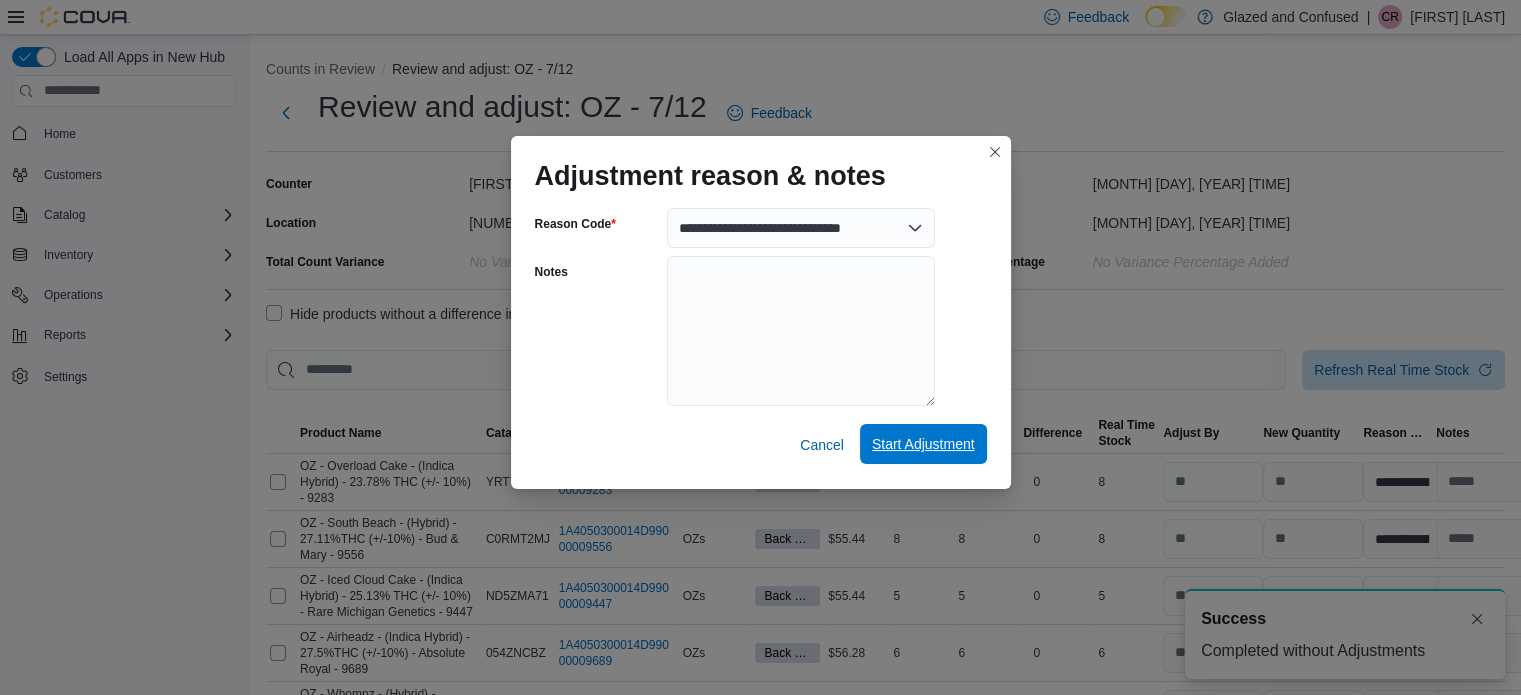 click on "Start Adjustment" at bounding box center (923, 444) 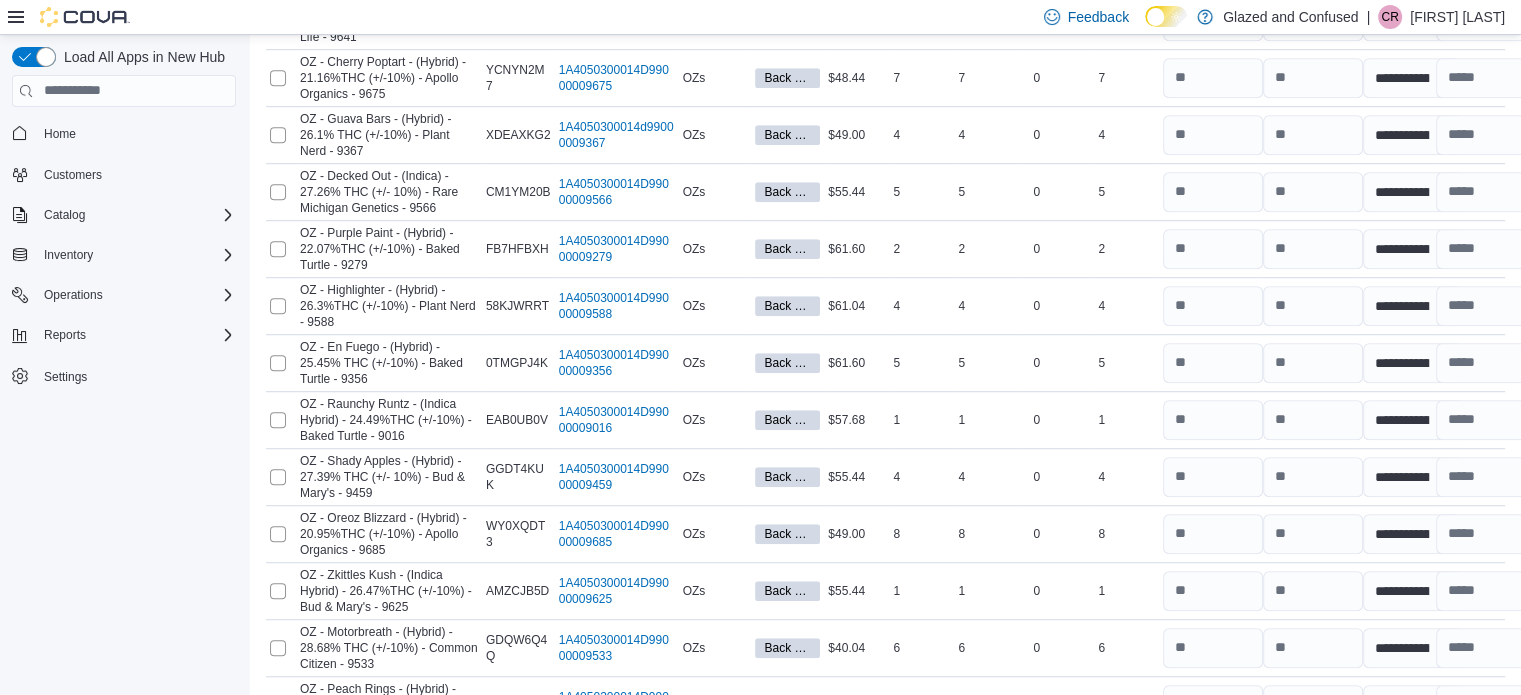 scroll, scrollTop: 1591, scrollLeft: 0, axis: vertical 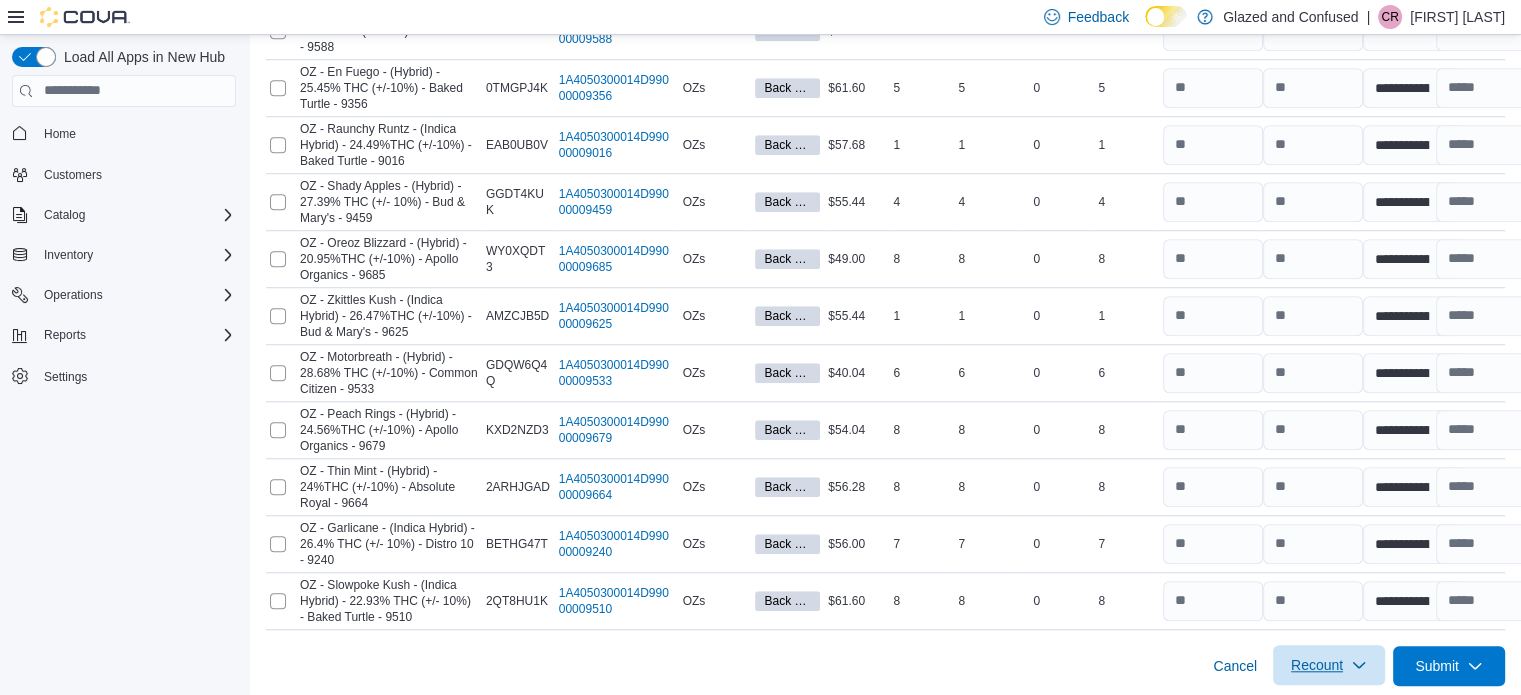 click on "Recount" at bounding box center [1329, 665] 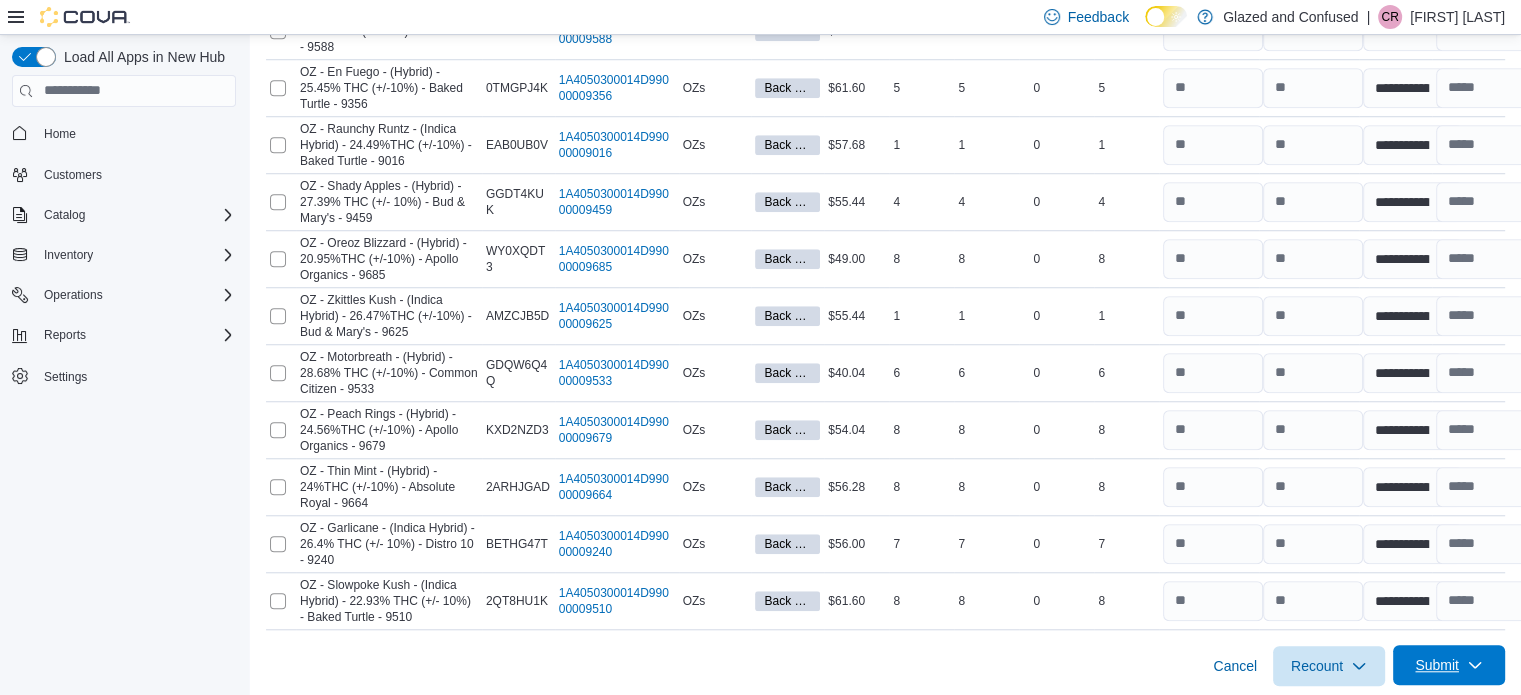 click on "Submit" at bounding box center (1449, 665) 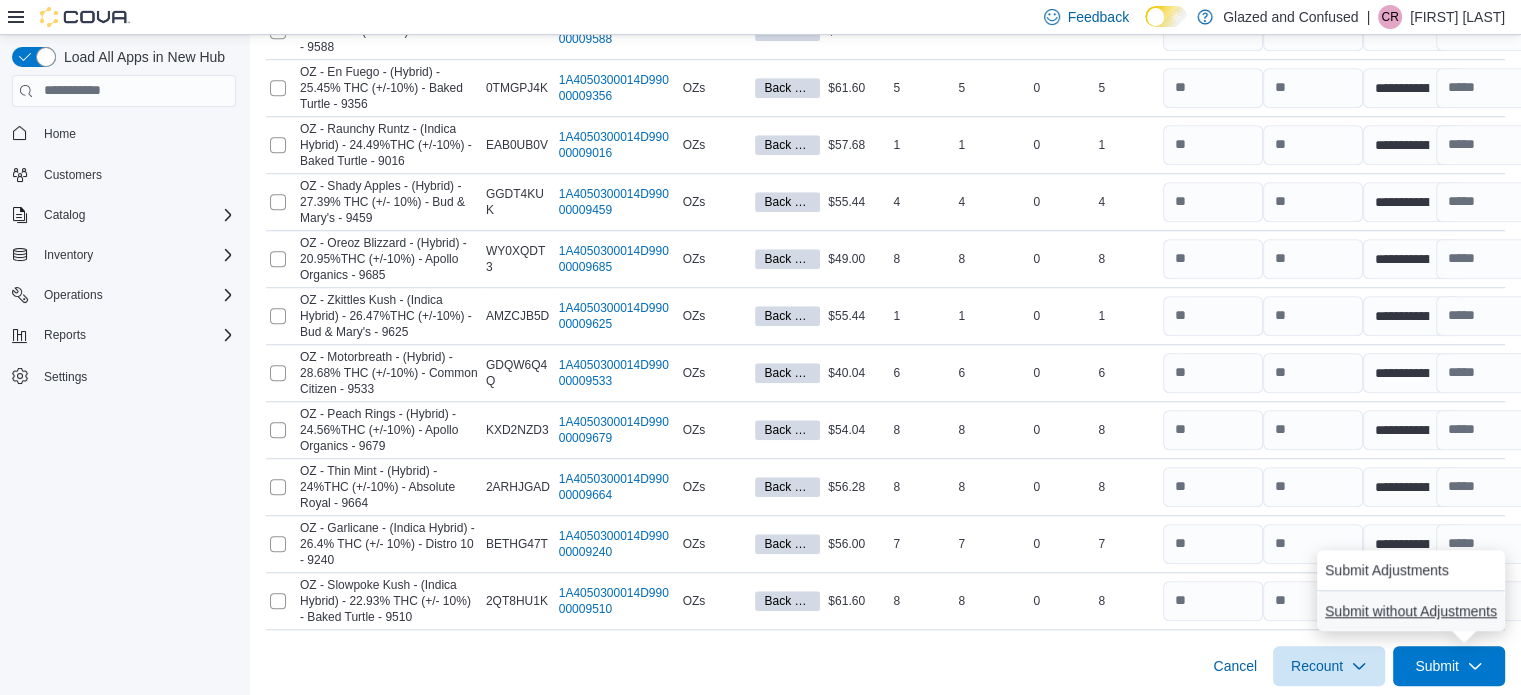 click on "Submit without Adjustments" at bounding box center [1411, 611] 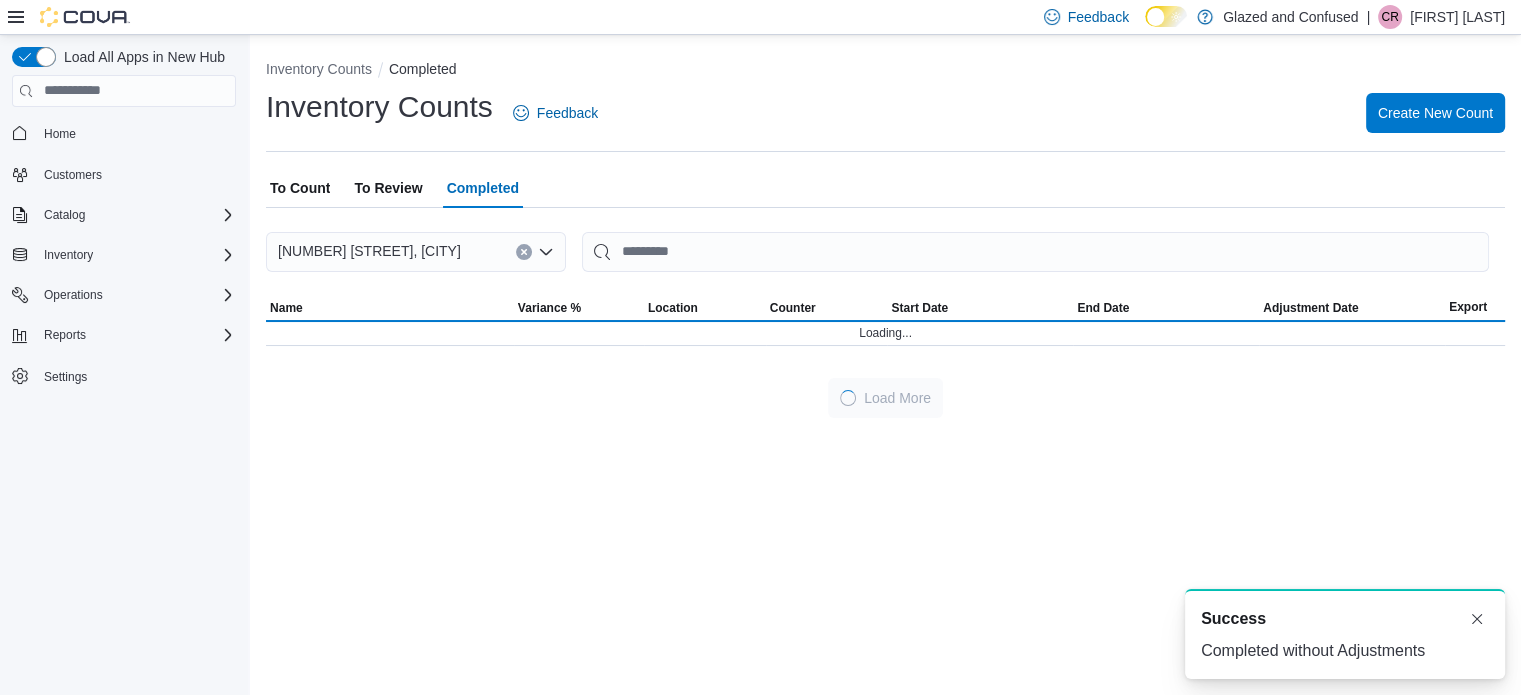 scroll, scrollTop: 0, scrollLeft: 0, axis: both 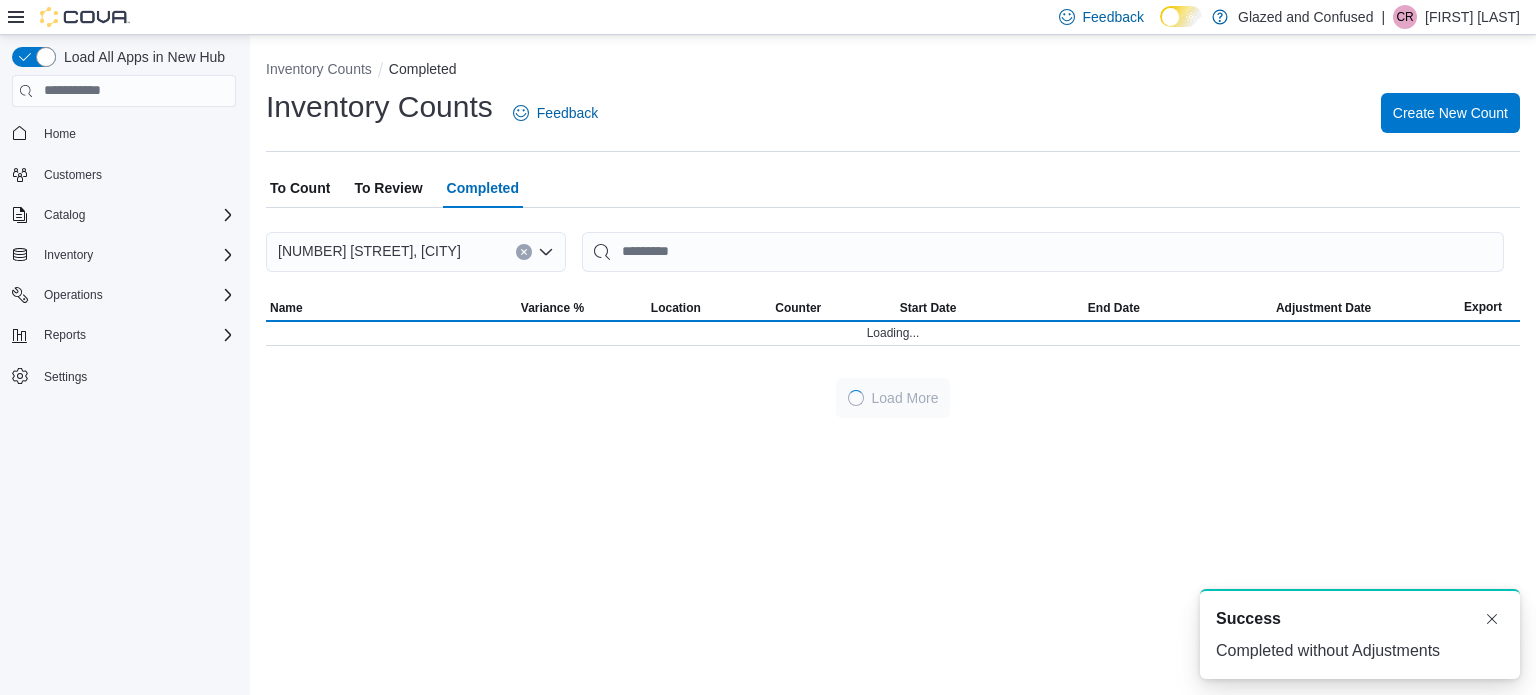 click on "To Review" at bounding box center (388, 188) 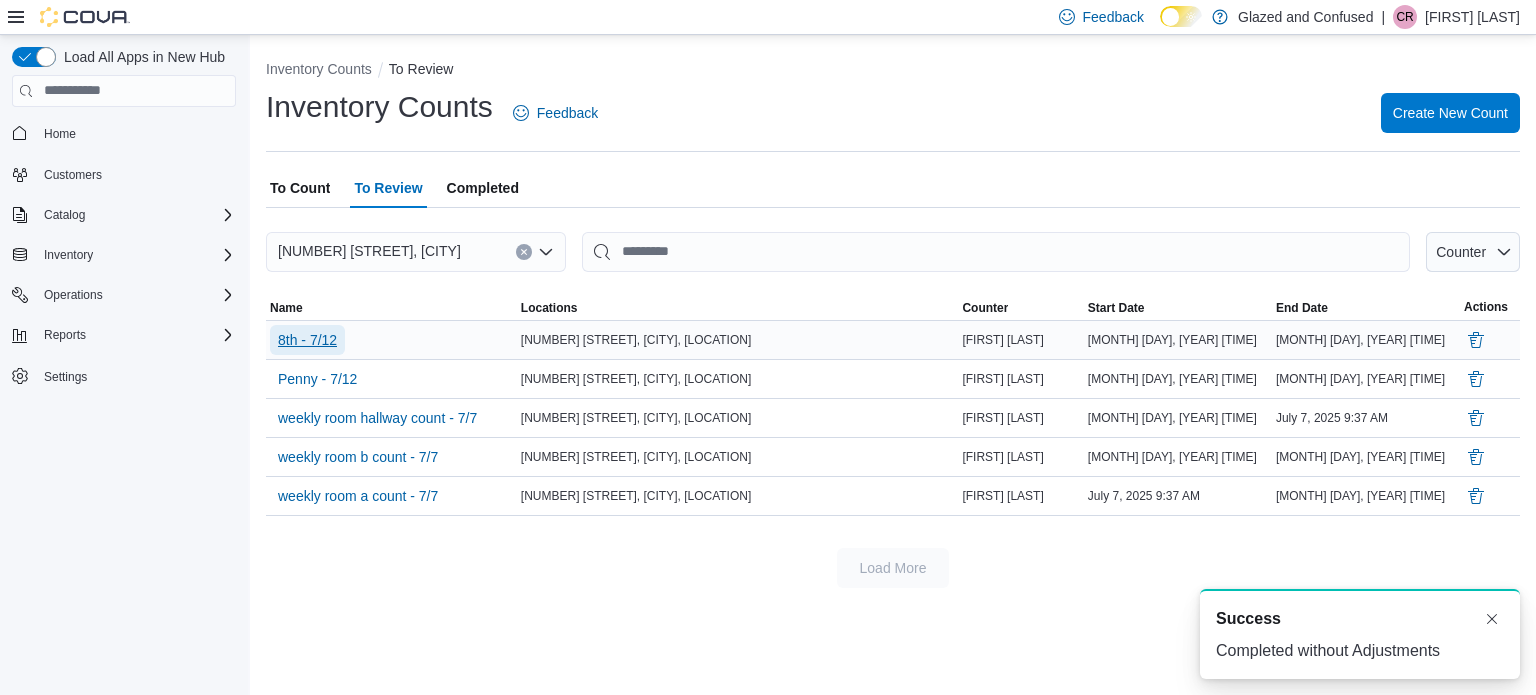 click on "8th - 7/12" at bounding box center (307, 340) 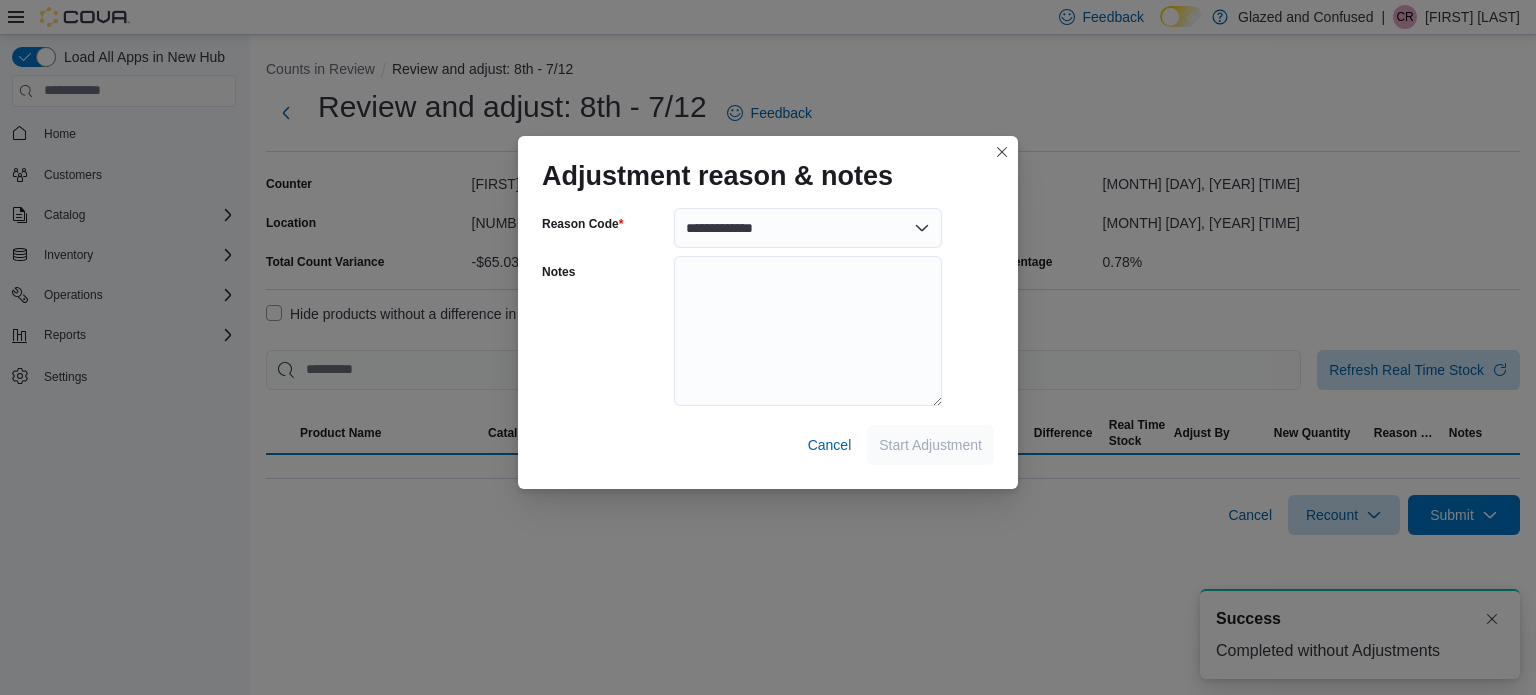 click on "**********" at bounding box center [768, 344] 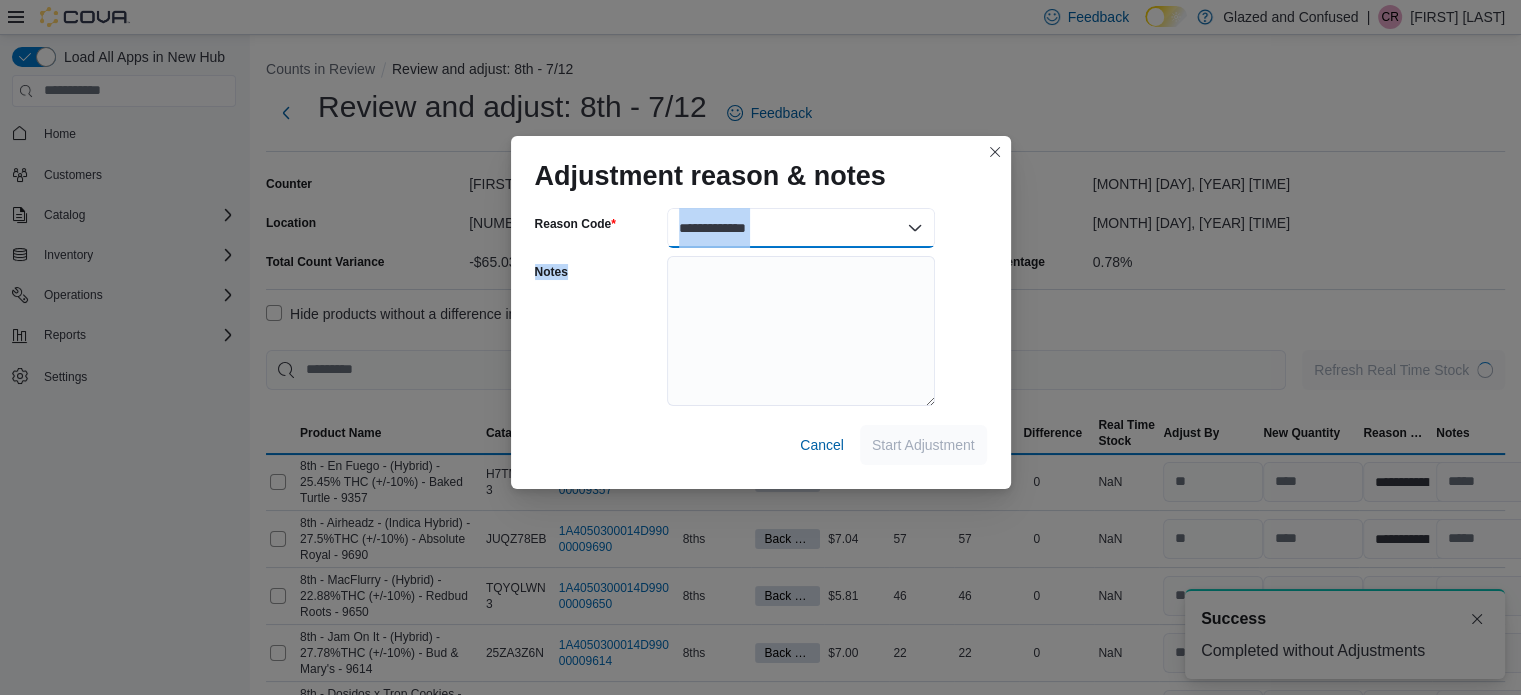 click on "**********" at bounding box center [801, 228] 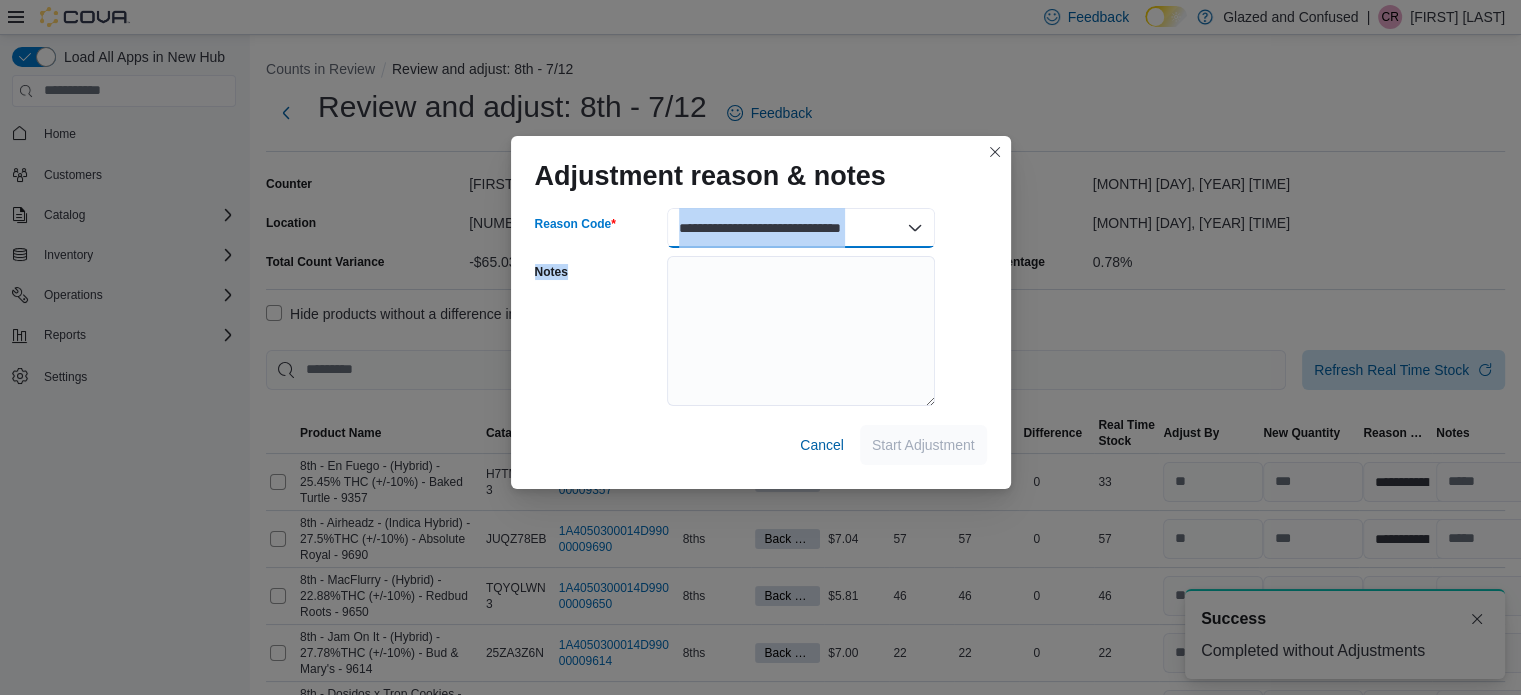 click on "**********" at bounding box center [801, 228] 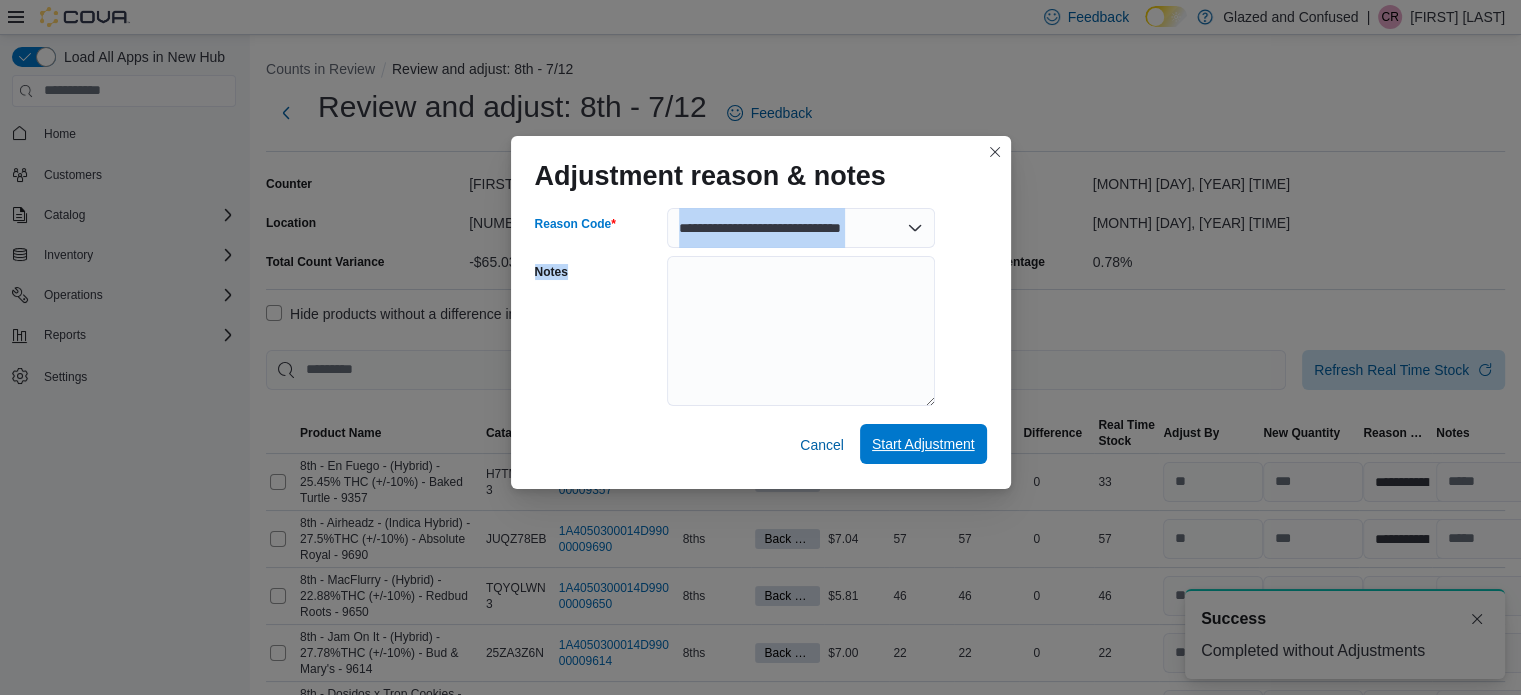 click on "Start Adjustment" at bounding box center [923, 444] 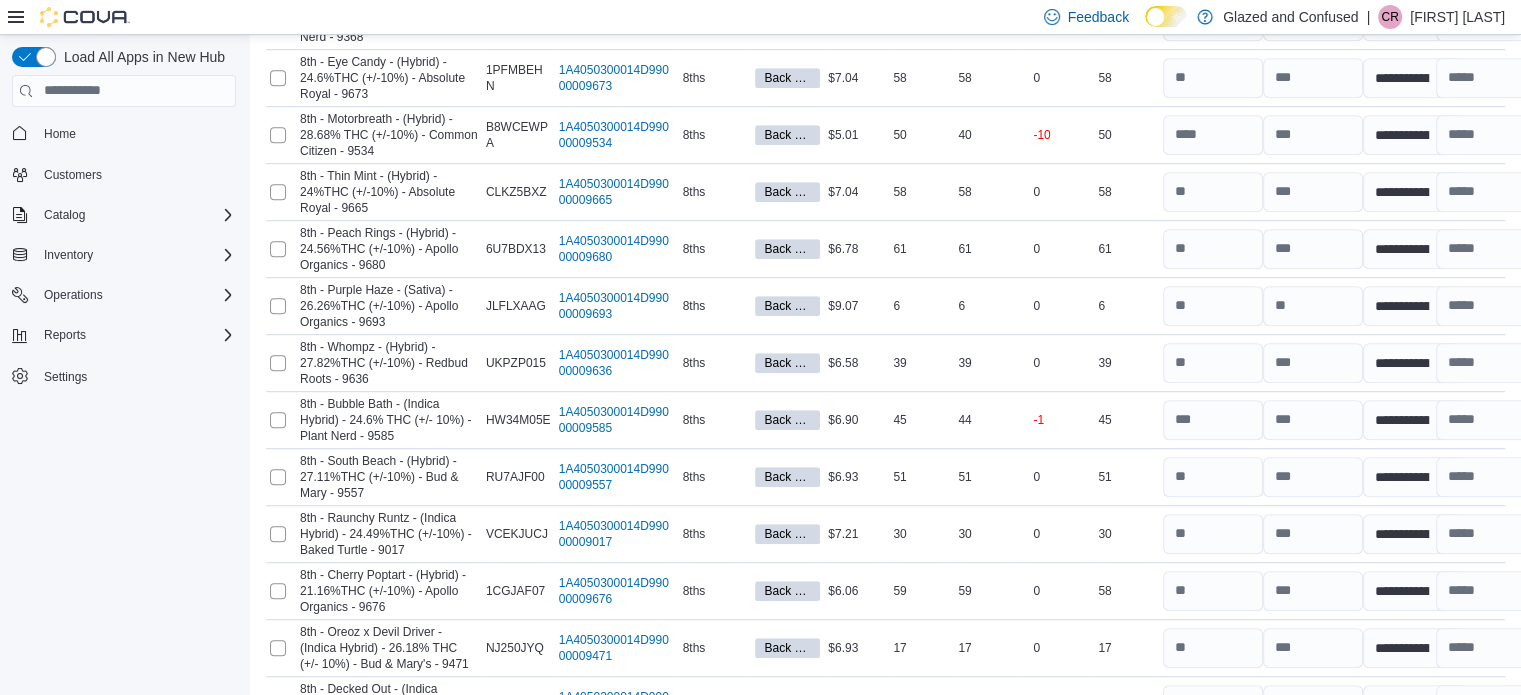 scroll, scrollTop: 1648, scrollLeft: 0, axis: vertical 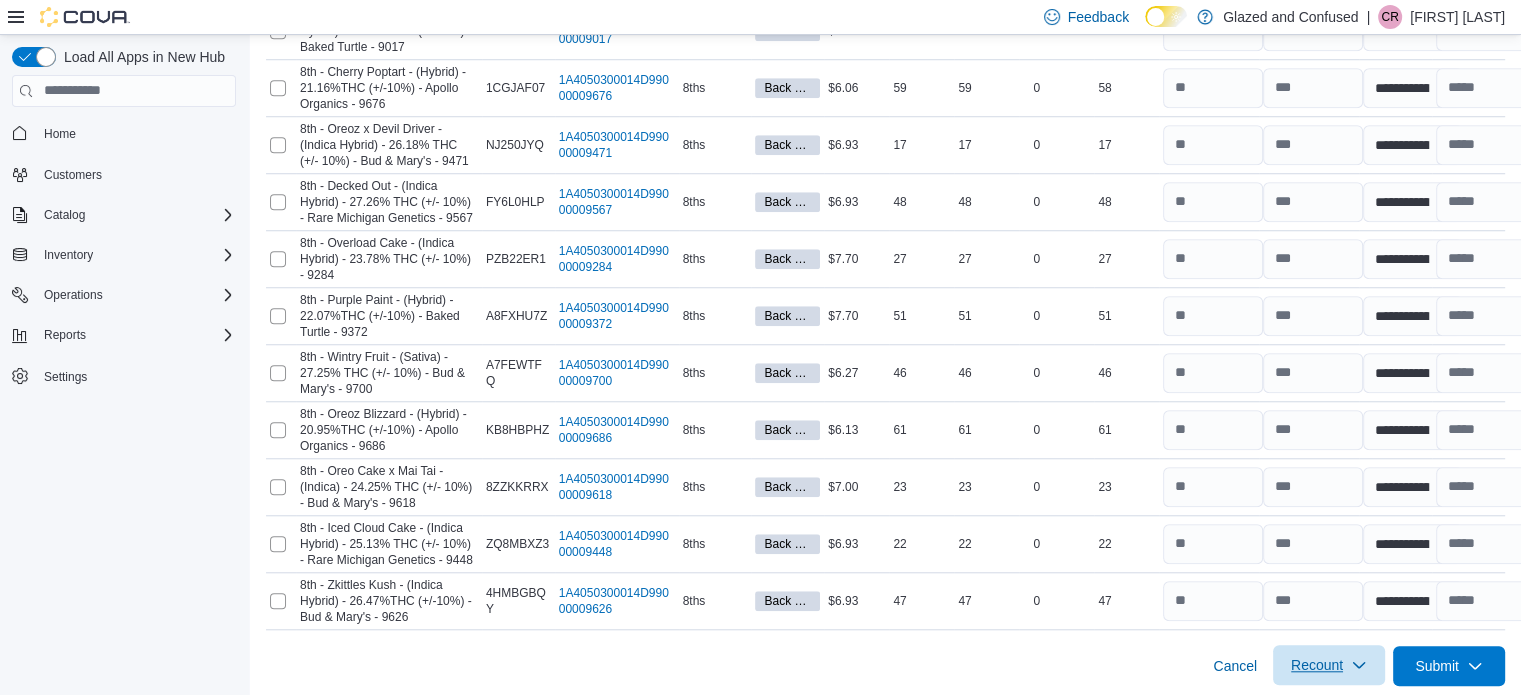 click 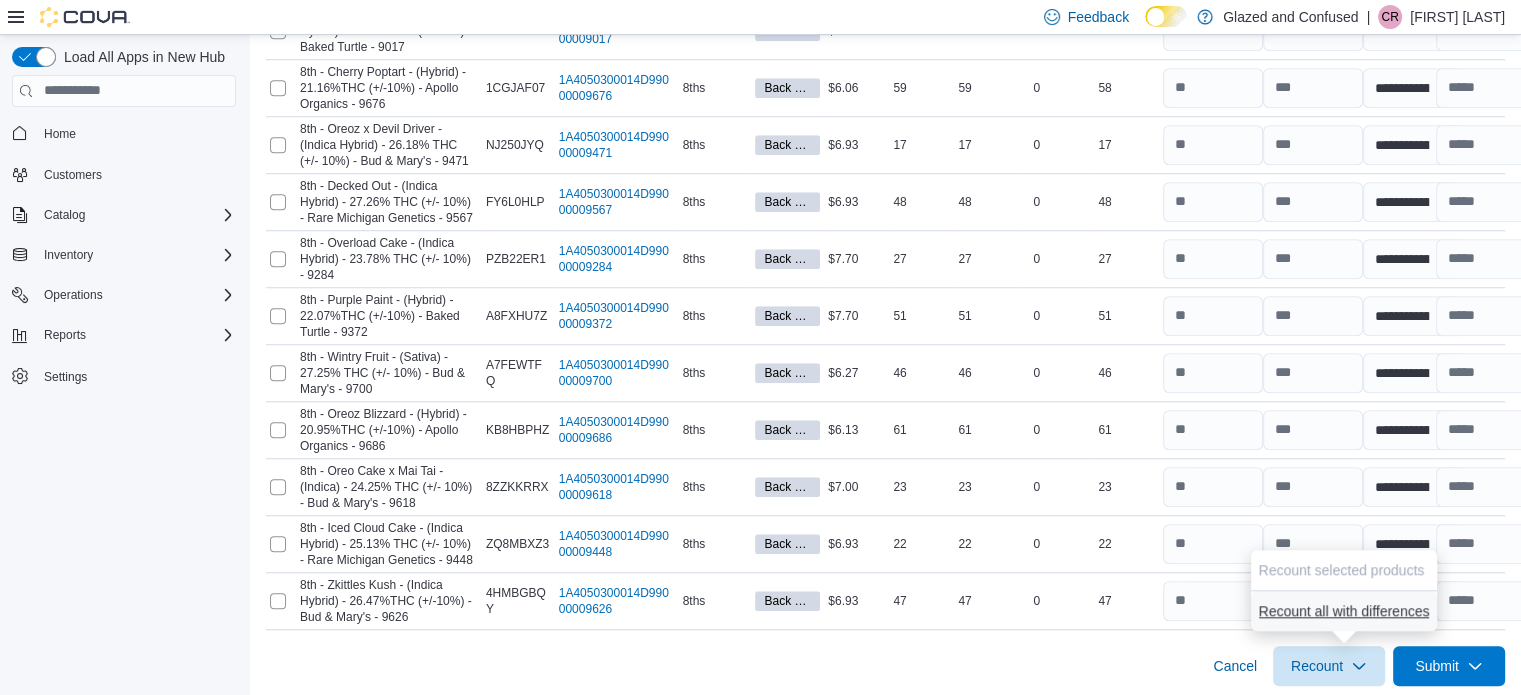 click on "Recount all with differences" at bounding box center (1344, 611) 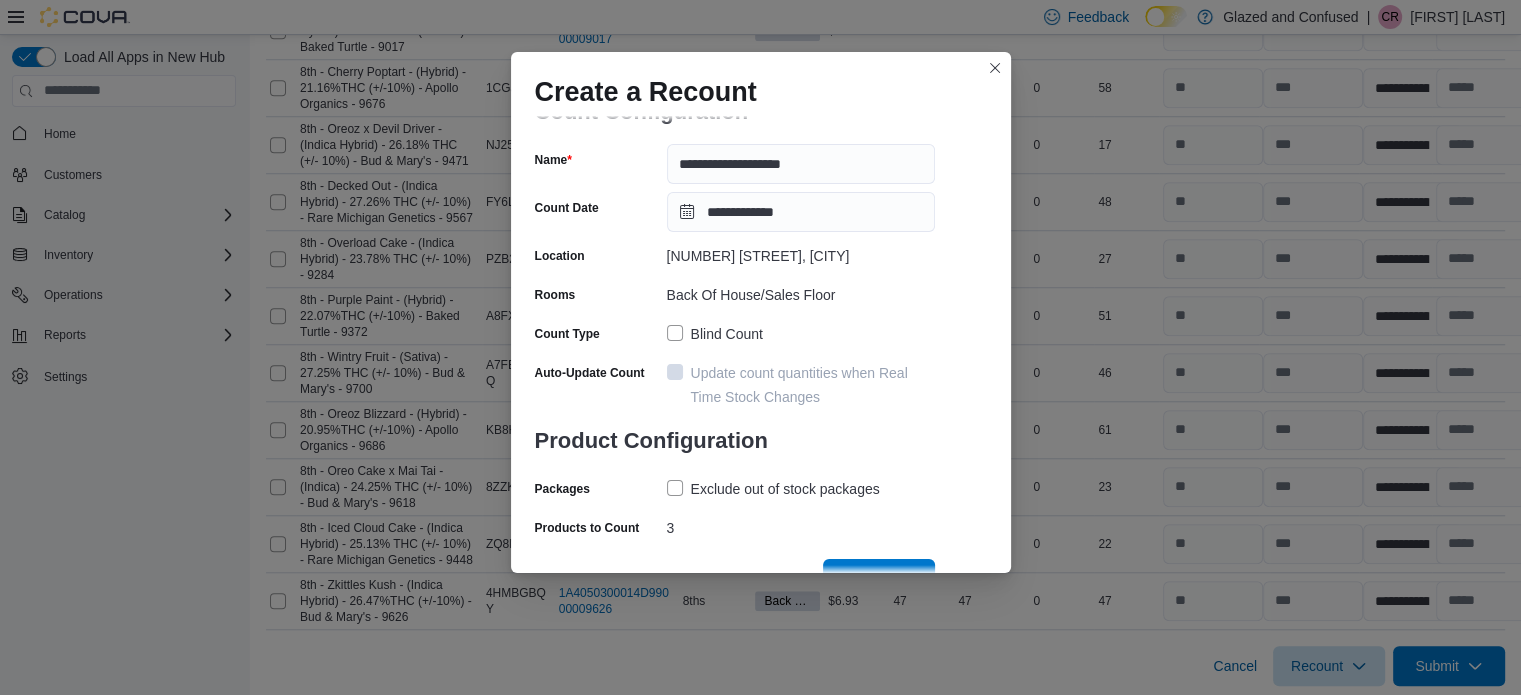 scroll, scrollTop: 69, scrollLeft: 0, axis: vertical 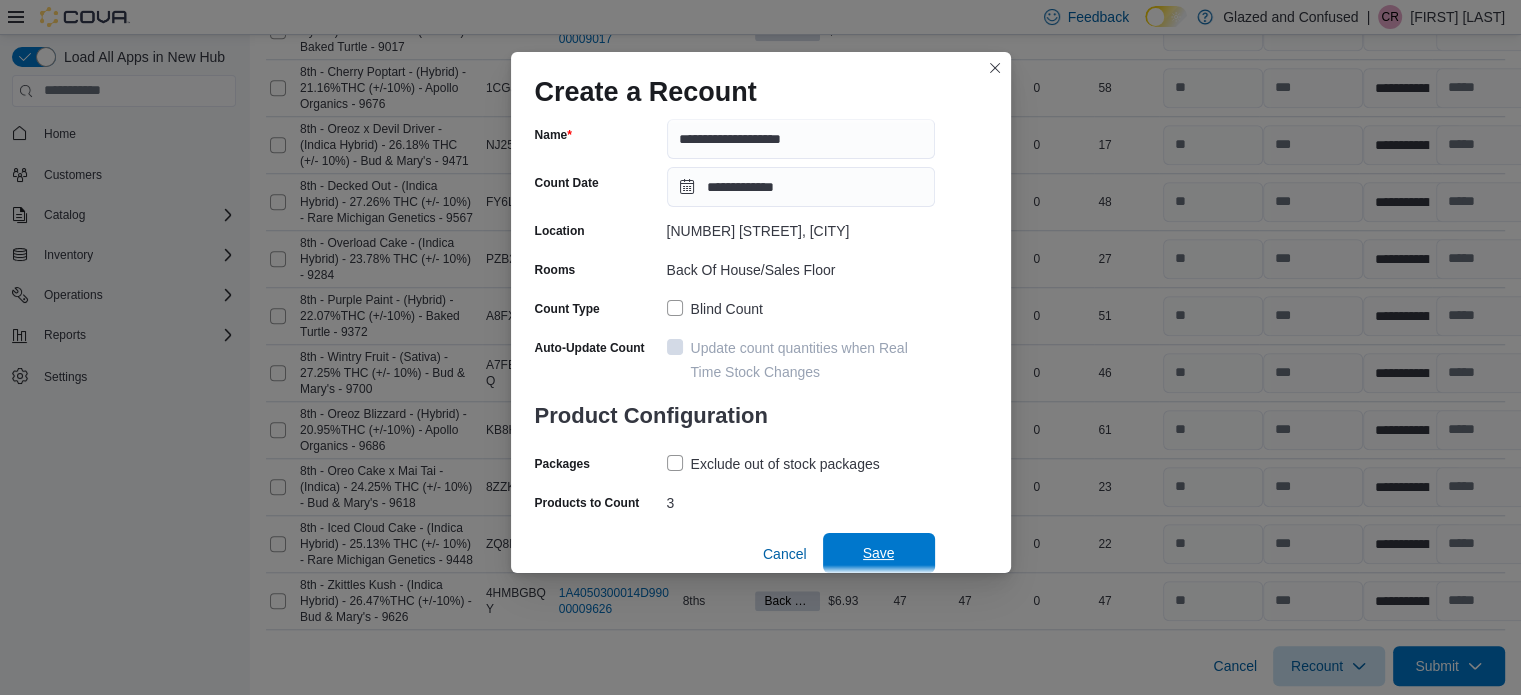 click on "Save" at bounding box center [879, 553] 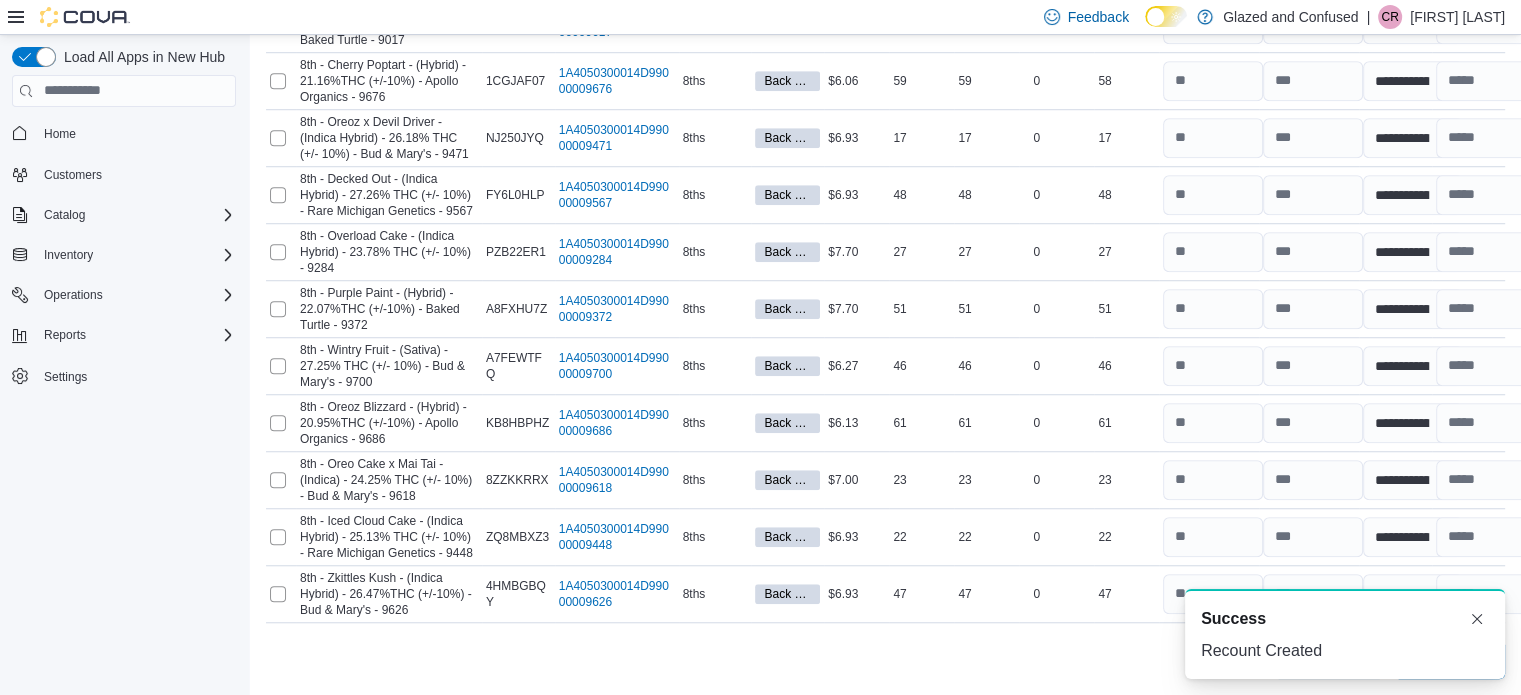 scroll, scrollTop: 1477, scrollLeft: 0, axis: vertical 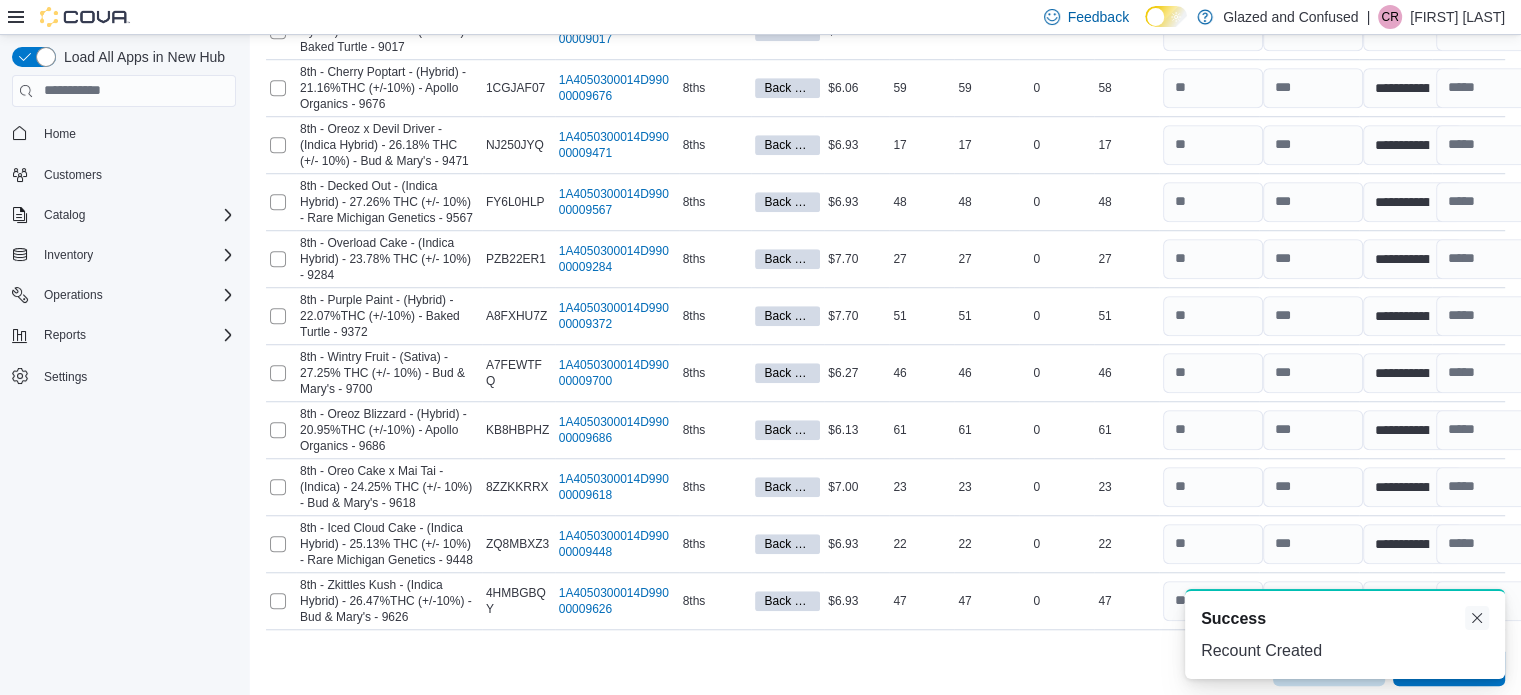 click at bounding box center (1477, 618) 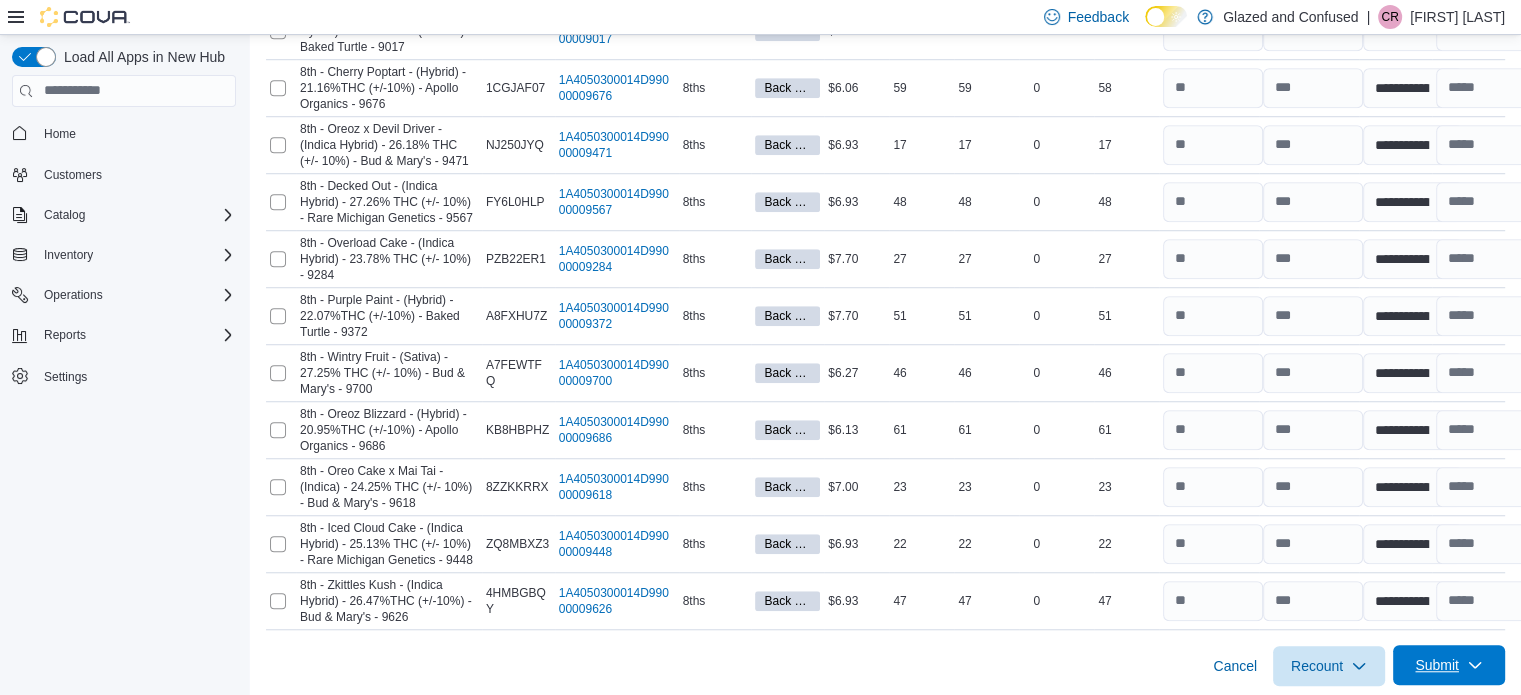 click on "Submit" at bounding box center (1437, 665) 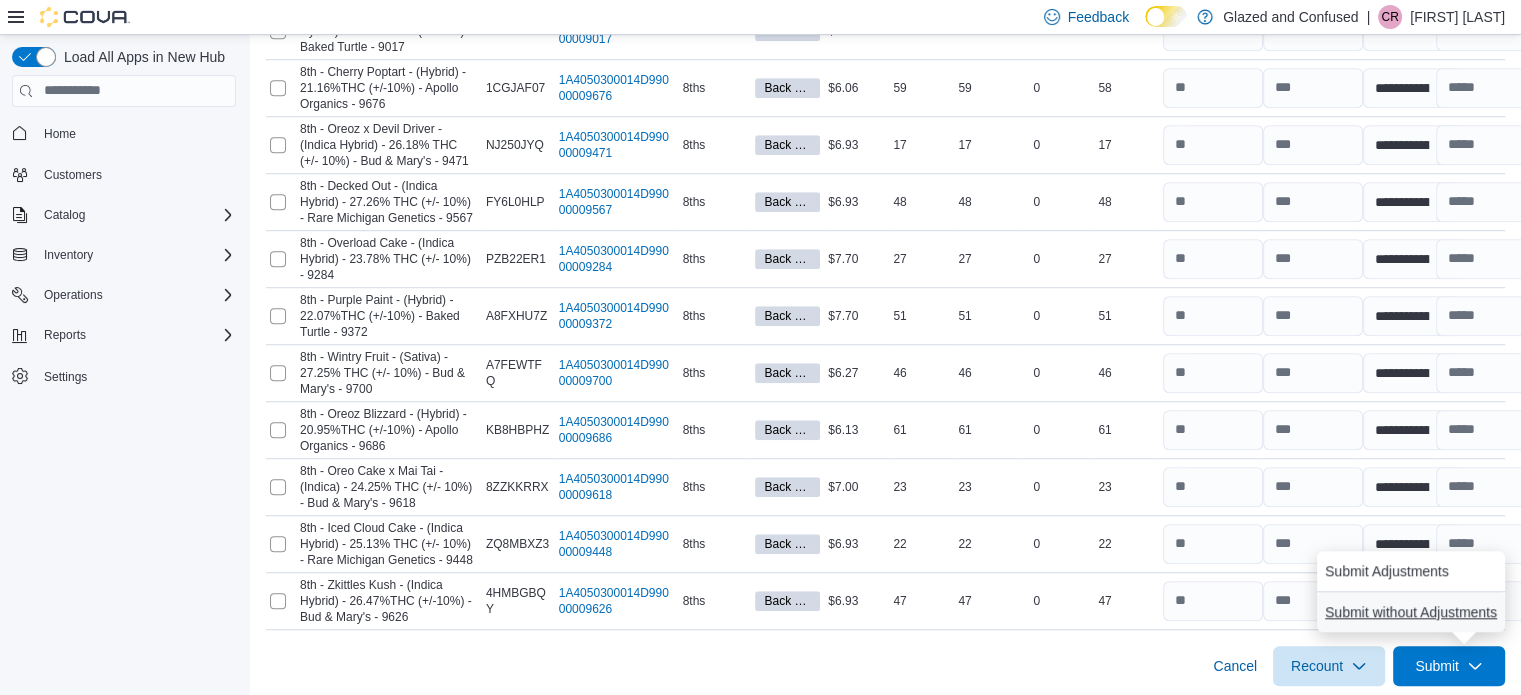 click on "Submit without Adjustments" at bounding box center [1411, 612] 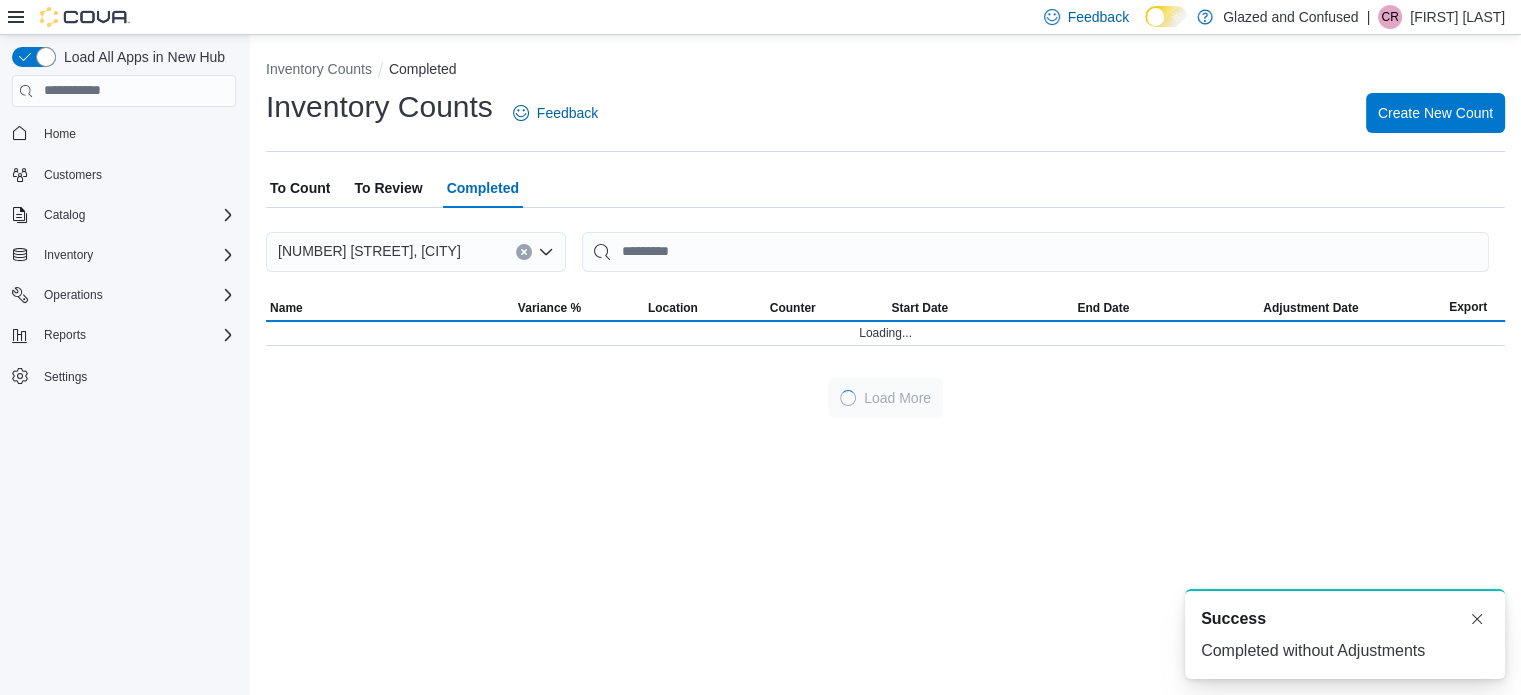 scroll, scrollTop: 0, scrollLeft: 0, axis: both 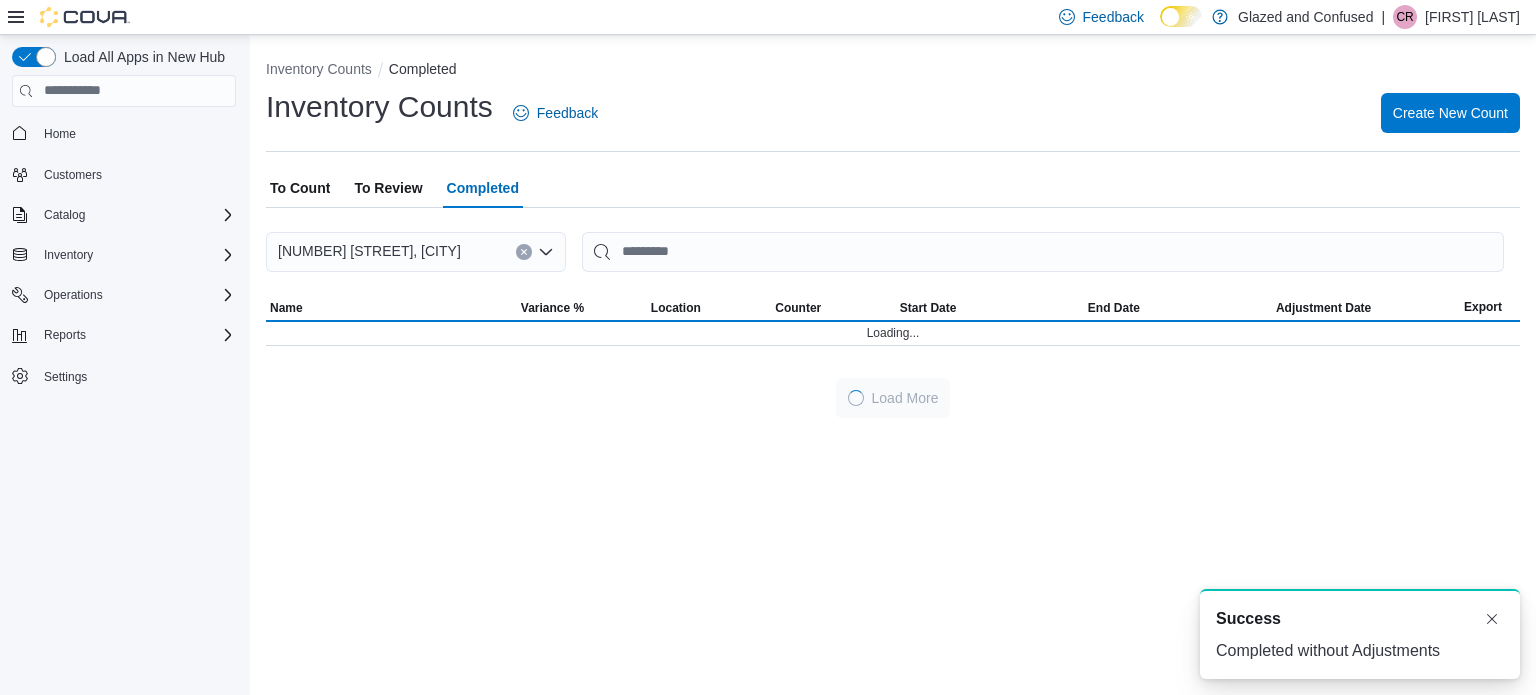 click on "To Review" at bounding box center [388, 188] 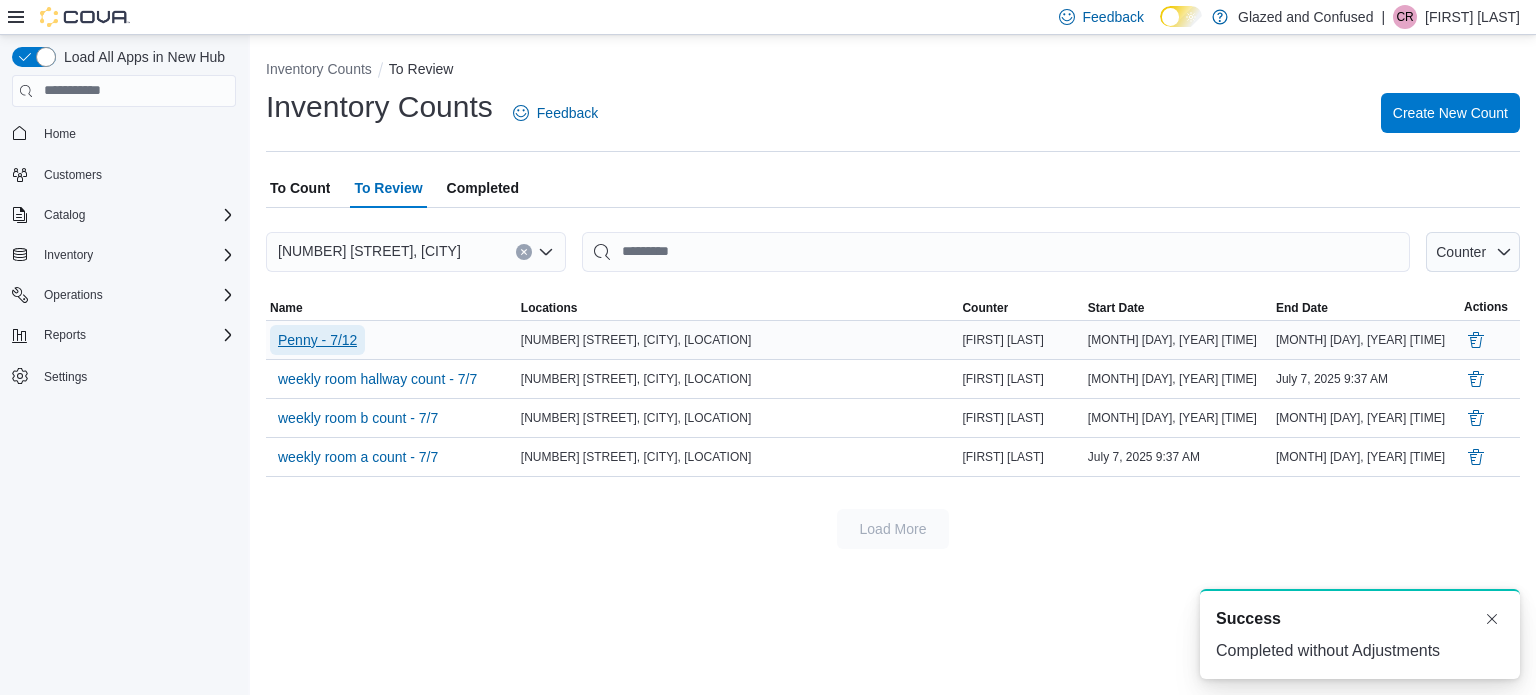 click on "Penny - 7/12" at bounding box center [317, 340] 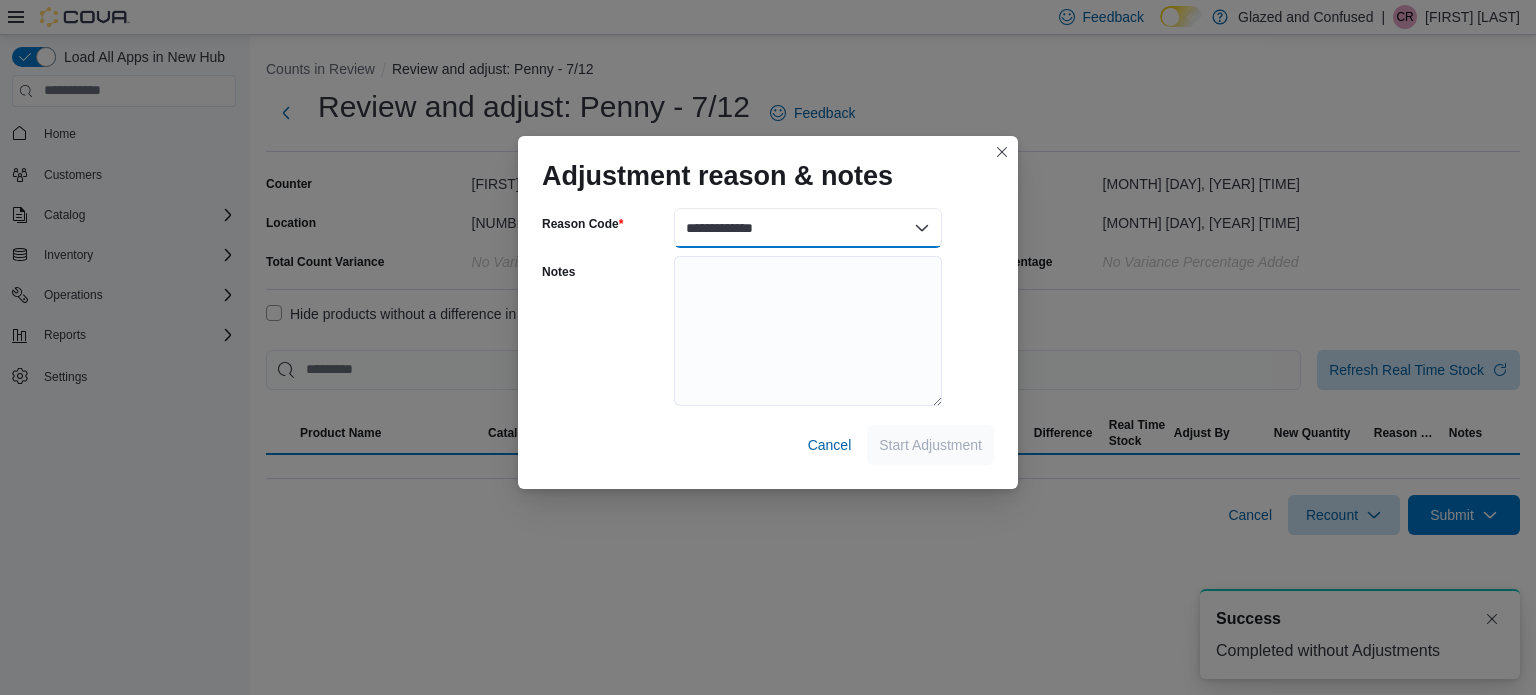 click on "**********" at bounding box center [808, 228] 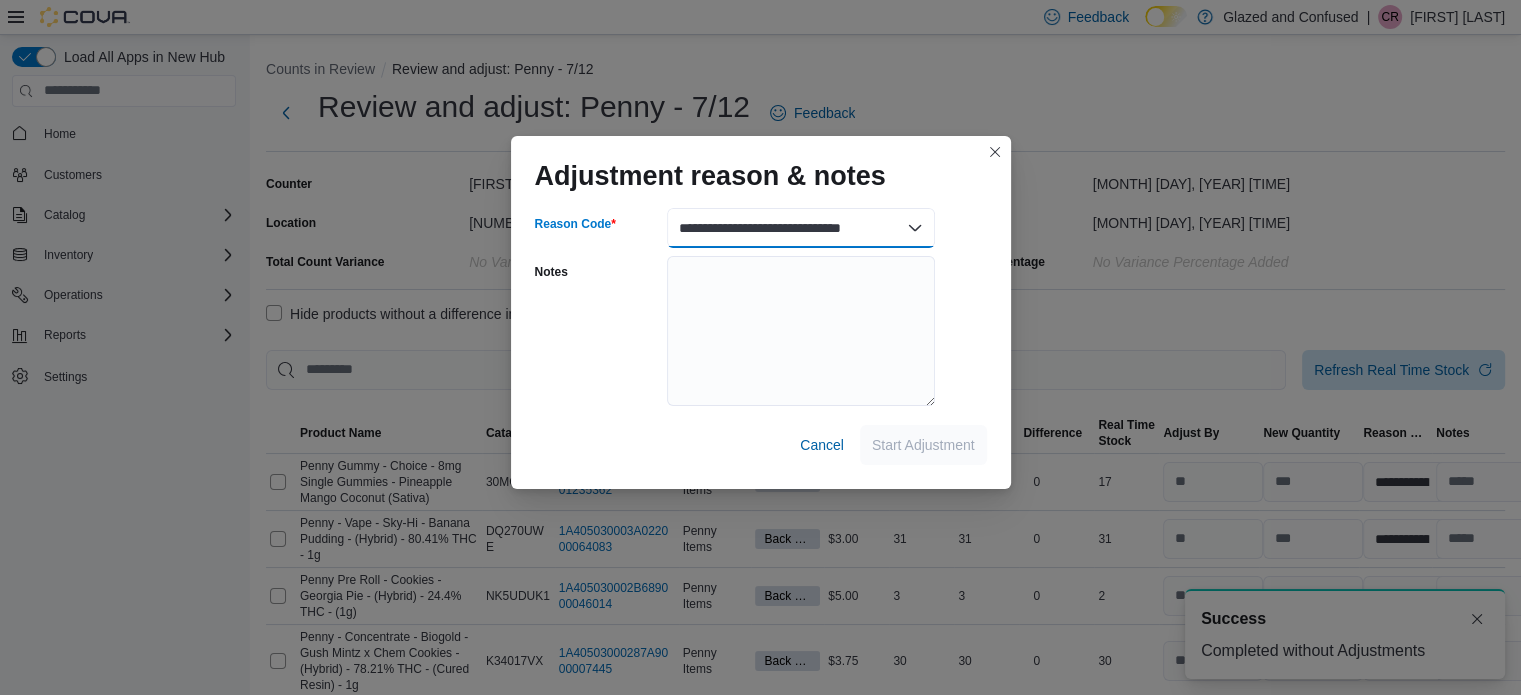 click on "**********" at bounding box center [801, 228] 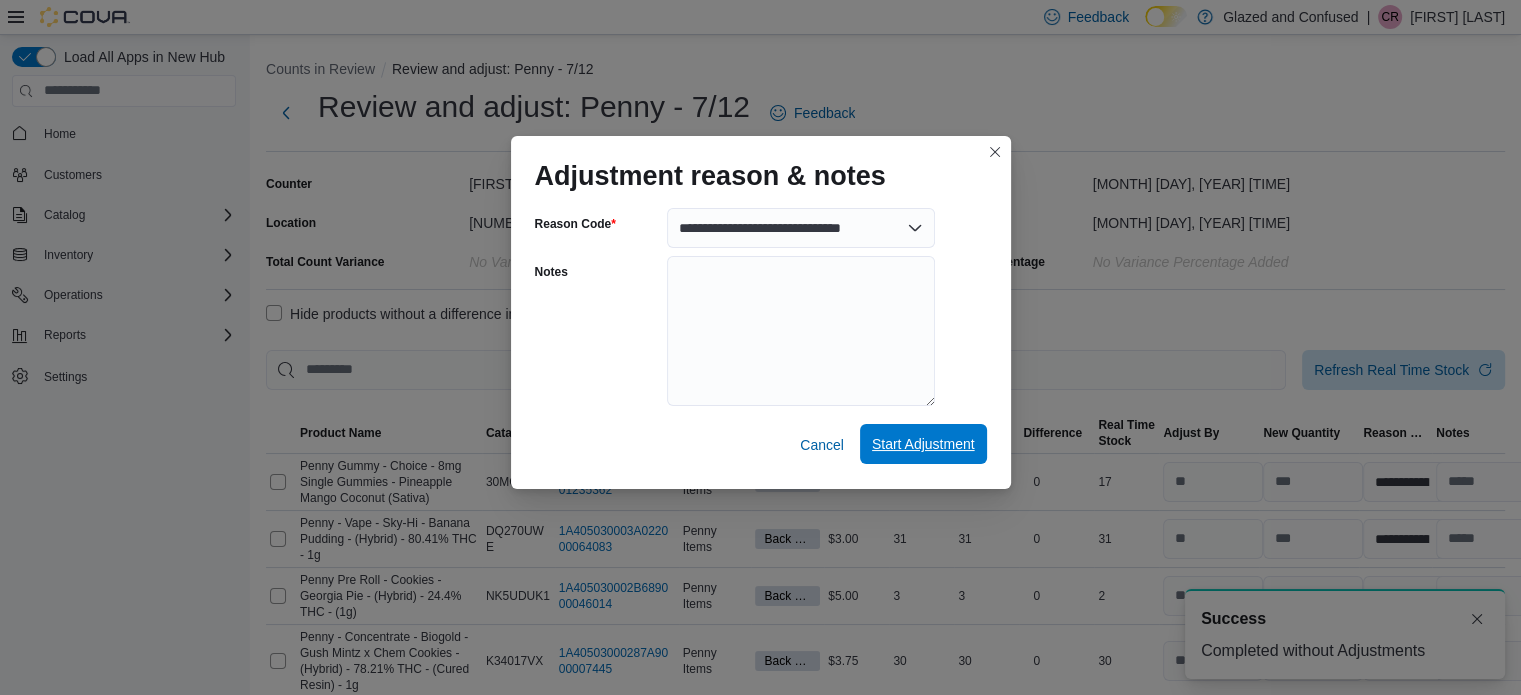 click on "Start Adjustment" at bounding box center [923, 444] 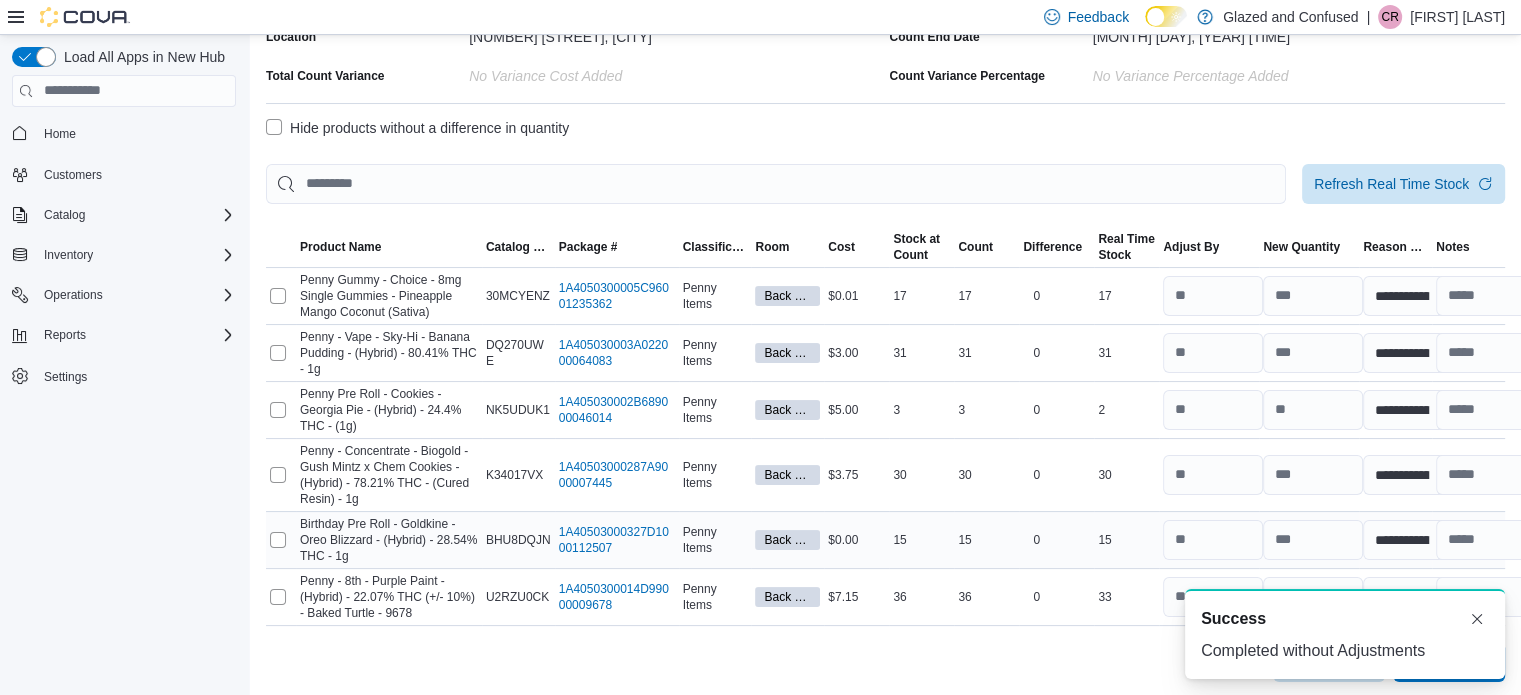 scroll, scrollTop: 187, scrollLeft: 0, axis: vertical 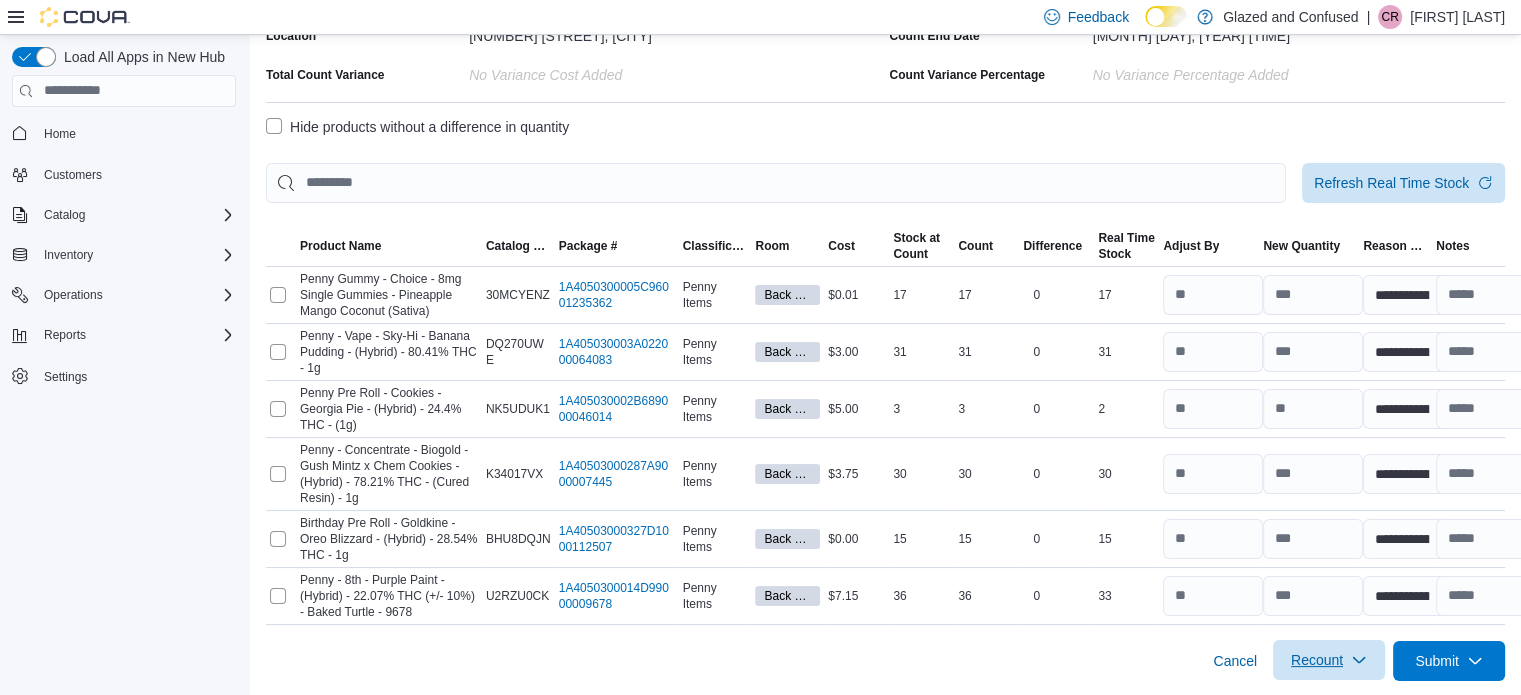 click on "Recount" at bounding box center (1329, 660) 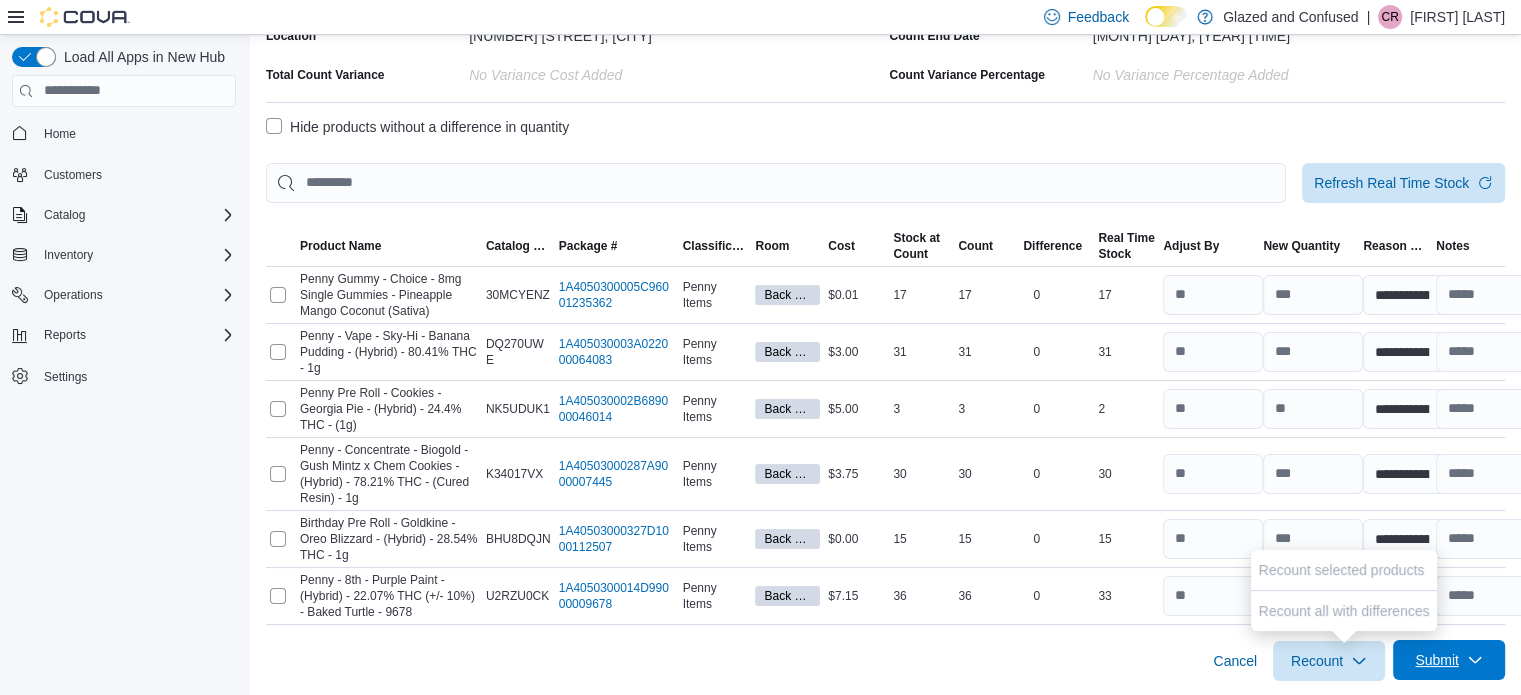drag, startPoint x: 1447, startPoint y: 655, endPoint x: 1457, endPoint y: 657, distance: 10.198039 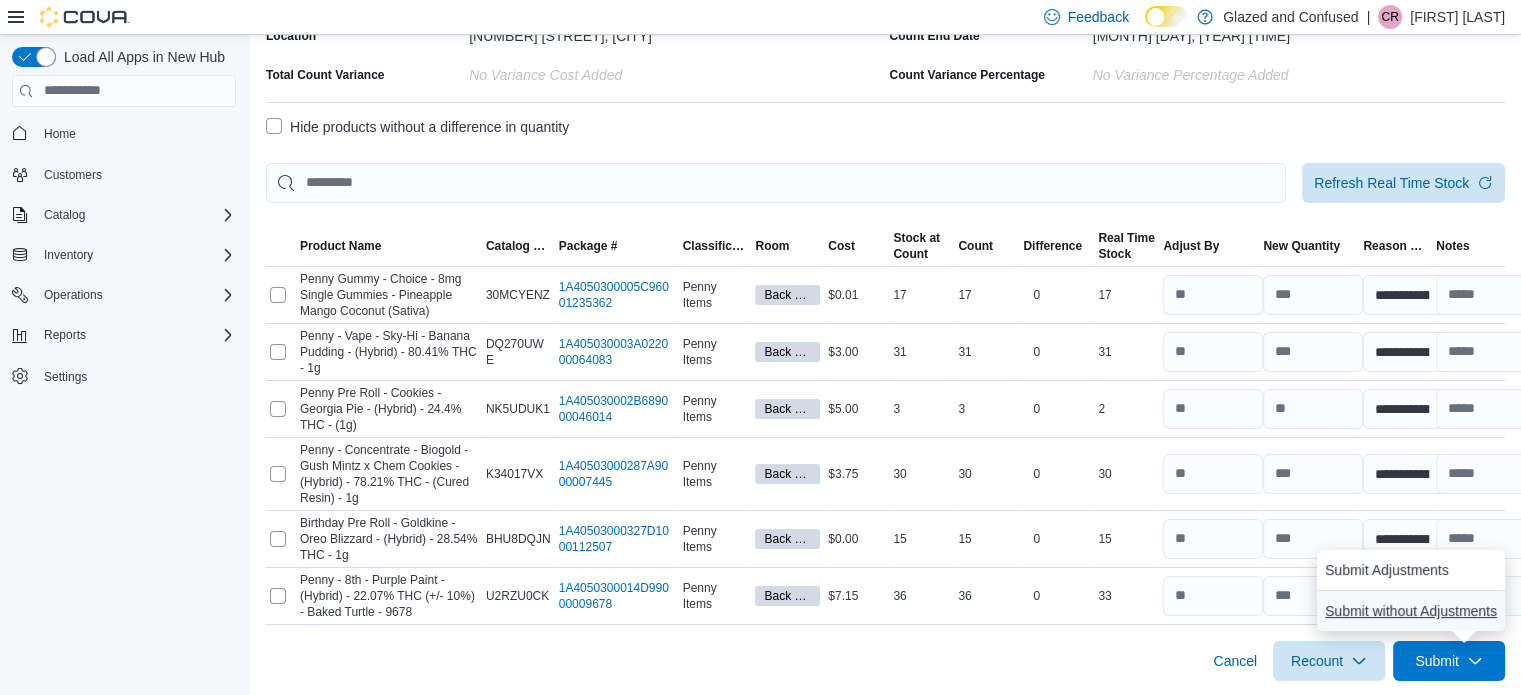 click on "Submit without Adjustments" at bounding box center (1411, 611) 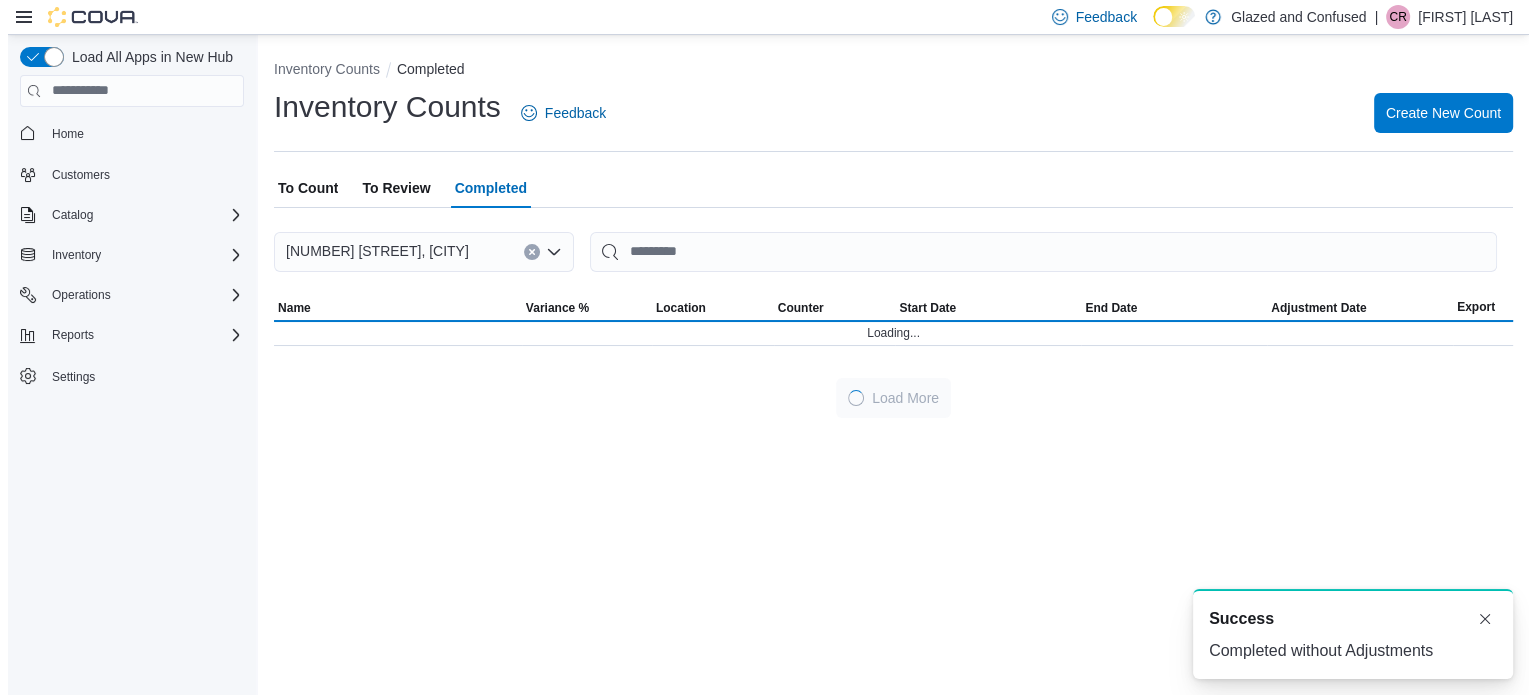 scroll, scrollTop: 0, scrollLeft: 0, axis: both 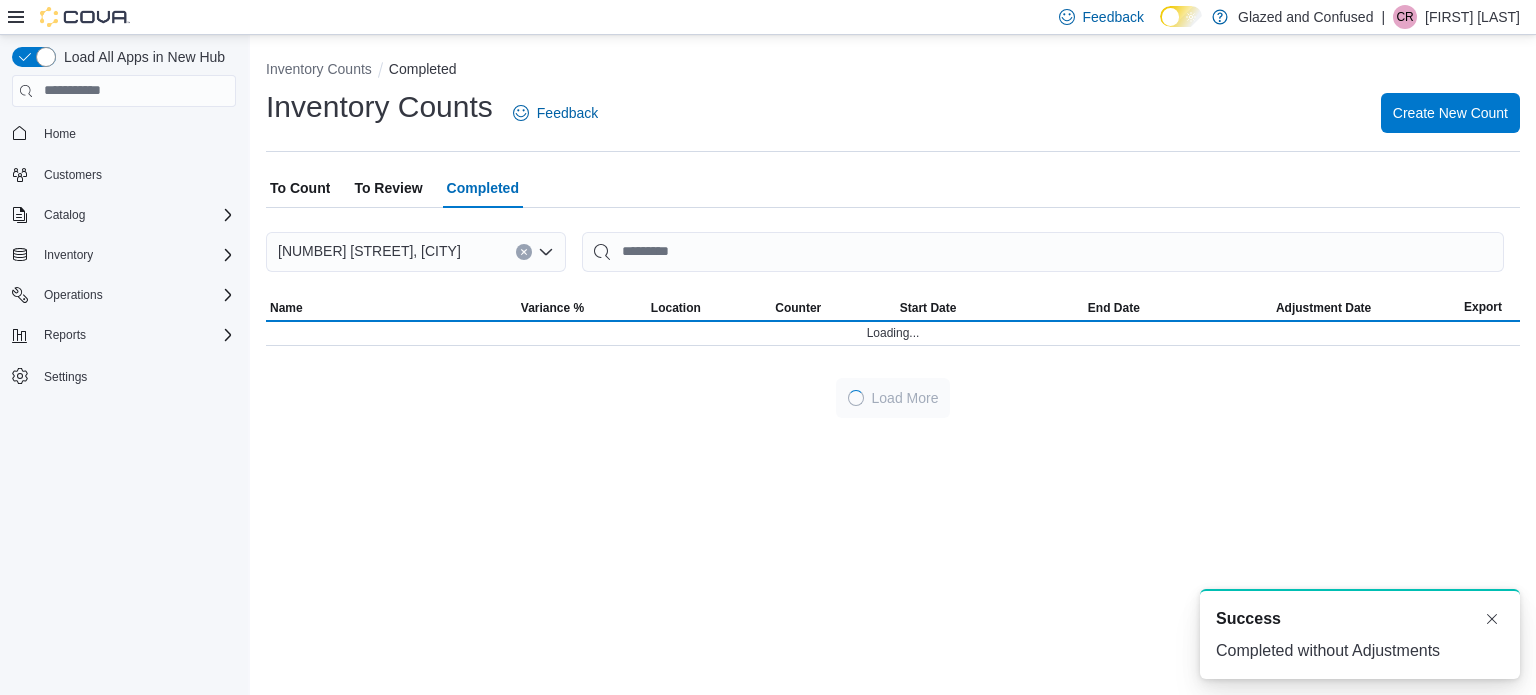 click on "To Review" at bounding box center [388, 188] 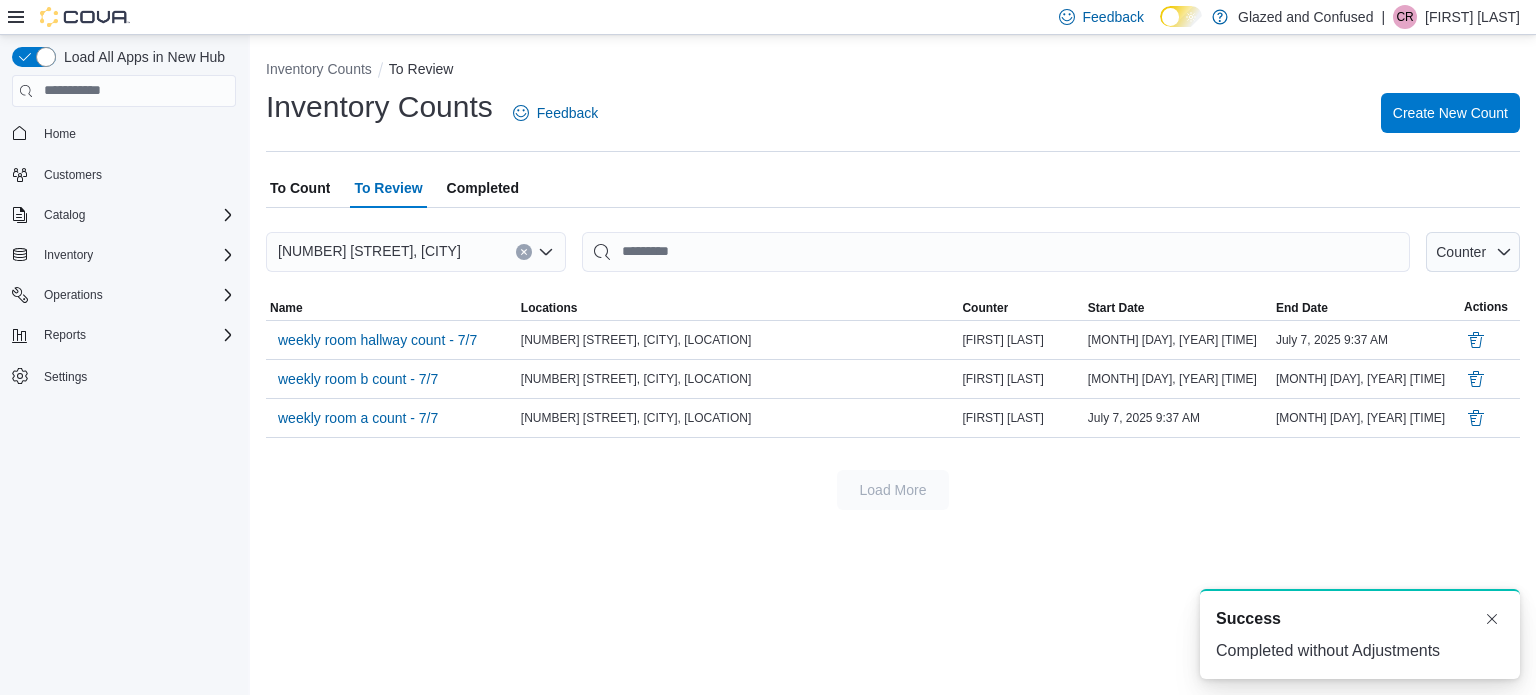 click on "To Count" at bounding box center (300, 188) 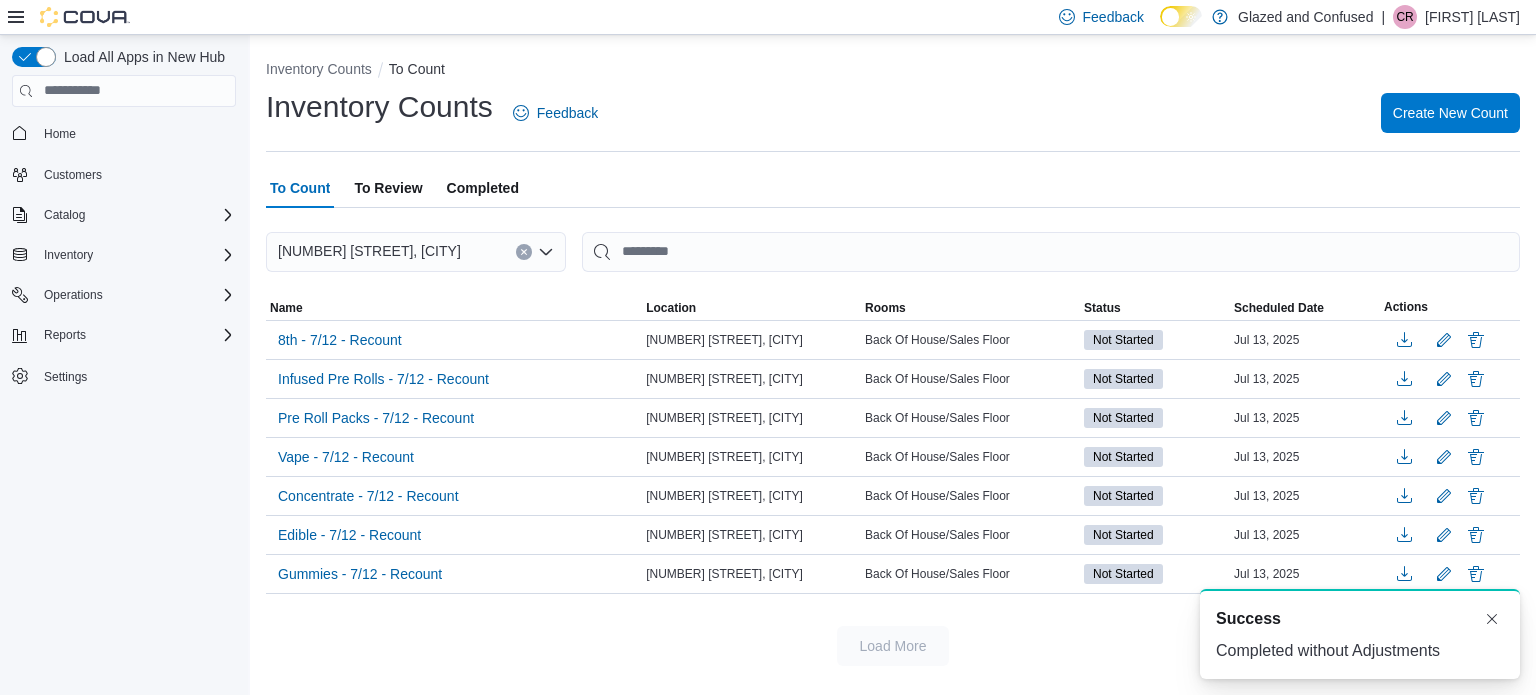 click on "To Review" at bounding box center (388, 188) 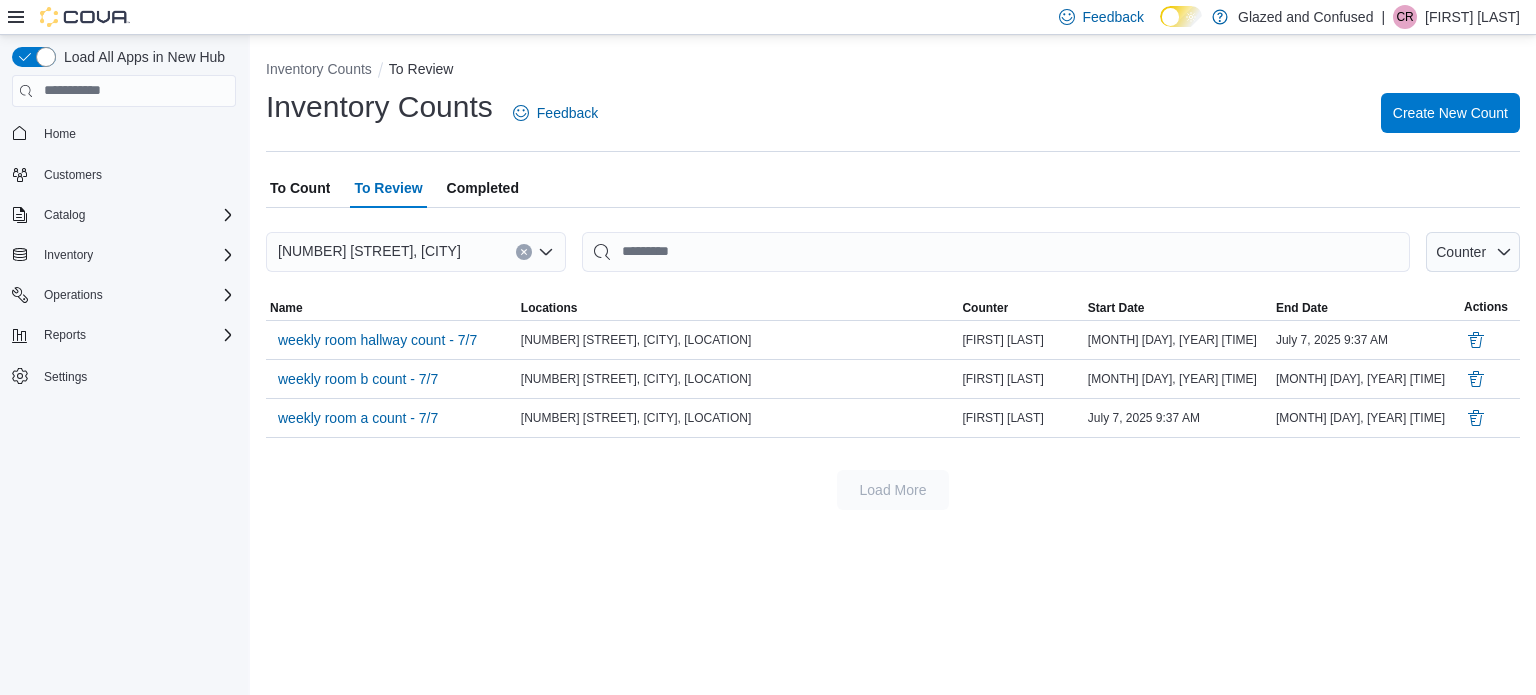 drag, startPoint x: 367, startPoint y: 43, endPoint x: 991, endPoint y: 102, distance: 626.7831 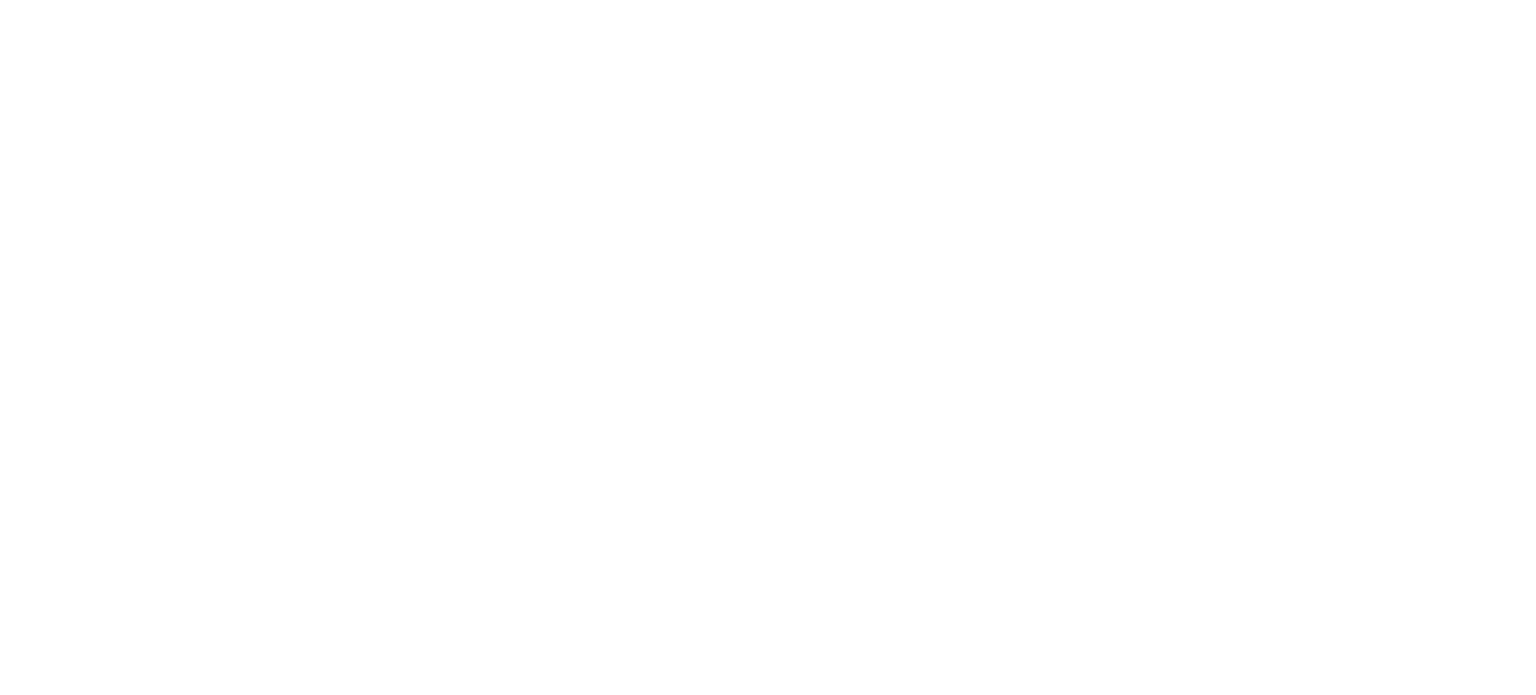 scroll, scrollTop: 0, scrollLeft: 0, axis: both 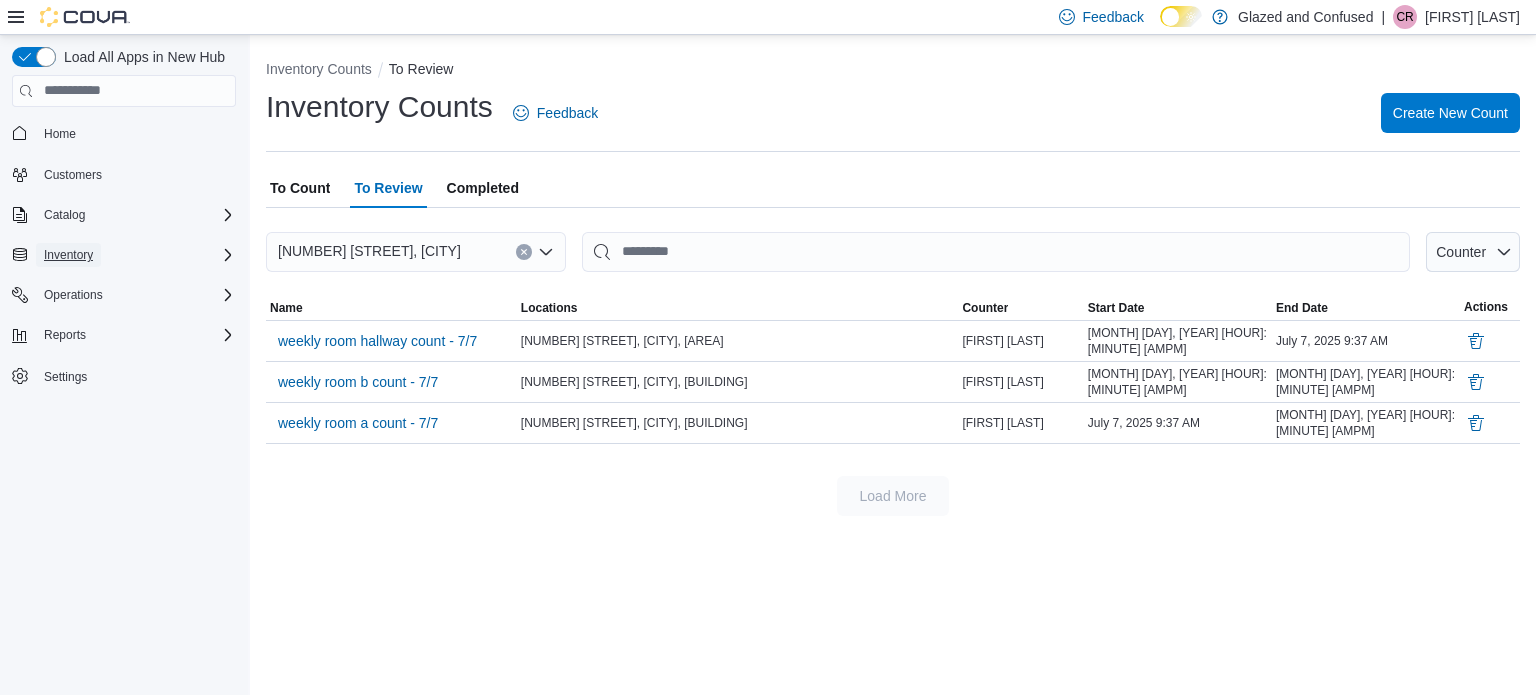 click on "Inventory" at bounding box center (68, 255) 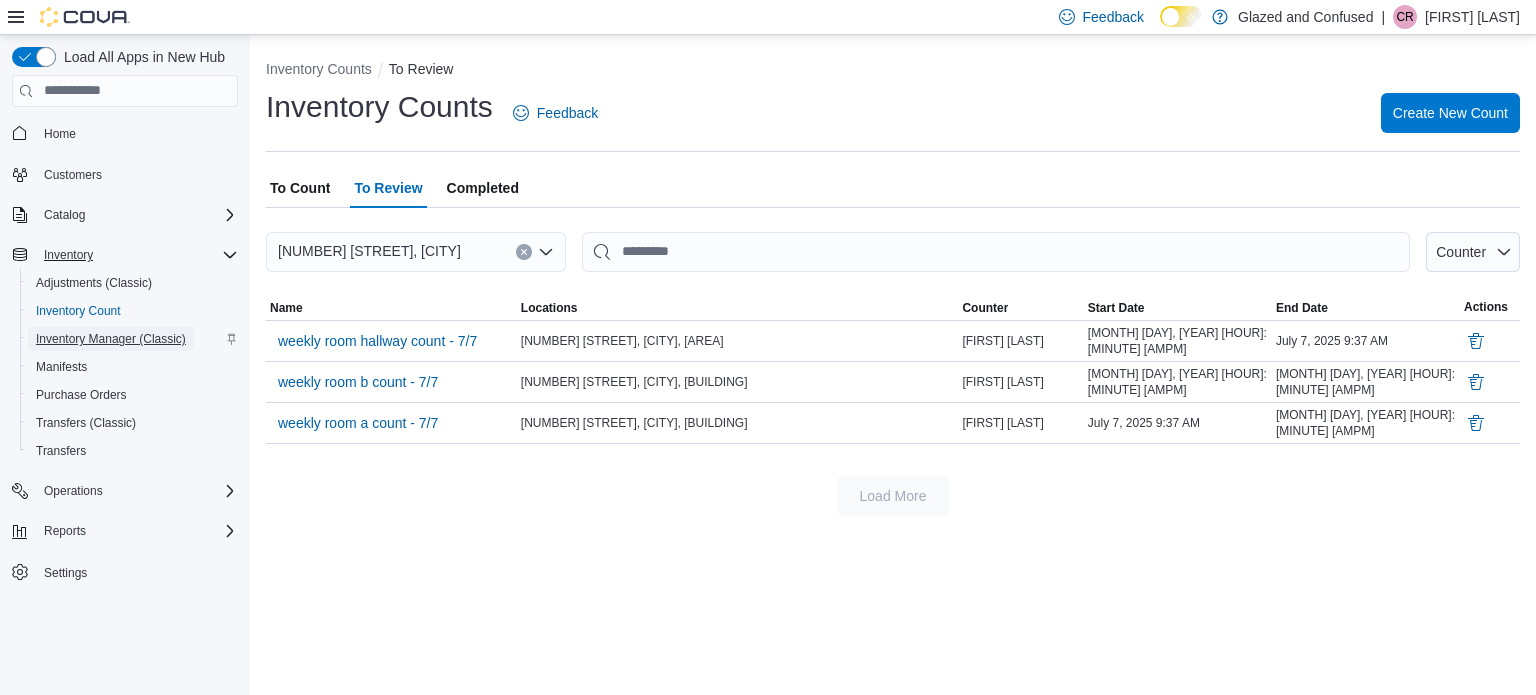 click on "Inventory Manager (Classic)" at bounding box center (111, 339) 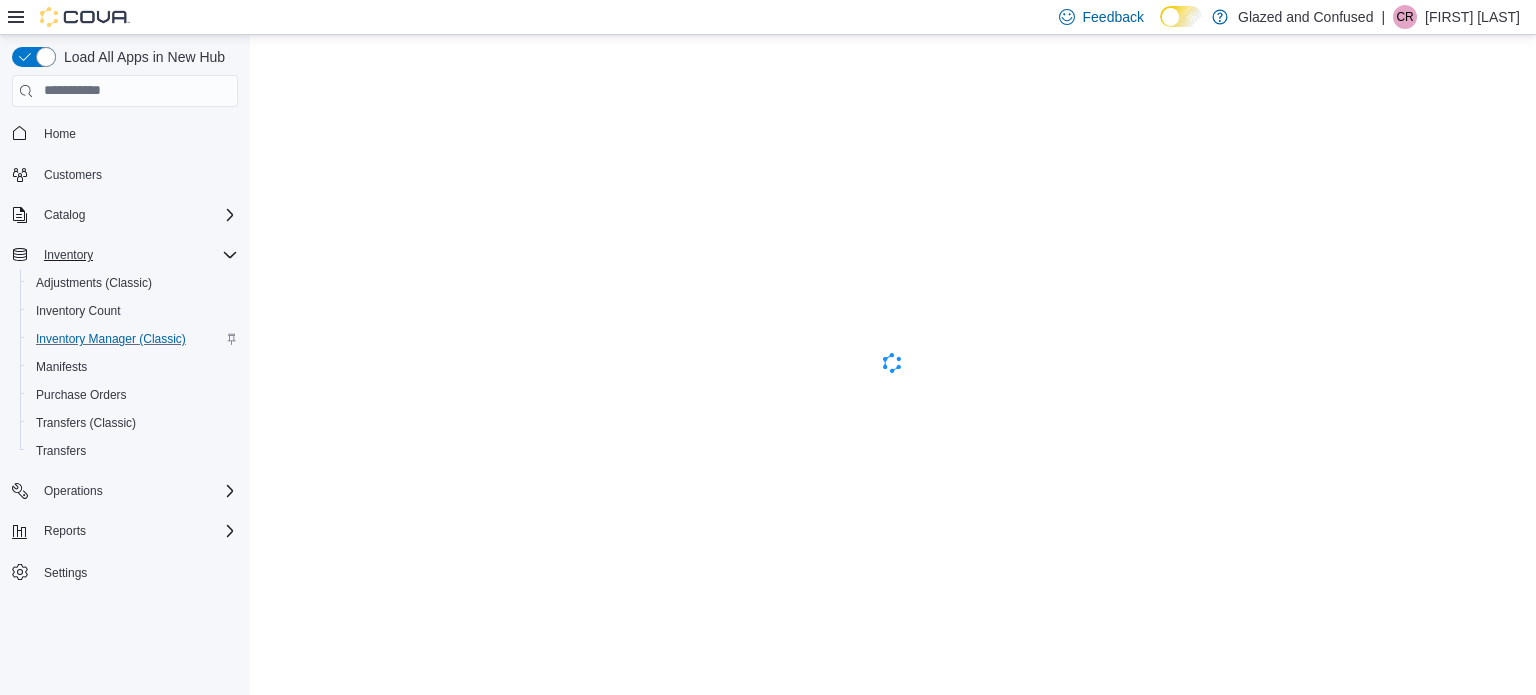 scroll, scrollTop: 0, scrollLeft: 0, axis: both 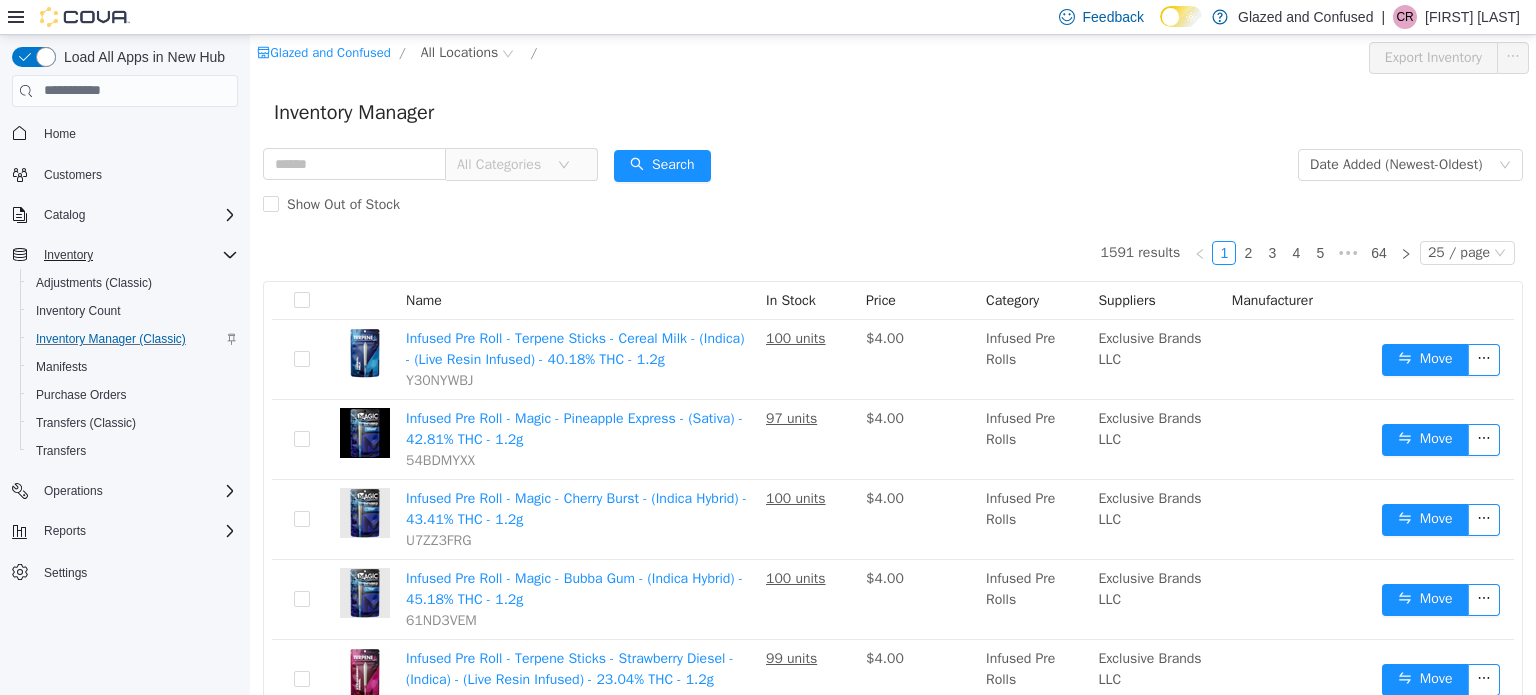 click on "Glazed and Confused / All Locations / Export  Inventory" at bounding box center [893, 57] 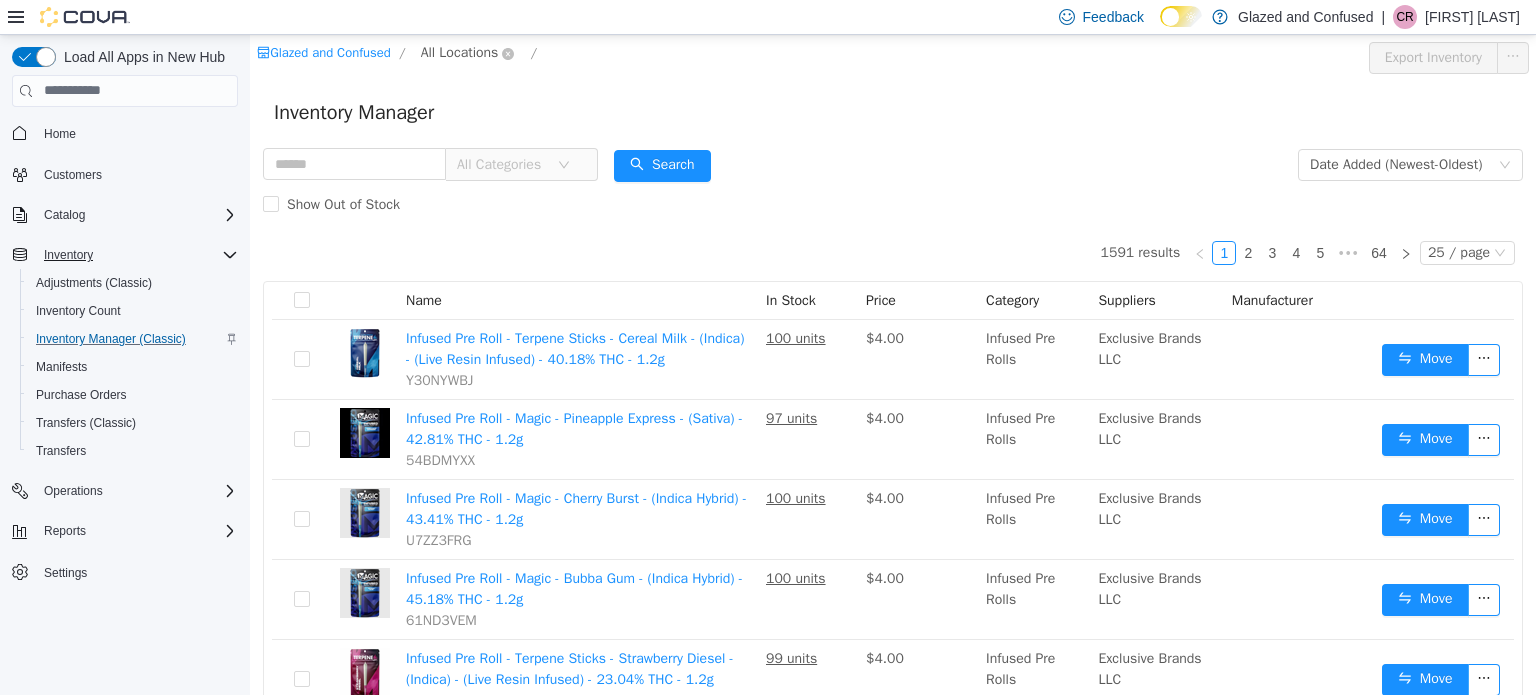 click on "All Locations" at bounding box center (460, 52) 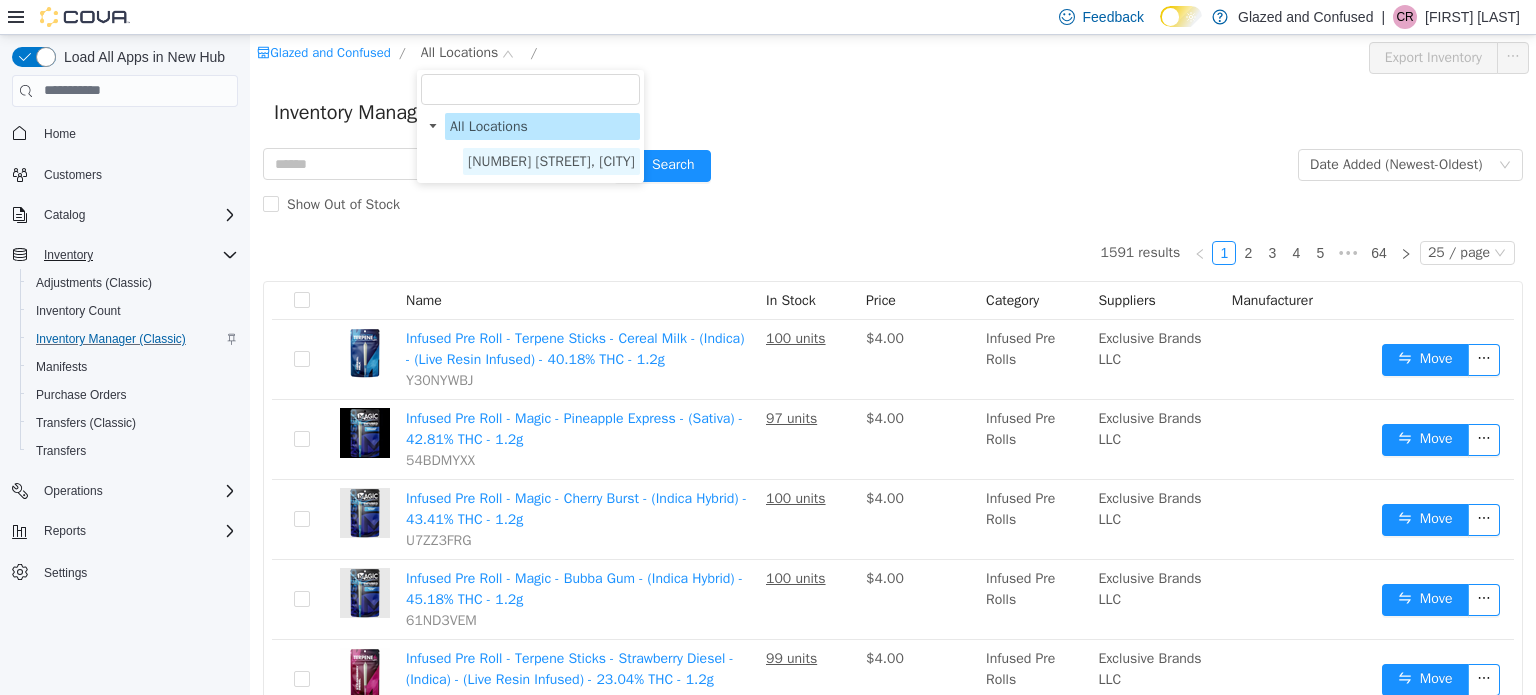 click on "[NUMBER] [STREET], [CITY]" at bounding box center [551, 160] 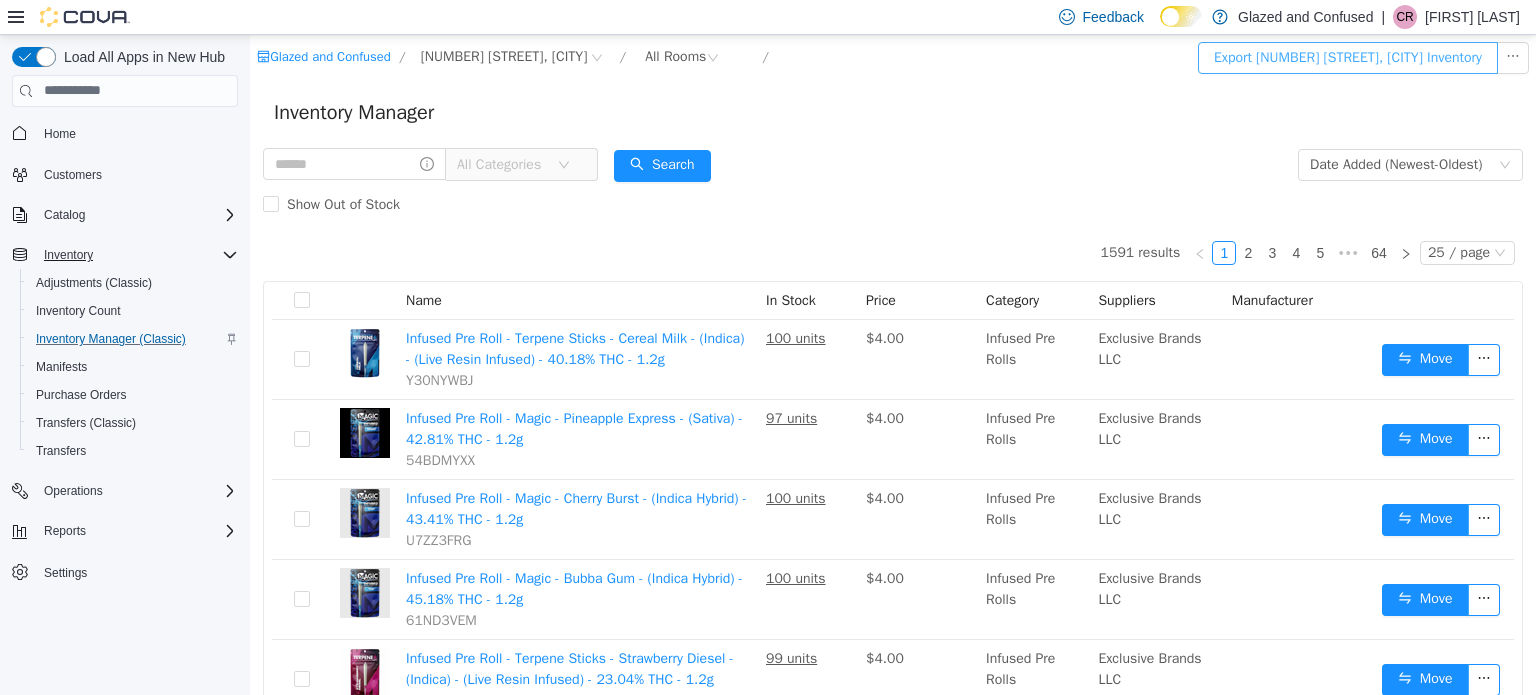 click on "Export 2465 US Highway 2 S, Crystal Falls Inventory" at bounding box center (1348, 57) 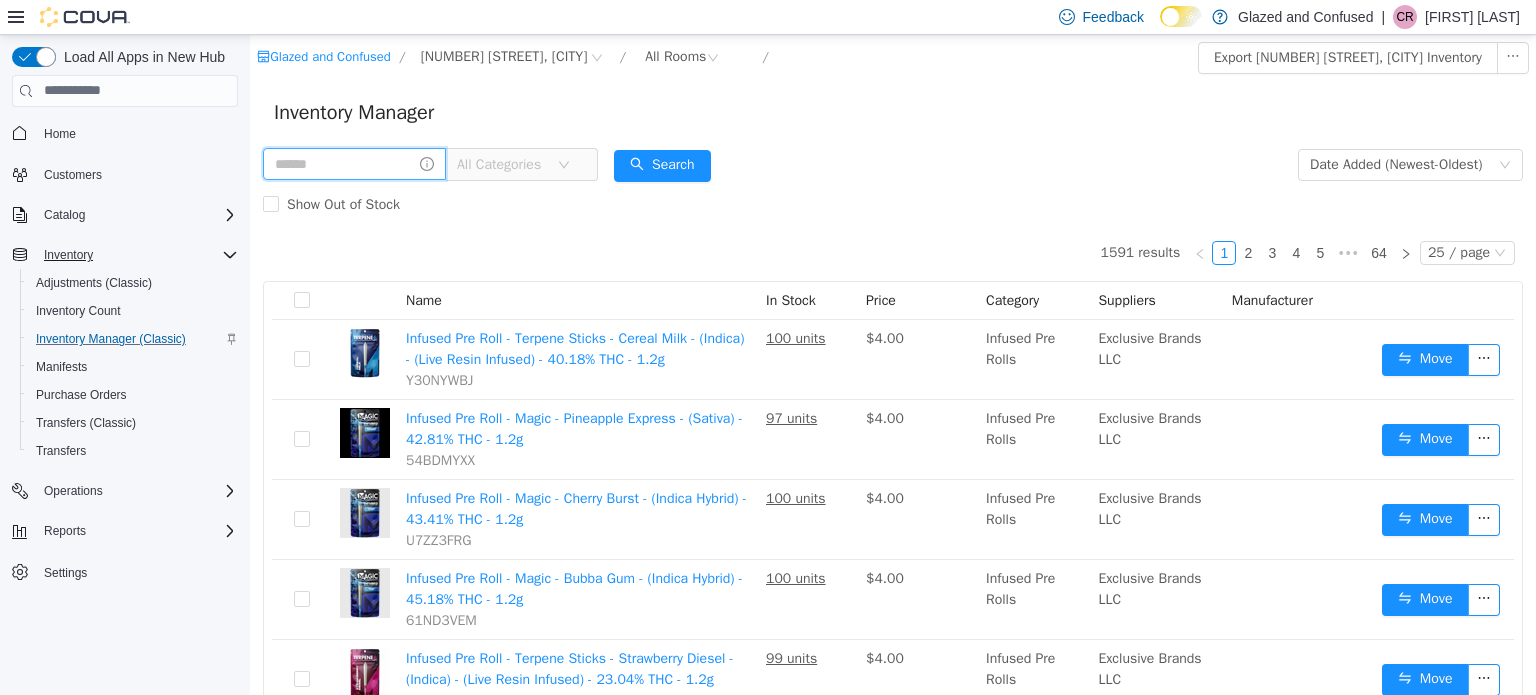 click at bounding box center [354, 163] 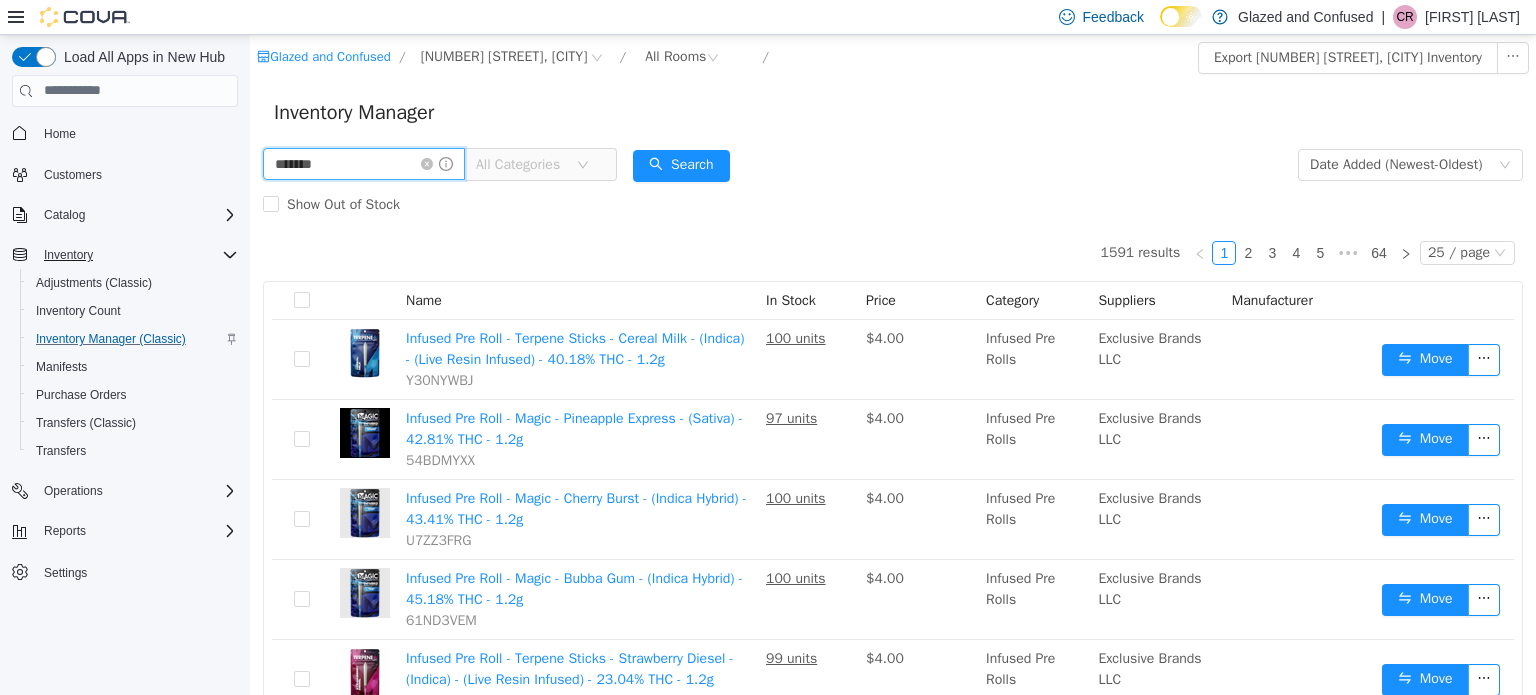 type on "*******" 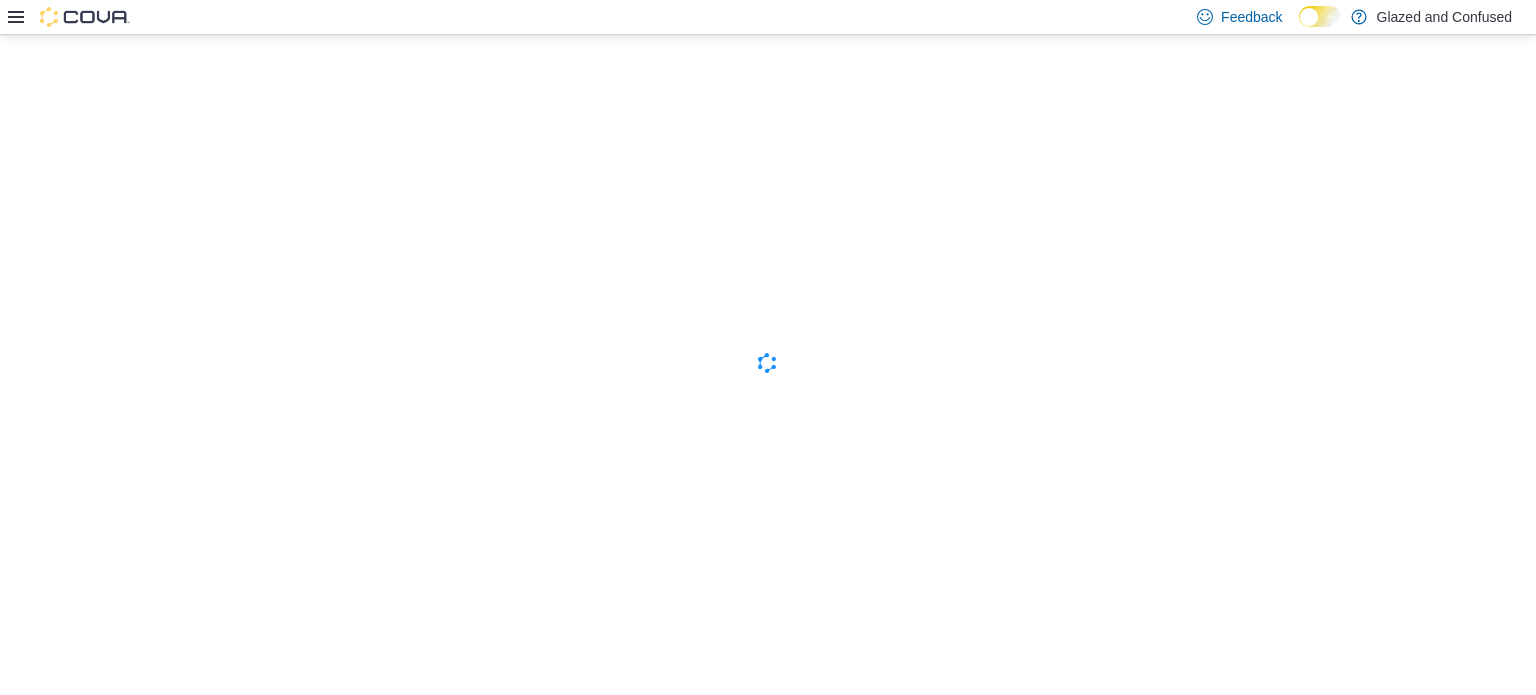 scroll, scrollTop: 0, scrollLeft: 0, axis: both 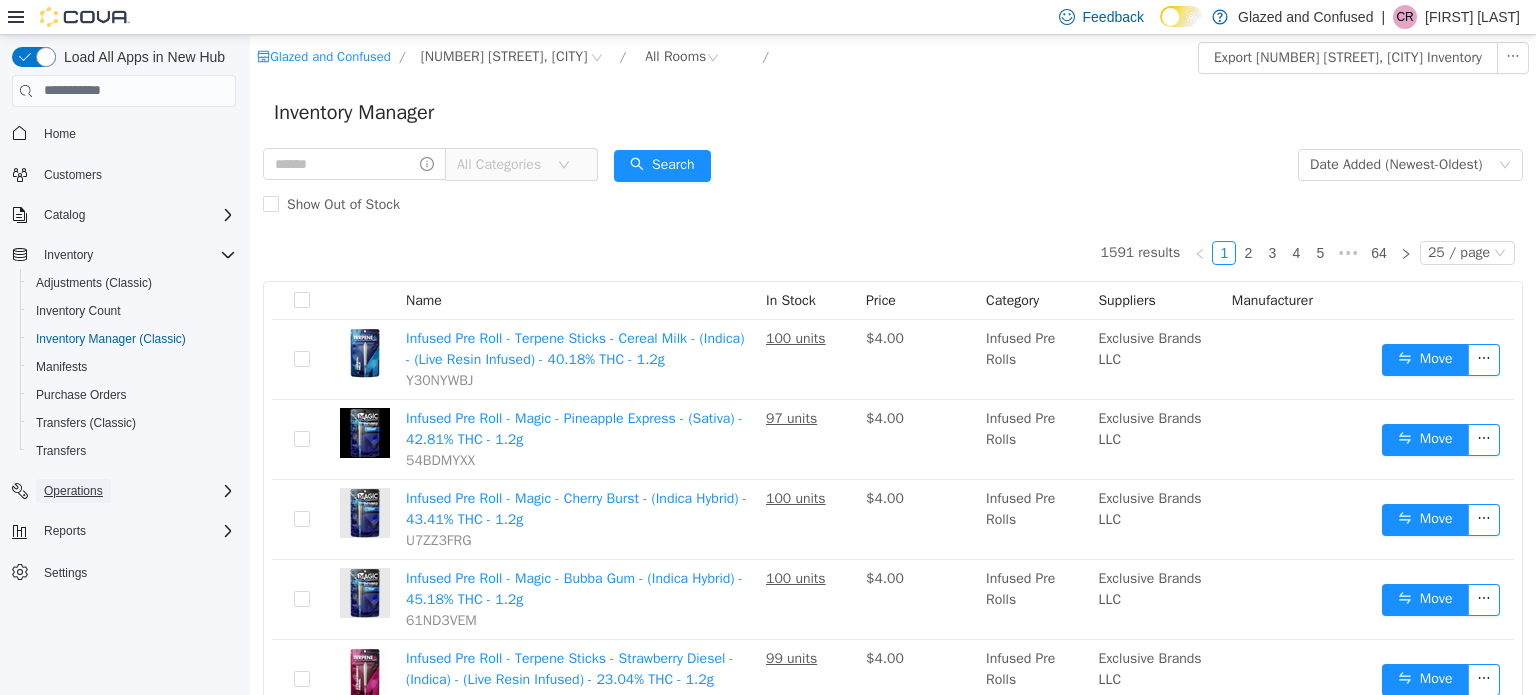 click on "Operations" at bounding box center (73, 491) 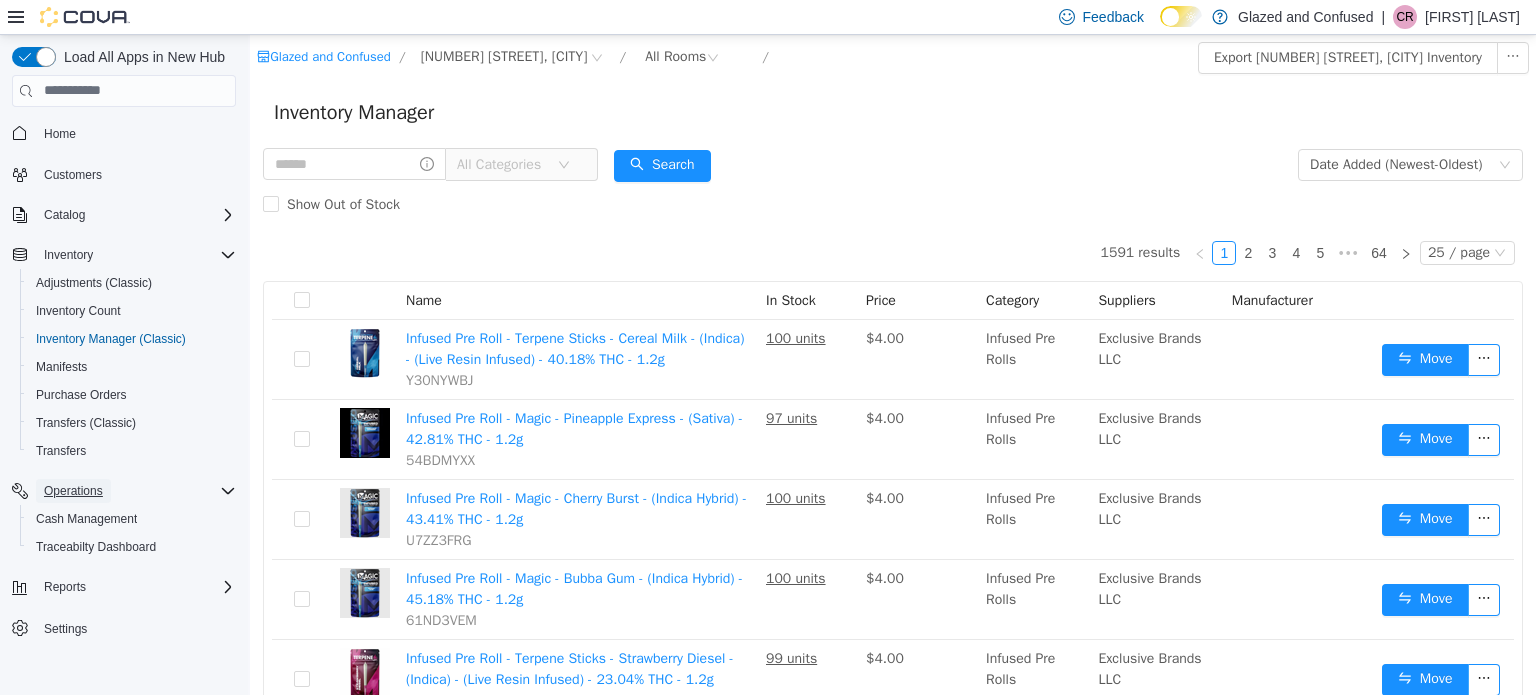 click on "Operations" at bounding box center (73, 491) 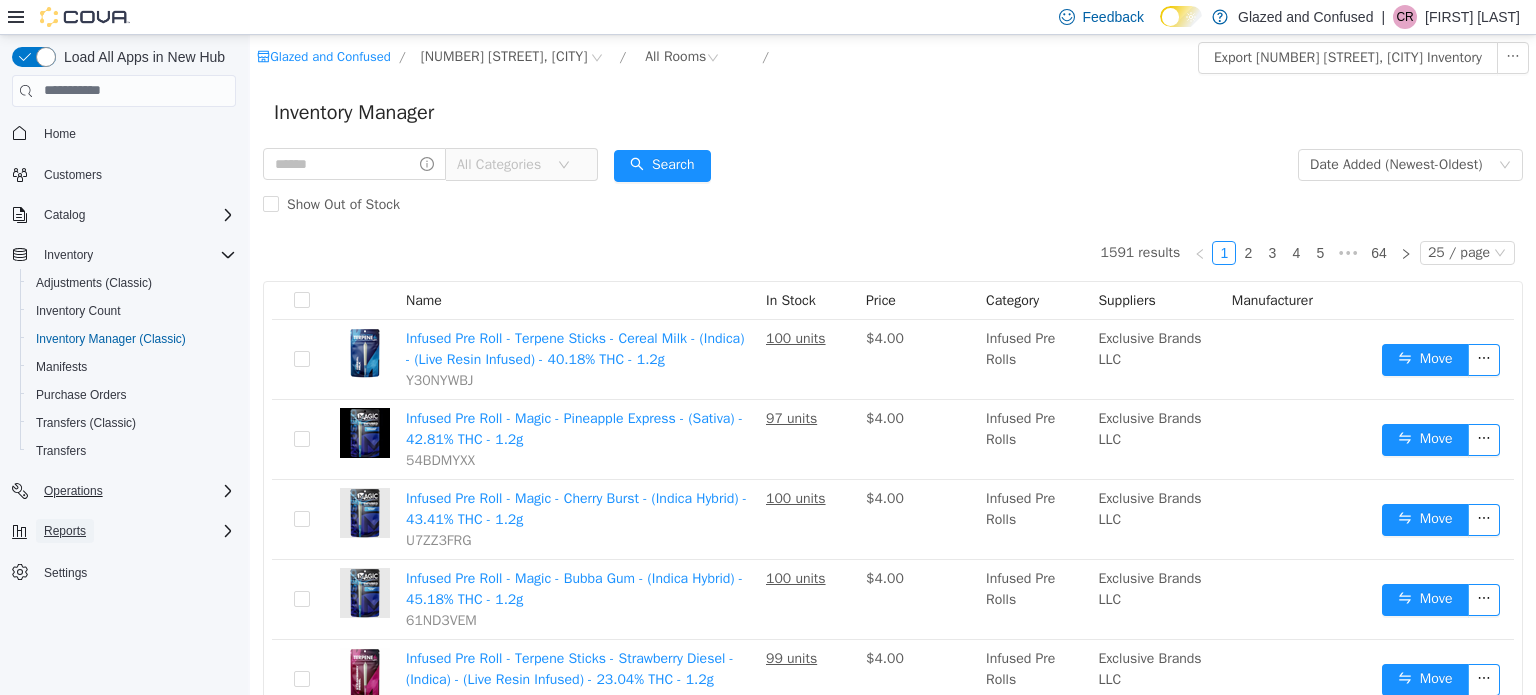 click on "Reports" at bounding box center (65, 531) 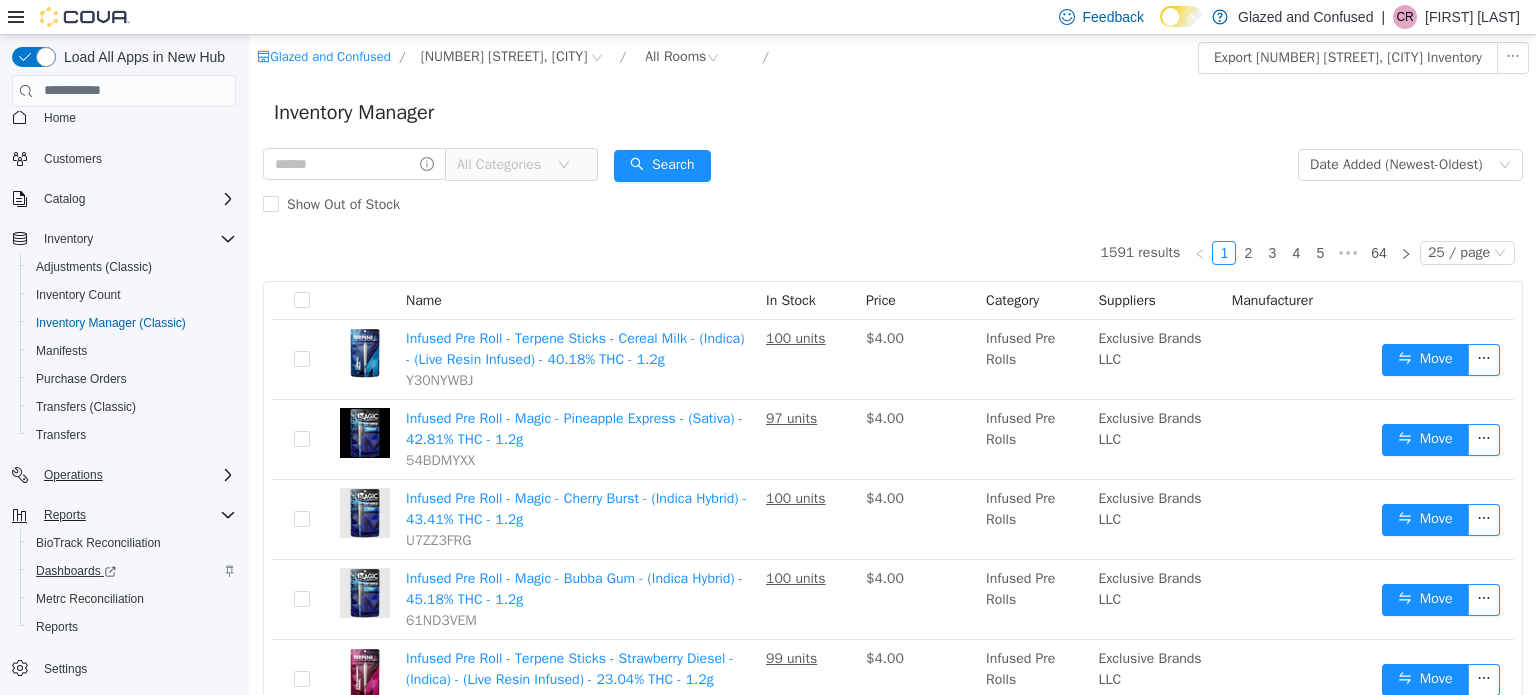 scroll, scrollTop: 20, scrollLeft: 0, axis: vertical 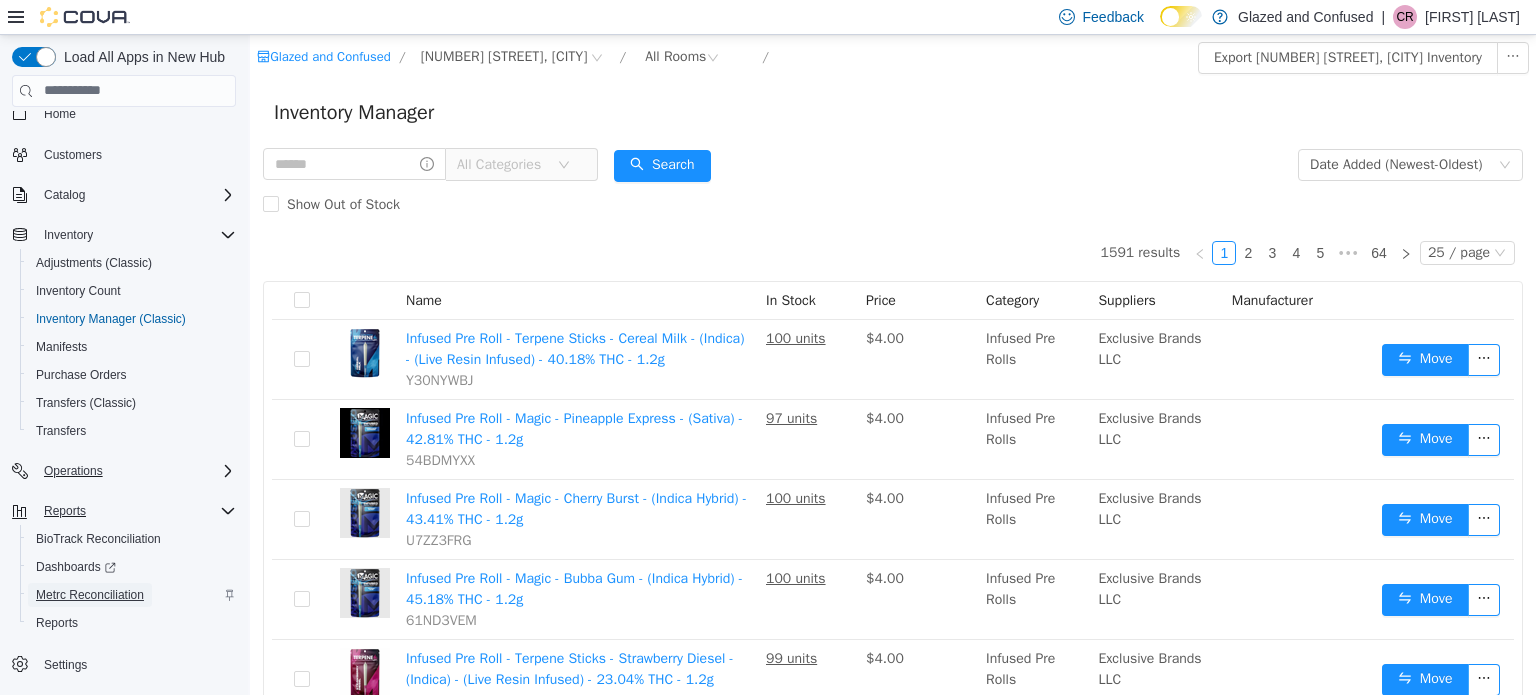 click on "Metrc Reconciliation" at bounding box center [90, 595] 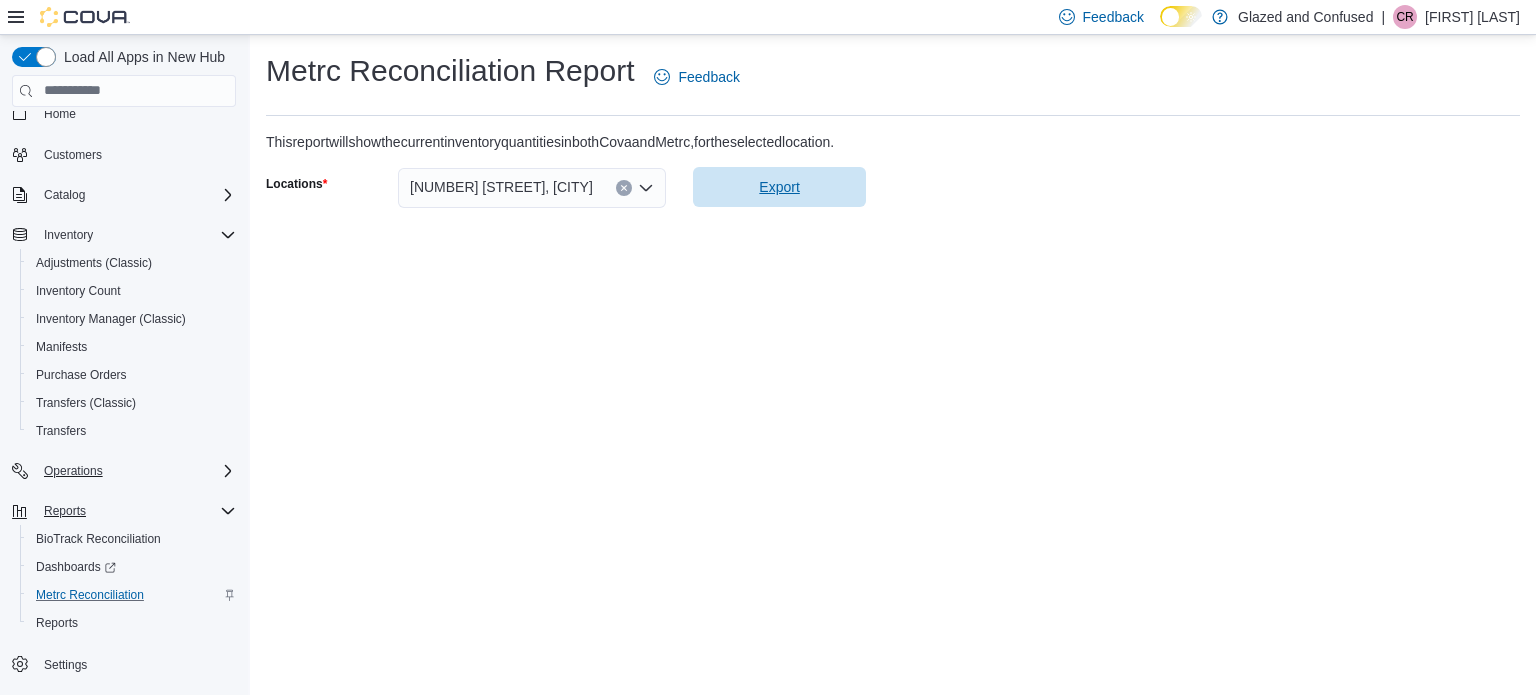 click on "Export" at bounding box center [779, 187] 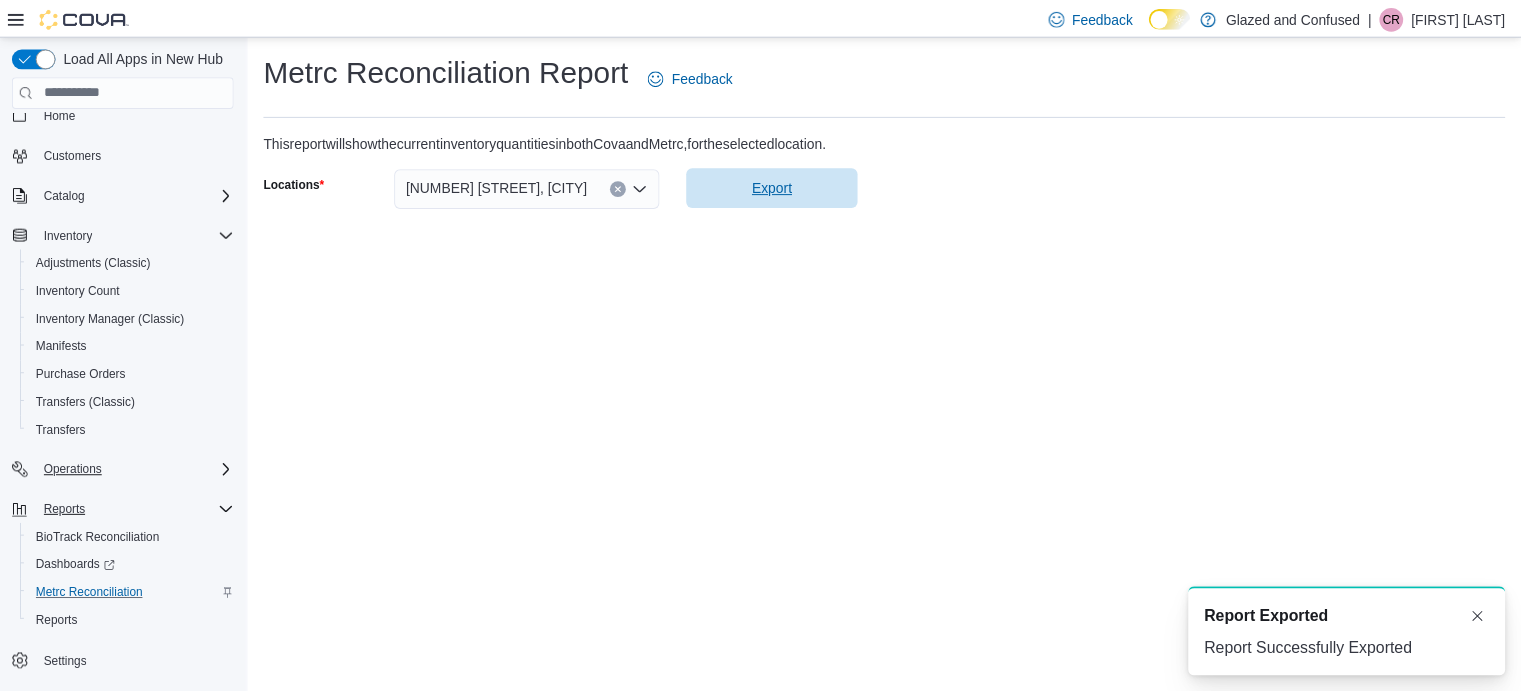 scroll, scrollTop: 0, scrollLeft: 0, axis: both 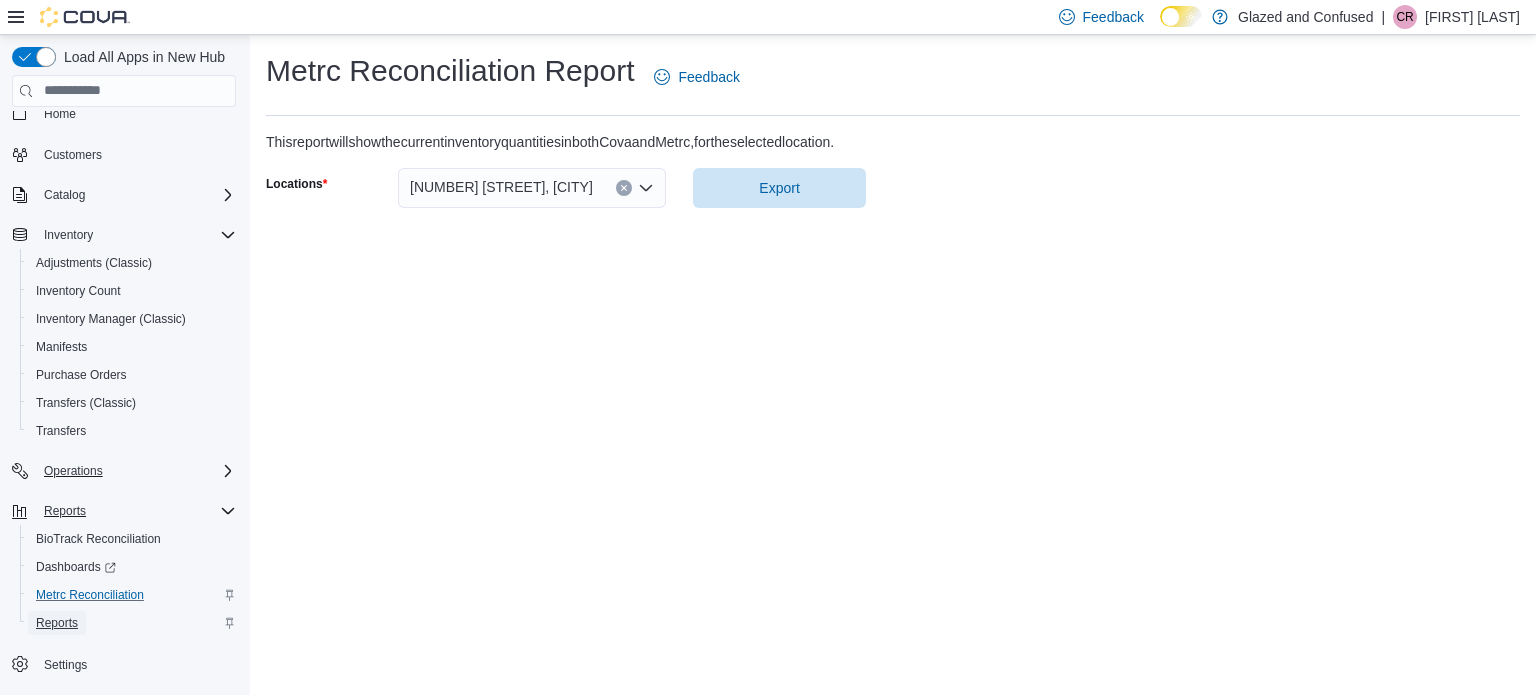click on "Reports" at bounding box center (57, 623) 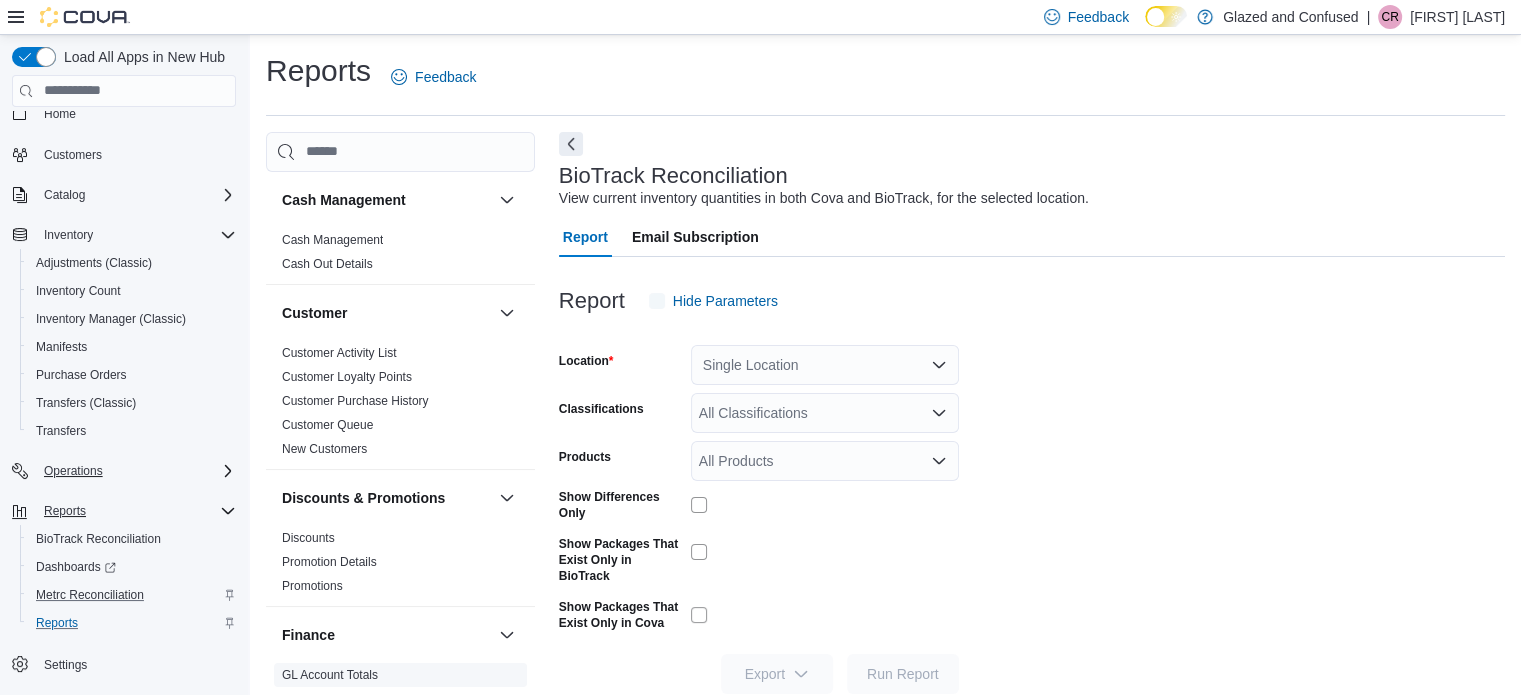 scroll, scrollTop: 38, scrollLeft: 0, axis: vertical 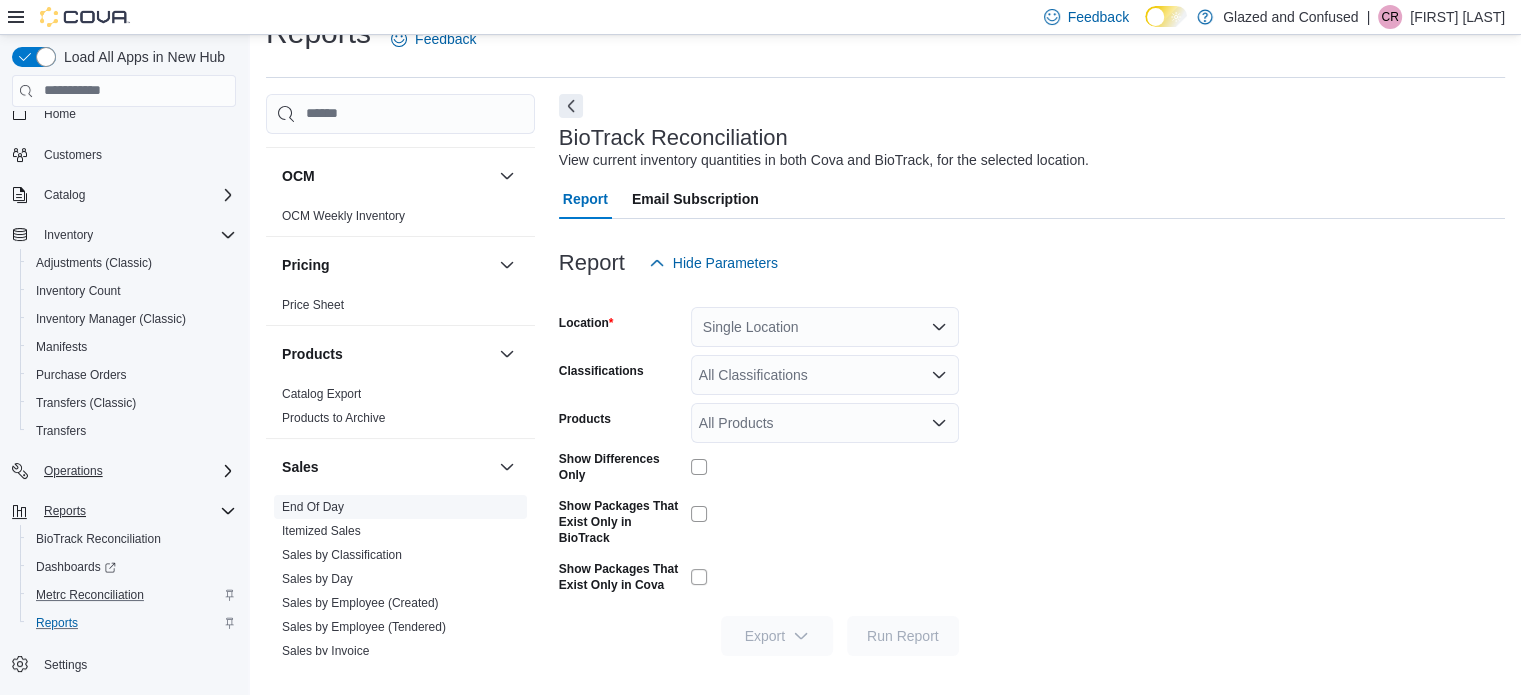click on "End Of Day" at bounding box center (313, 507) 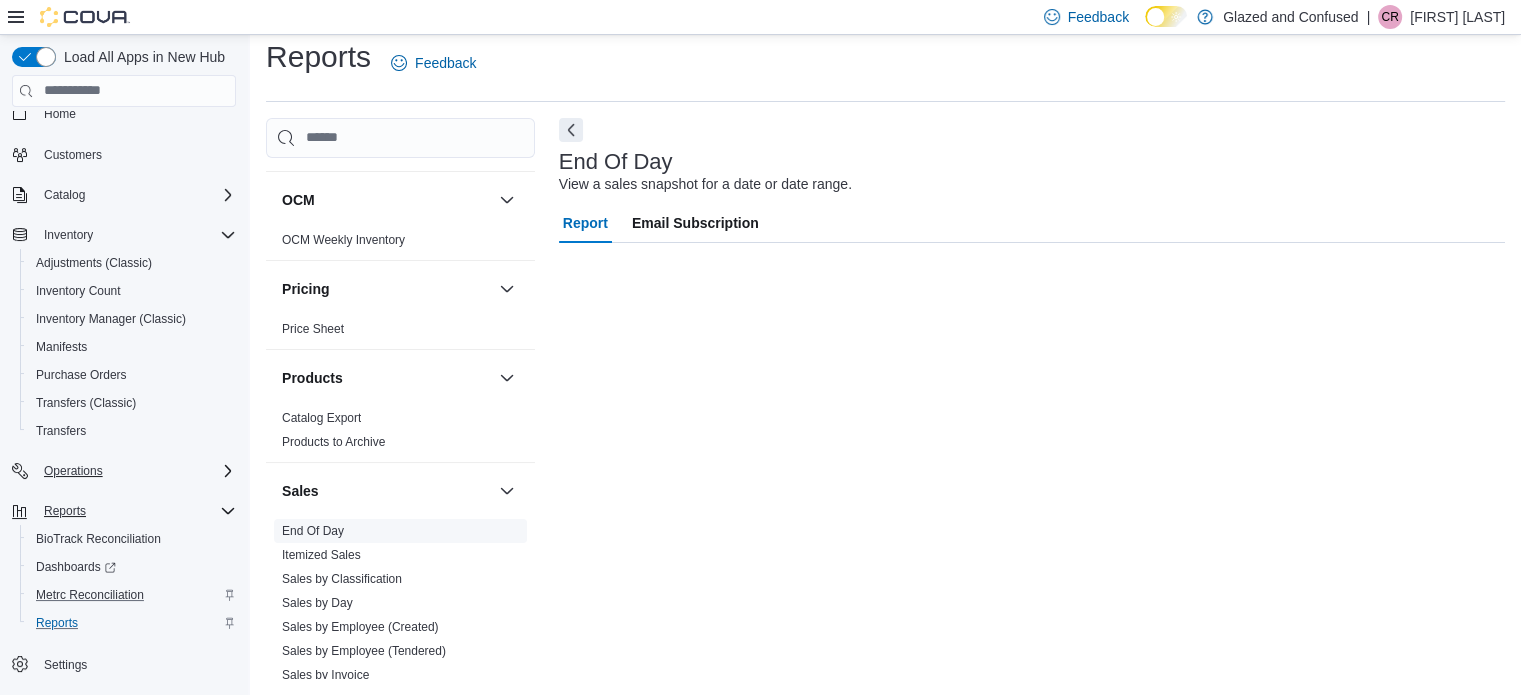 scroll, scrollTop: 13, scrollLeft: 0, axis: vertical 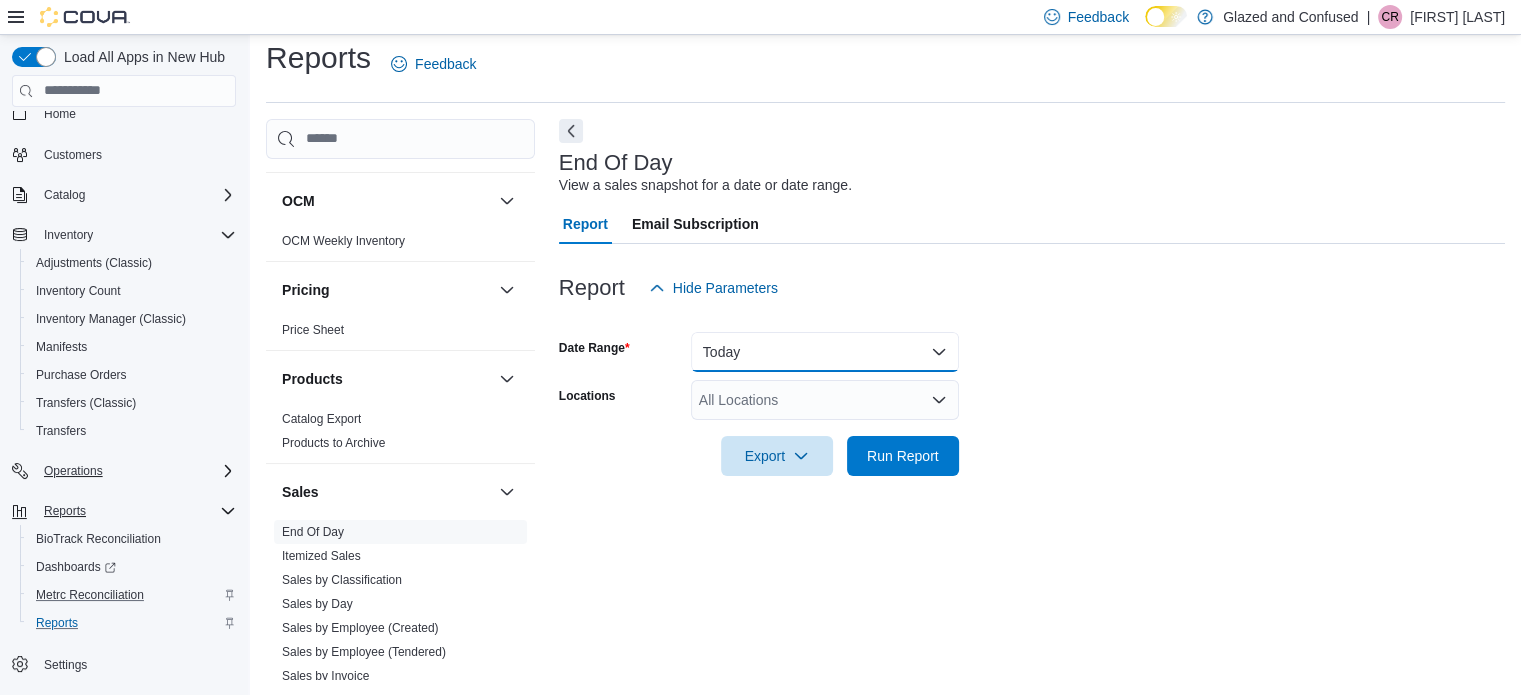 click on "Today" at bounding box center [825, 352] 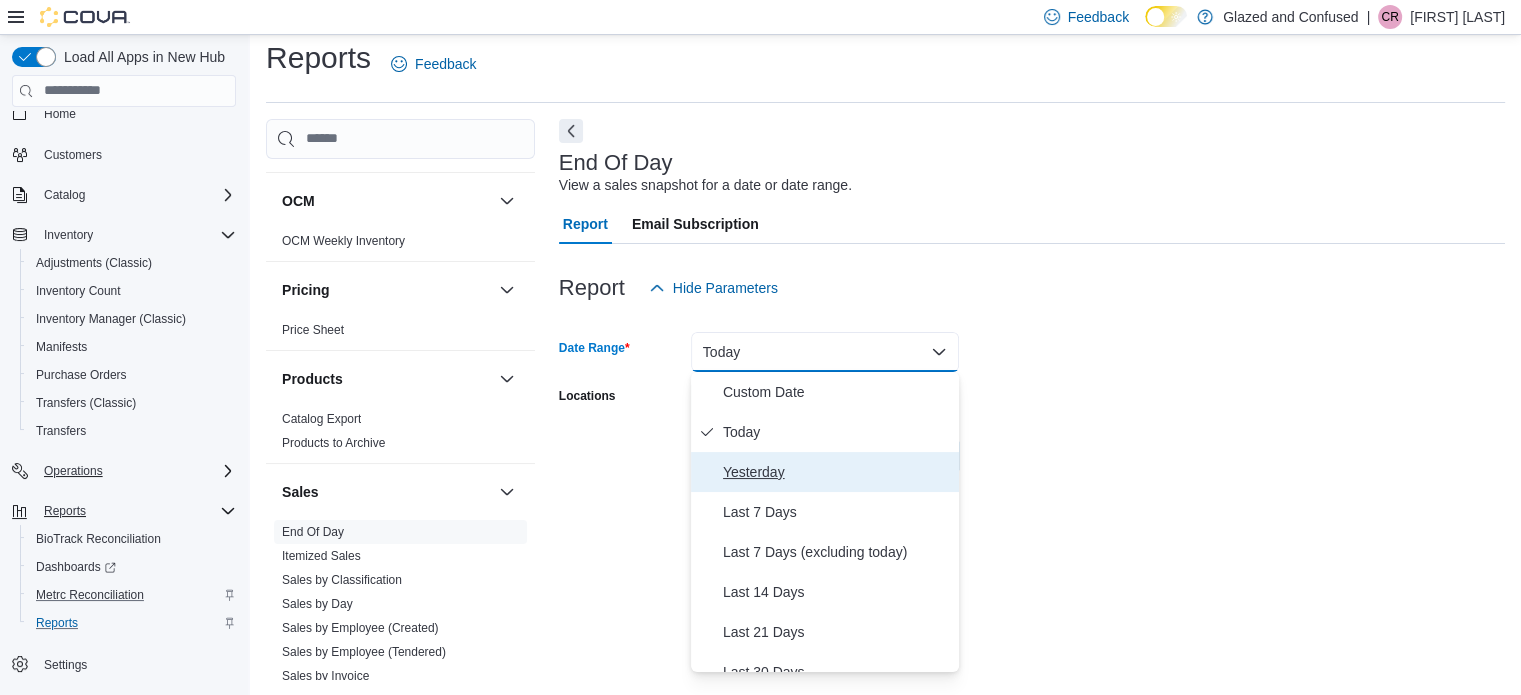 click on "Yesterday" at bounding box center (825, 472) 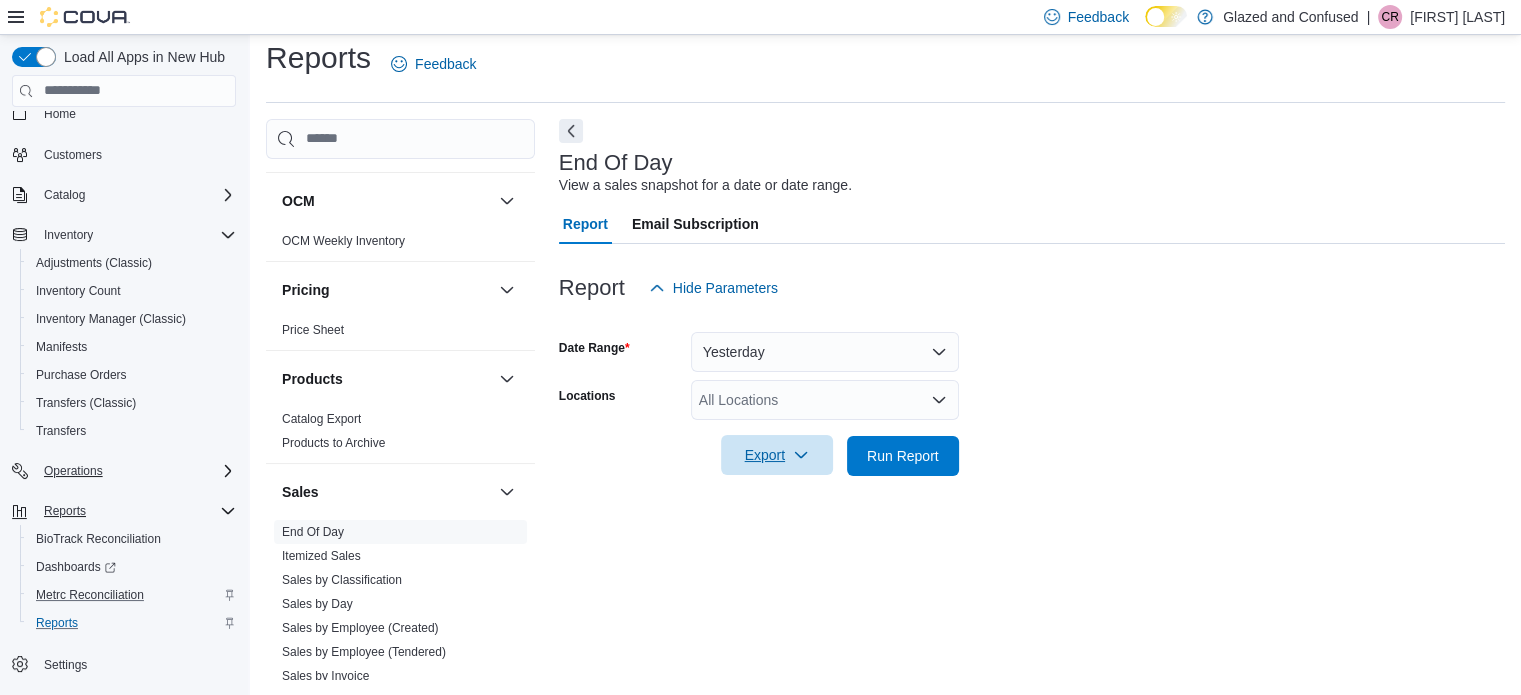 click on "Export" at bounding box center [777, 455] 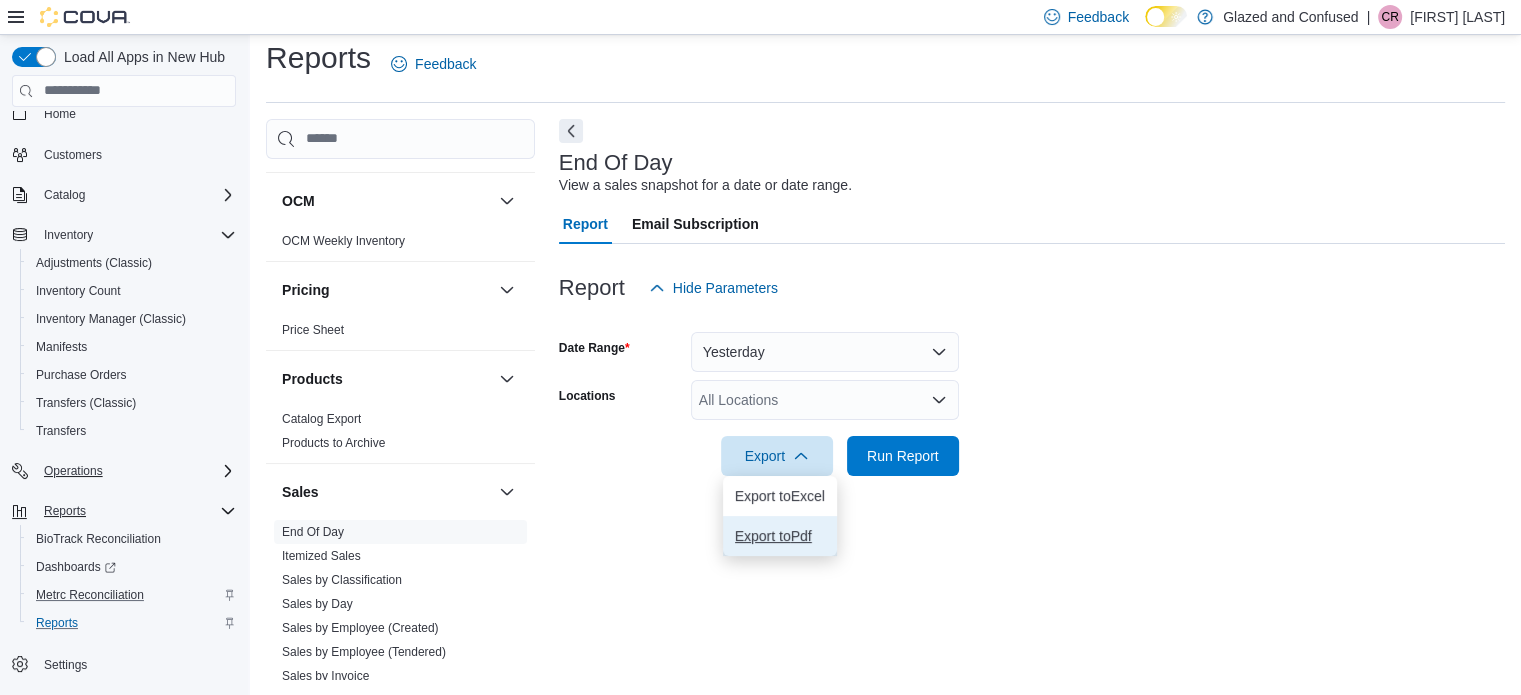 click on "Export to  Pdf" at bounding box center [780, 536] 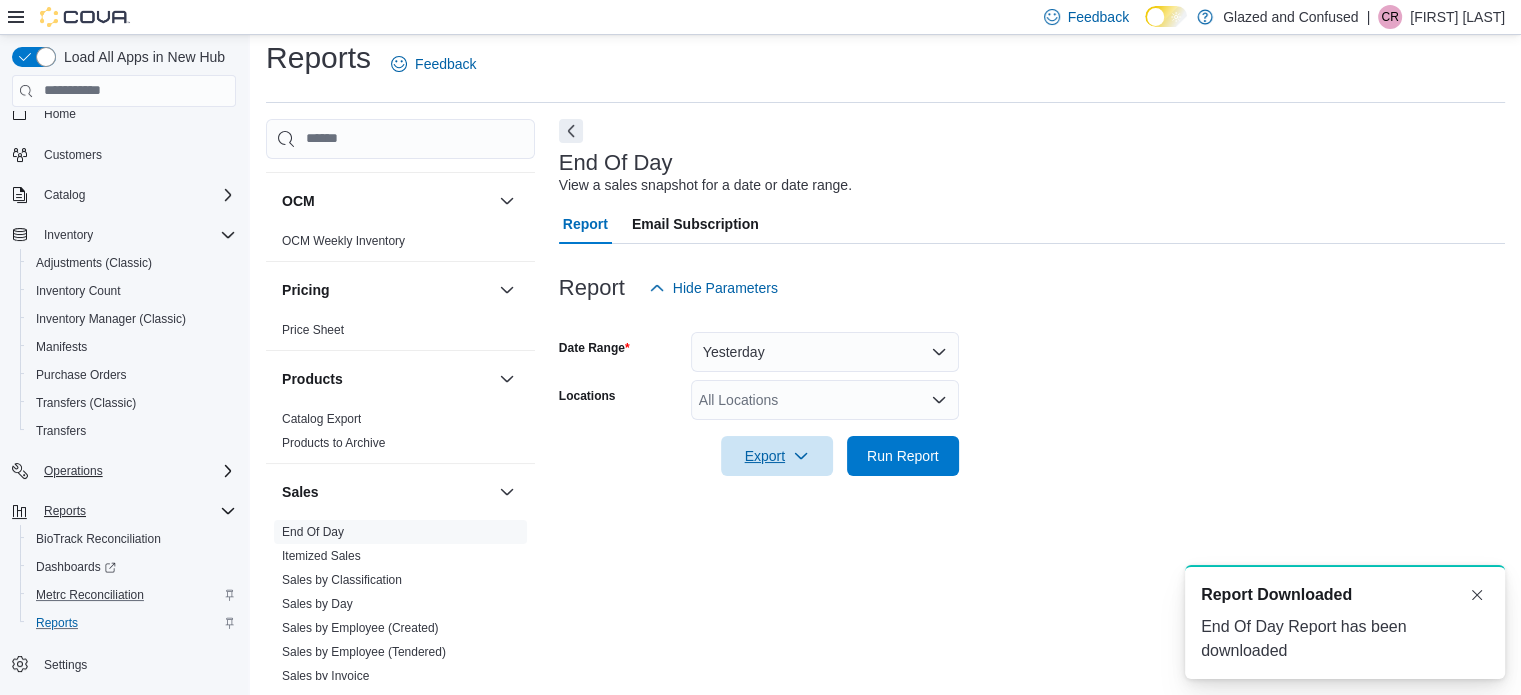 scroll, scrollTop: 0, scrollLeft: 0, axis: both 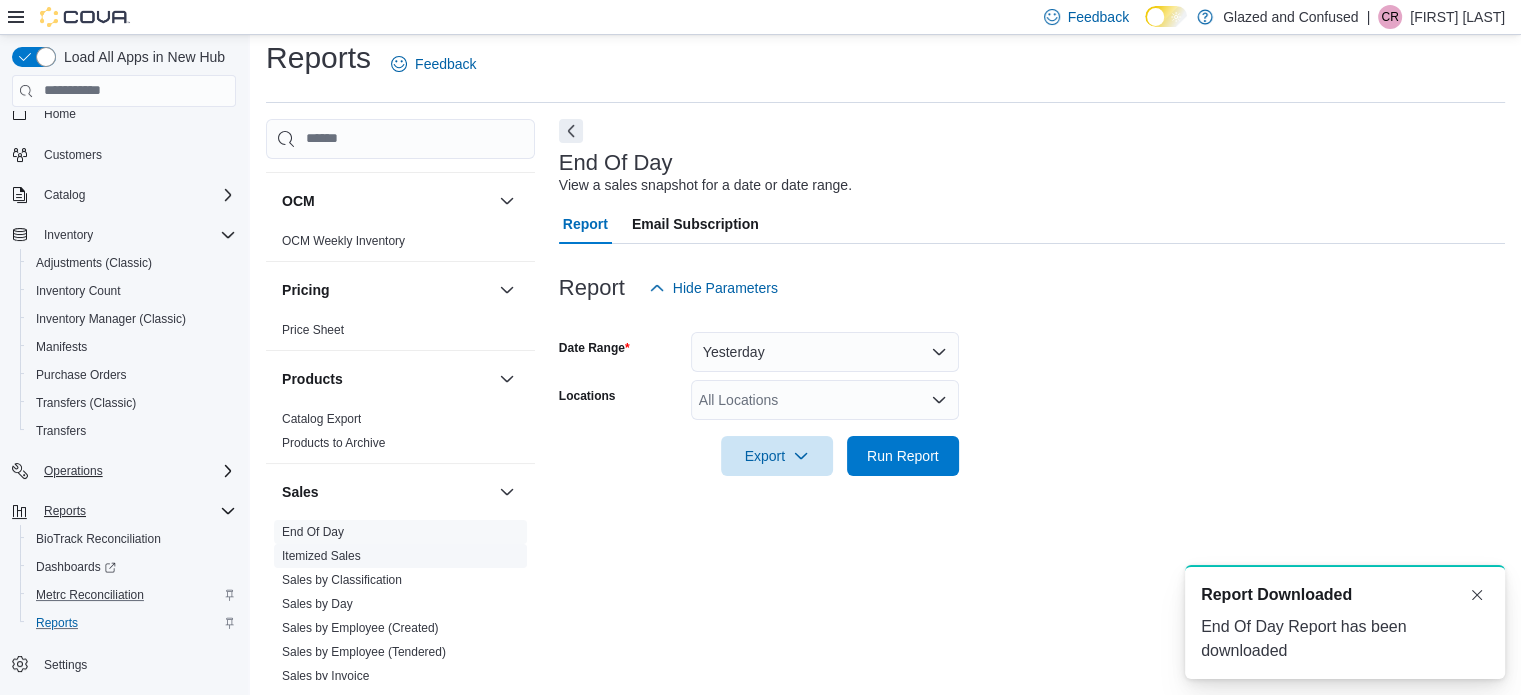 click on "Itemized Sales" at bounding box center (321, 556) 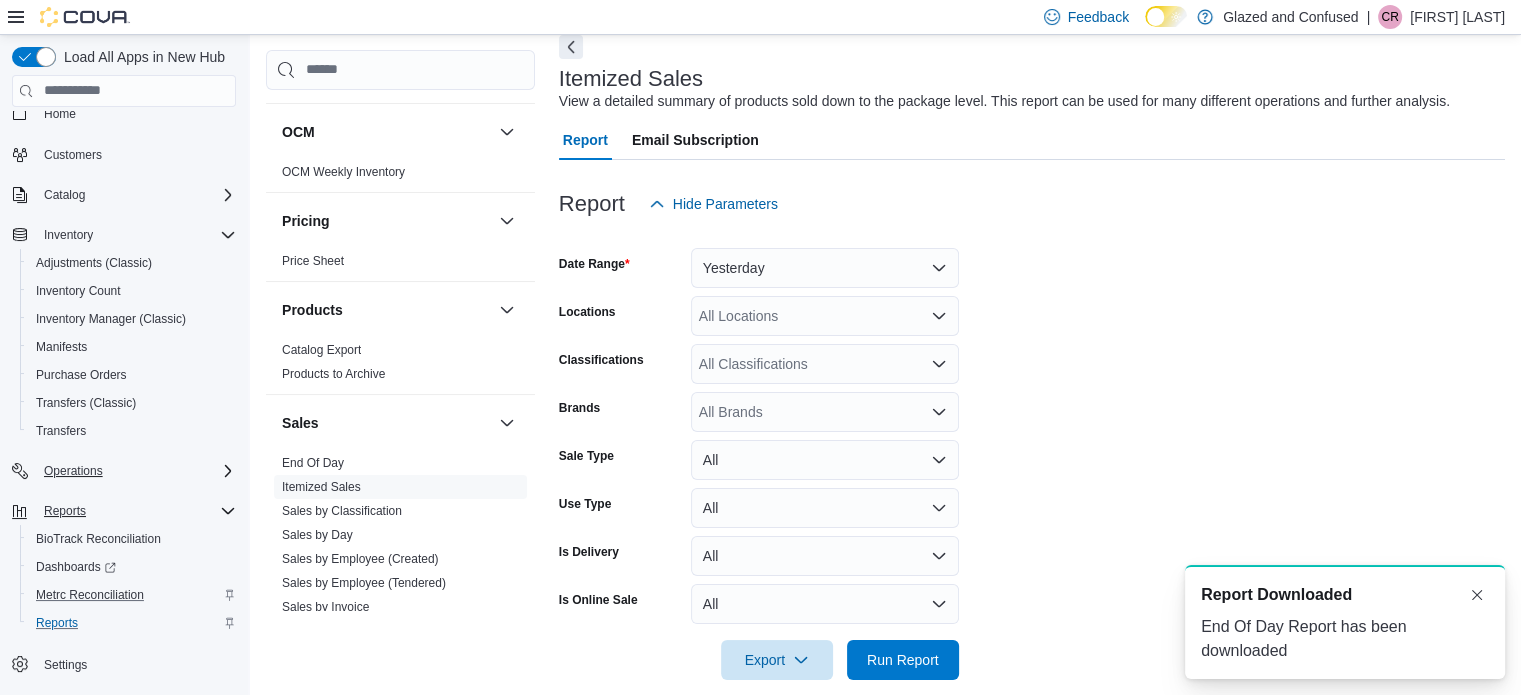 scroll, scrollTop: 121, scrollLeft: 0, axis: vertical 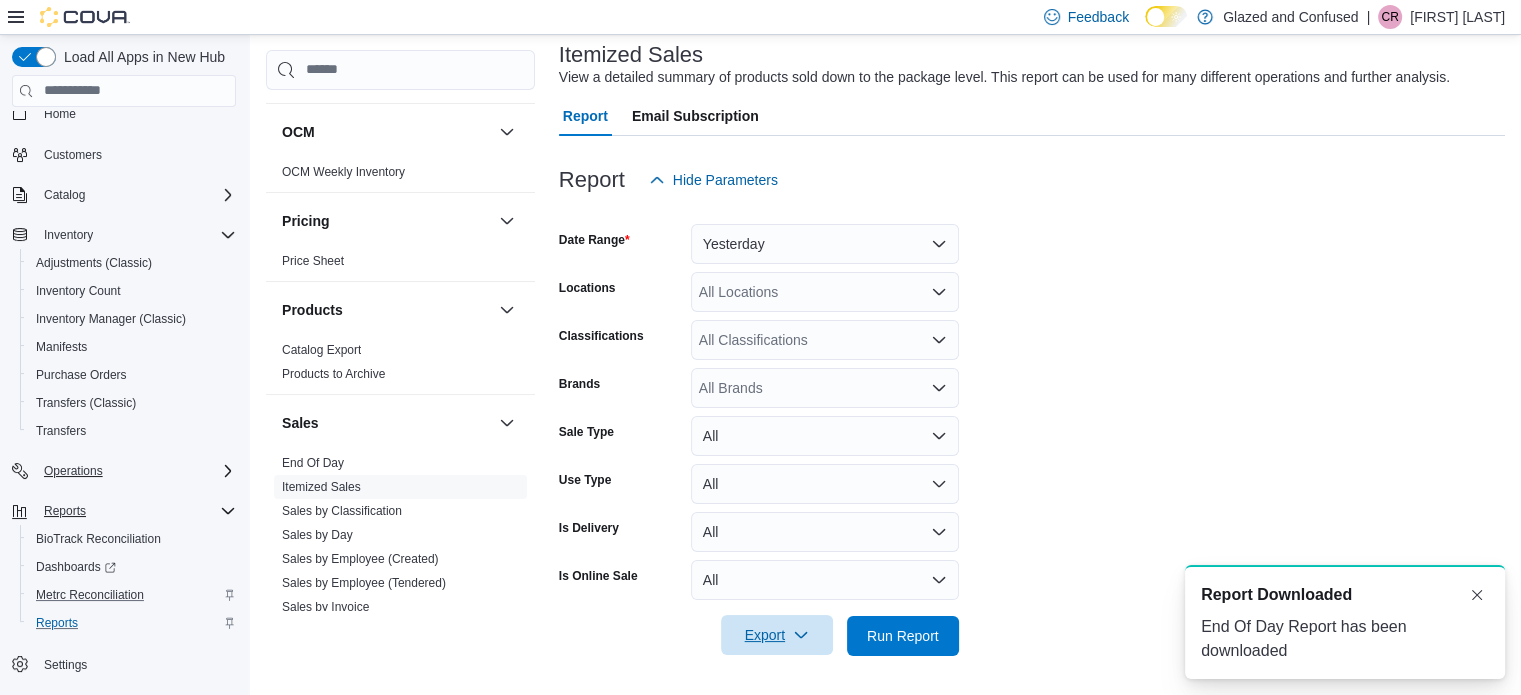 click on "Export" at bounding box center (777, 635) 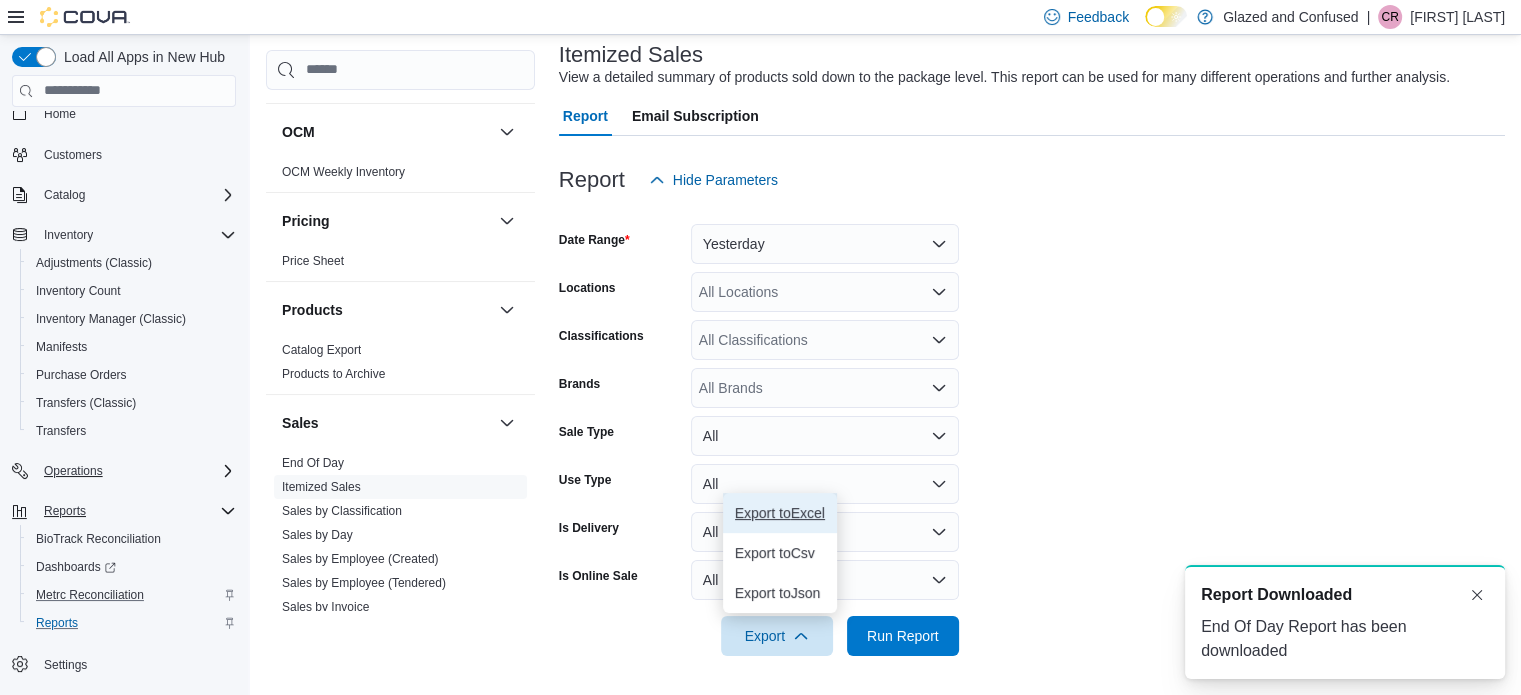 click on "Export to  Excel" at bounding box center [780, 513] 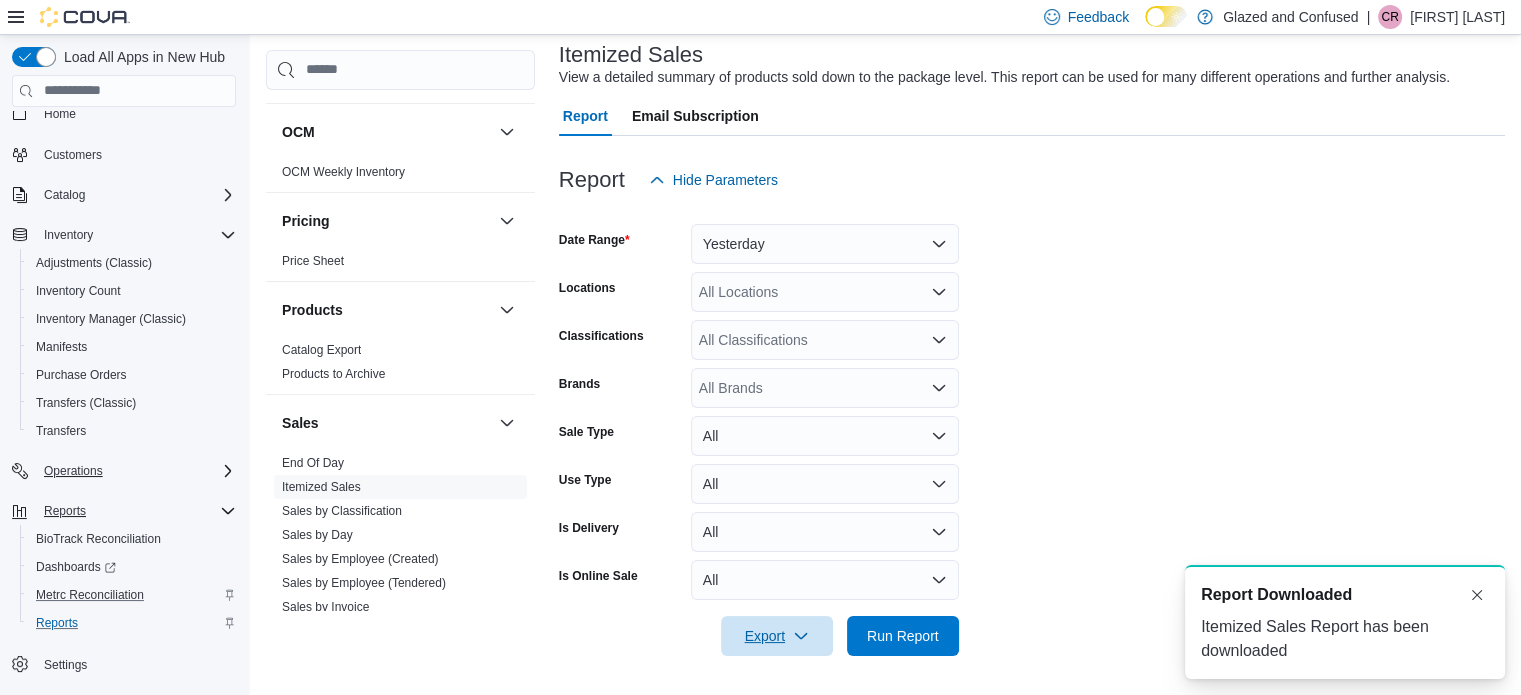 scroll, scrollTop: 0, scrollLeft: 0, axis: both 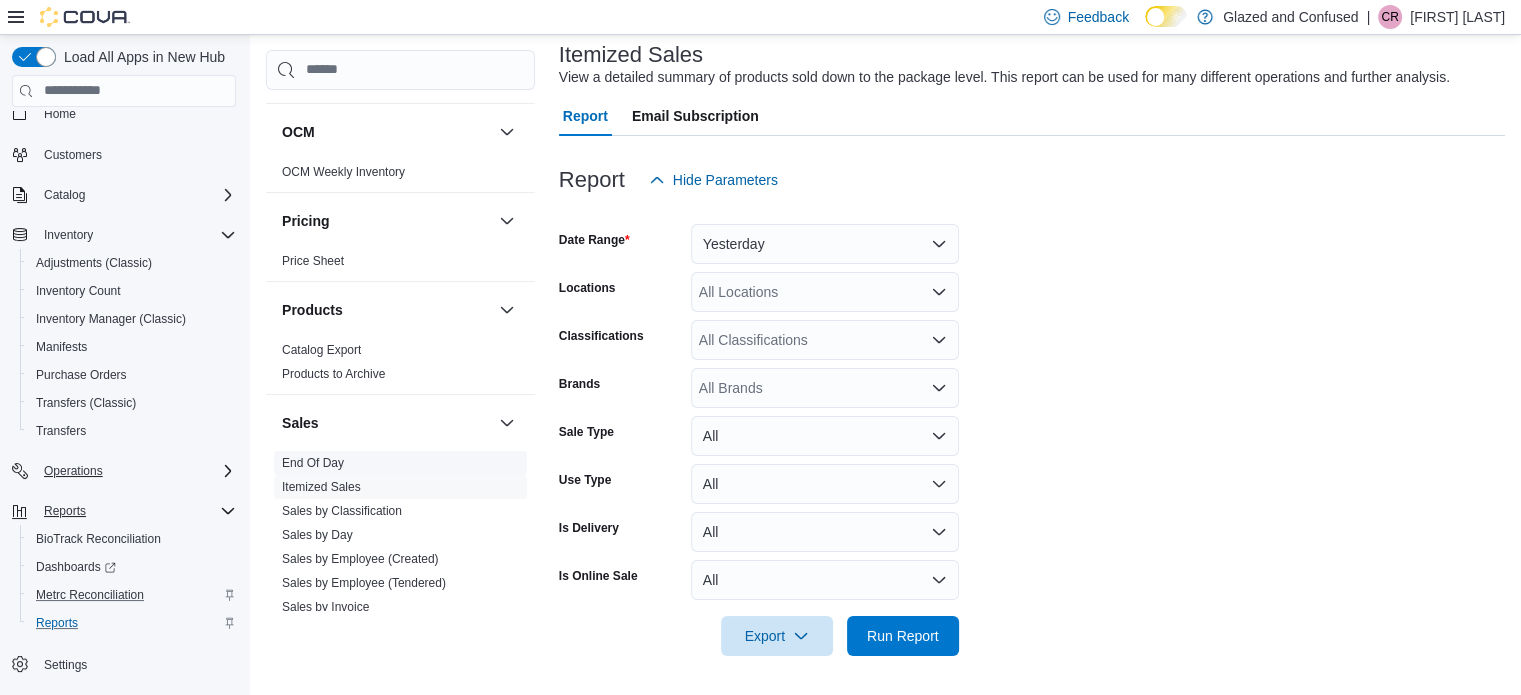 click on "End Of Day" at bounding box center (313, 463) 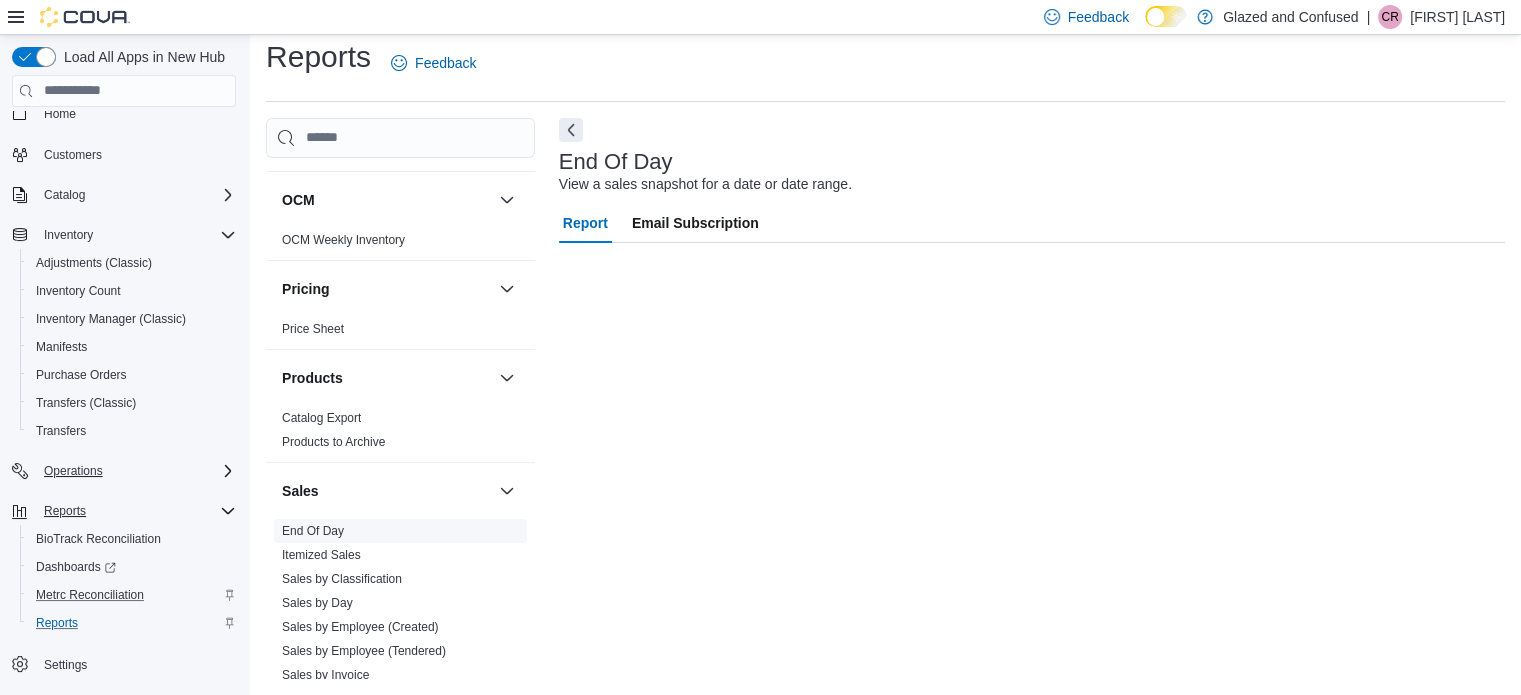 scroll, scrollTop: 13, scrollLeft: 0, axis: vertical 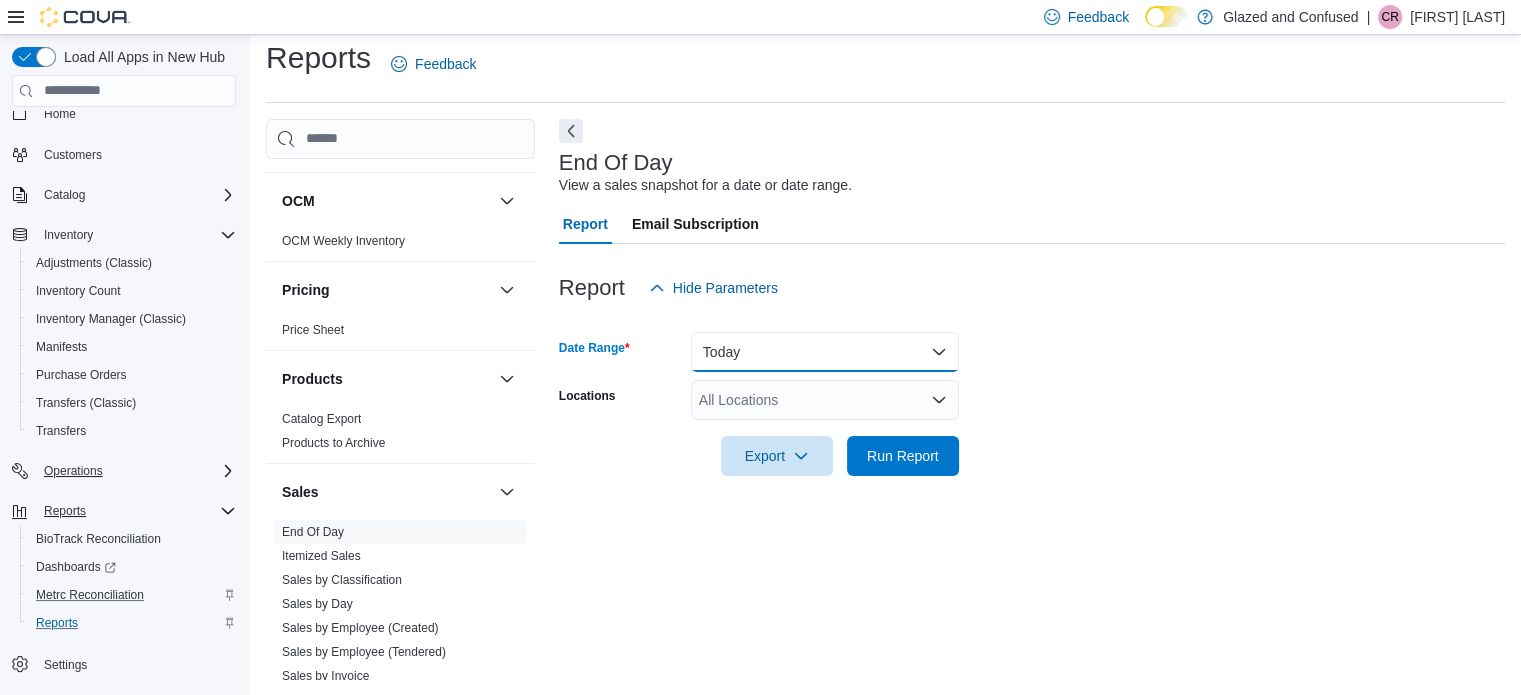 click on "Today" at bounding box center [825, 352] 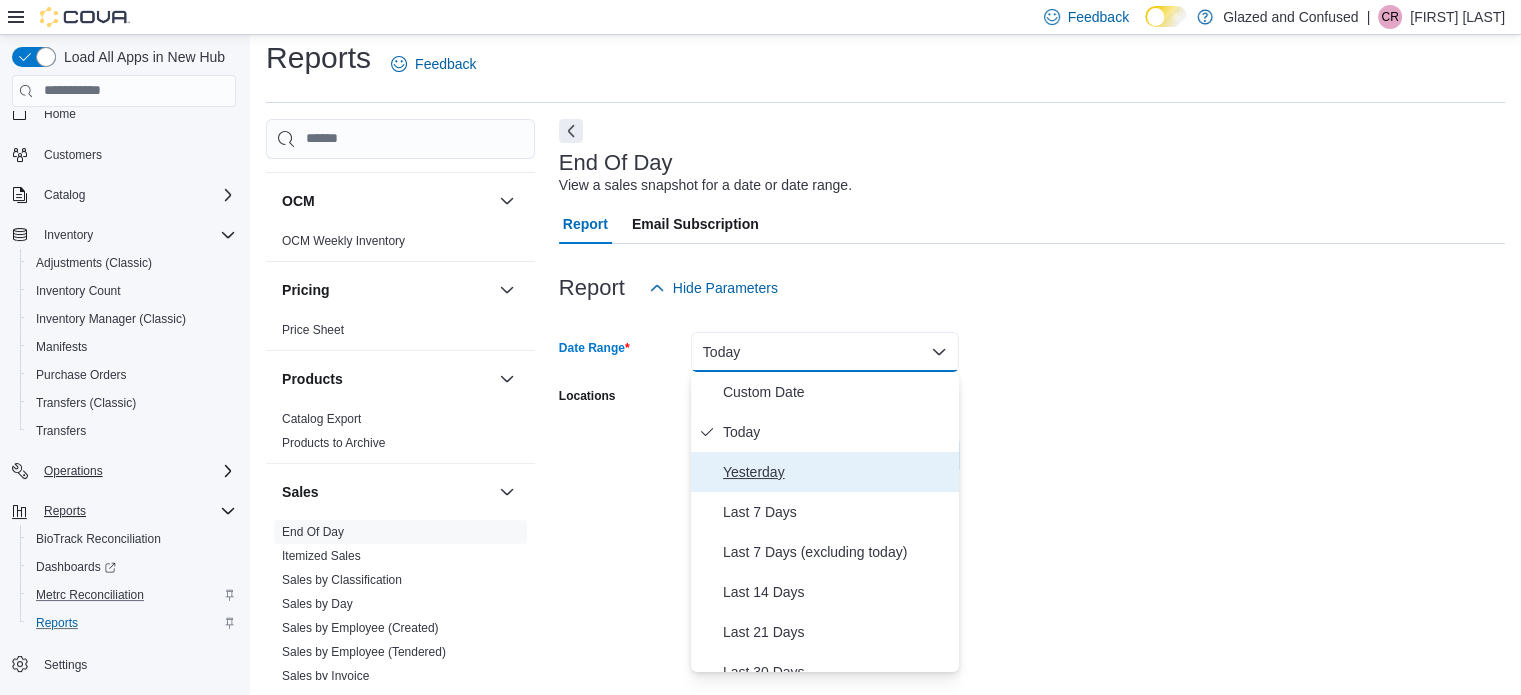 click on "Yesterday" at bounding box center [837, 472] 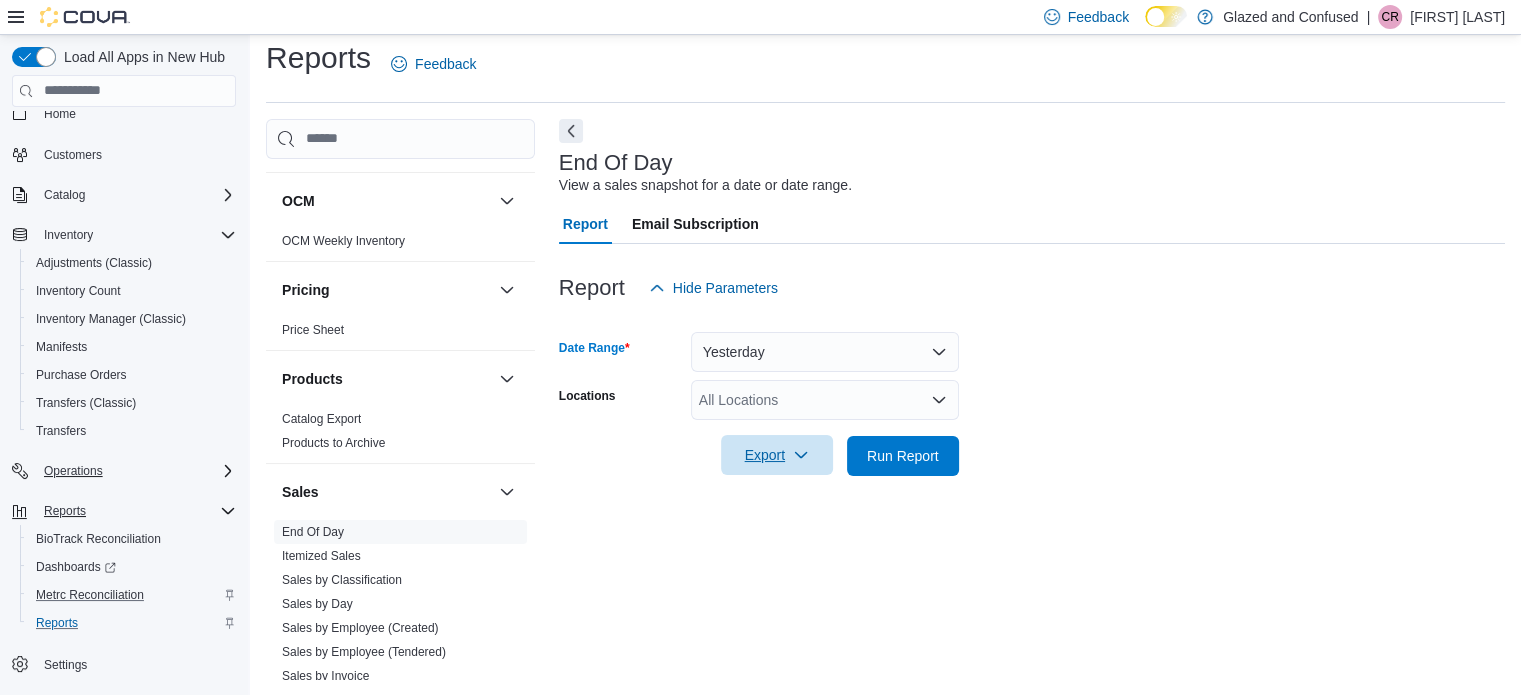 click on "Export" at bounding box center [777, 455] 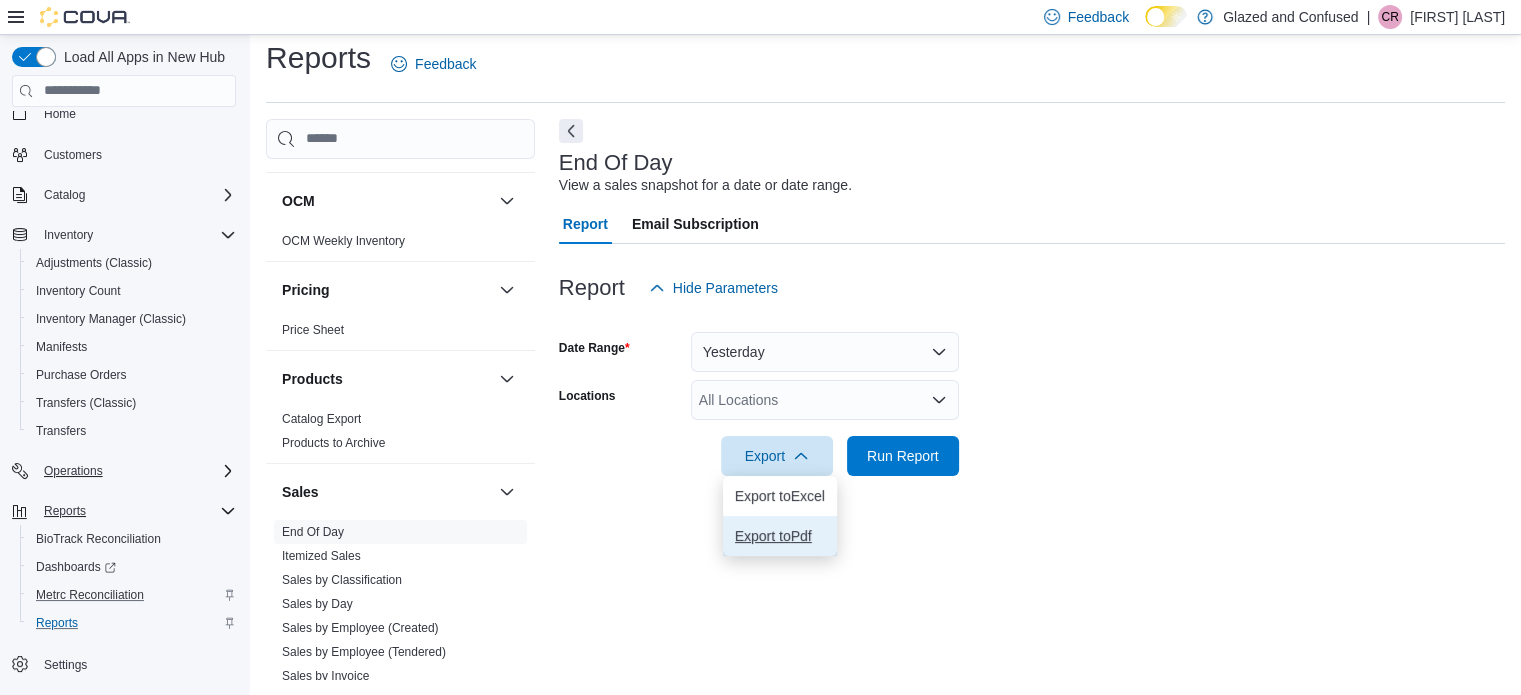 click on "Export to  Pdf" at bounding box center [780, 536] 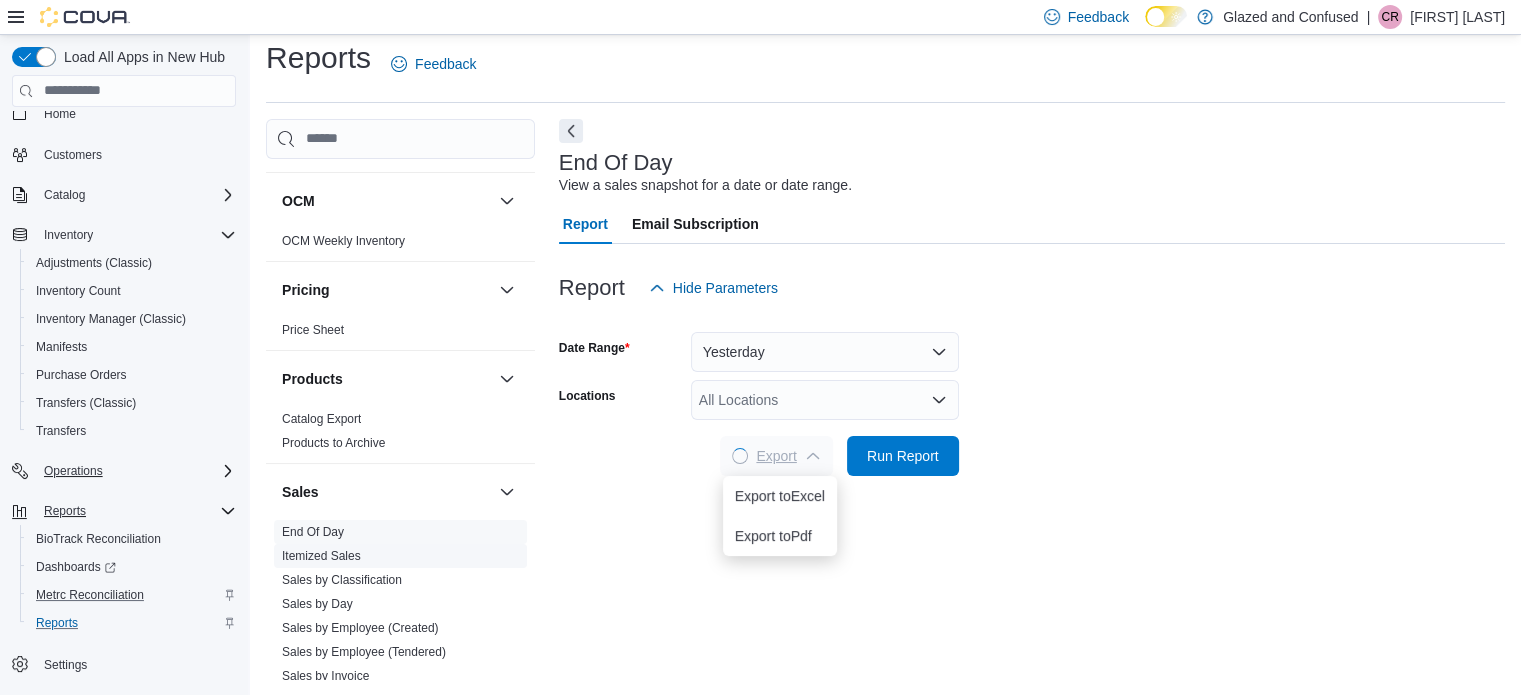 scroll, scrollTop: 0, scrollLeft: 0, axis: both 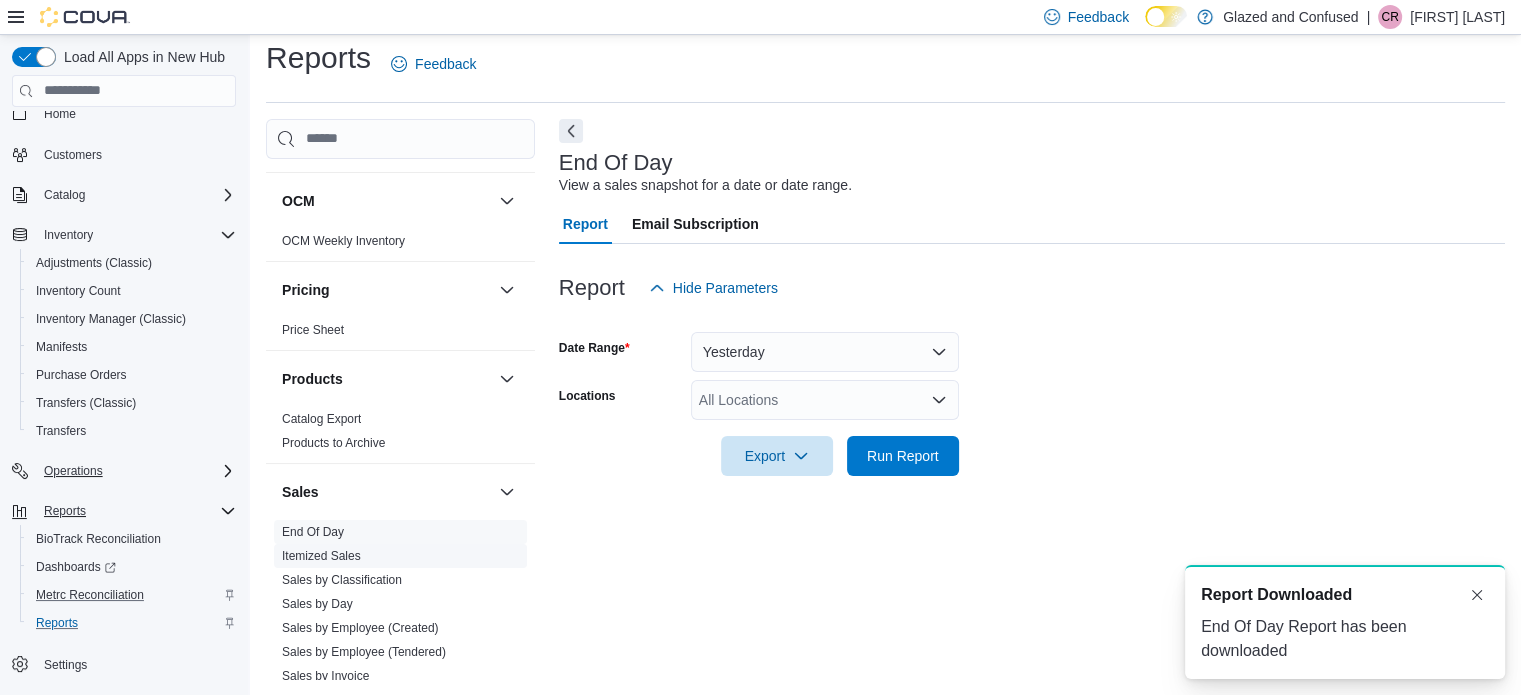 click on "Itemized Sales" at bounding box center (321, 556) 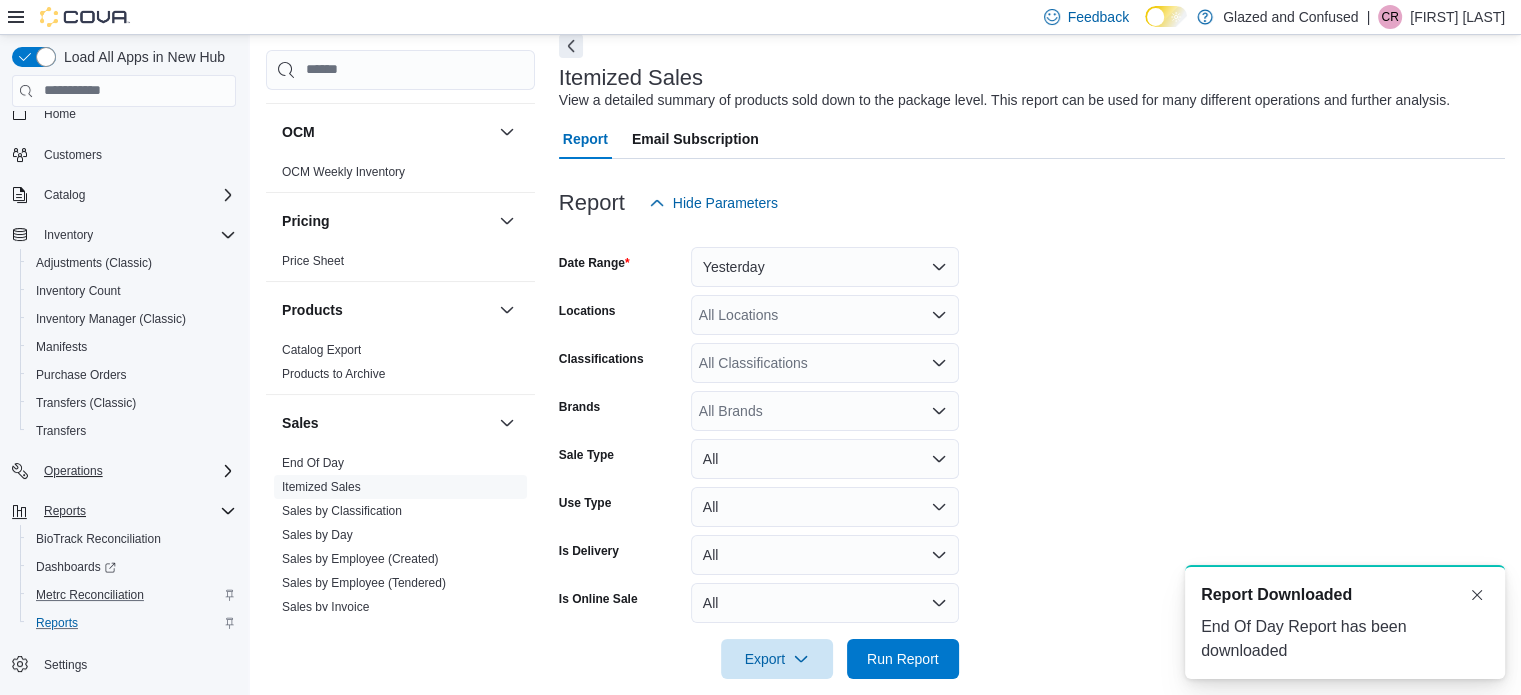 scroll, scrollTop: 121, scrollLeft: 0, axis: vertical 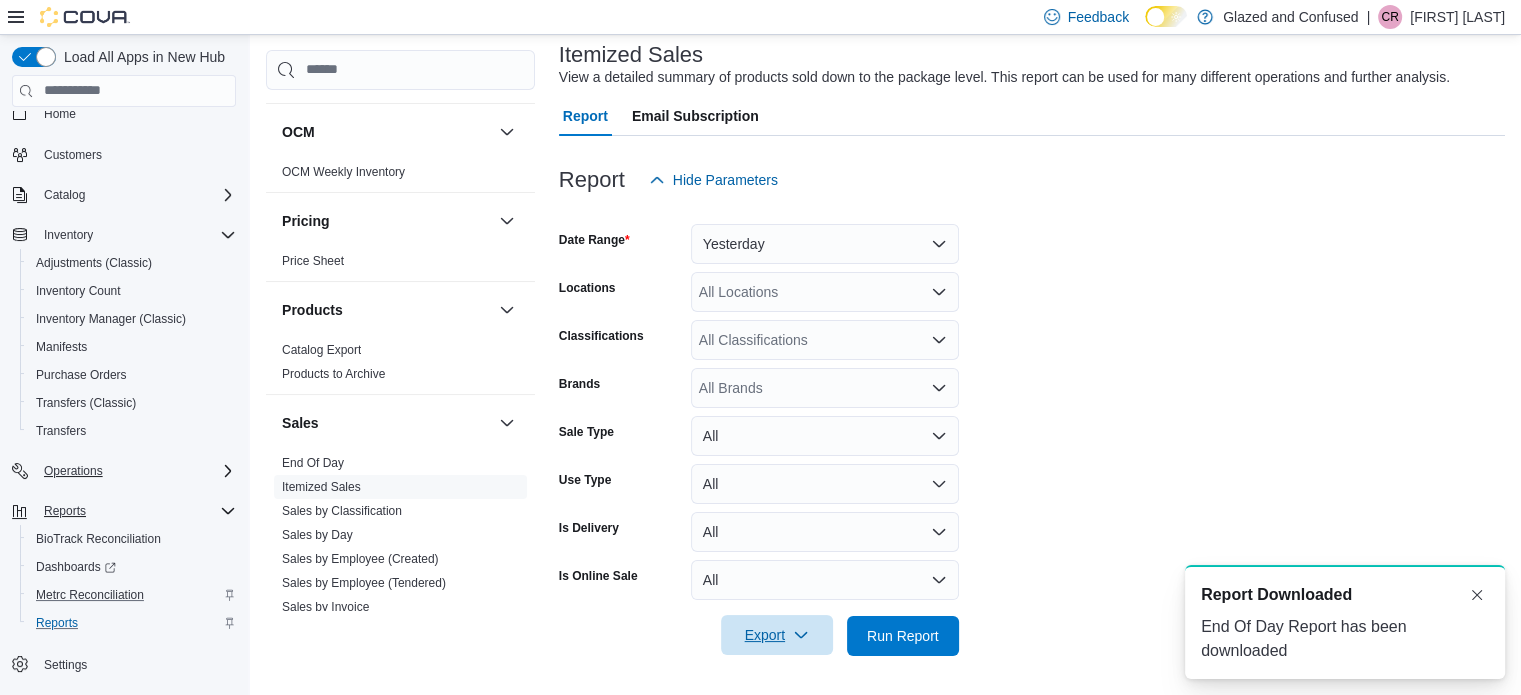 drag, startPoint x: 746, startPoint y: 646, endPoint x: 748, endPoint y: 636, distance: 10.198039 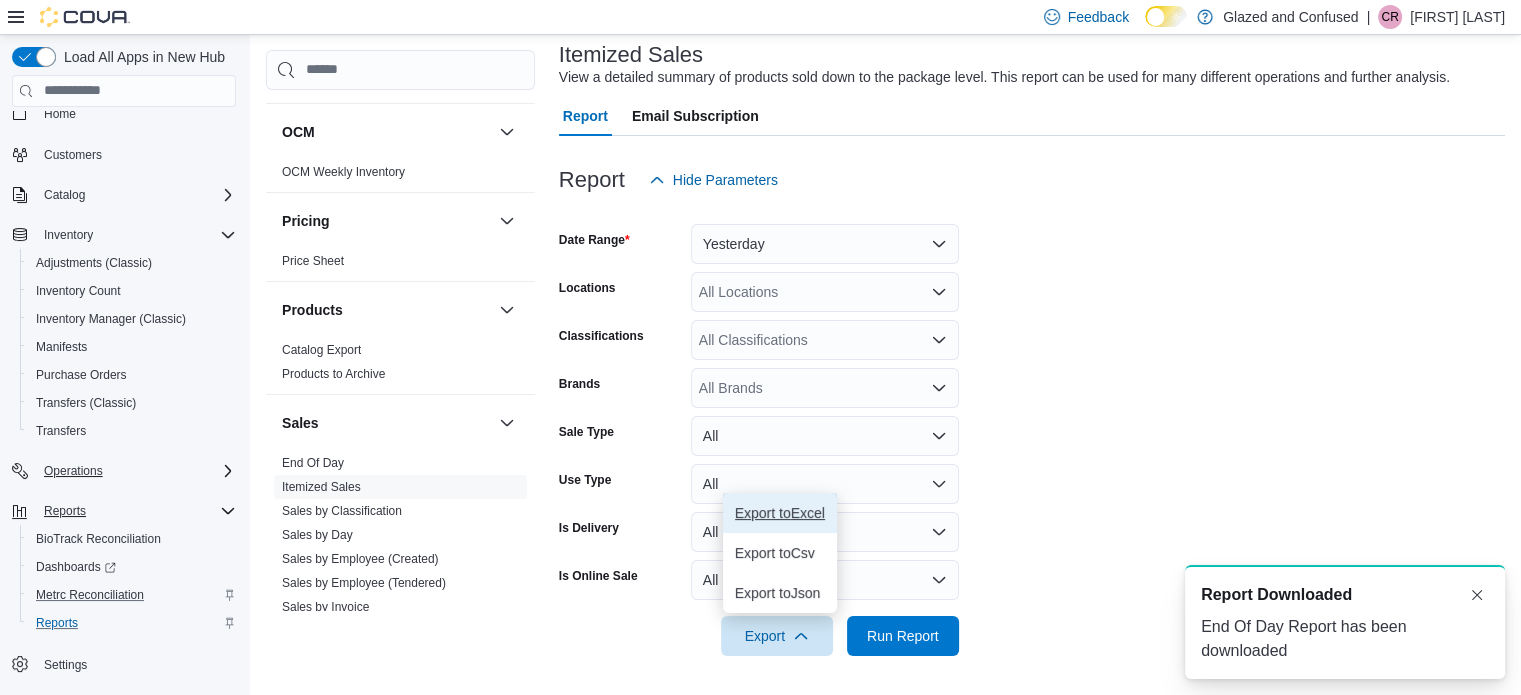 click on "Export to  Excel" at bounding box center [780, 513] 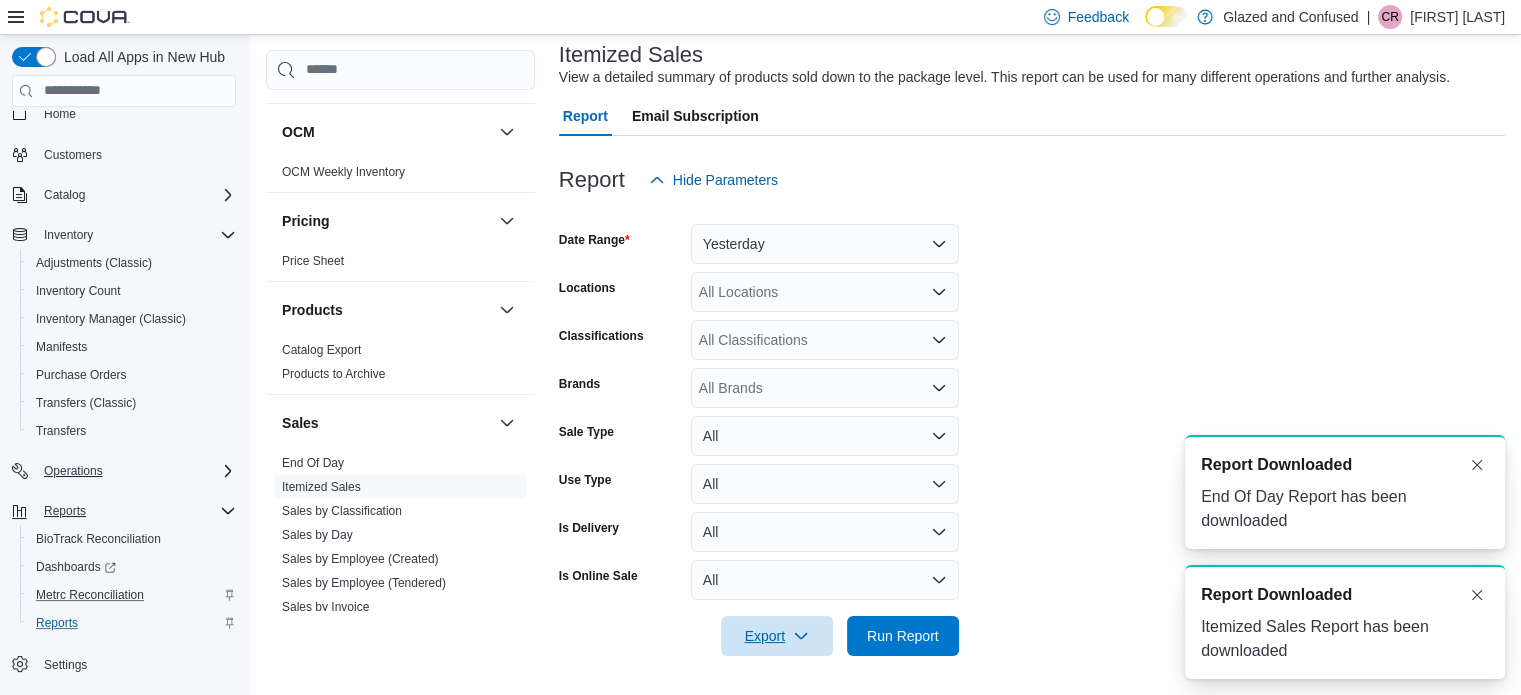scroll, scrollTop: 0, scrollLeft: 0, axis: both 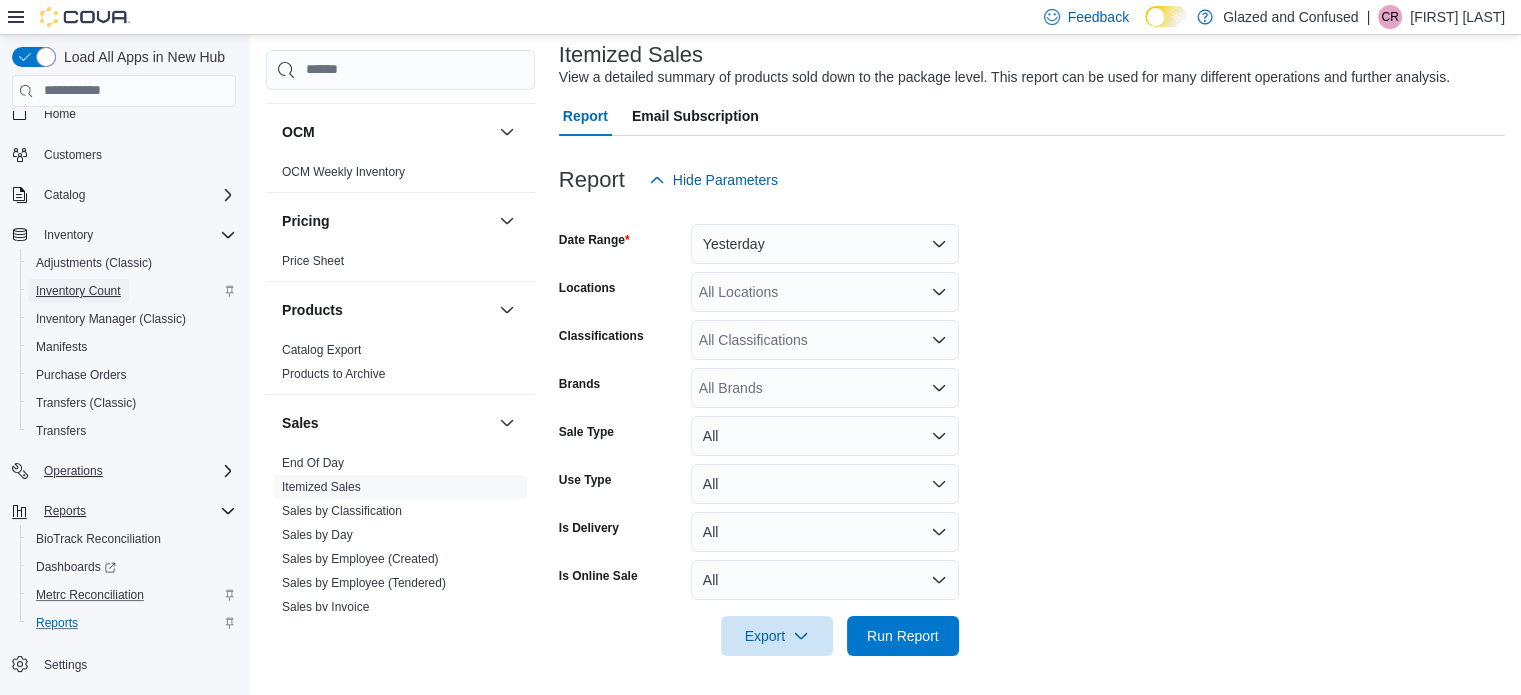 click on "Inventory Count" at bounding box center (78, 291) 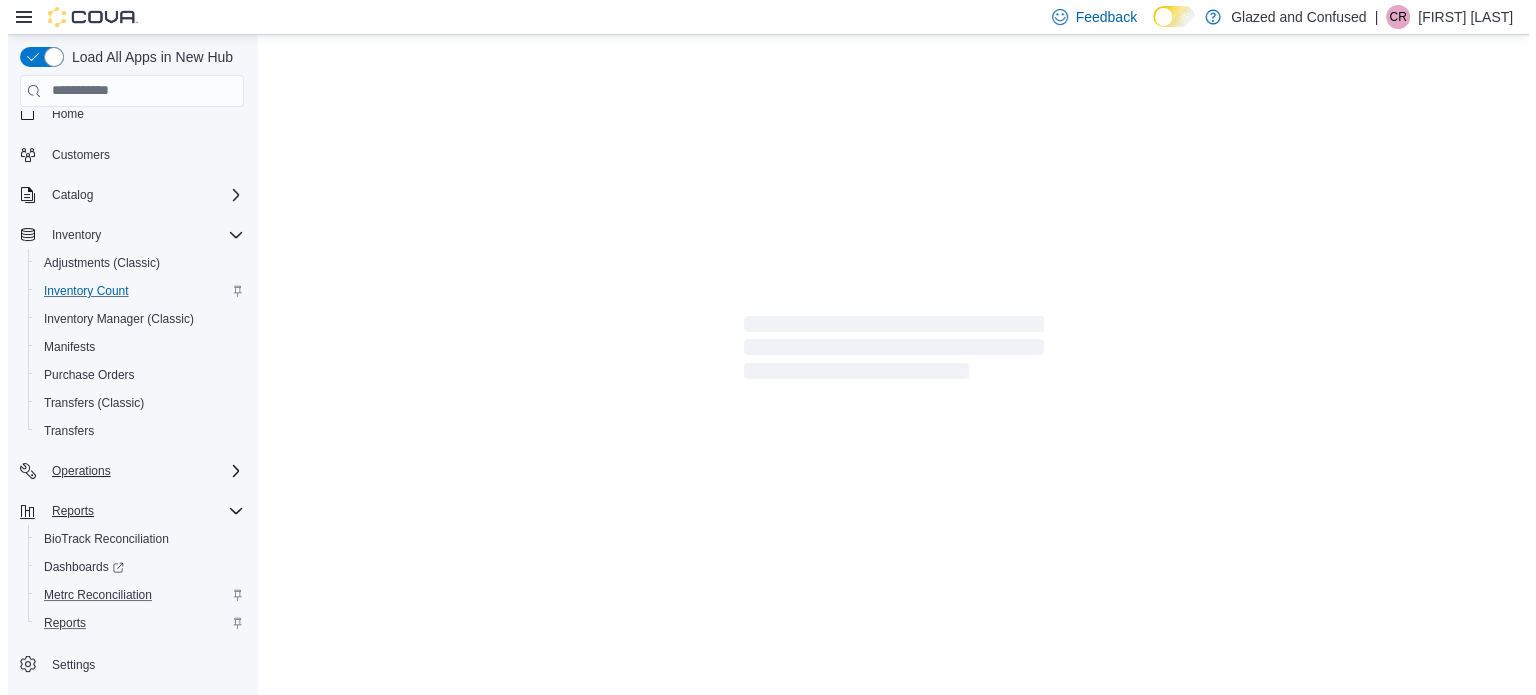 scroll, scrollTop: 0, scrollLeft: 0, axis: both 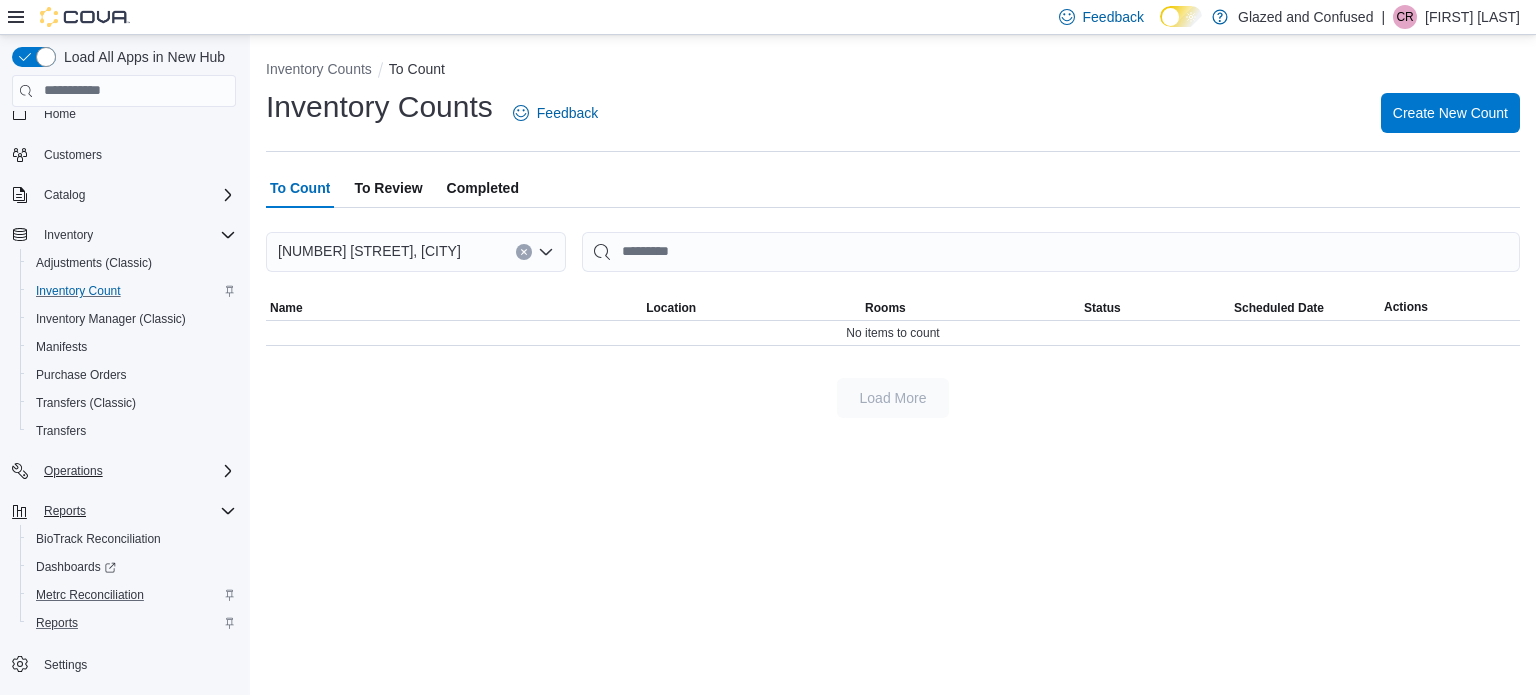 click on "To Review" at bounding box center (388, 188) 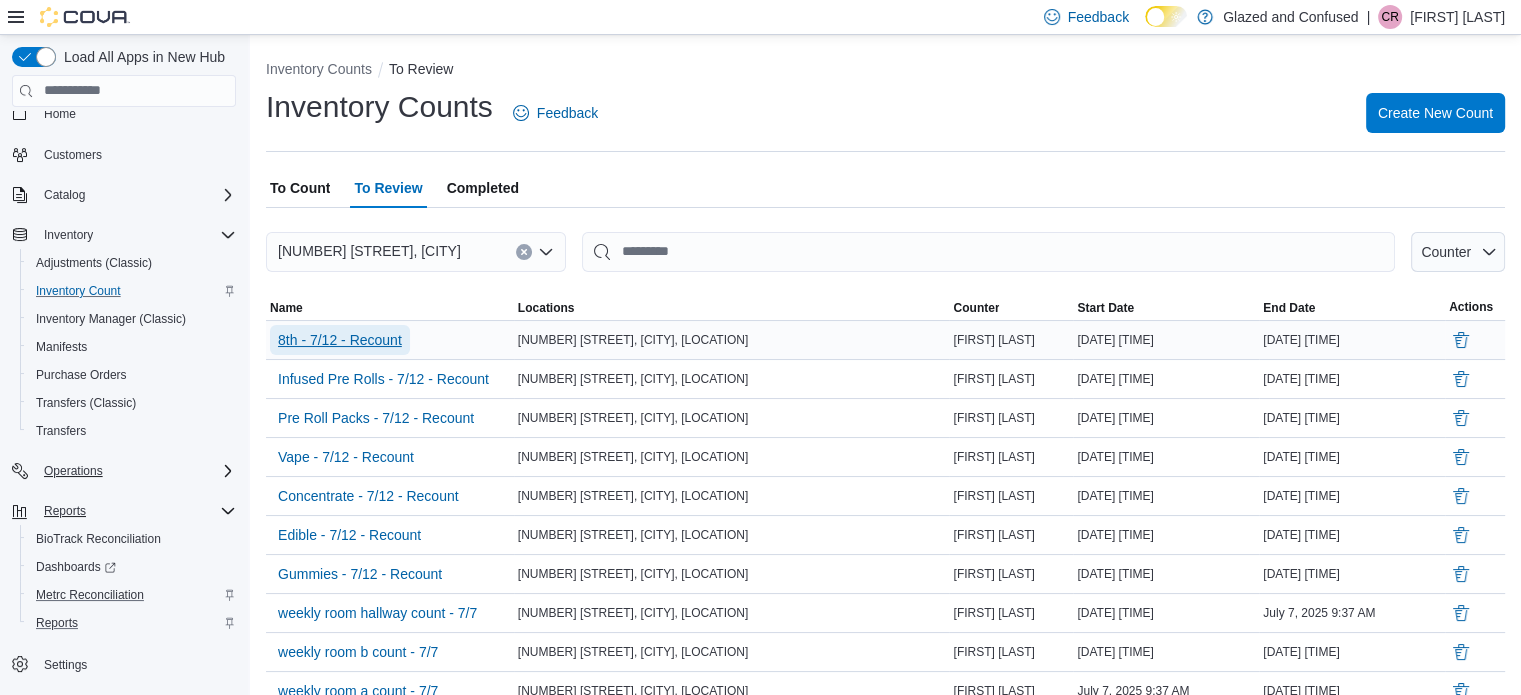 click on "8th - 7/12 - Recount" at bounding box center (340, 340) 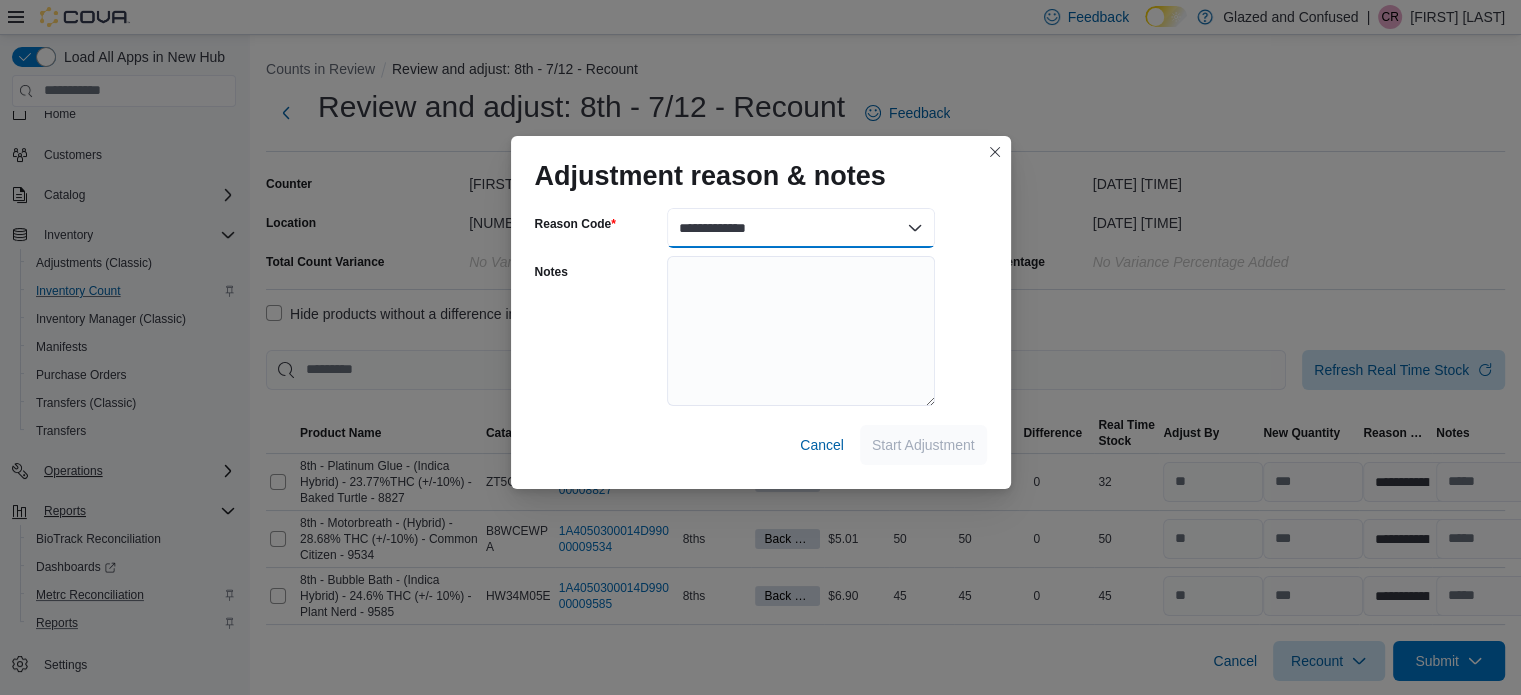 click on "**********" at bounding box center (801, 228) 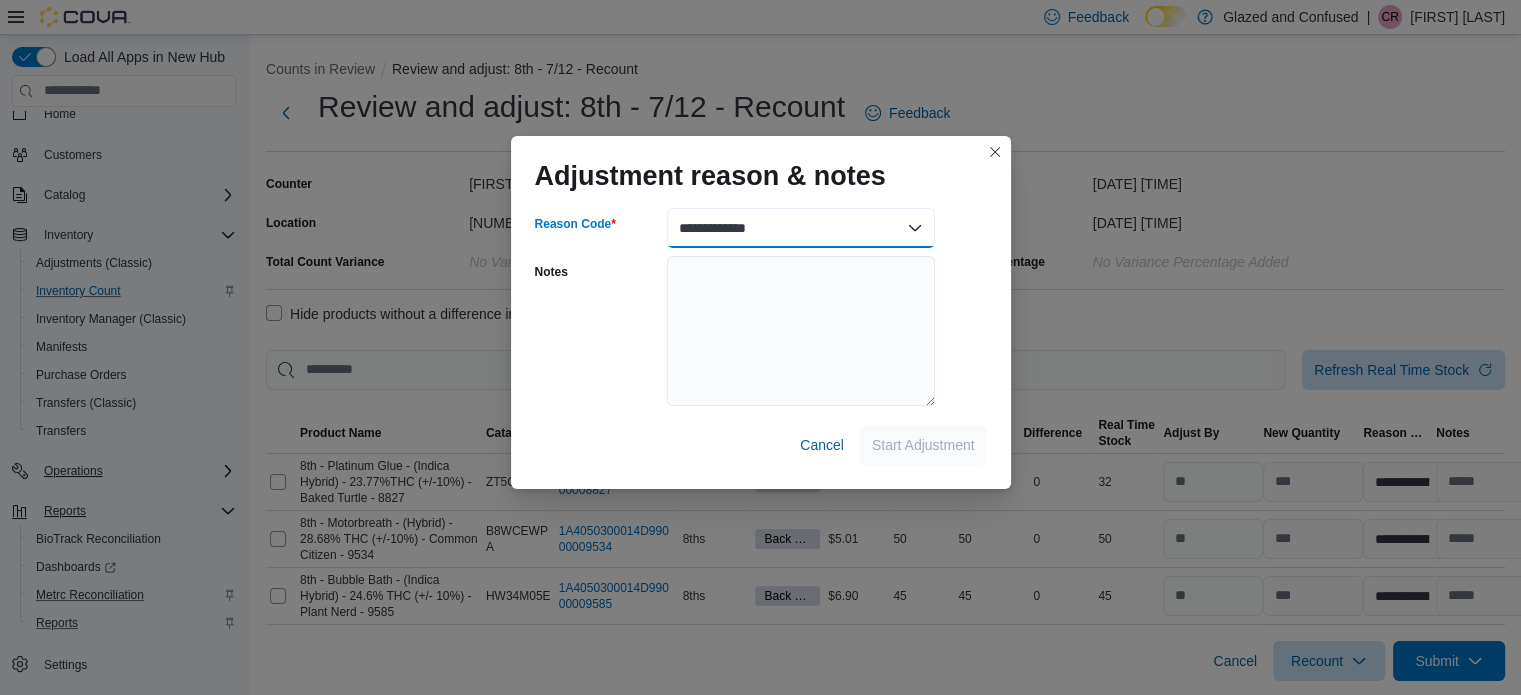 select on "**********" 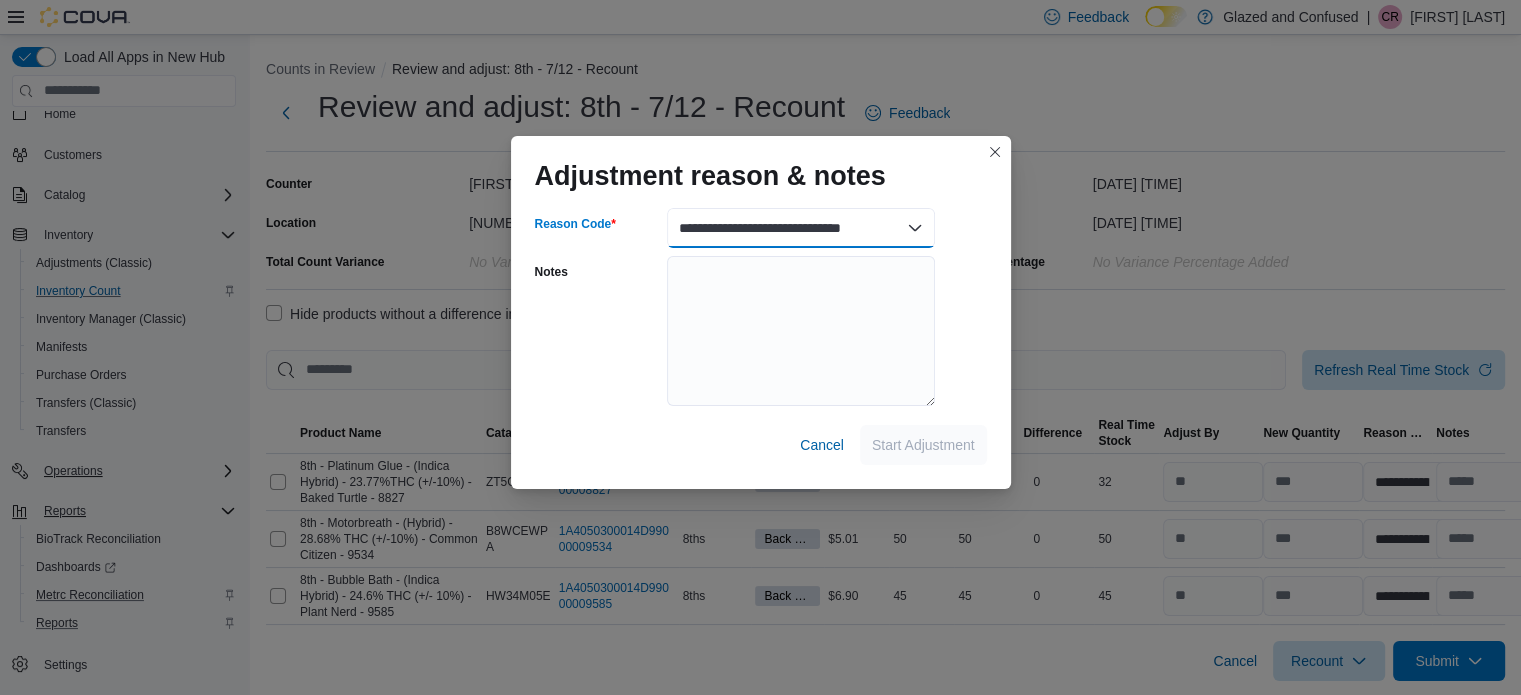 click on "**********" at bounding box center (801, 228) 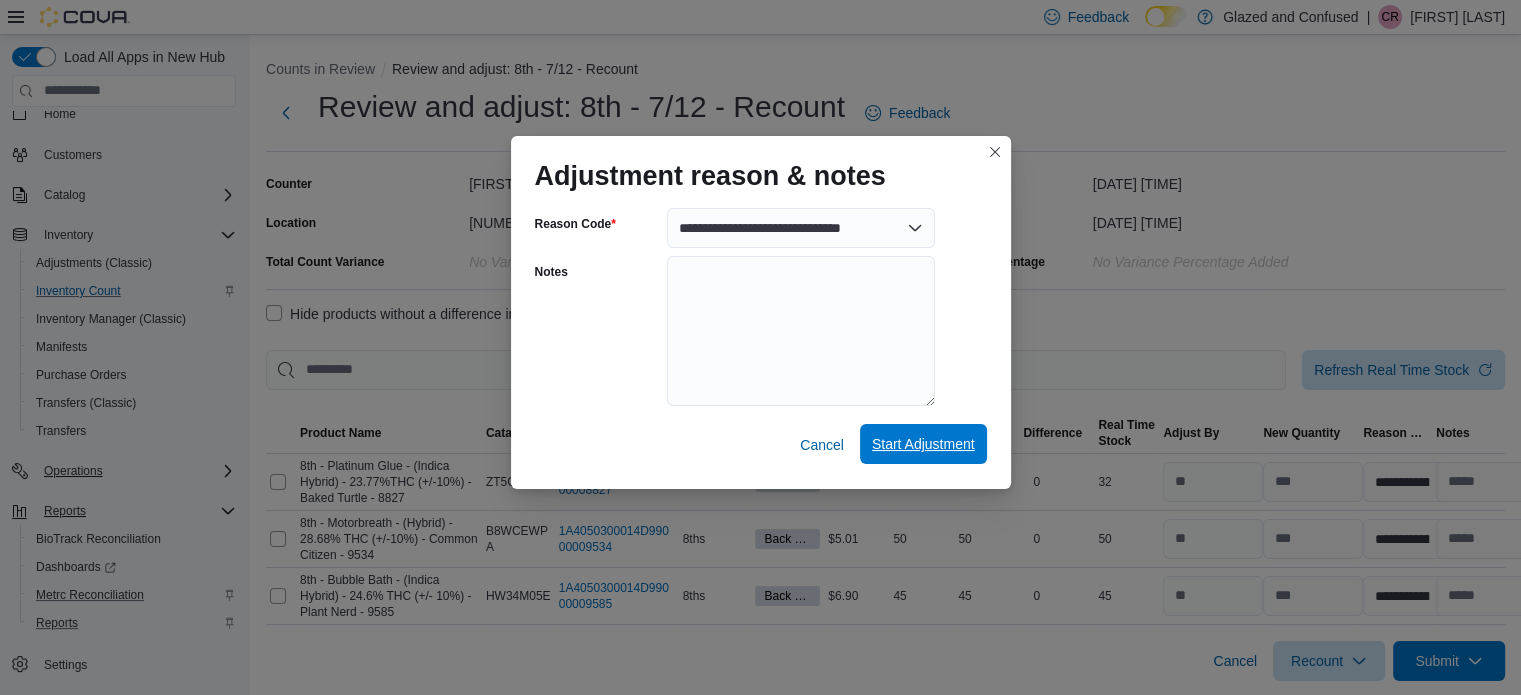 click on "Start Adjustment" at bounding box center (923, 444) 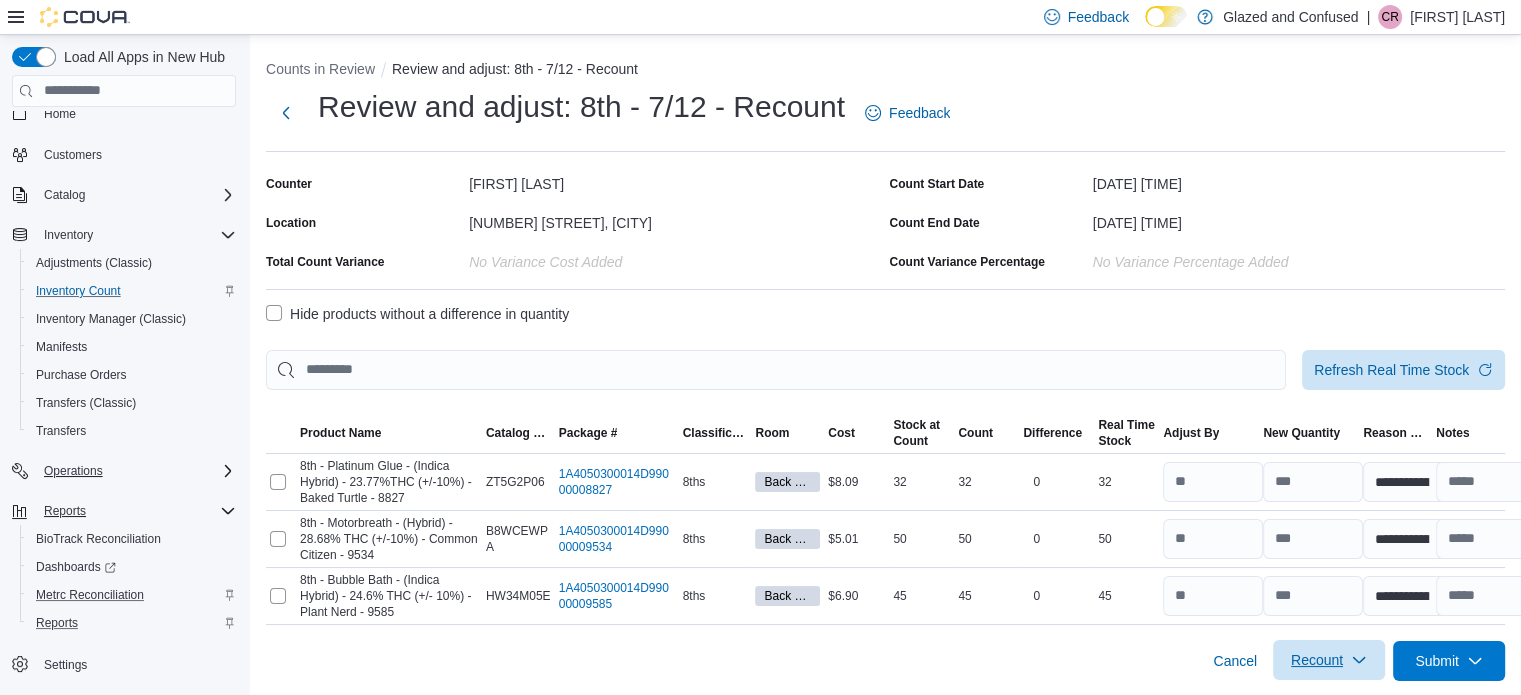 click on "Recount" at bounding box center [1317, 660] 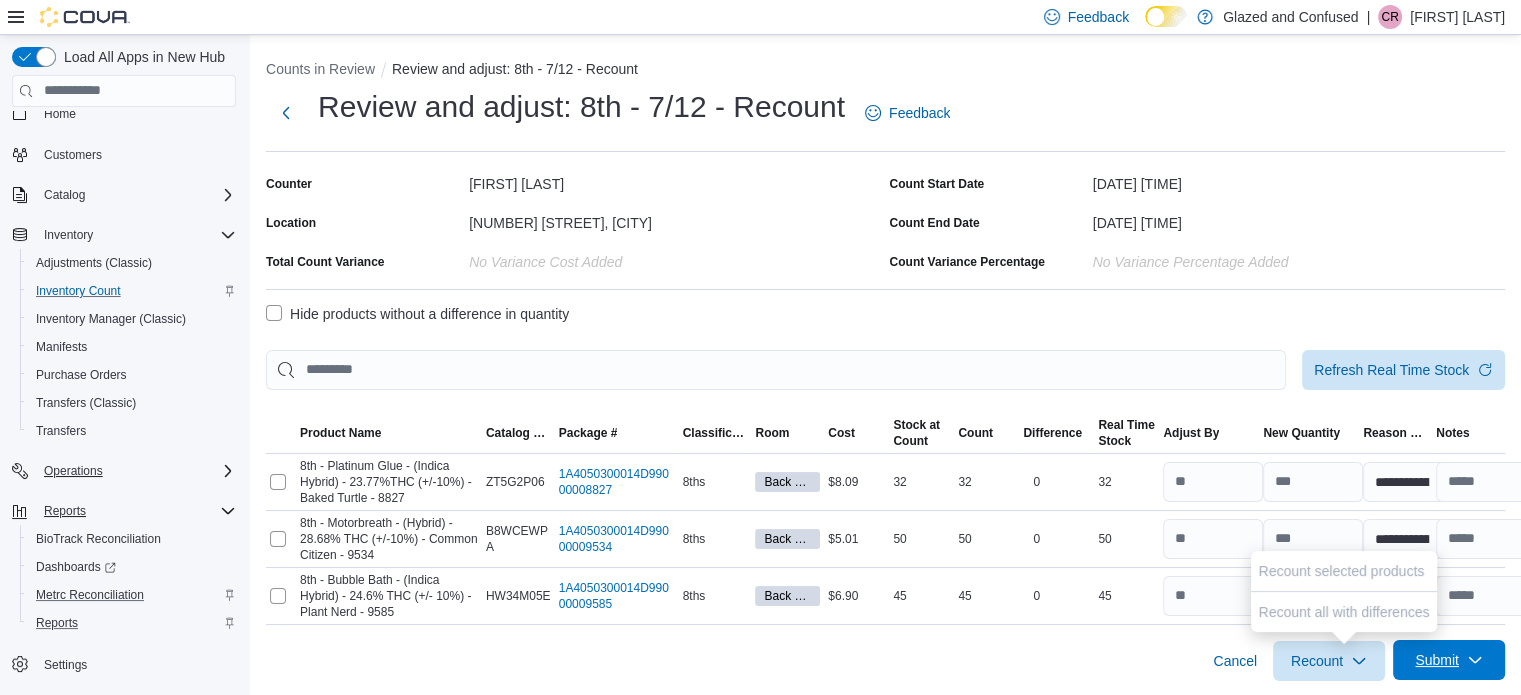 click on "Submit" at bounding box center (1449, 660) 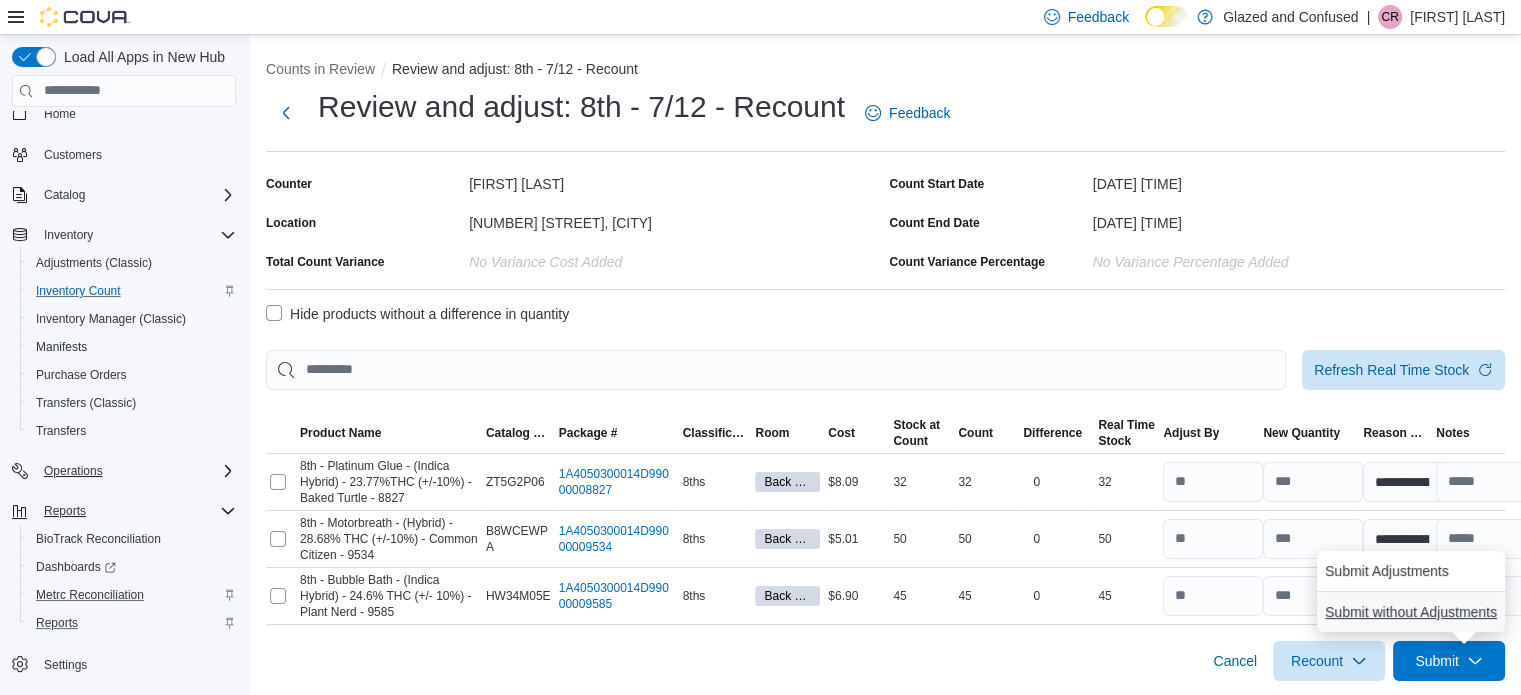 click on "Submit without Adjustments" at bounding box center (1411, 612) 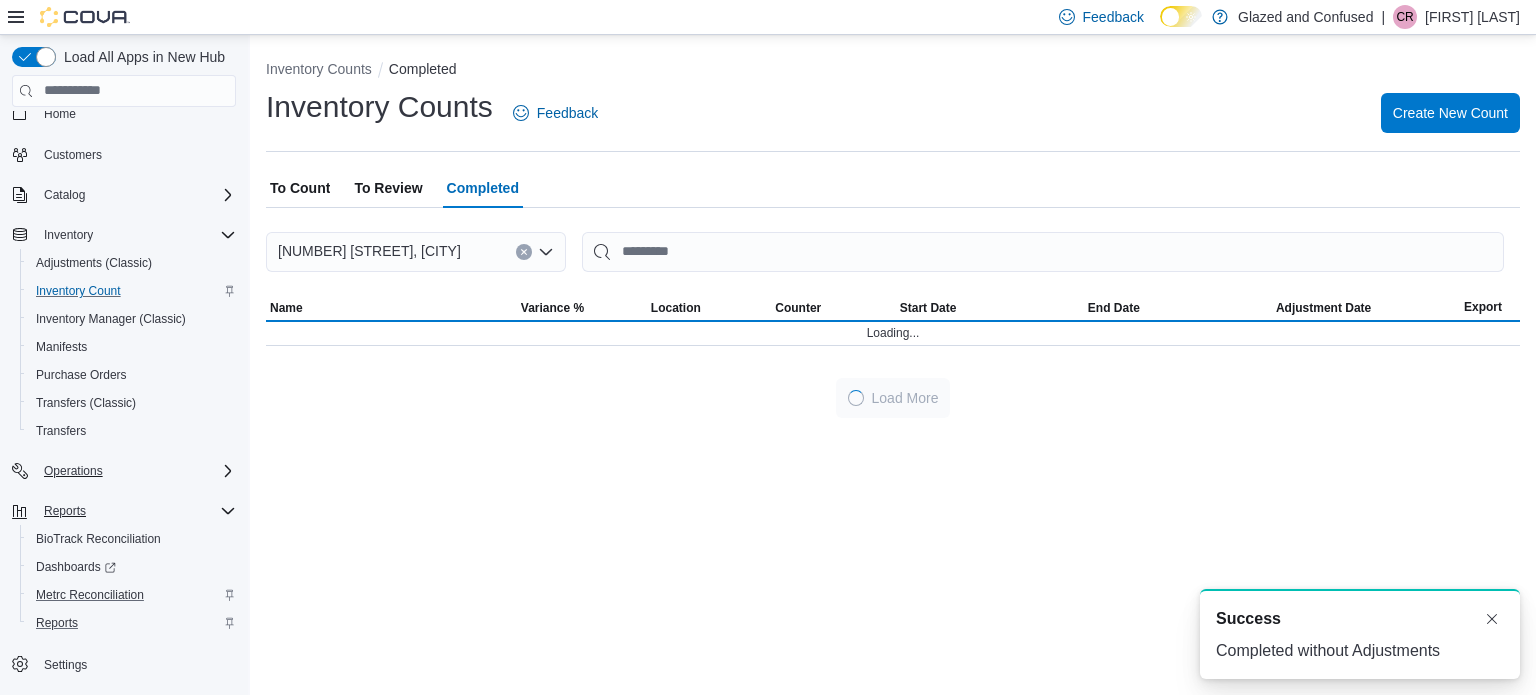 scroll, scrollTop: 0, scrollLeft: 0, axis: both 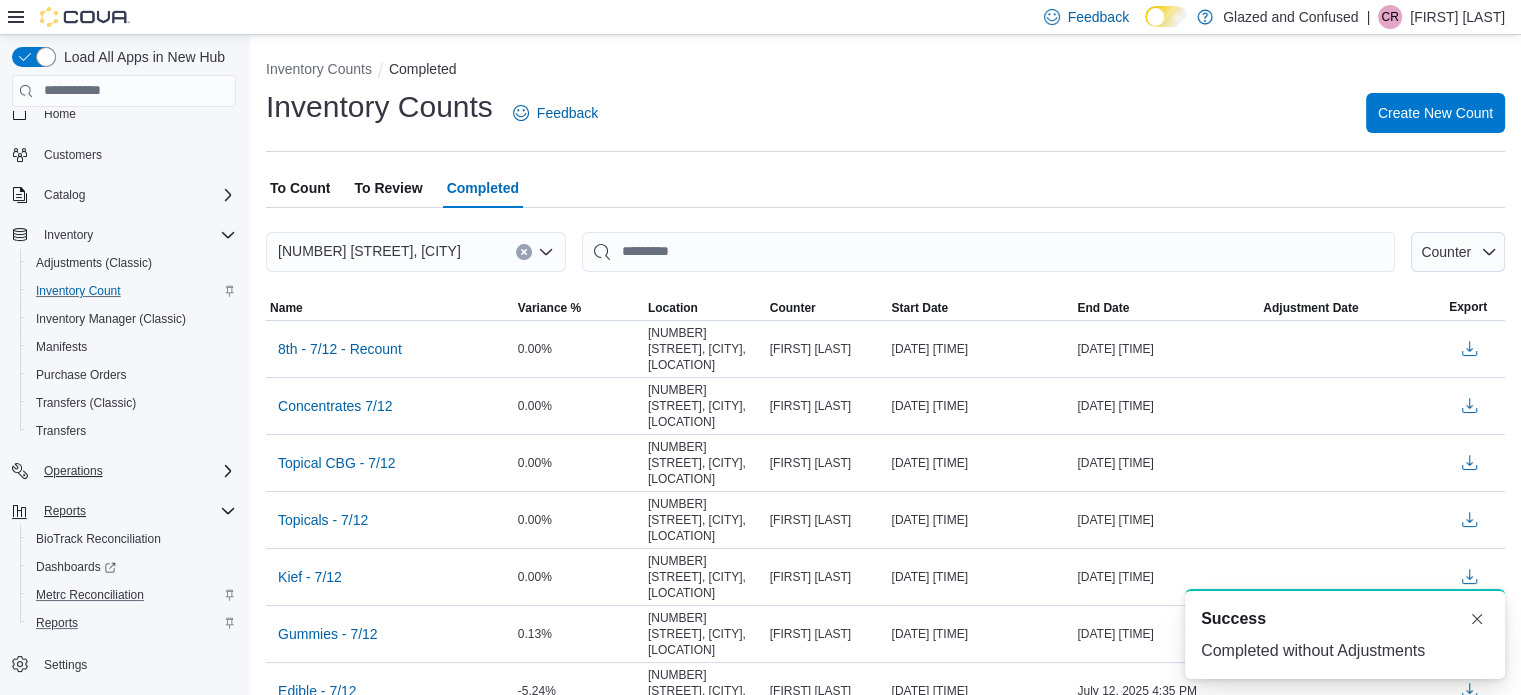 click on "To Review" at bounding box center (388, 188) 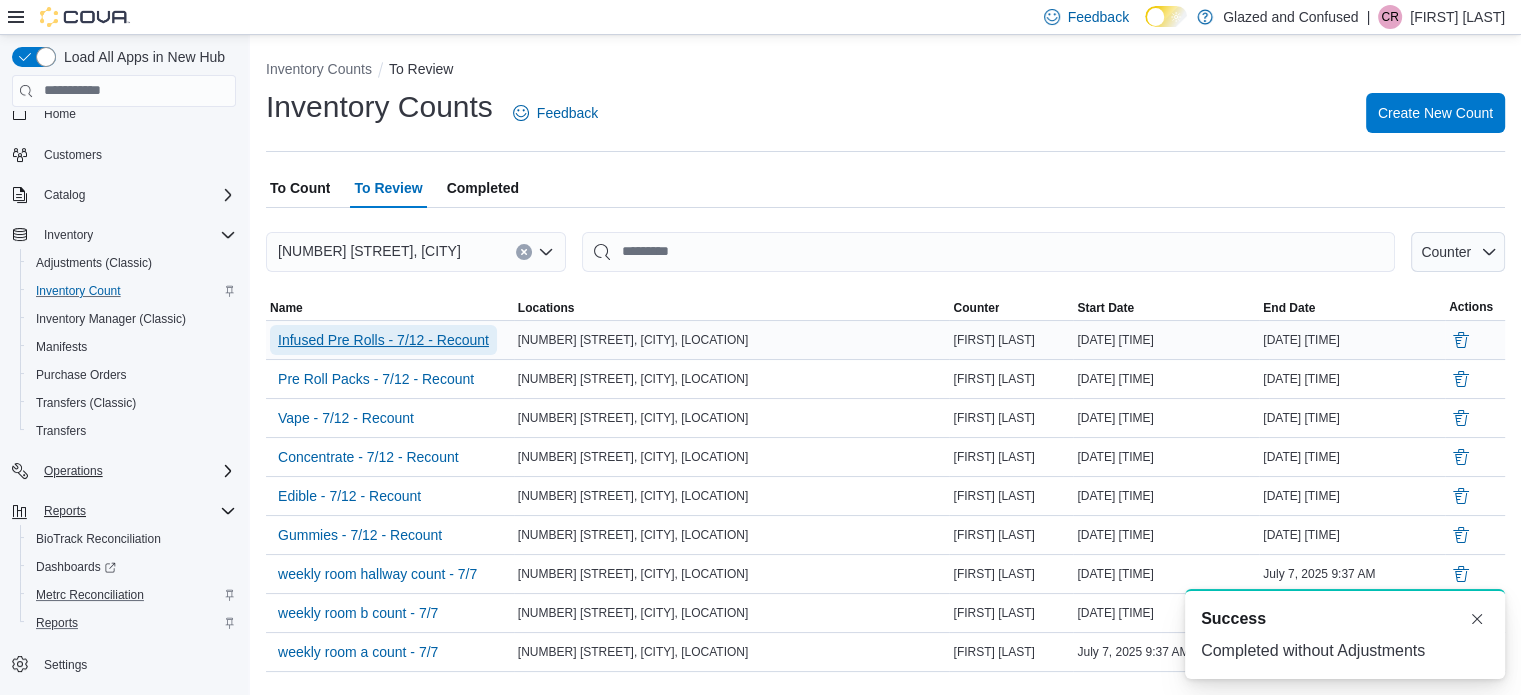 click on "Infused Pre Rolls - 7/12 - Recount" at bounding box center [383, 340] 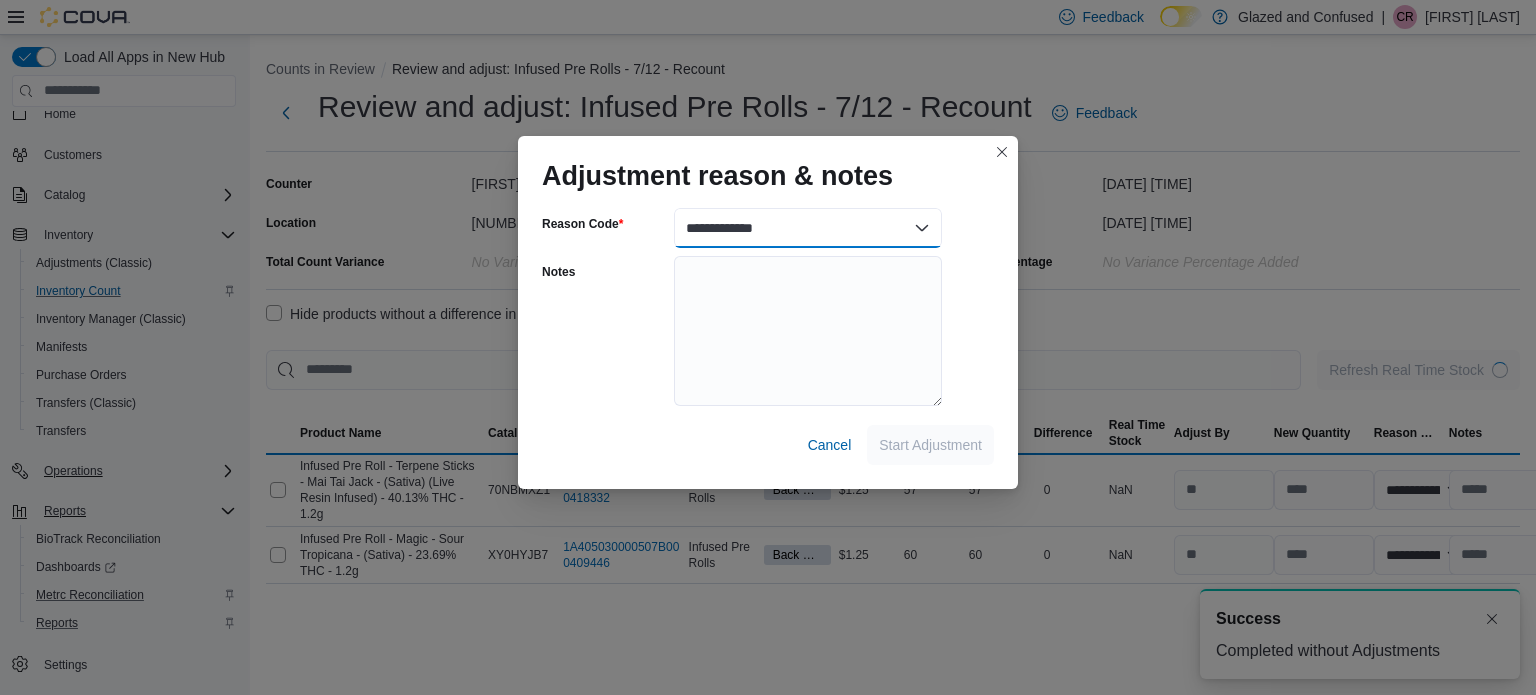 click on "**********" at bounding box center (808, 228) 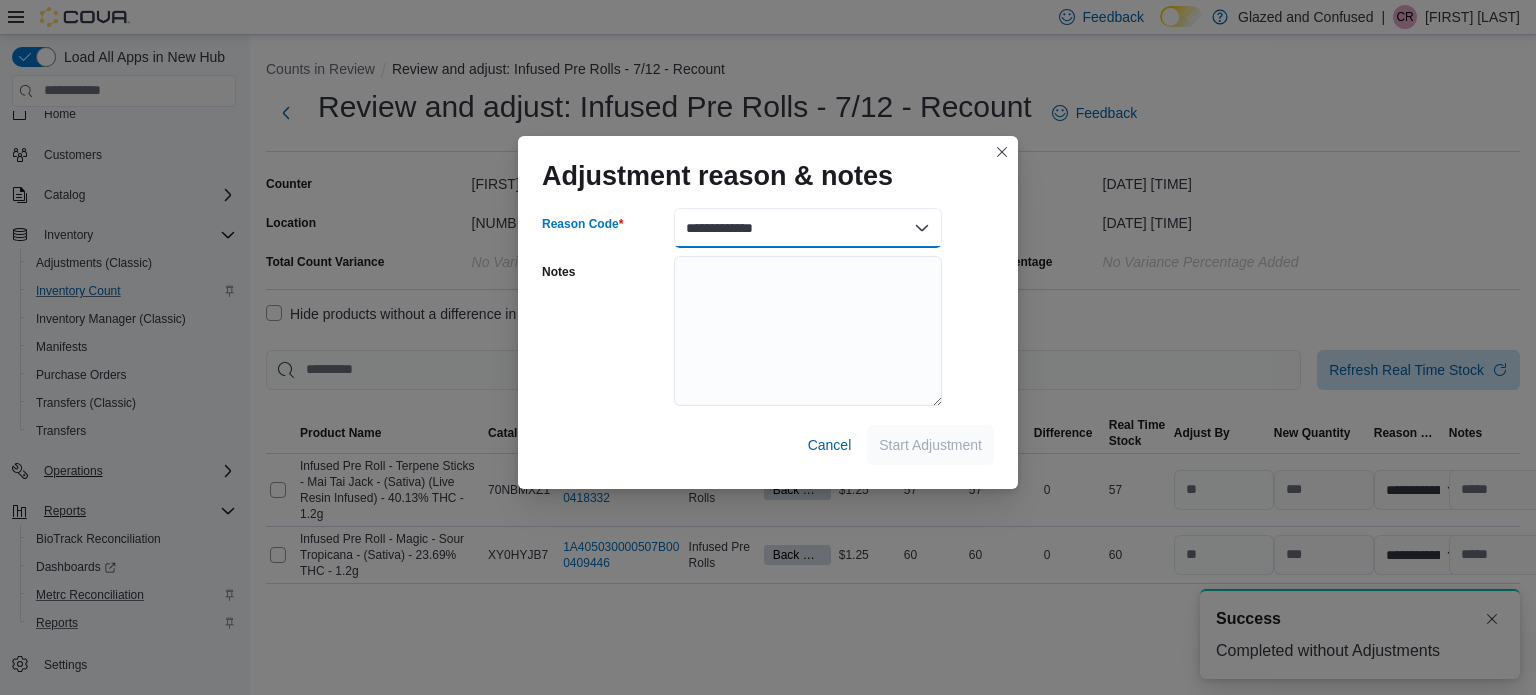 select on "**********" 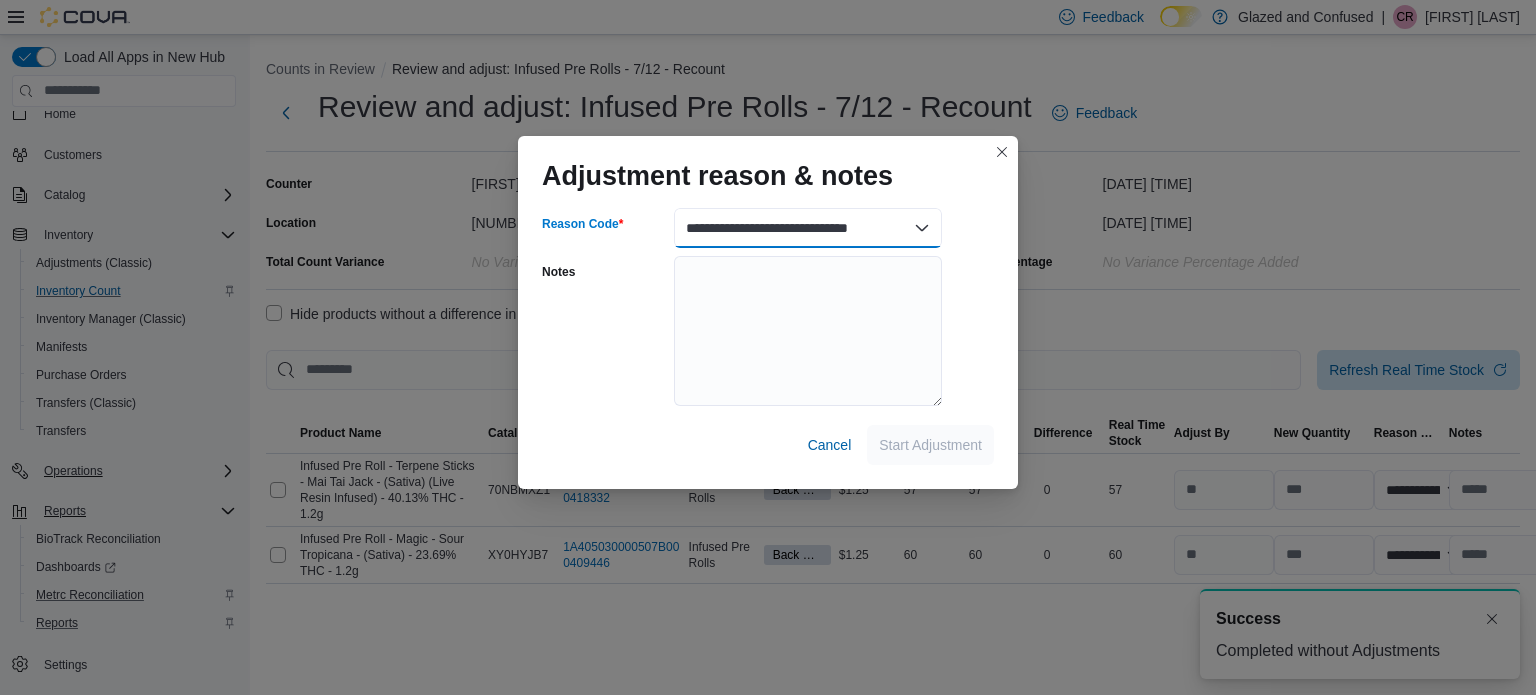 click on "**********" at bounding box center (808, 228) 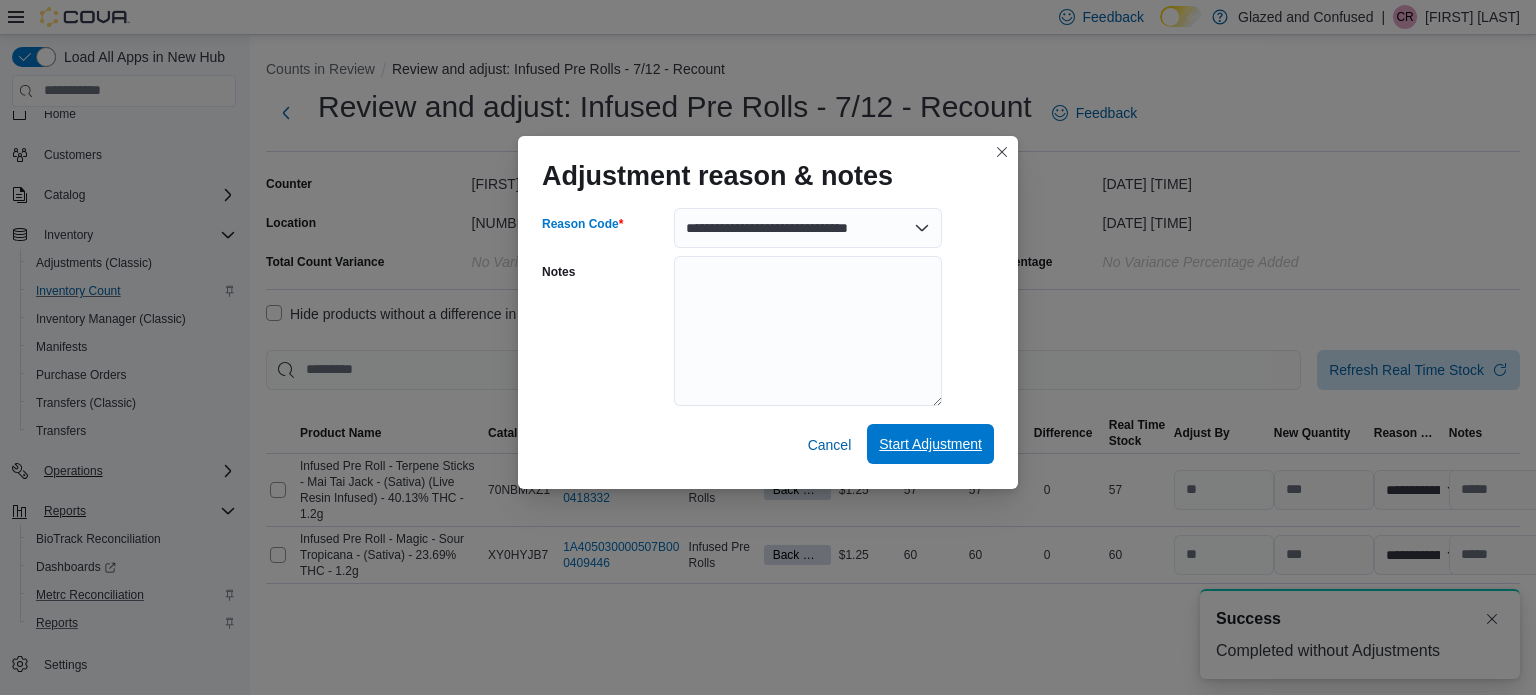 click on "Start Adjustment" at bounding box center (930, 444) 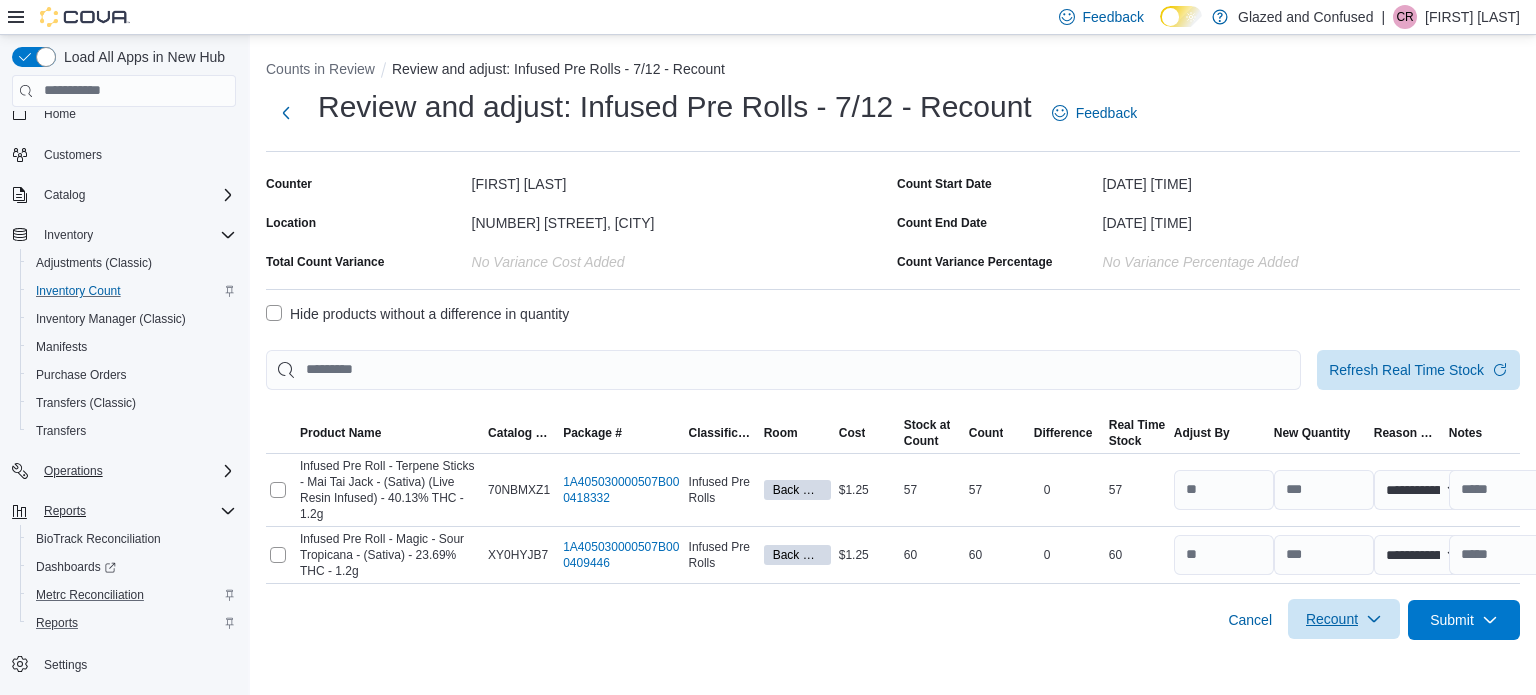 click on "Recount" at bounding box center (1344, 619) 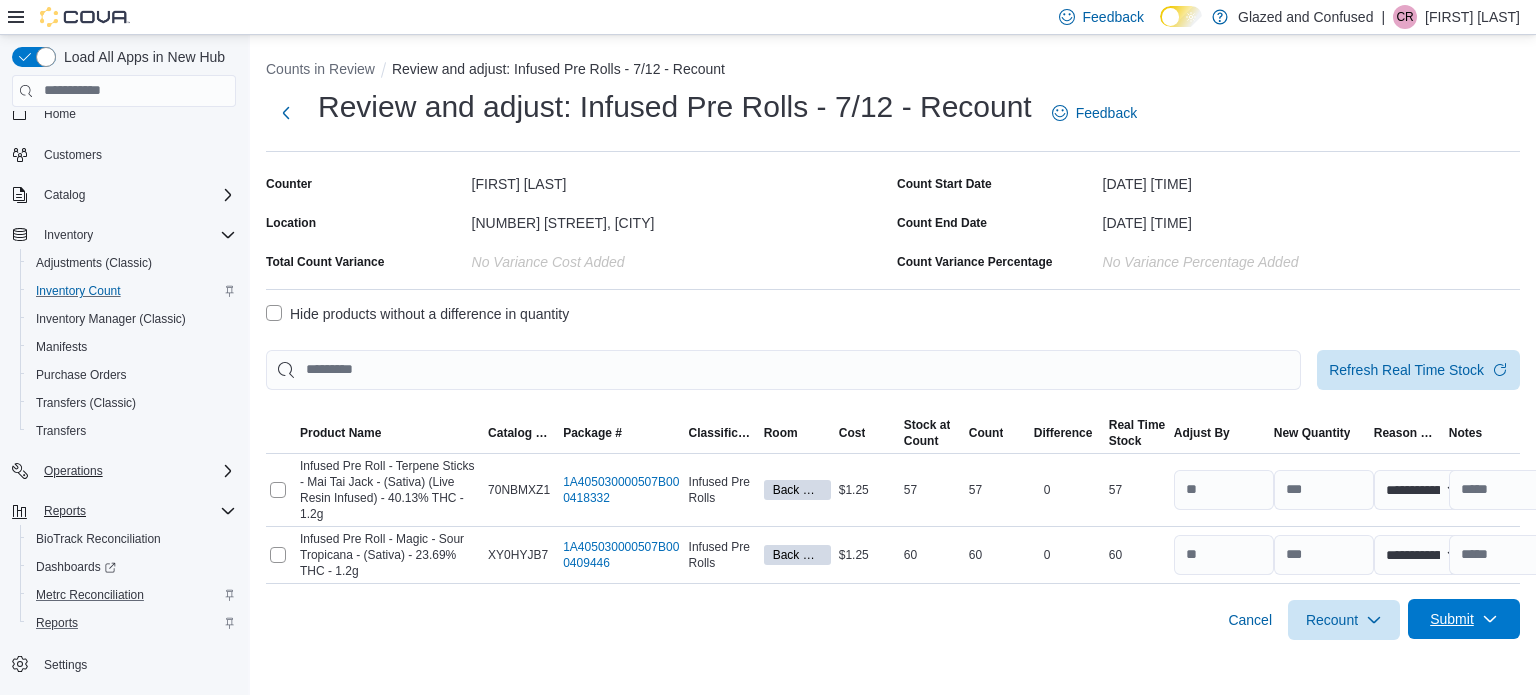 click on "Submit" at bounding box center (1464, 619) 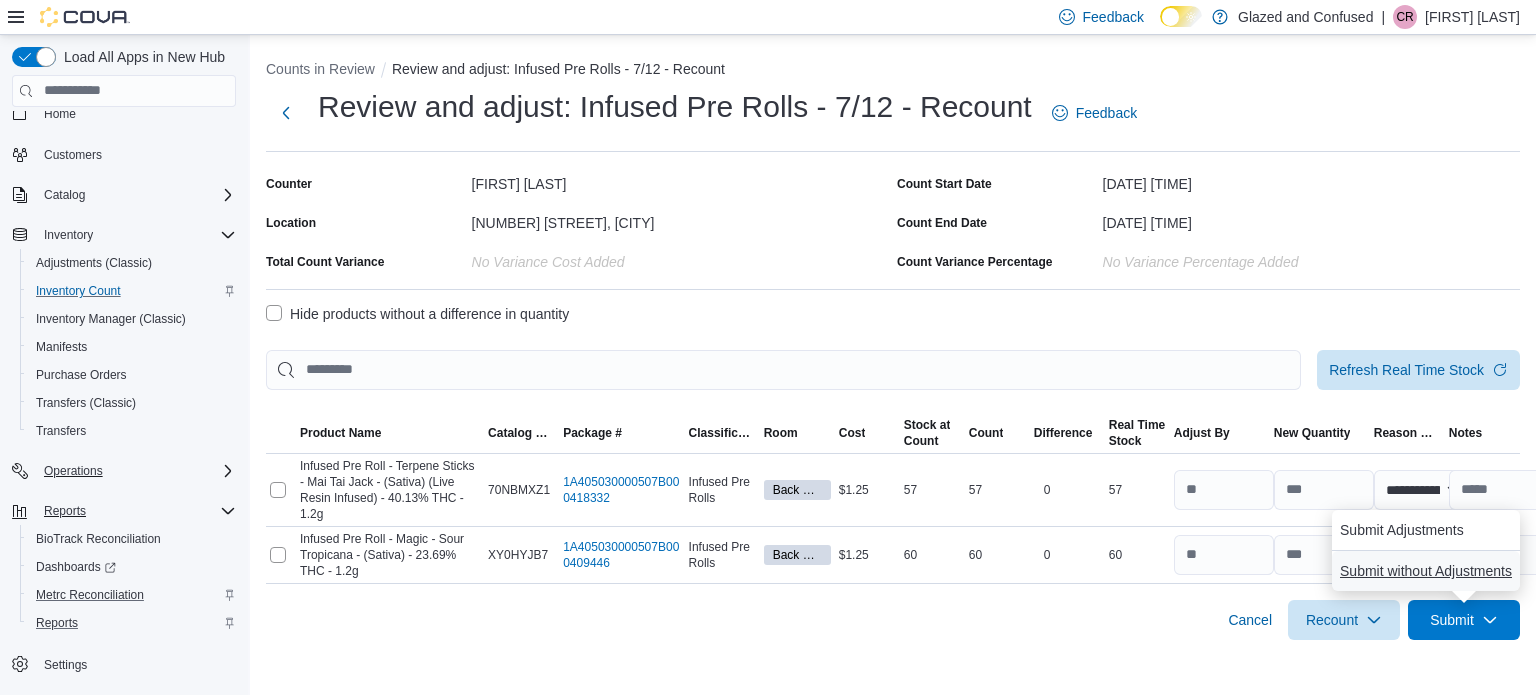 click on "Submit without Adjustments" at bounding box center (1426, 571) 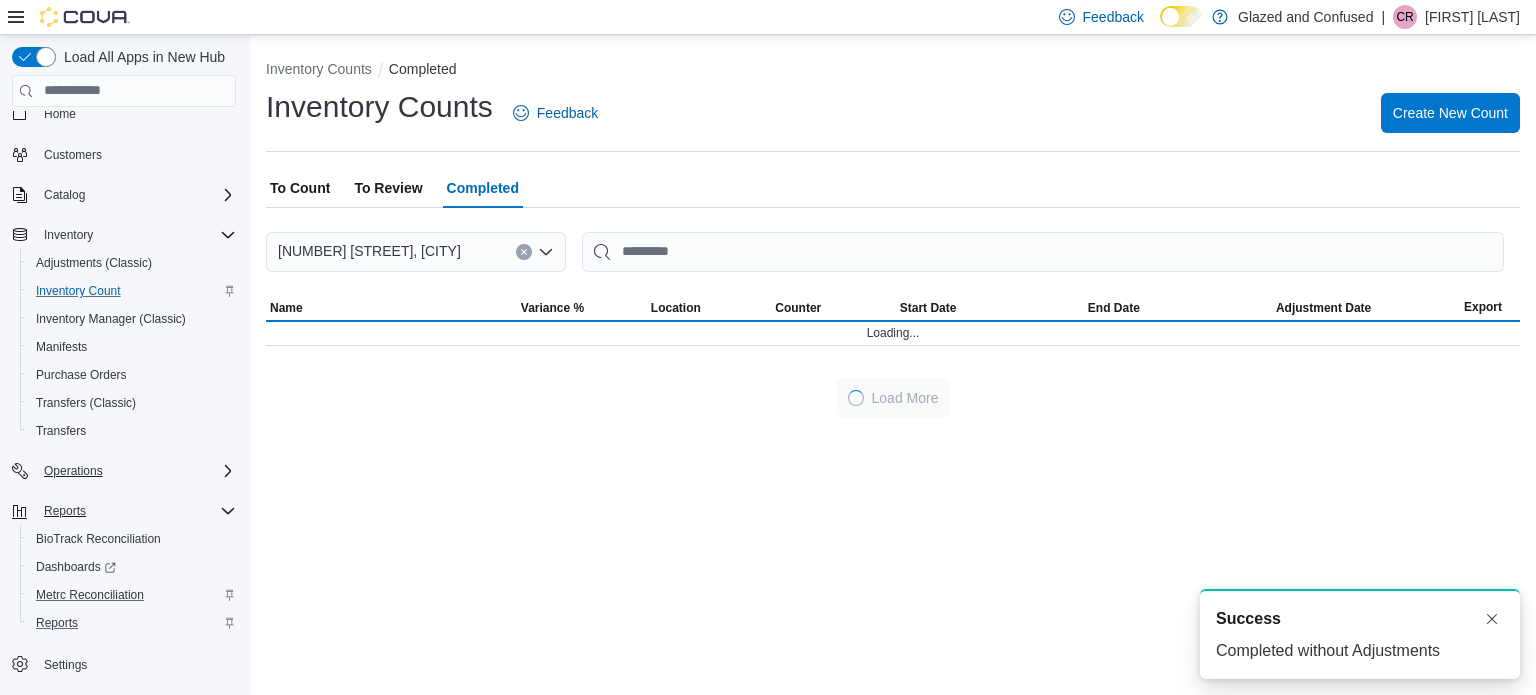scroll, scrollTop: 0, scrollLeft: 0, axis: both 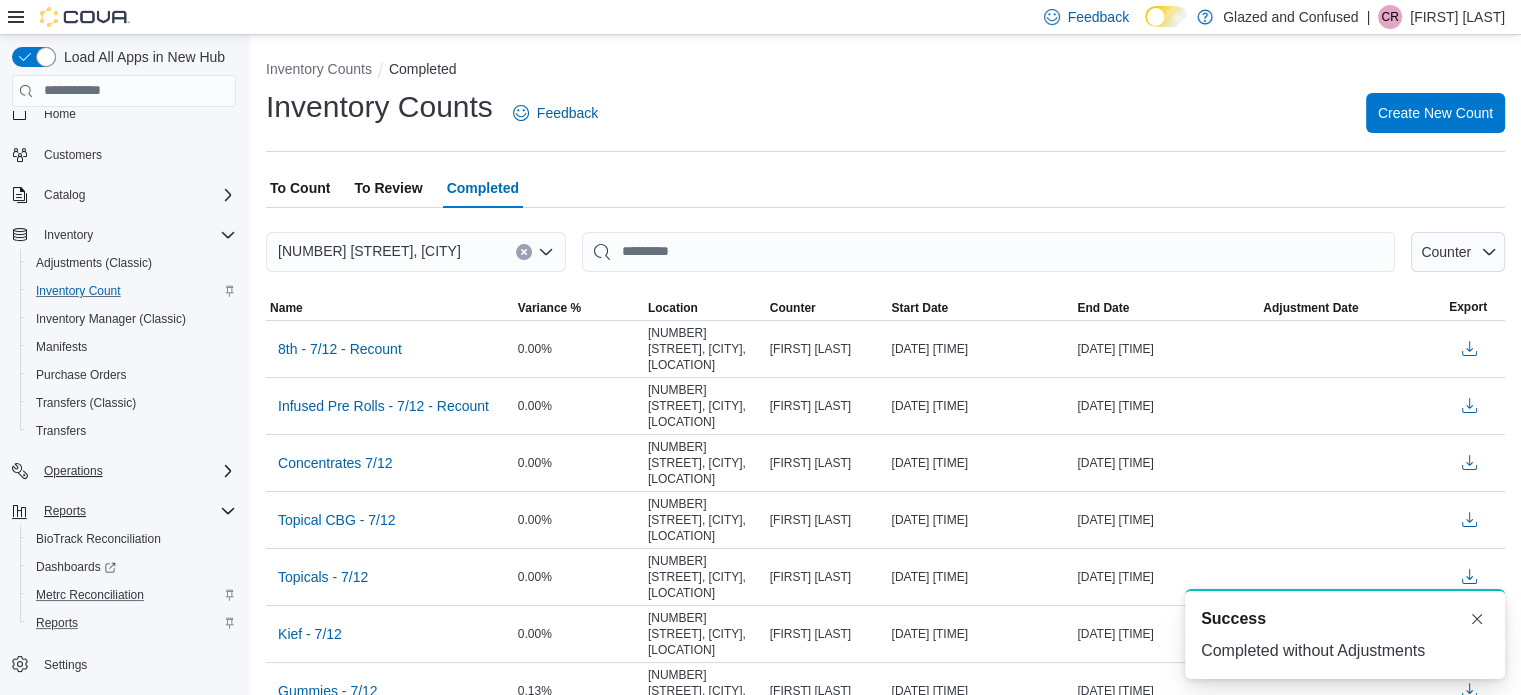 click on "To Review" at bounding box center [388, 188] 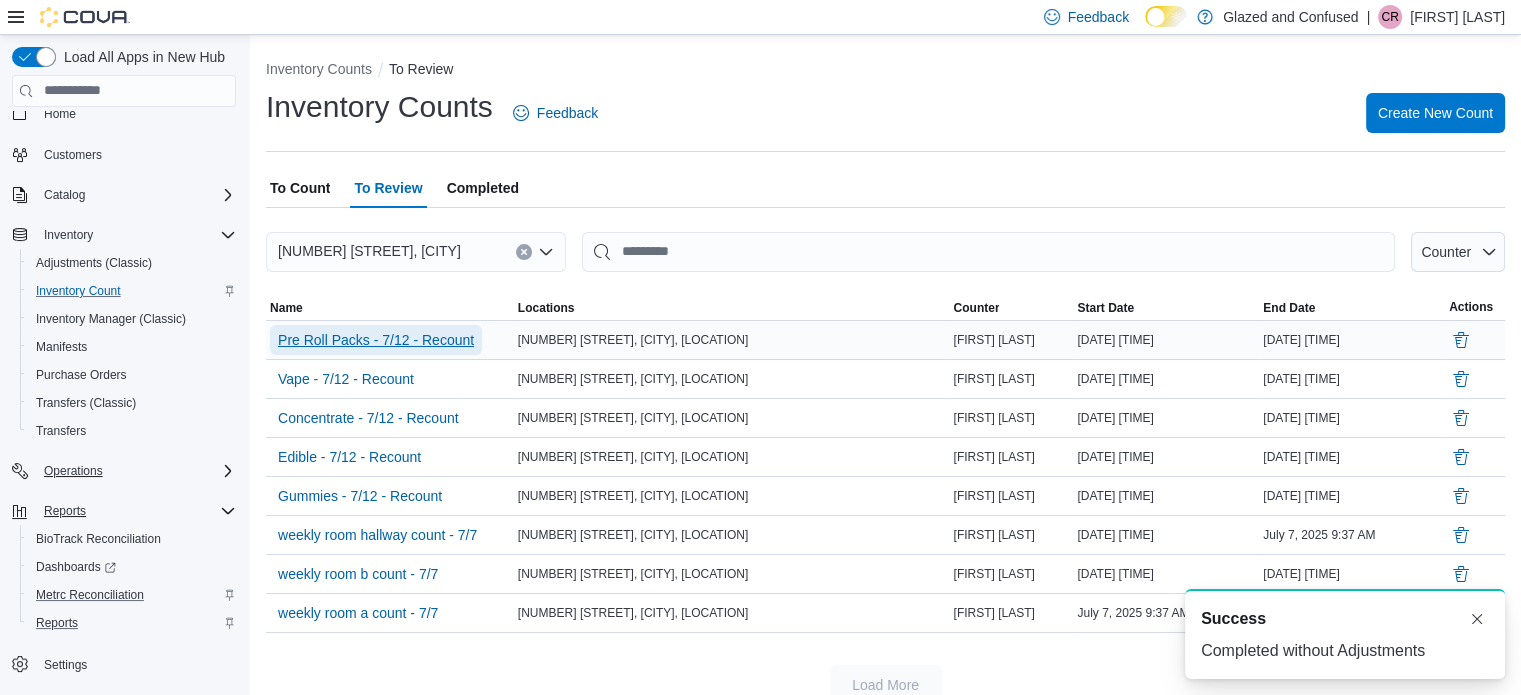 click on "Pre Roll Packs - 7/12 - Recount" at bounding box center (376, 340) 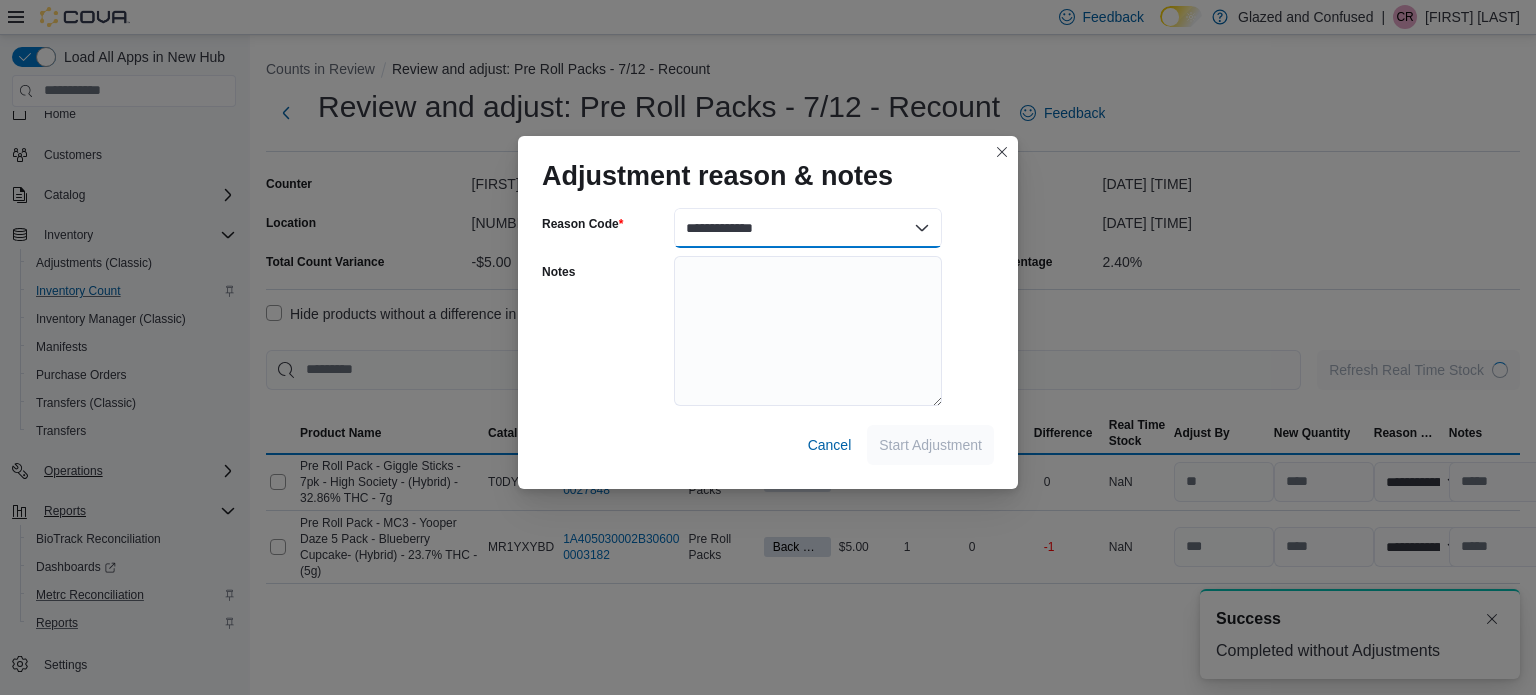 click on "**********" at bounding box center [808, 228] 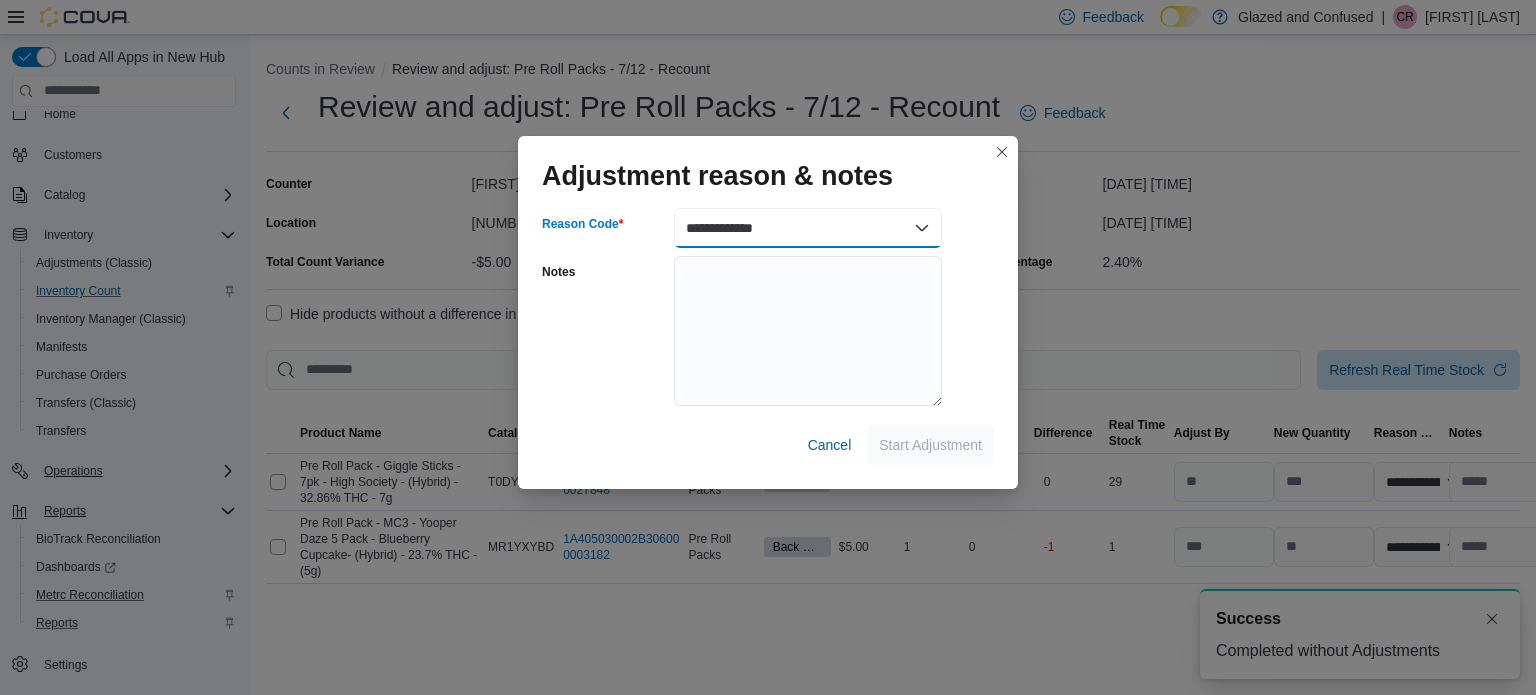 select on "**********" 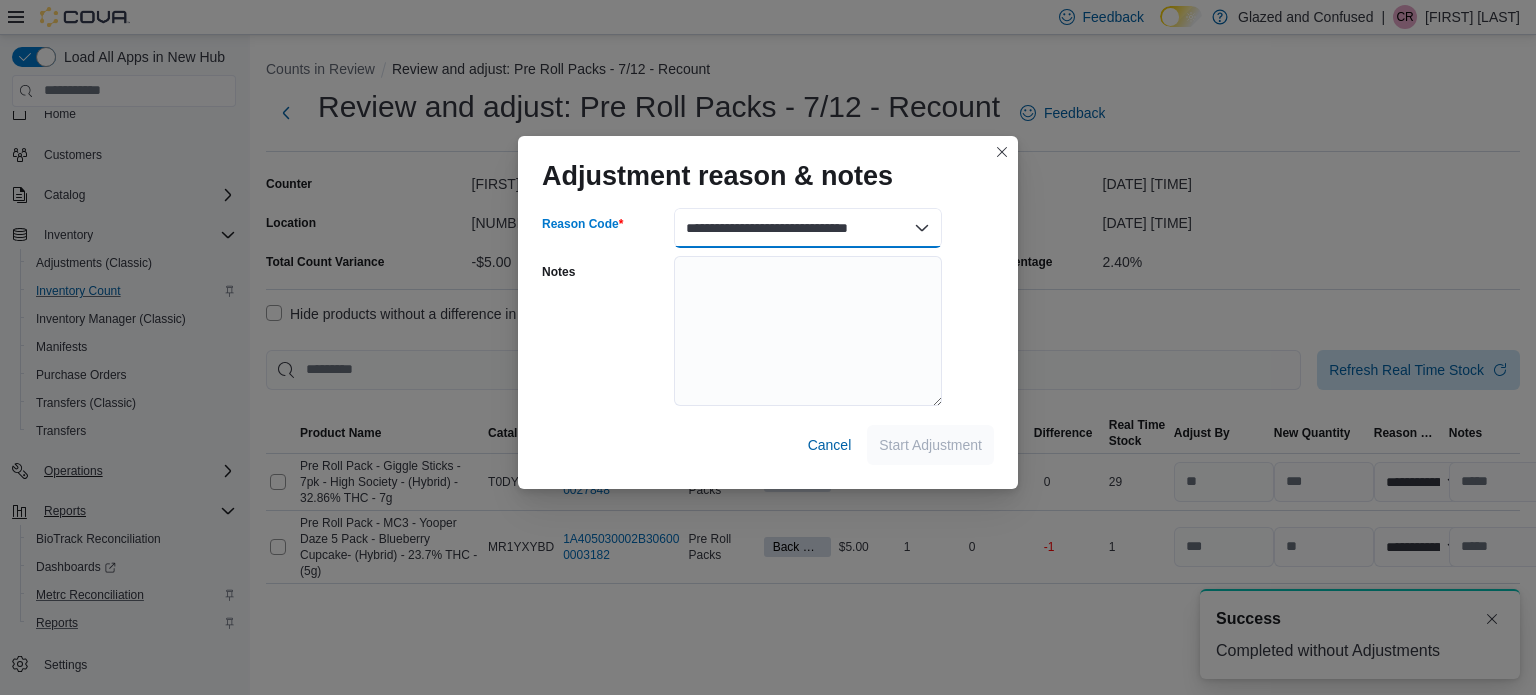 click on "**********" at bounding box center [808, 228] 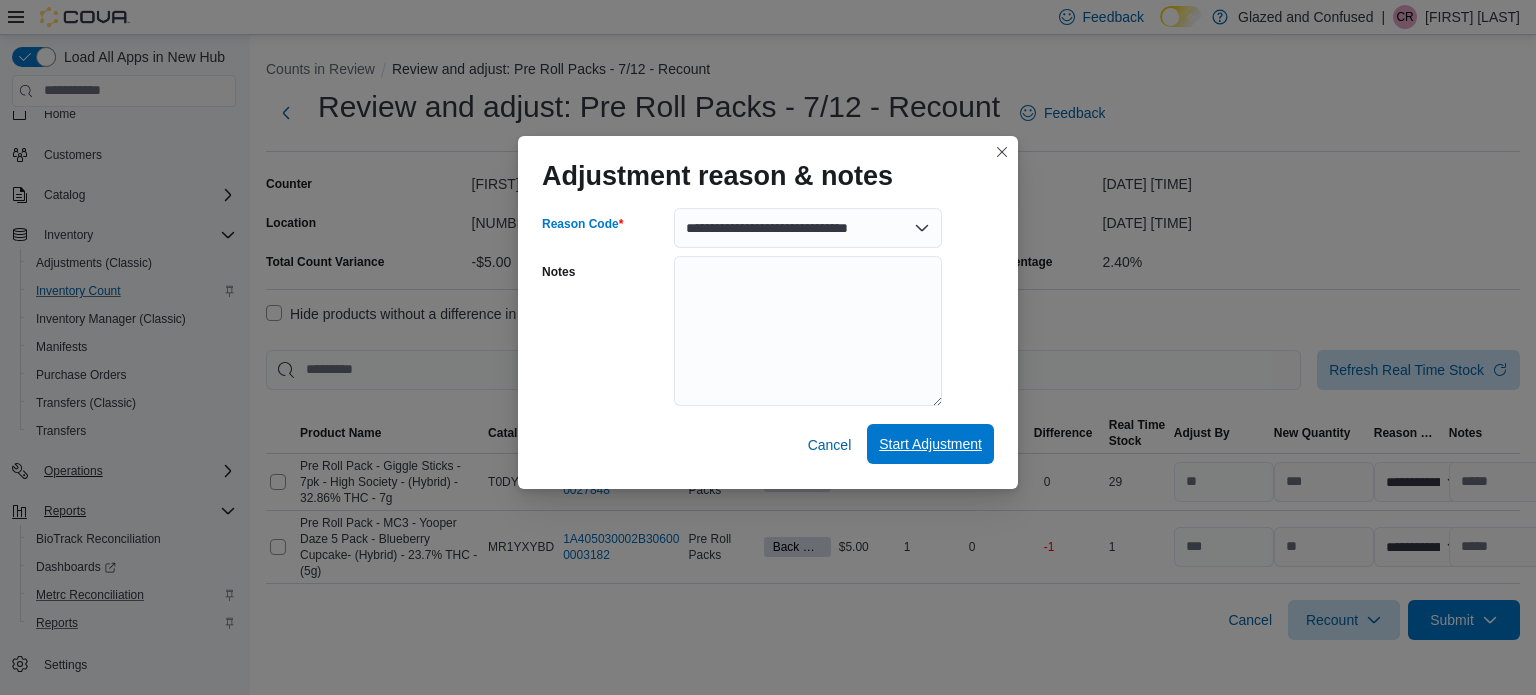 click on "Start Adjustment" at bounding box center [930, 444] 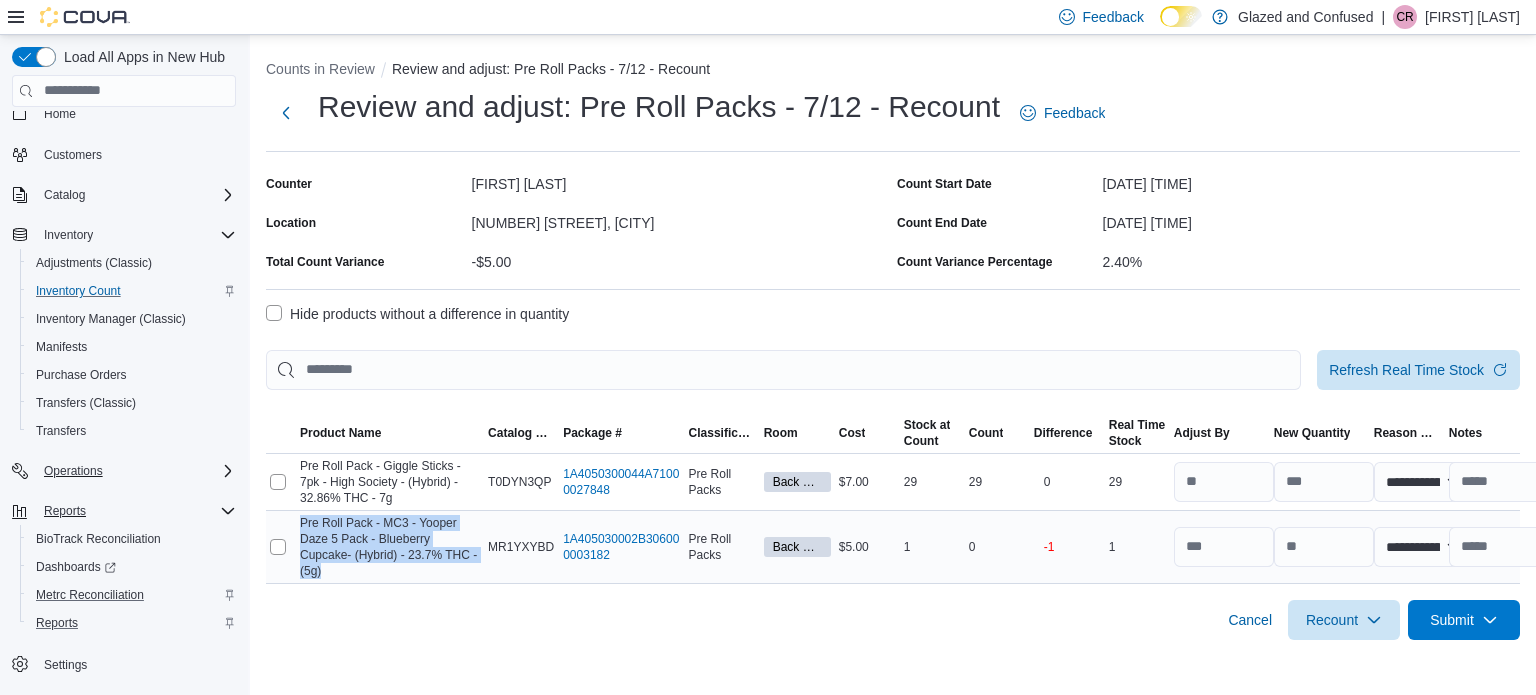 drag, startPoint x: 296, startPoint y: 523, endPoint x: 323, endPoint y: 560, distance: 45.80393 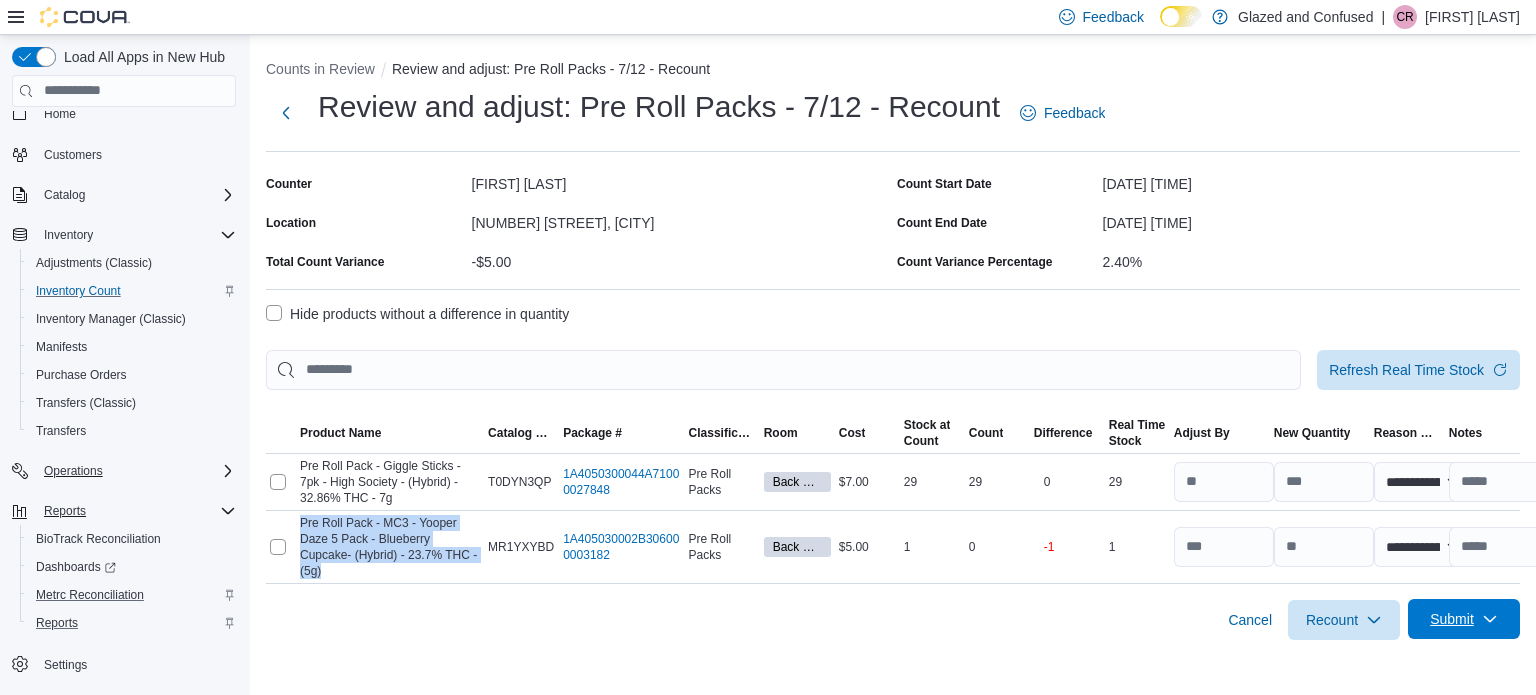 click on "Submit" at bounding box center (1464, 619) 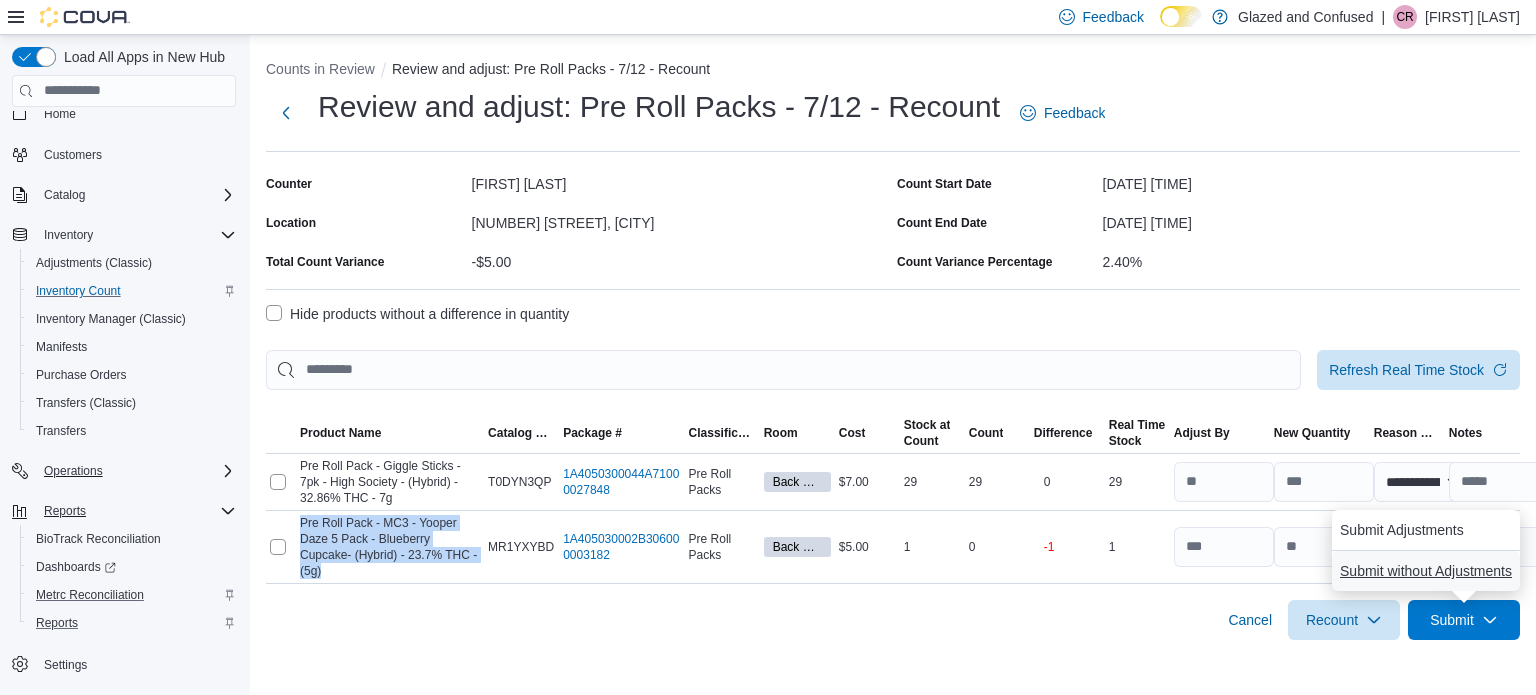click on "Submit without Adjustments" at bounding box center [1426, 571] 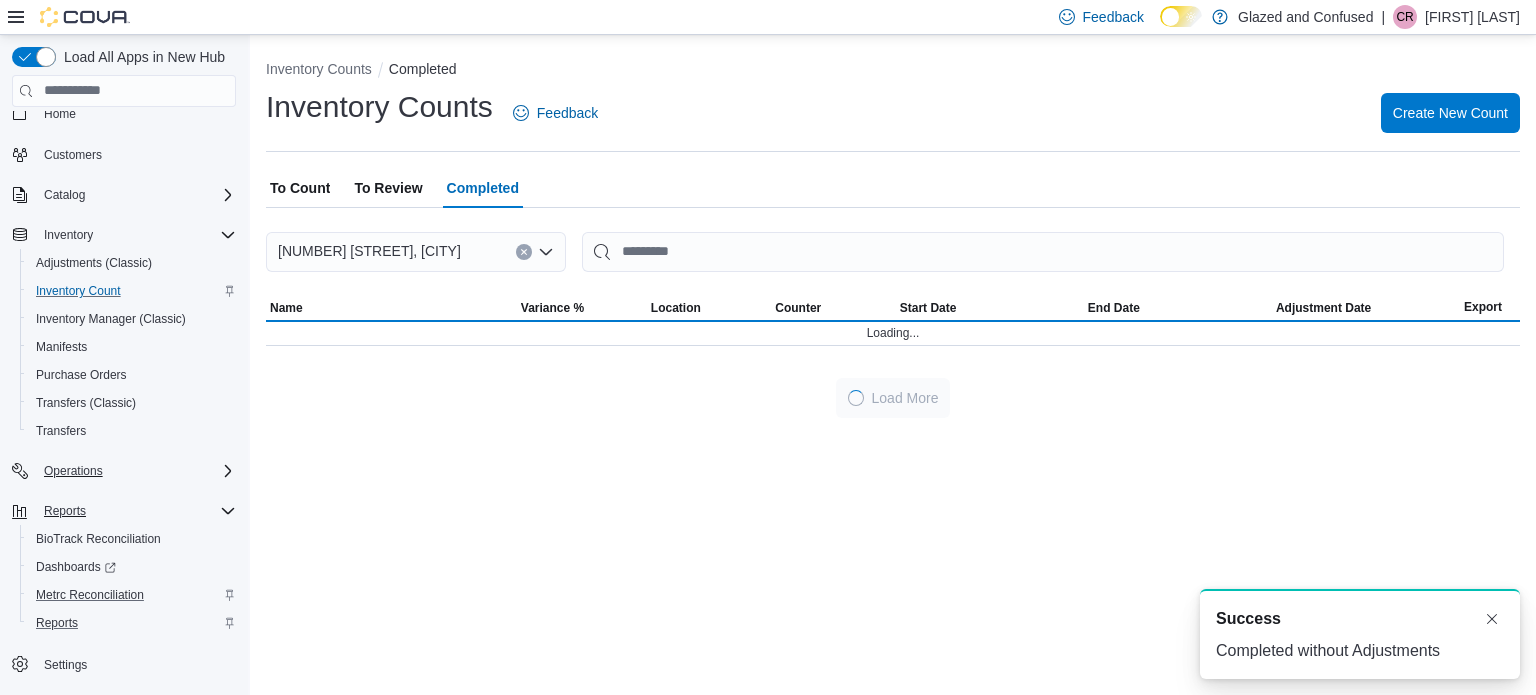 scroll, scrollTop: 0, scrollLeft: 0, axis: both 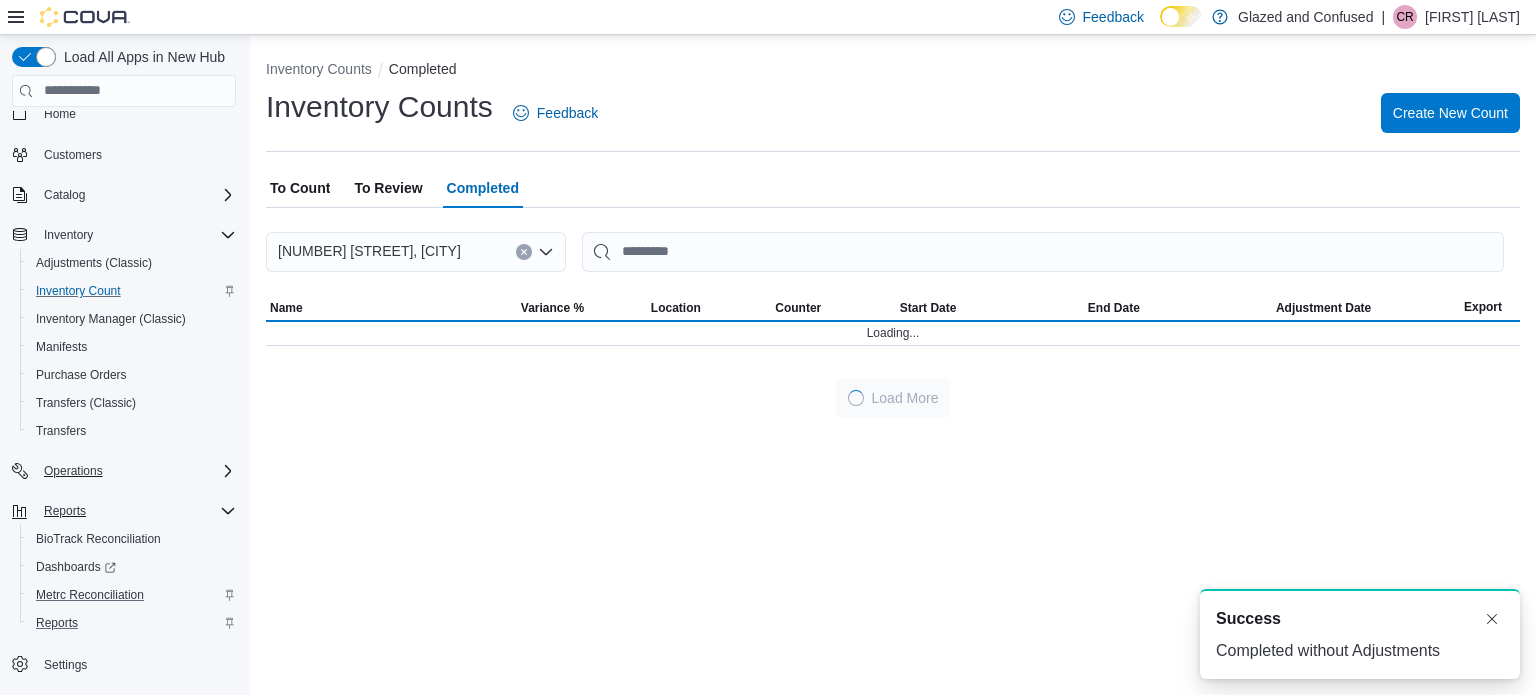 click on "To Review" at bounding box center (388, 188) 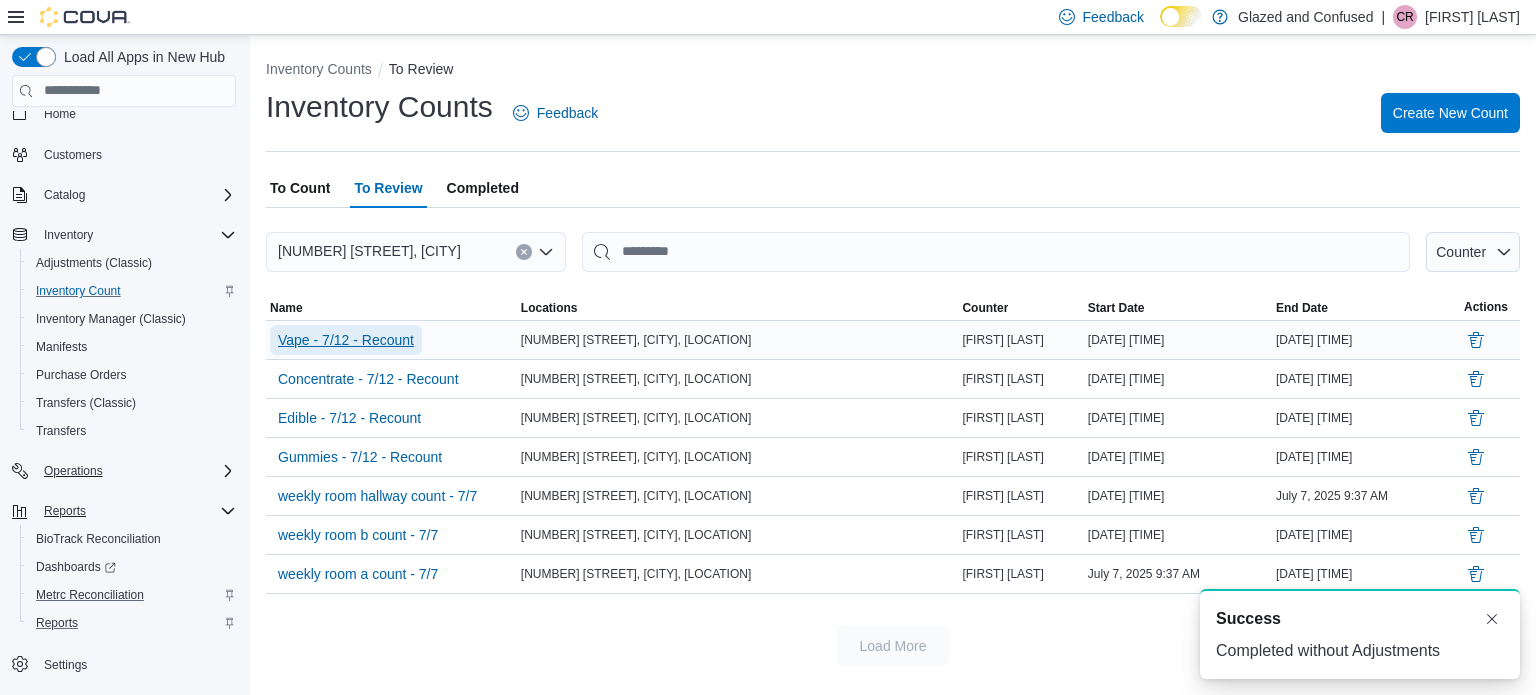 click on "Vape - 7/12 - Recount" at bounding box center (346, 340) 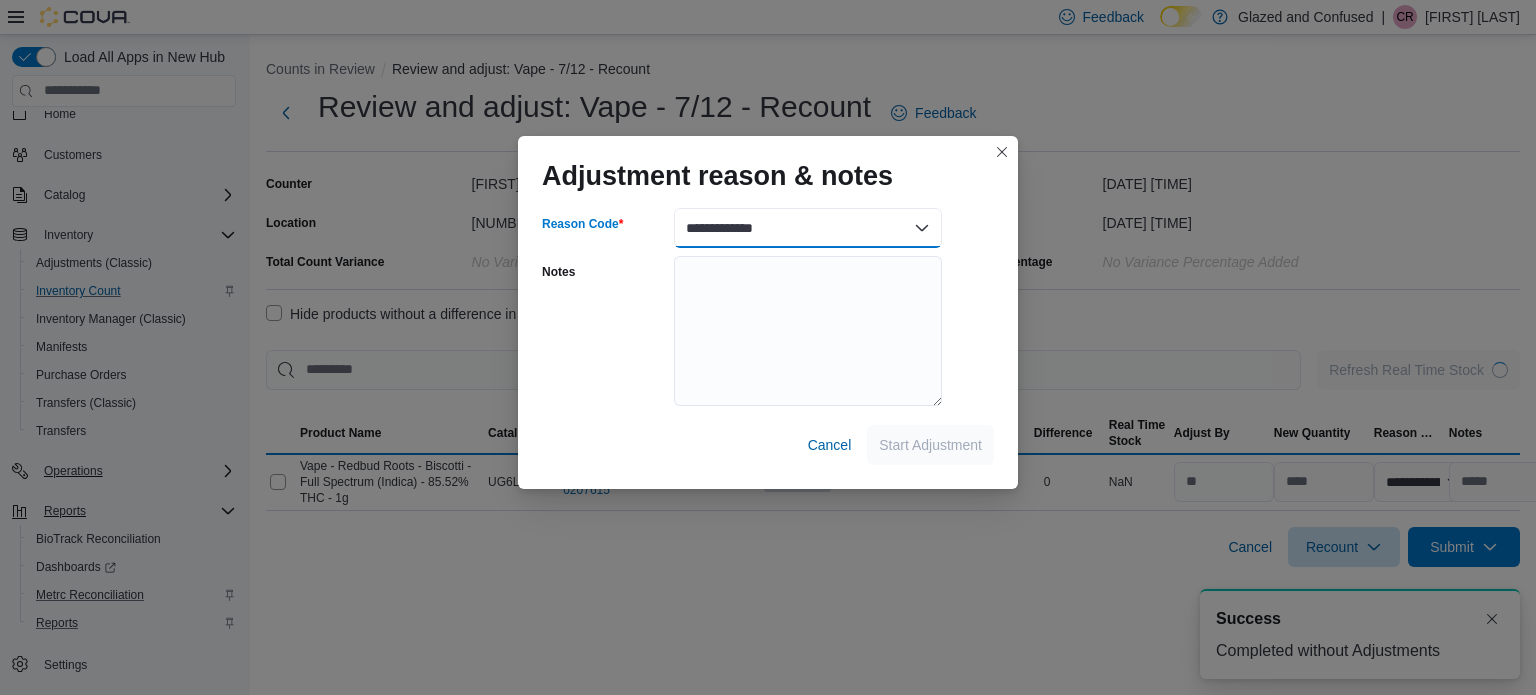drag, startPoint x: 824, startPoint y: 223, endPoint x: 822, endPoint y: 235, distance: 12.165525 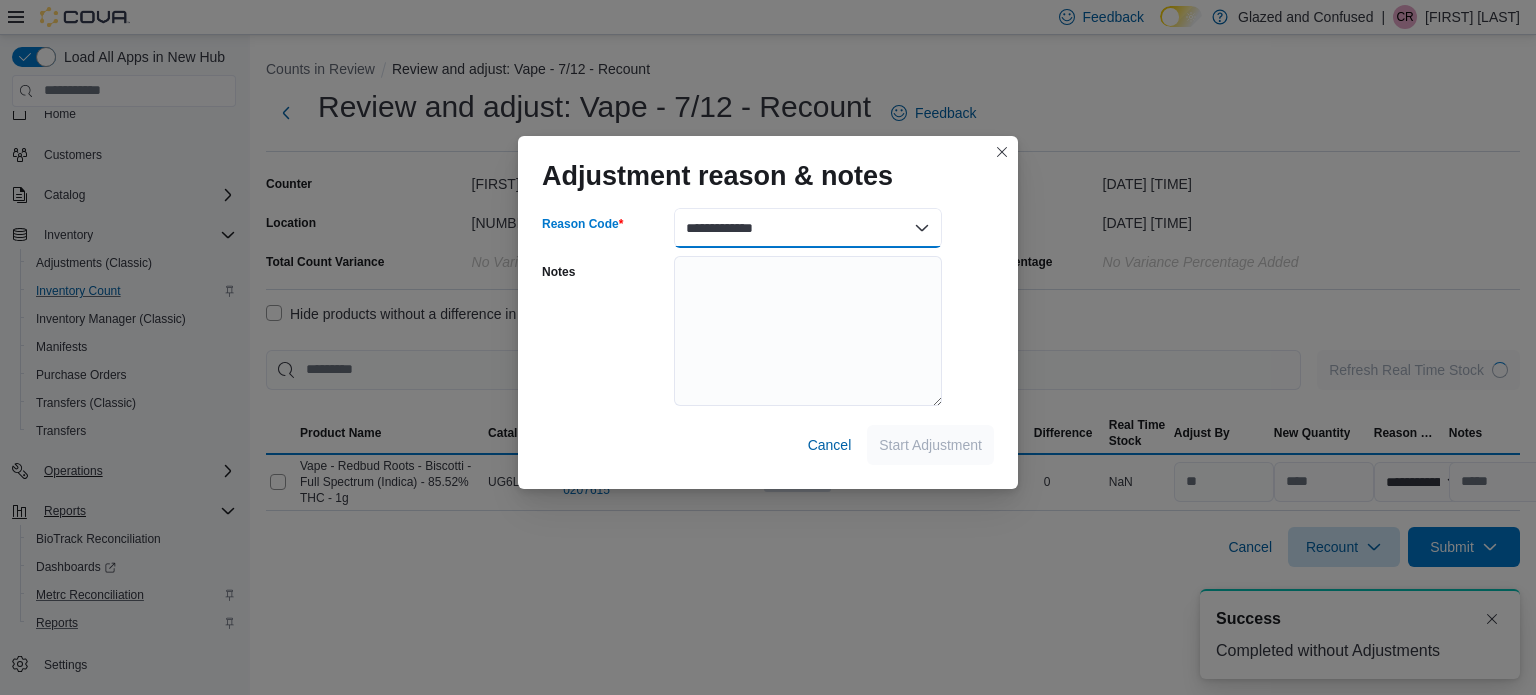 click on "**********" at bounding box center (808, 228) 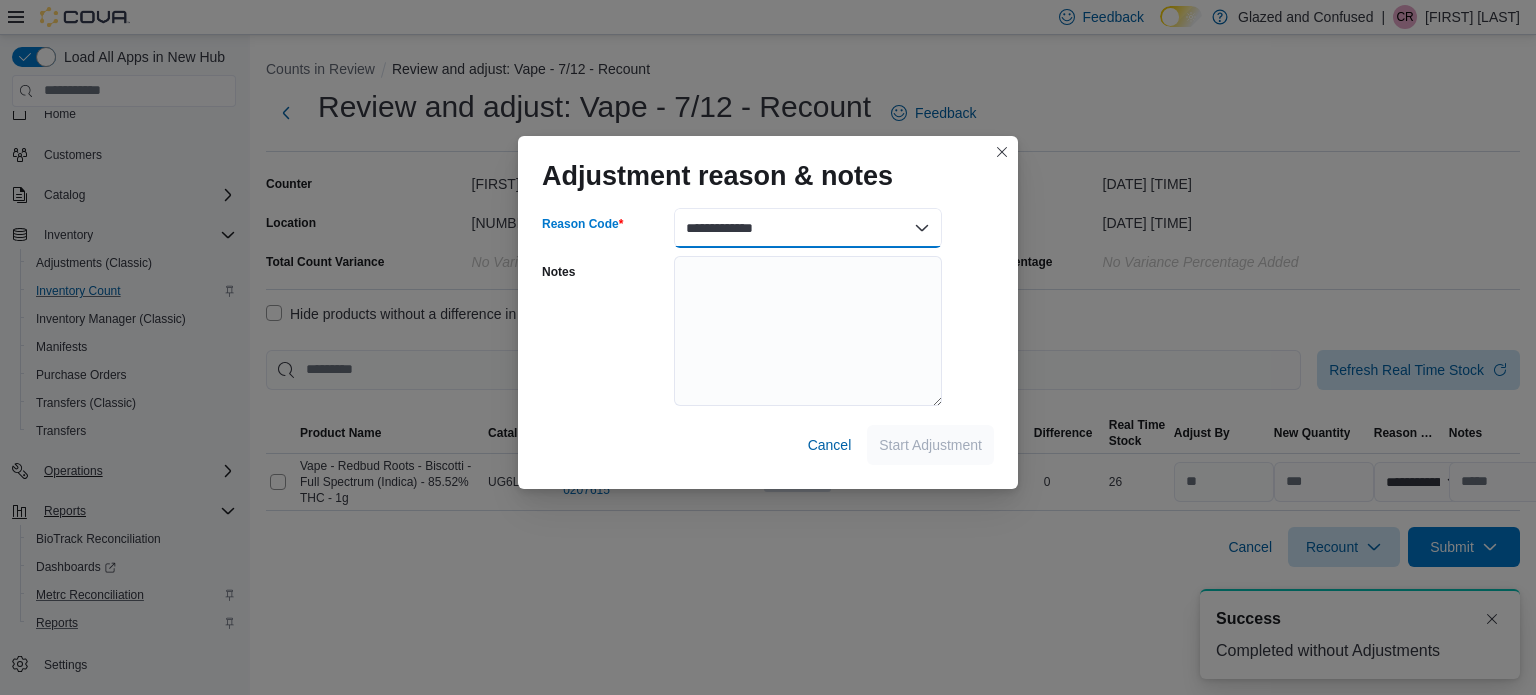 select on "**********" 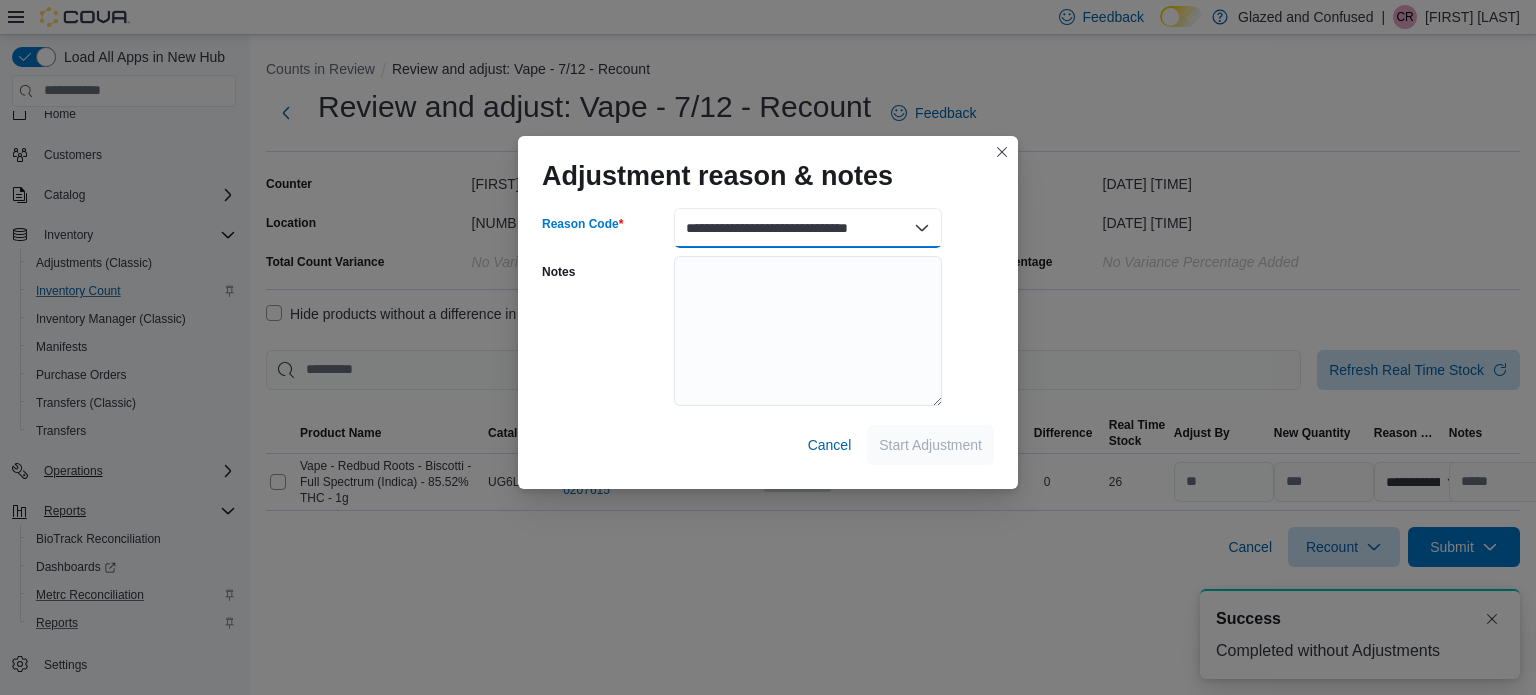 click on "**********" at bounding box center [808, 228] 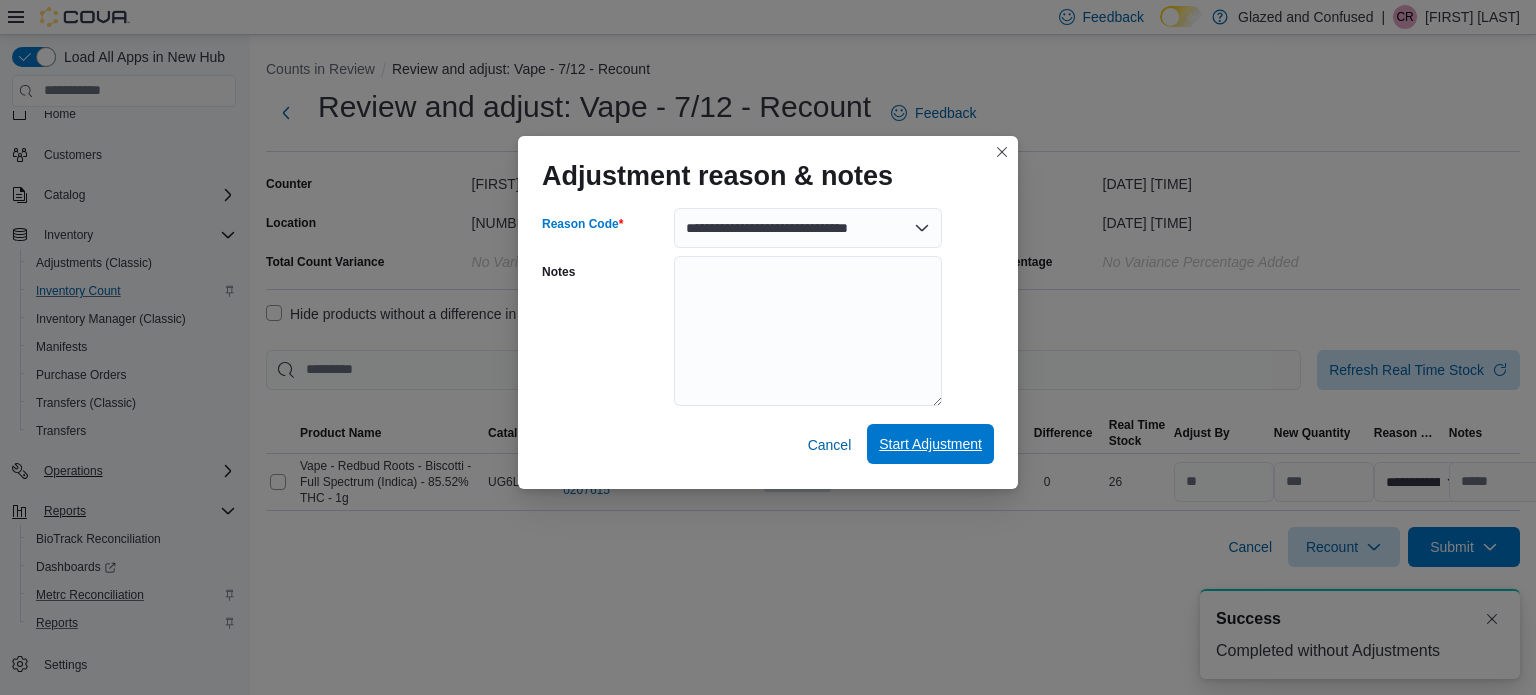 click on "Start Adjustment" at bounding box center (930, 444) 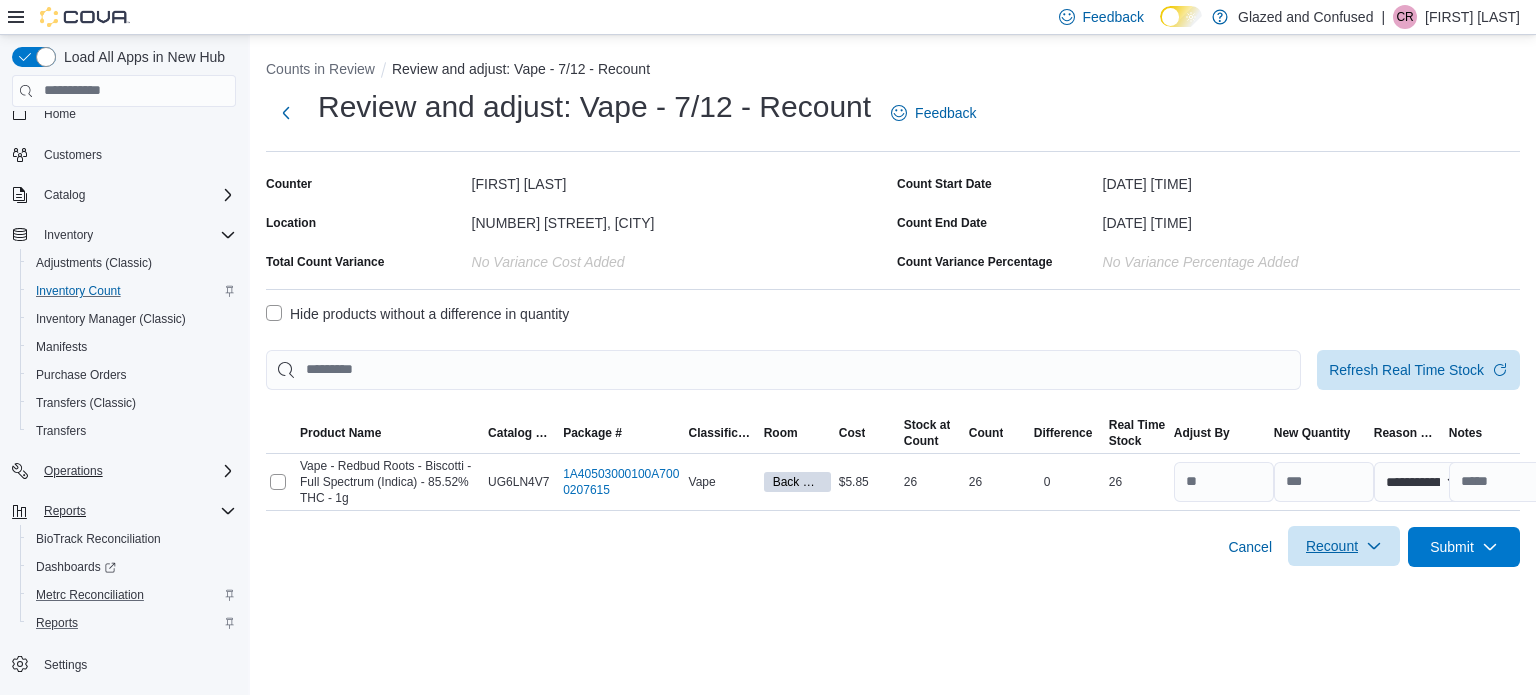 click on "Recount" at bounding box center [1344, 546] 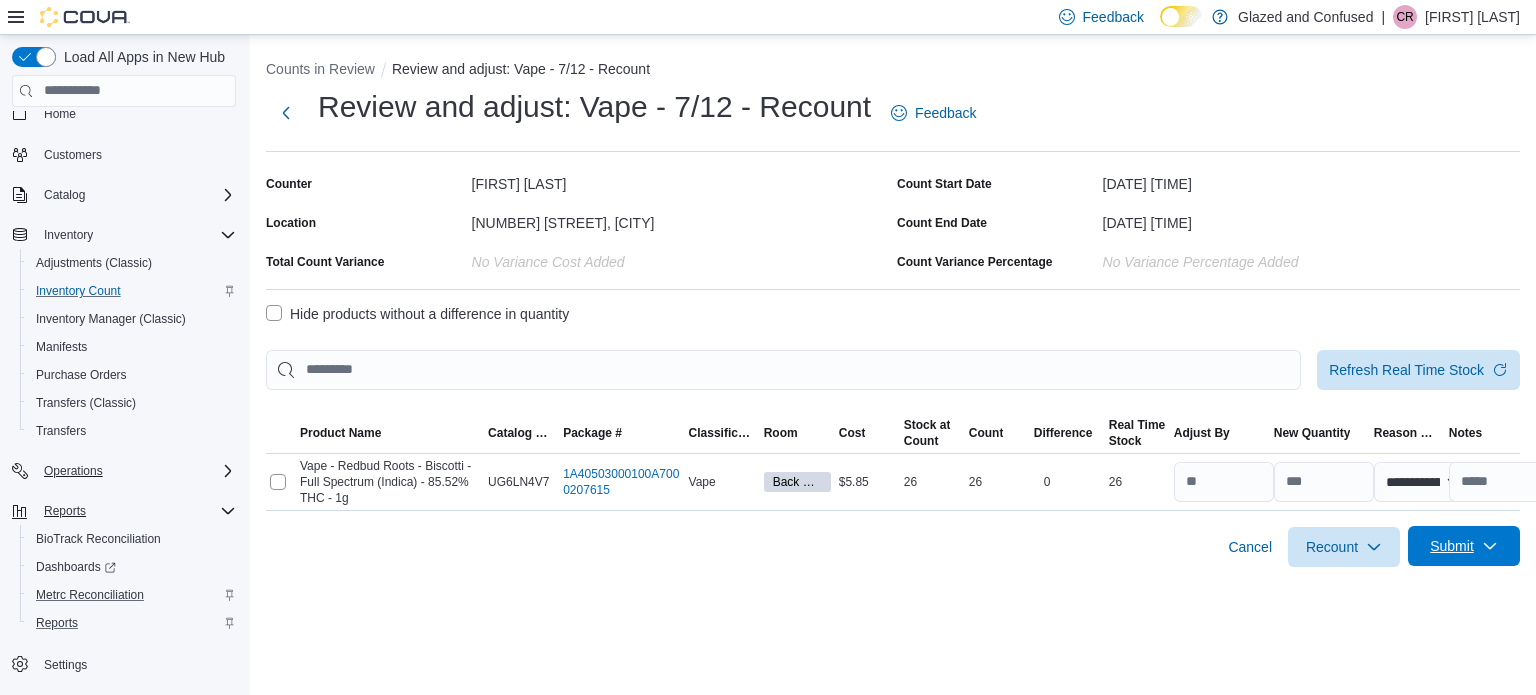 click on "Submit" at bounding box center (1464, 546) 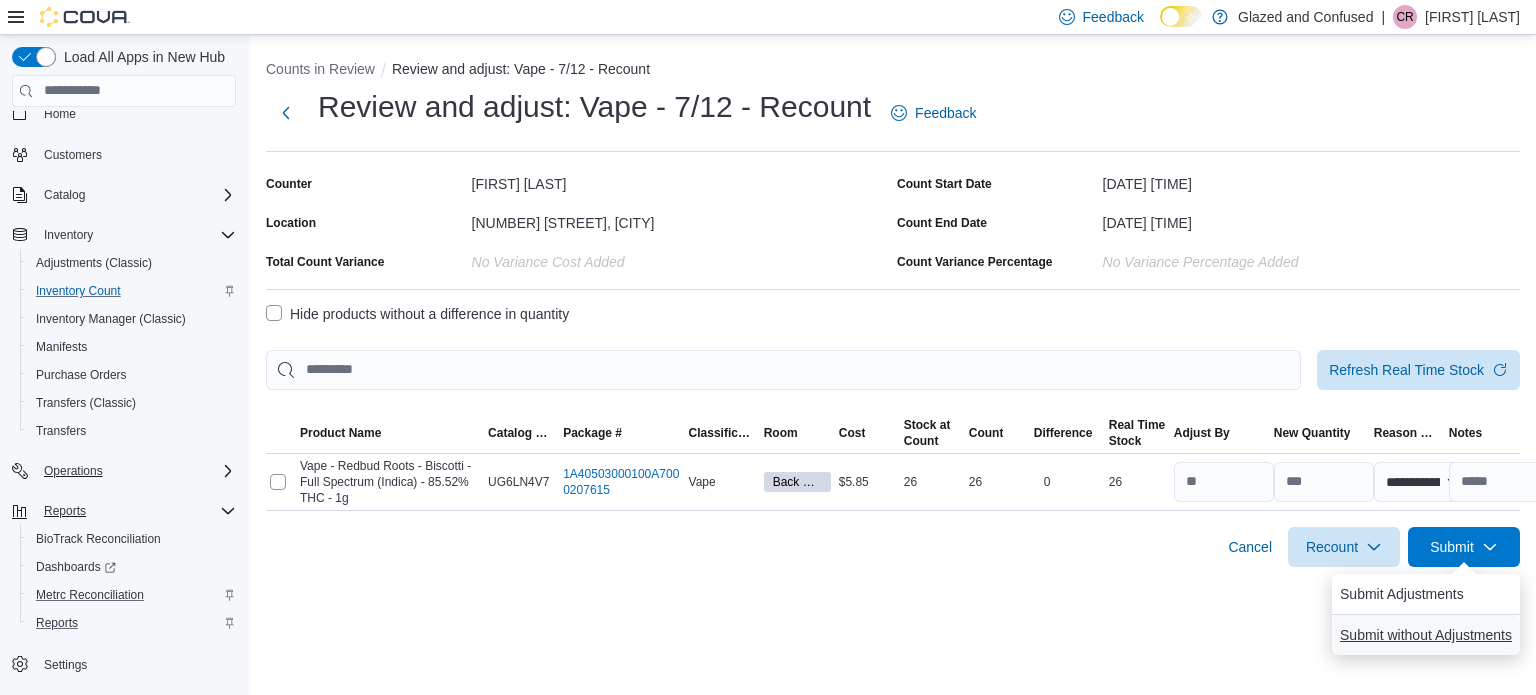 click on "Submit without Adjustments" at bounding box center (1426, 635) 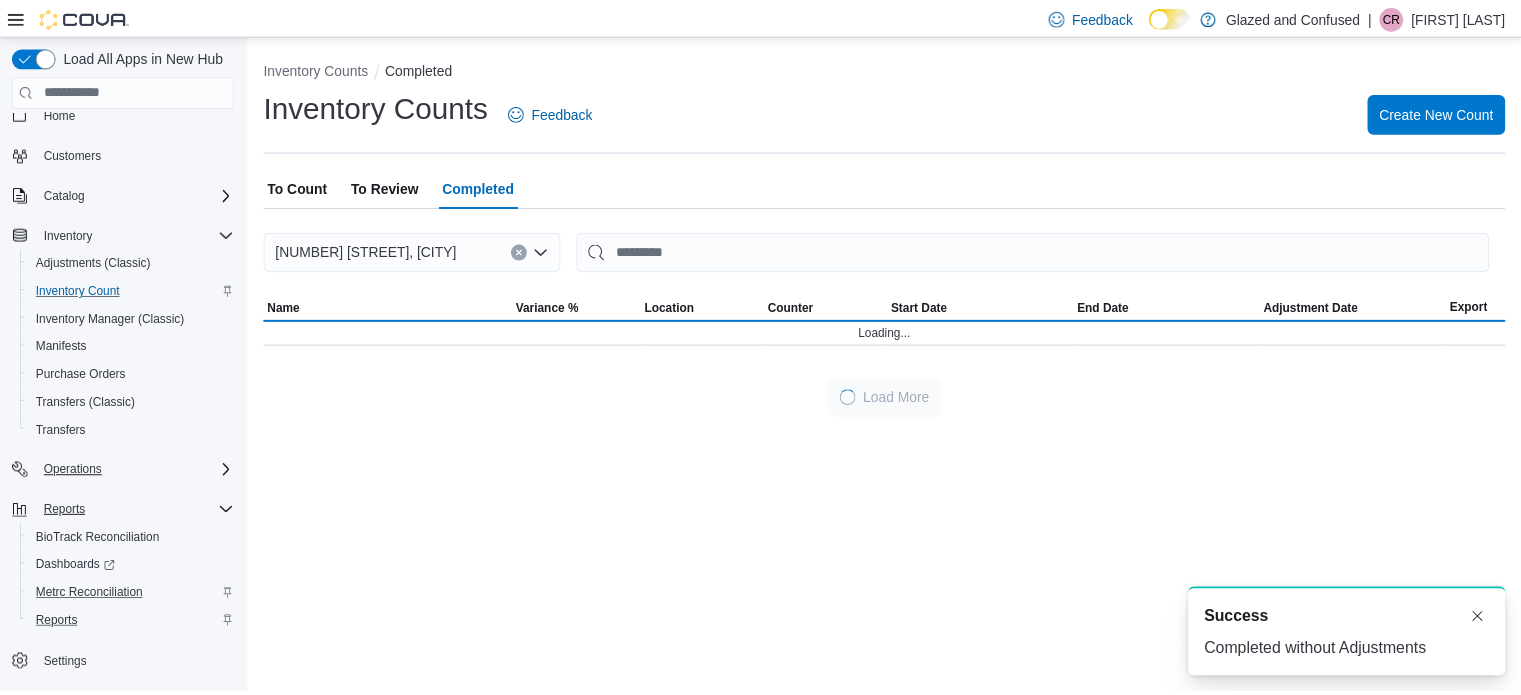 scroll, scrollTop: 0, scrollLeft: 0, axis: both 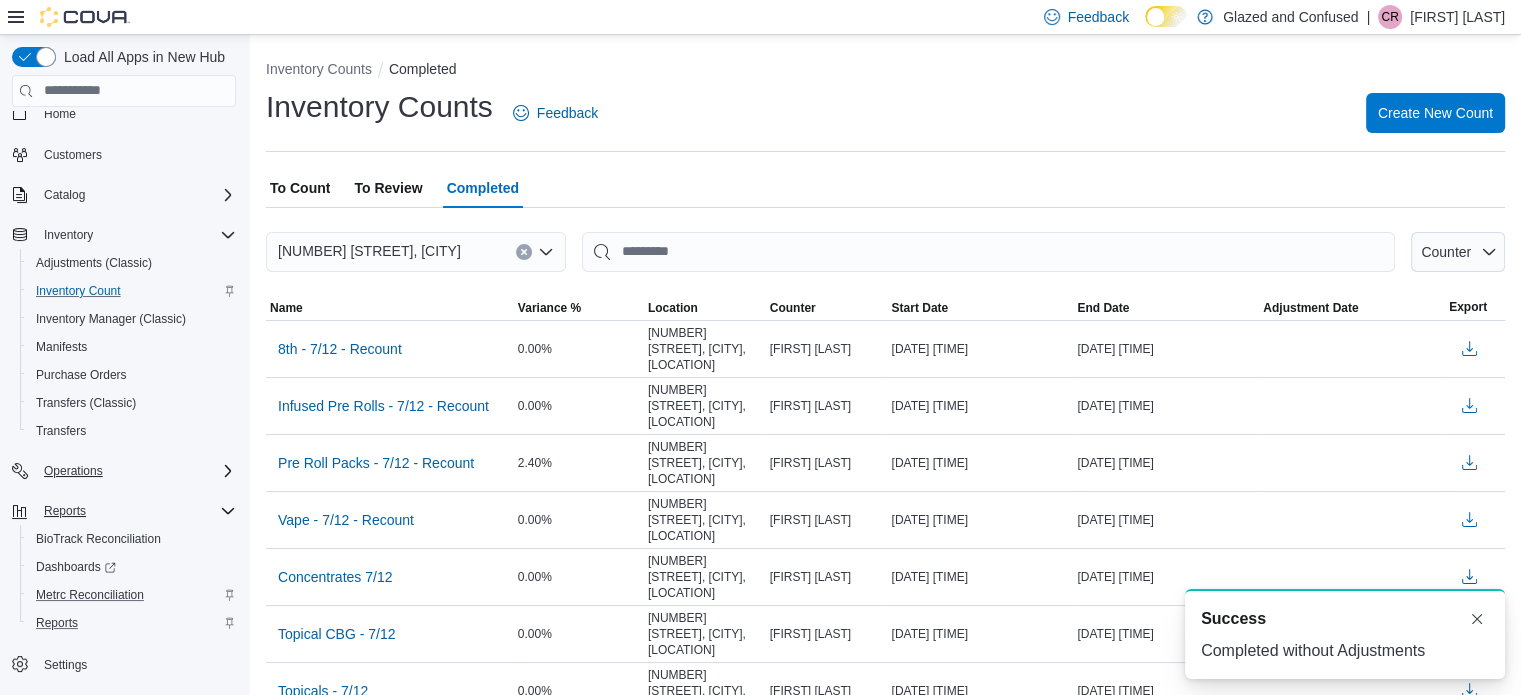click on "To Review" at bounding box center [388, 188] 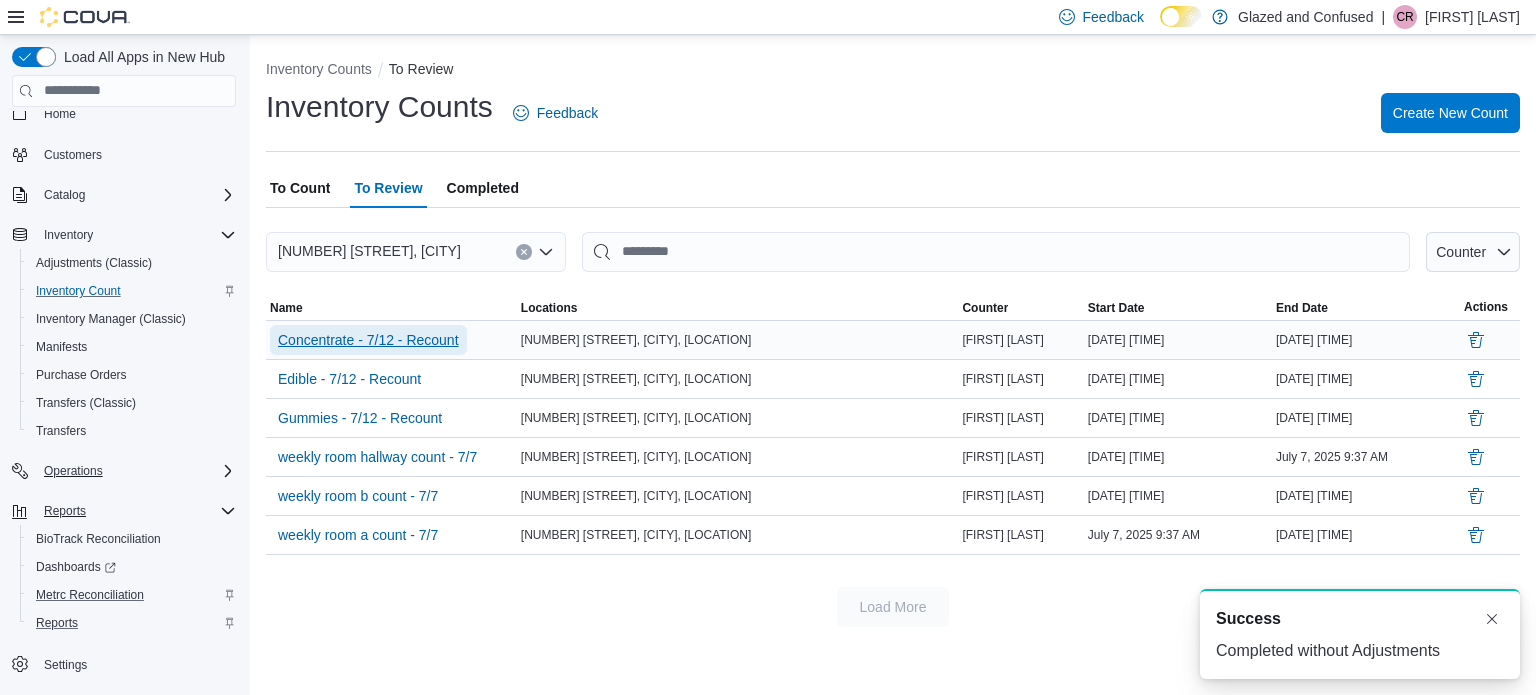 click on "Concentrate - 7/12 - Recount" at bounding box center (368, 340) 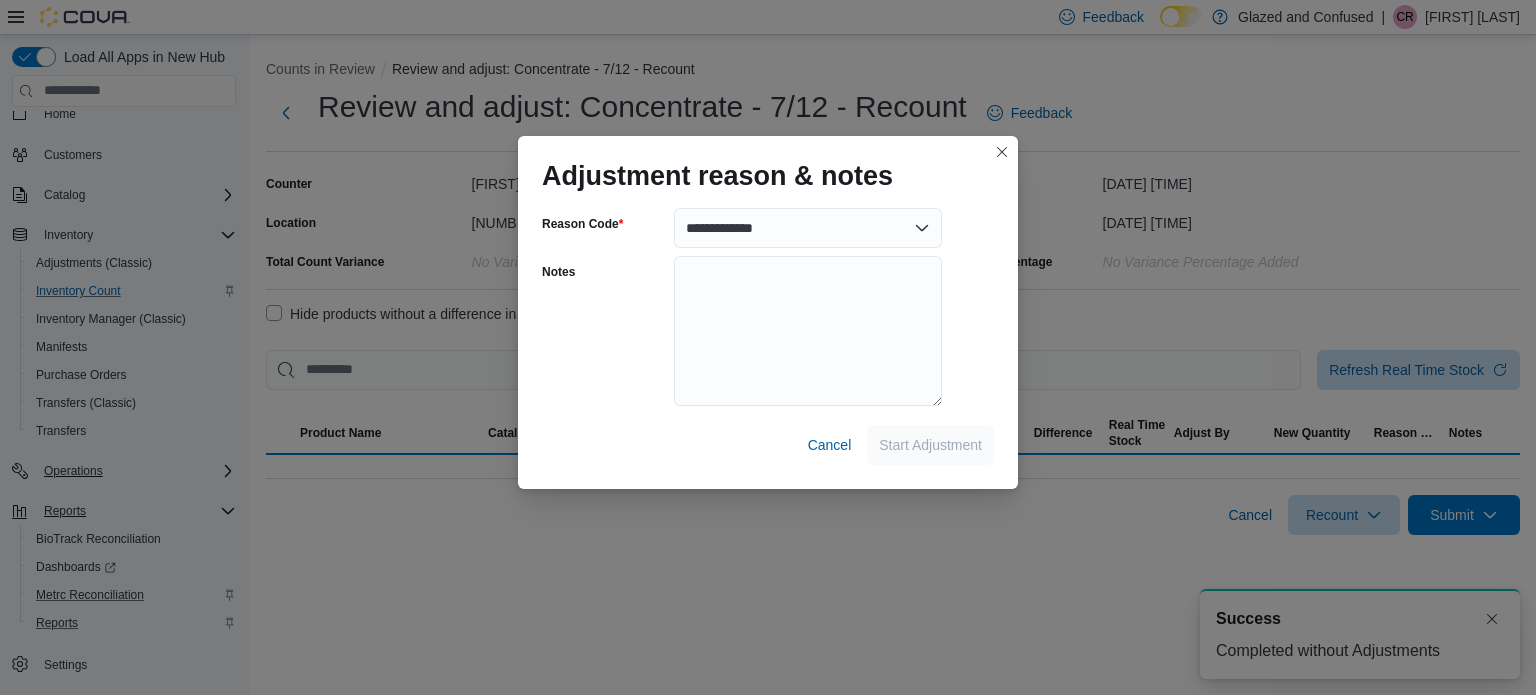 click on "**********" at bounding box center [768, 344] 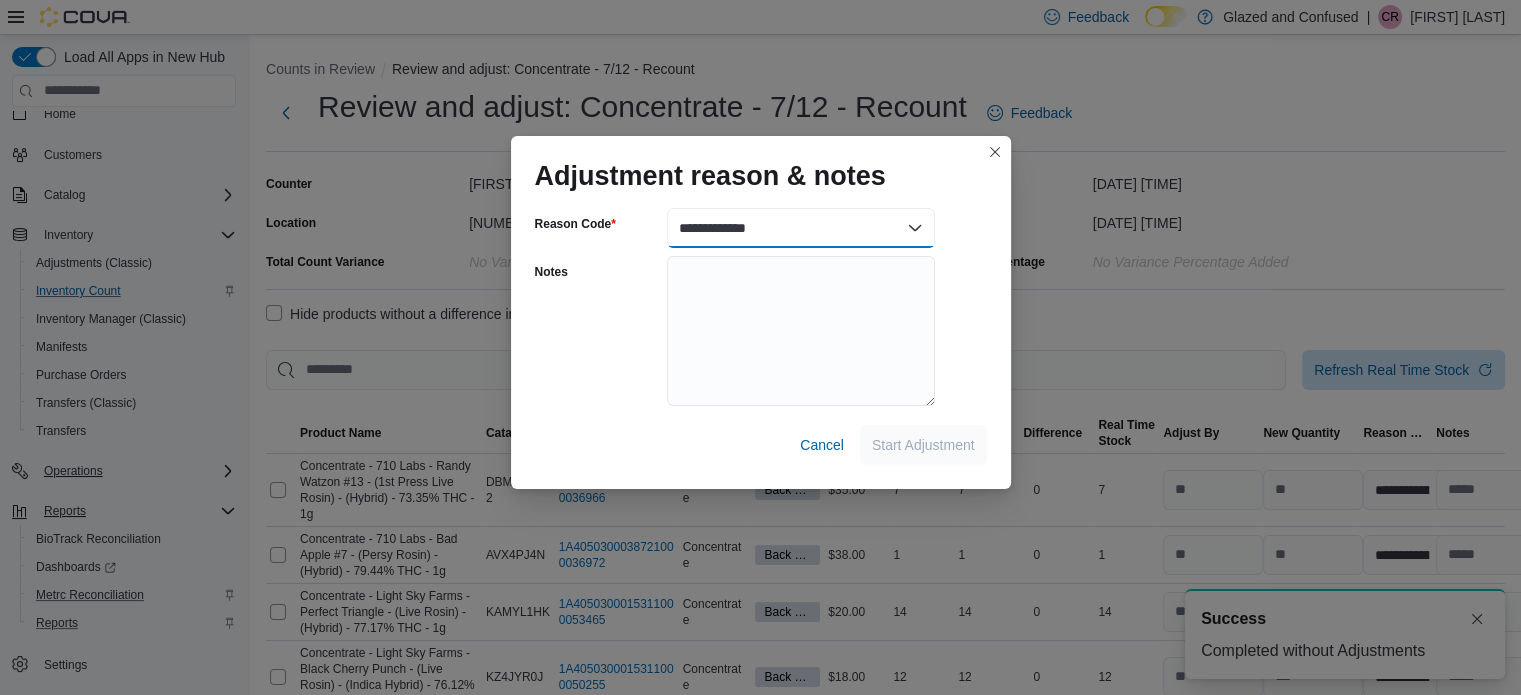click on "**********" at bounding box center [801, 228] 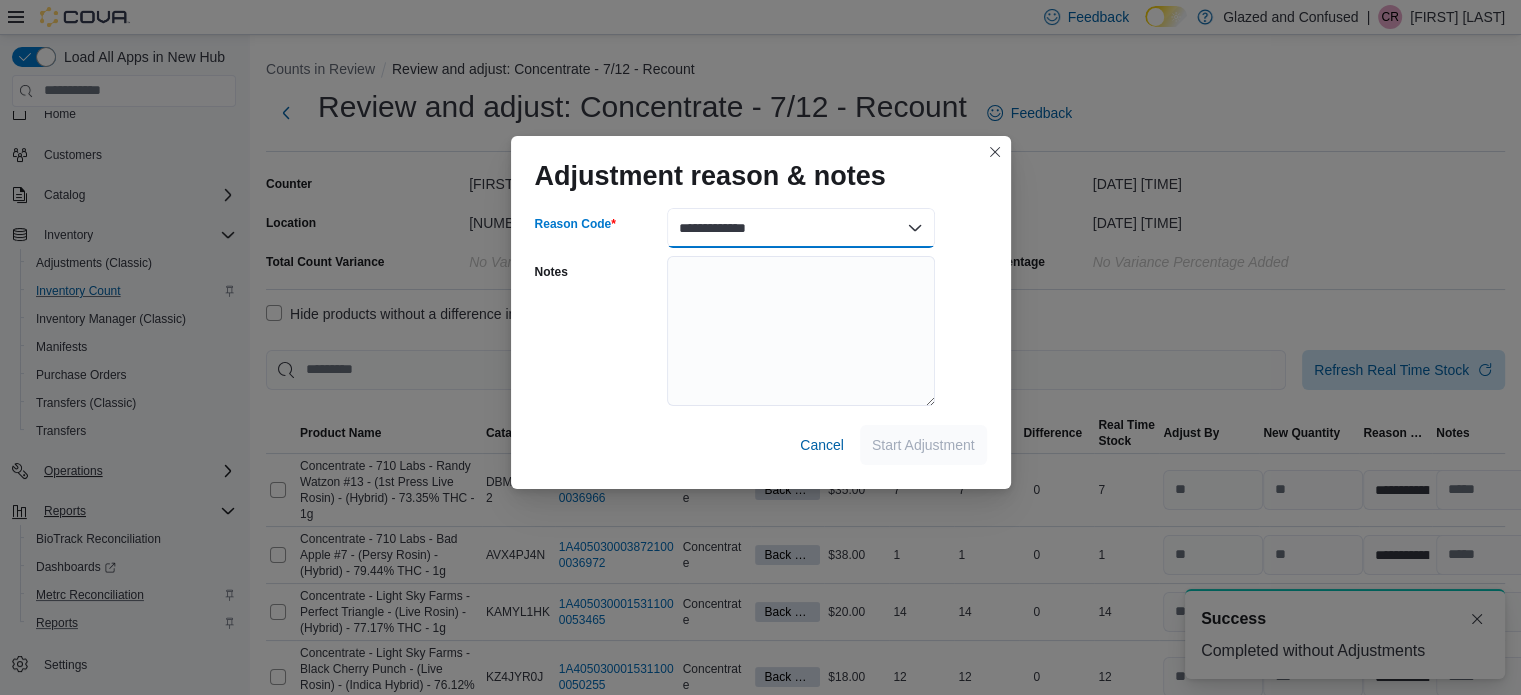 select on "**********" 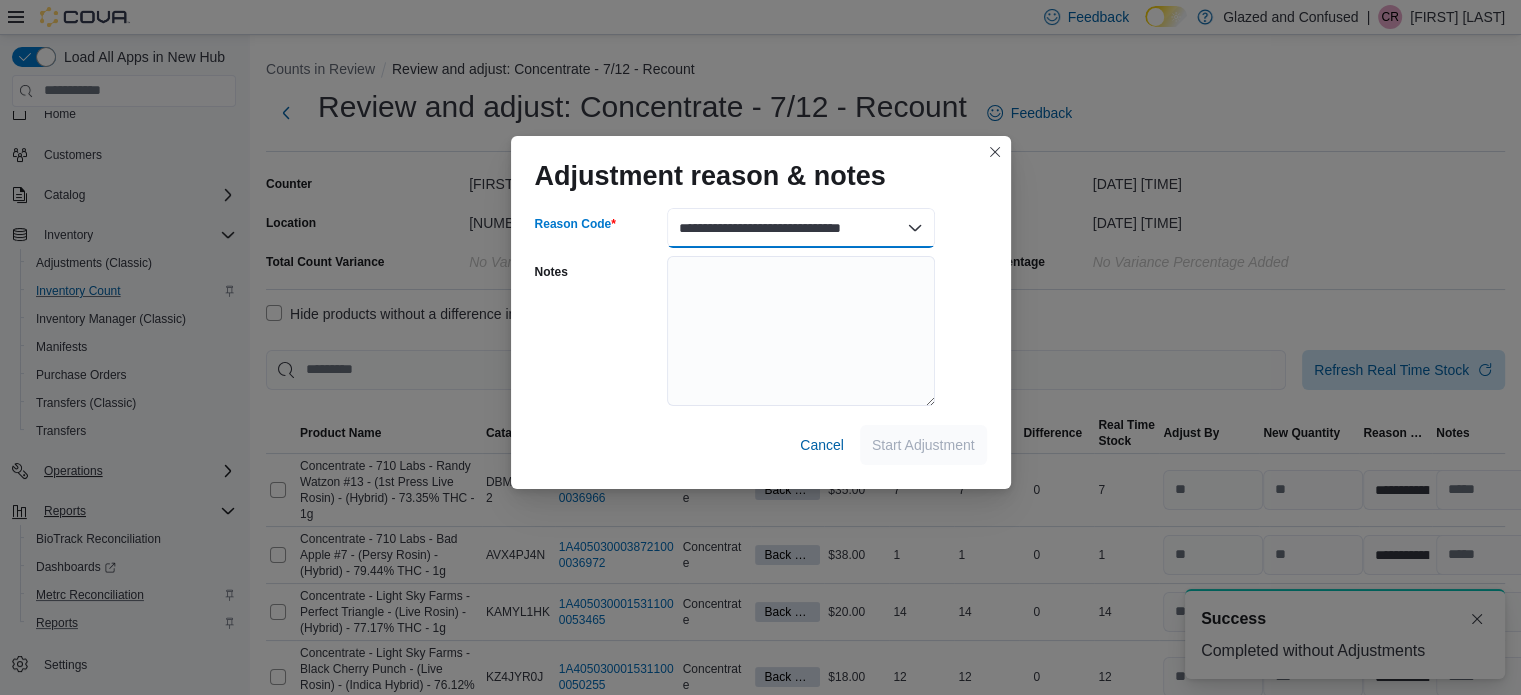 click on "**********" at bounding box center (801, 228) 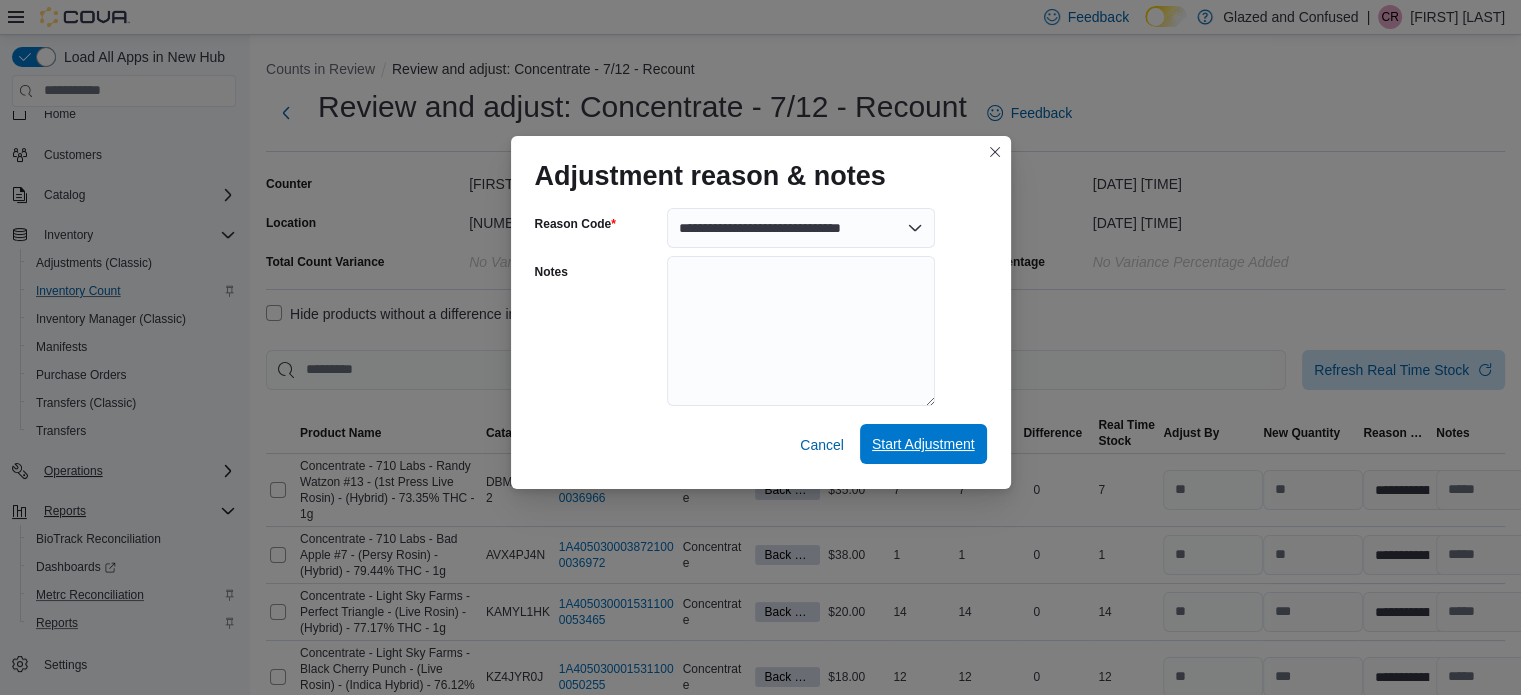 click on "Start Adjustment" at bounding box center [923, 444] 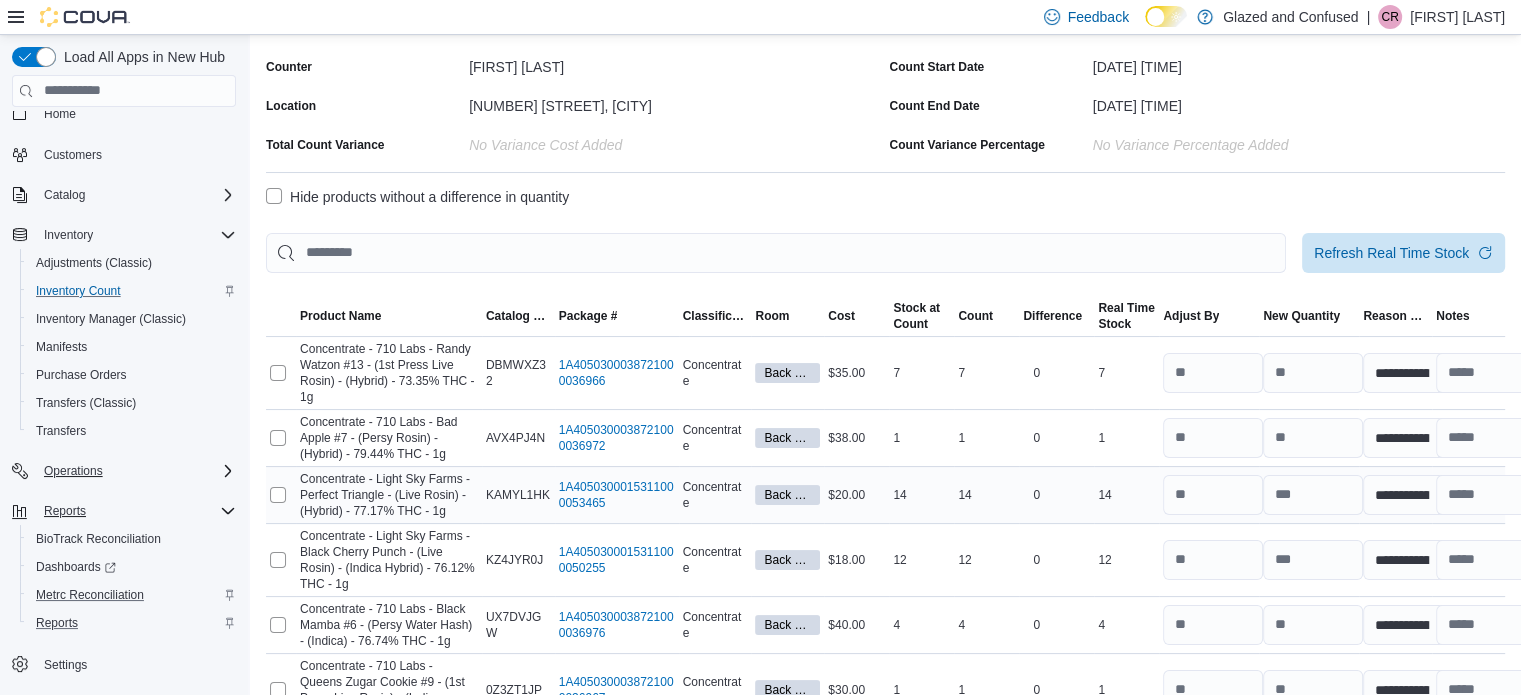 scroll, scrollTop: 332, scrollLeft: 0, axis: vertical 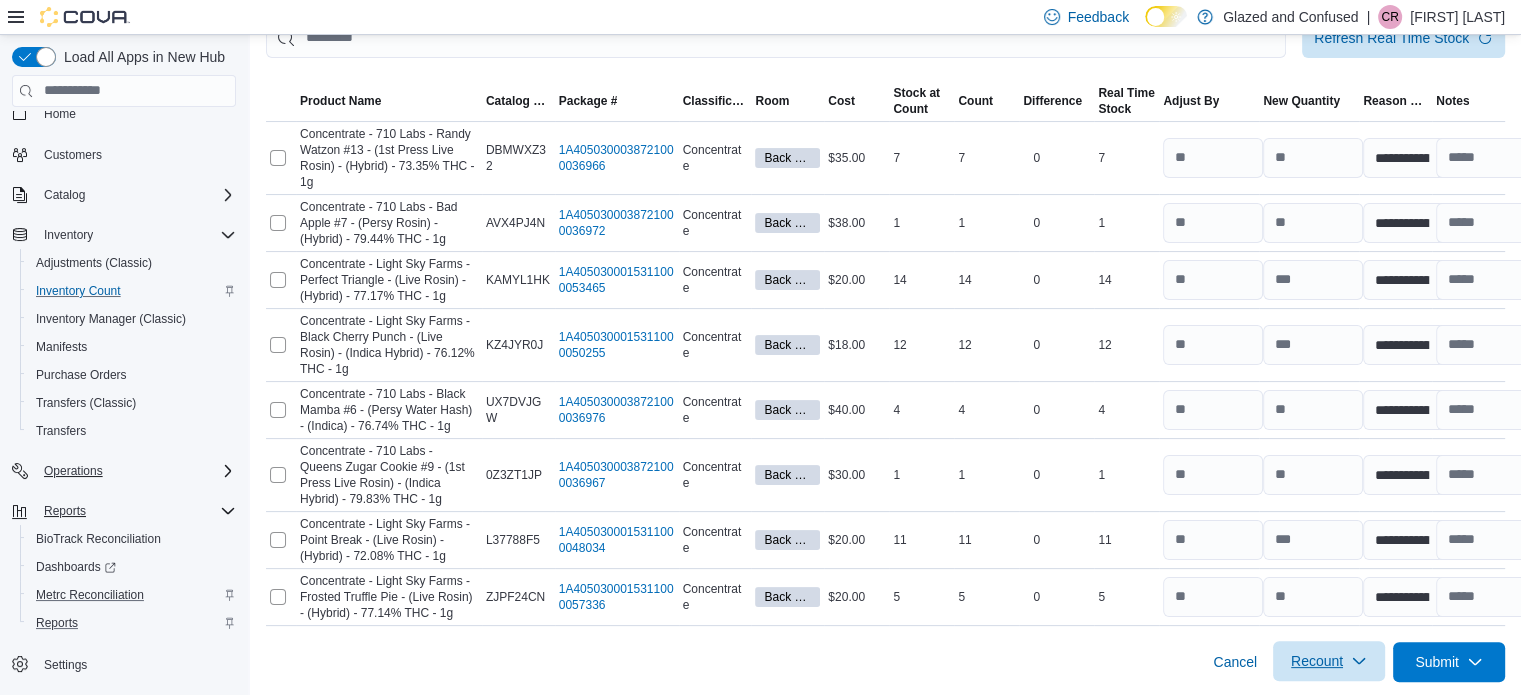 click on "Recount" at bounding box center [1329, 661] 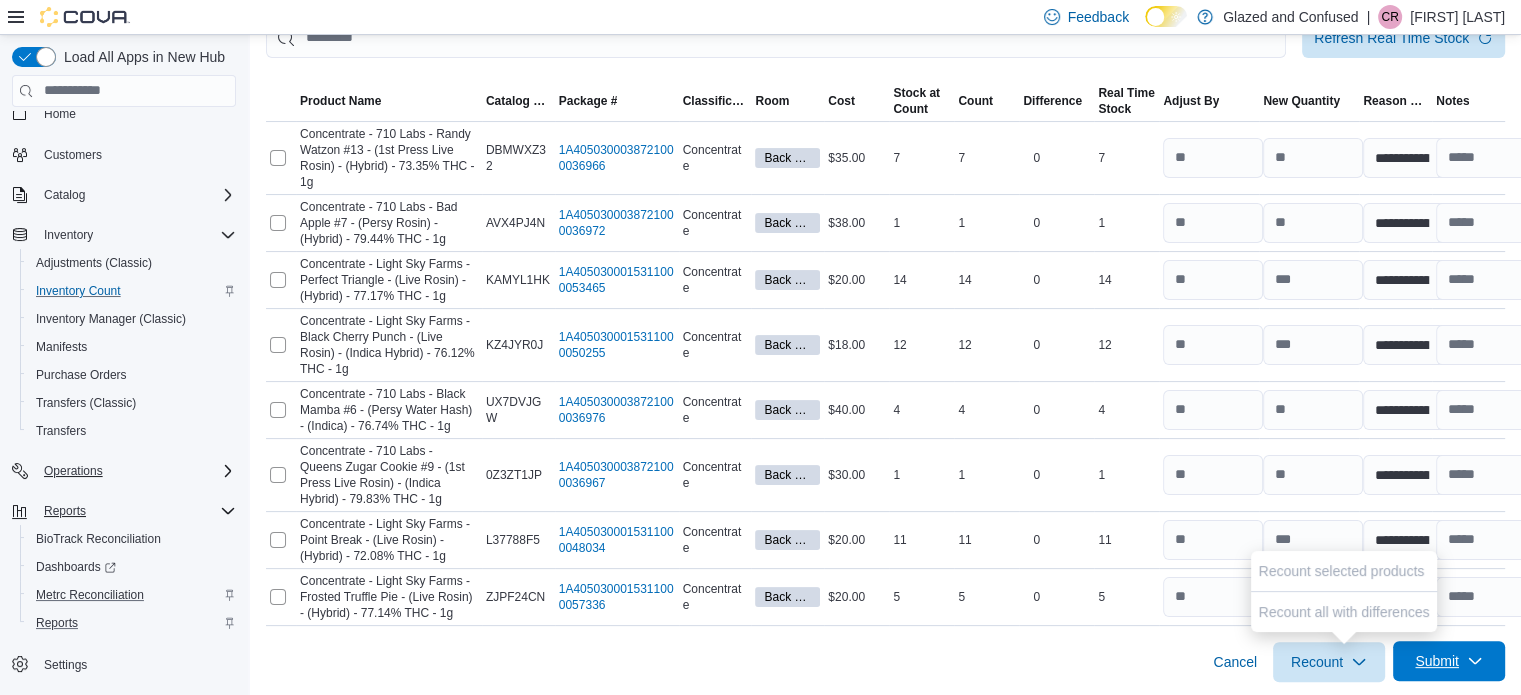 click on "Submit" at bounding box center [1449, 661] 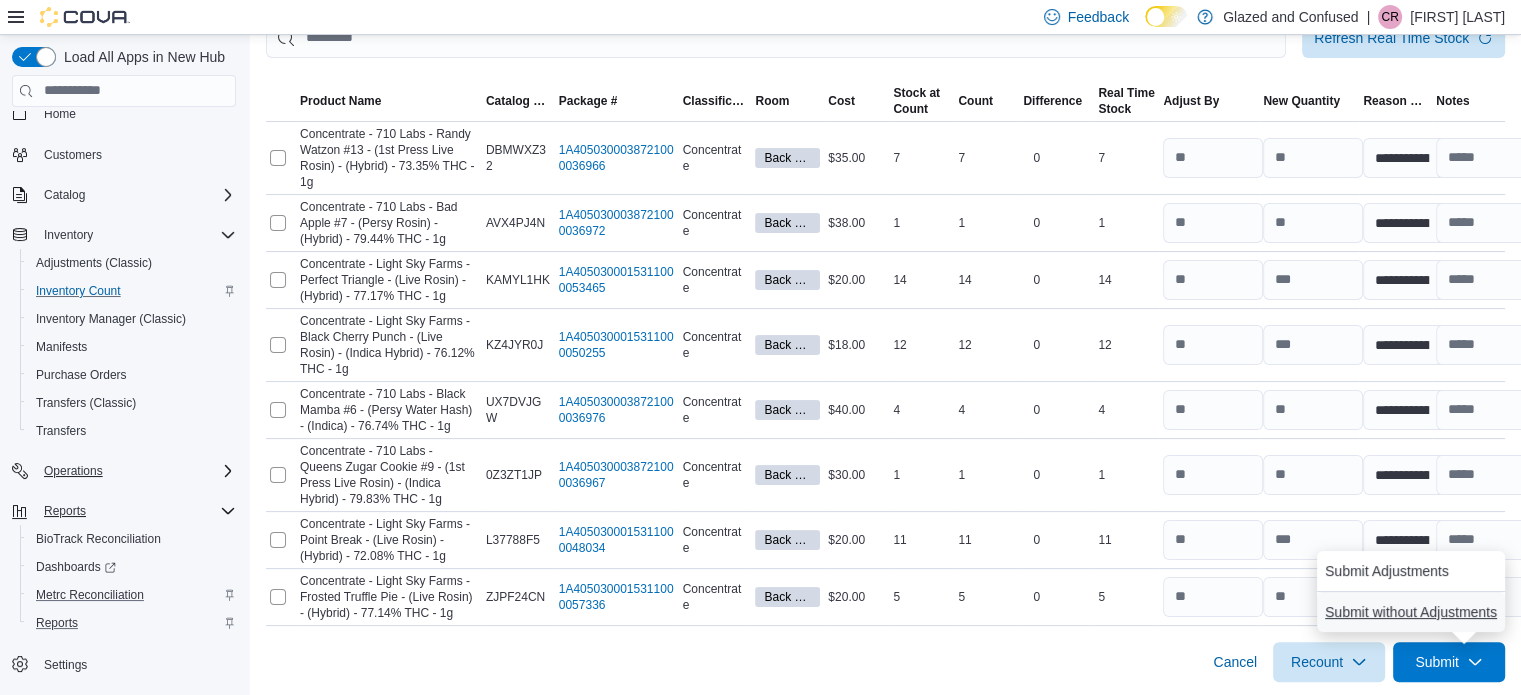 click on "Submit without Adjustments" at bounding box center (1411, 612) 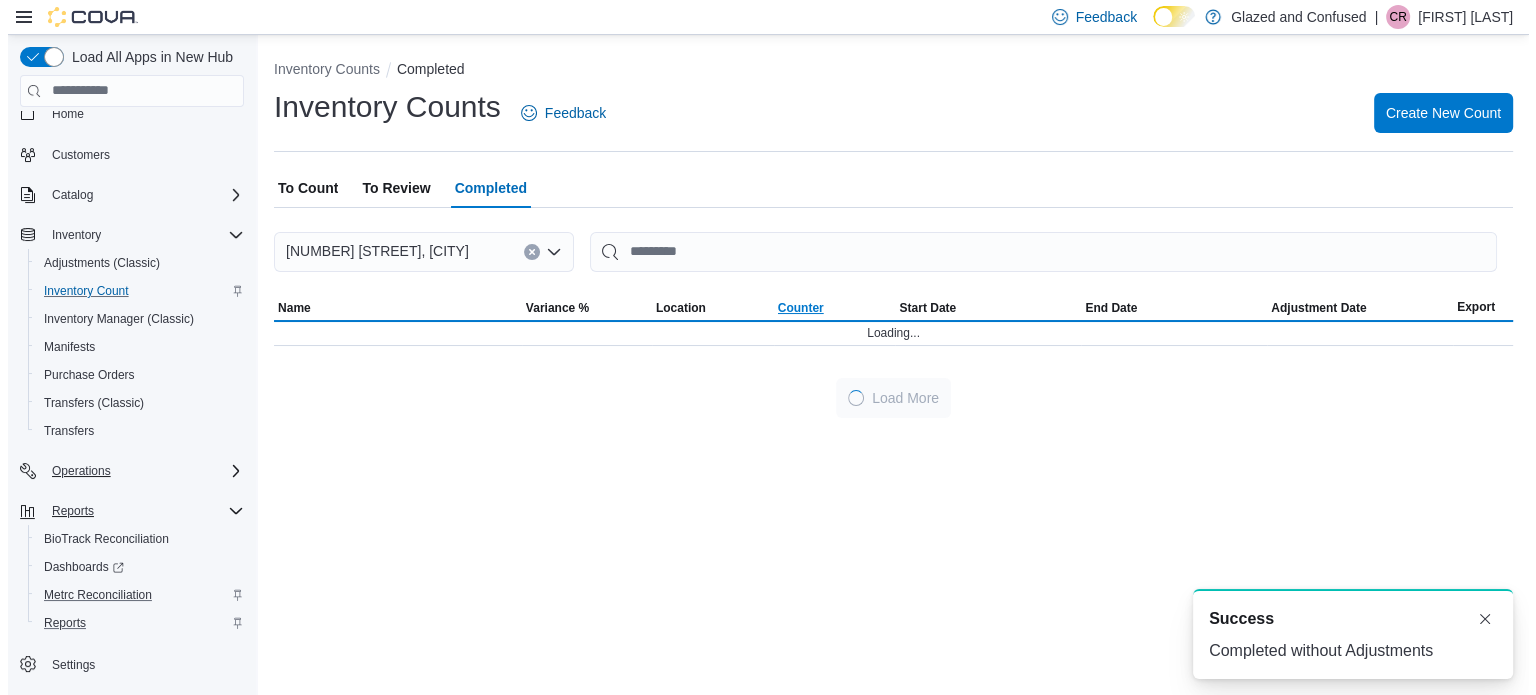 scroll, scrollTop: 0, scrollLeft: 0, axis: both 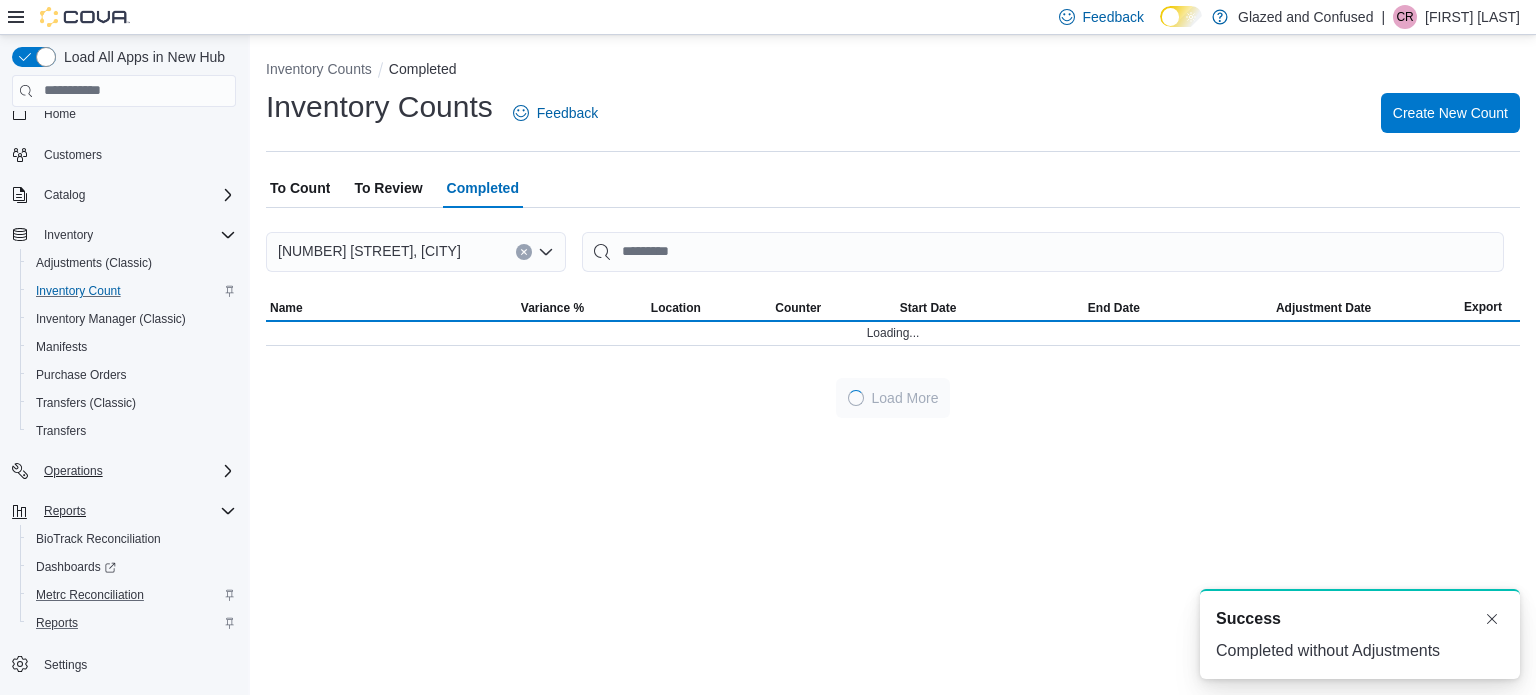 click on "To Review" at bounding box center [388, 188] 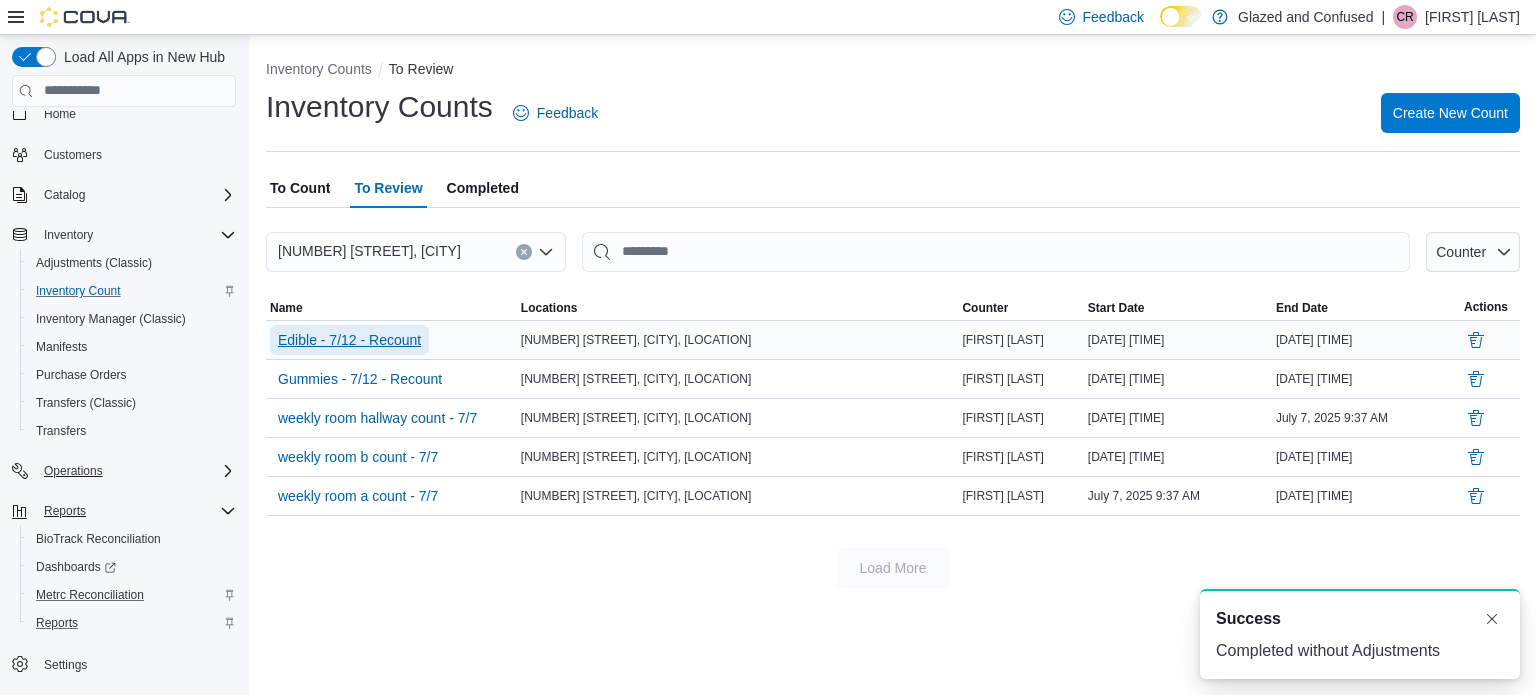 click on "Edible - 7/12 - Recount" at bounding box center [349, 340] 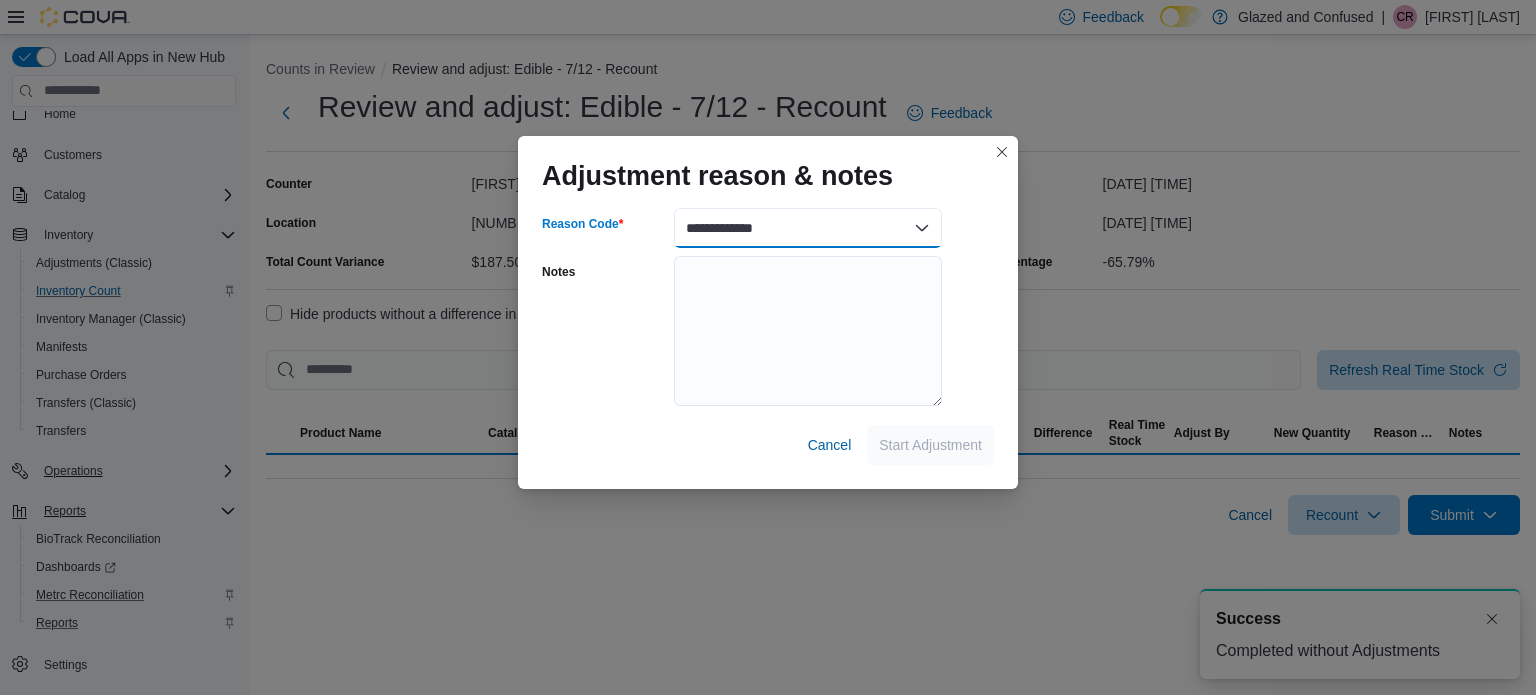 click on "**********" at bounding box center (808, 228) 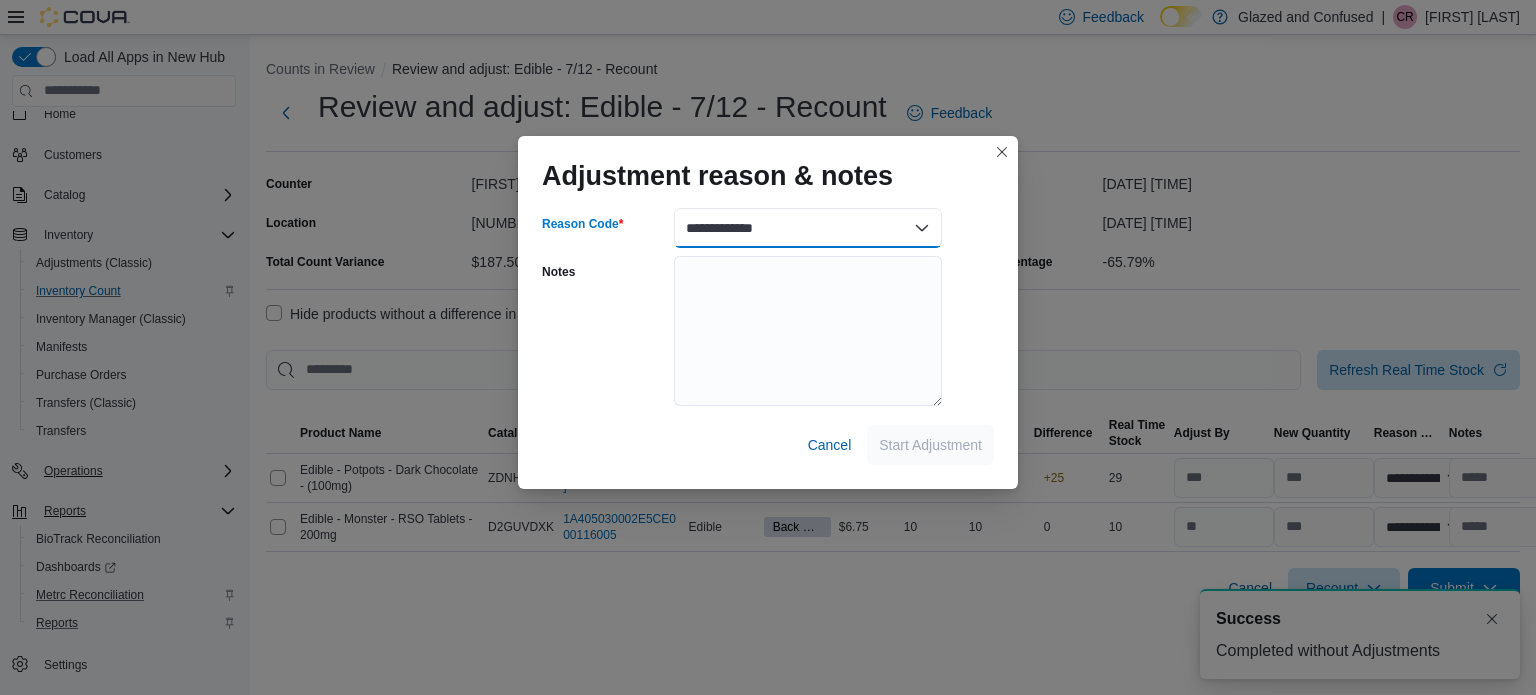 select on "**********" 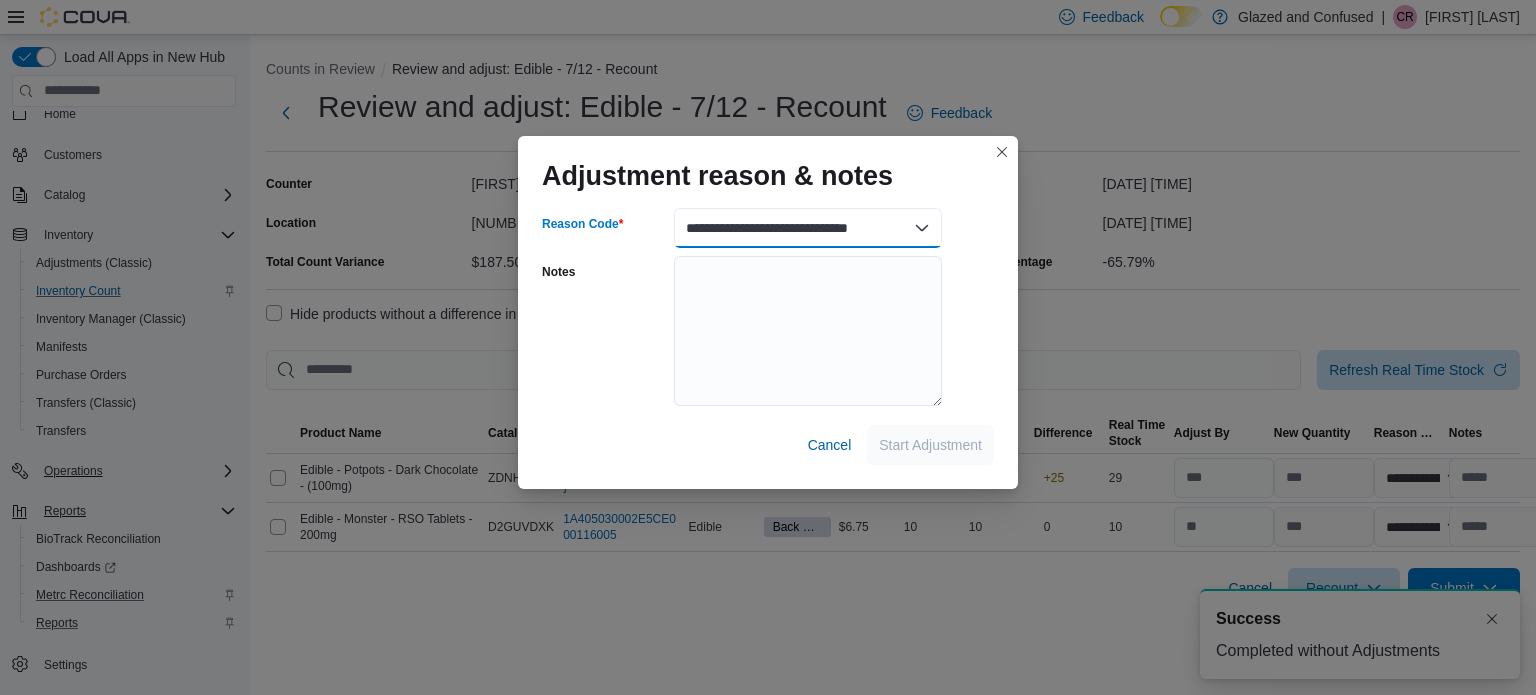 click on "**********" at bounding box center (808, 228) 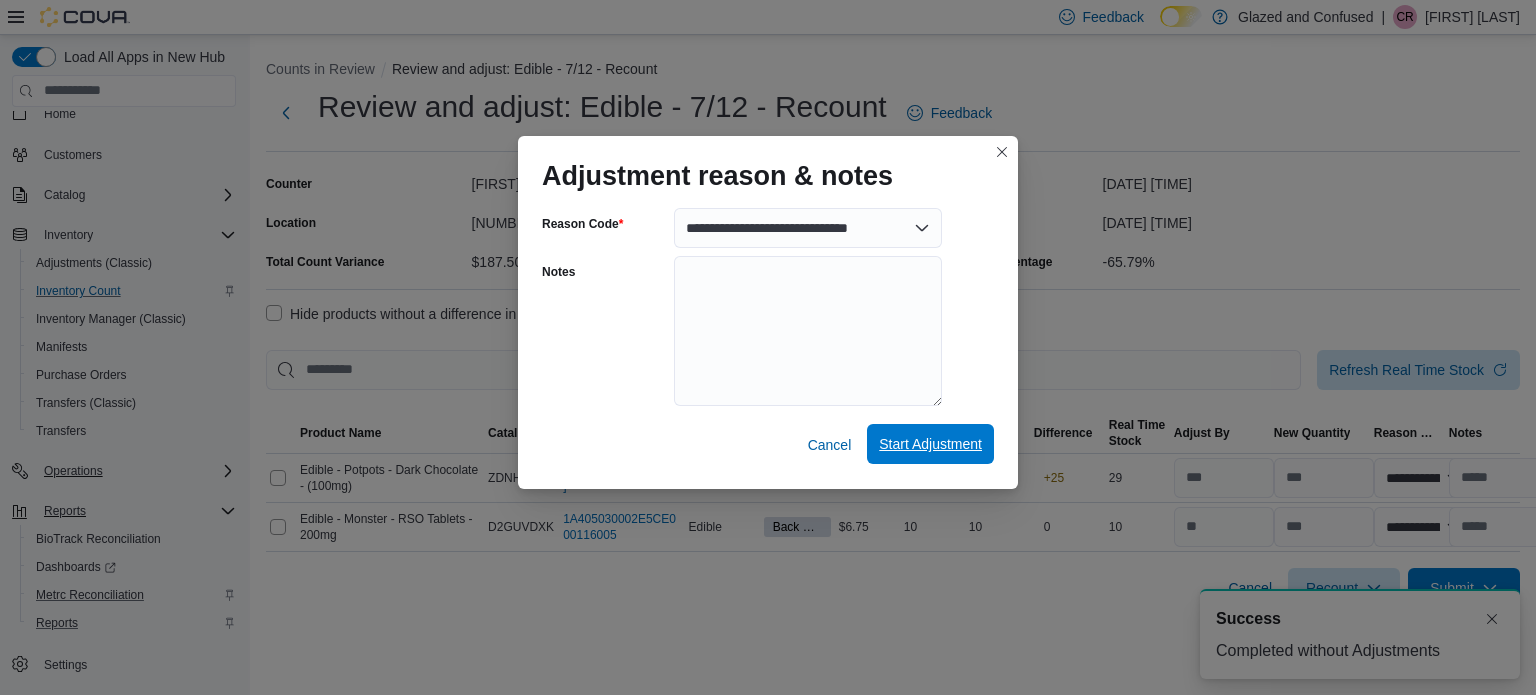 click on "Start Adjustment" at bounding box center [930, 444] 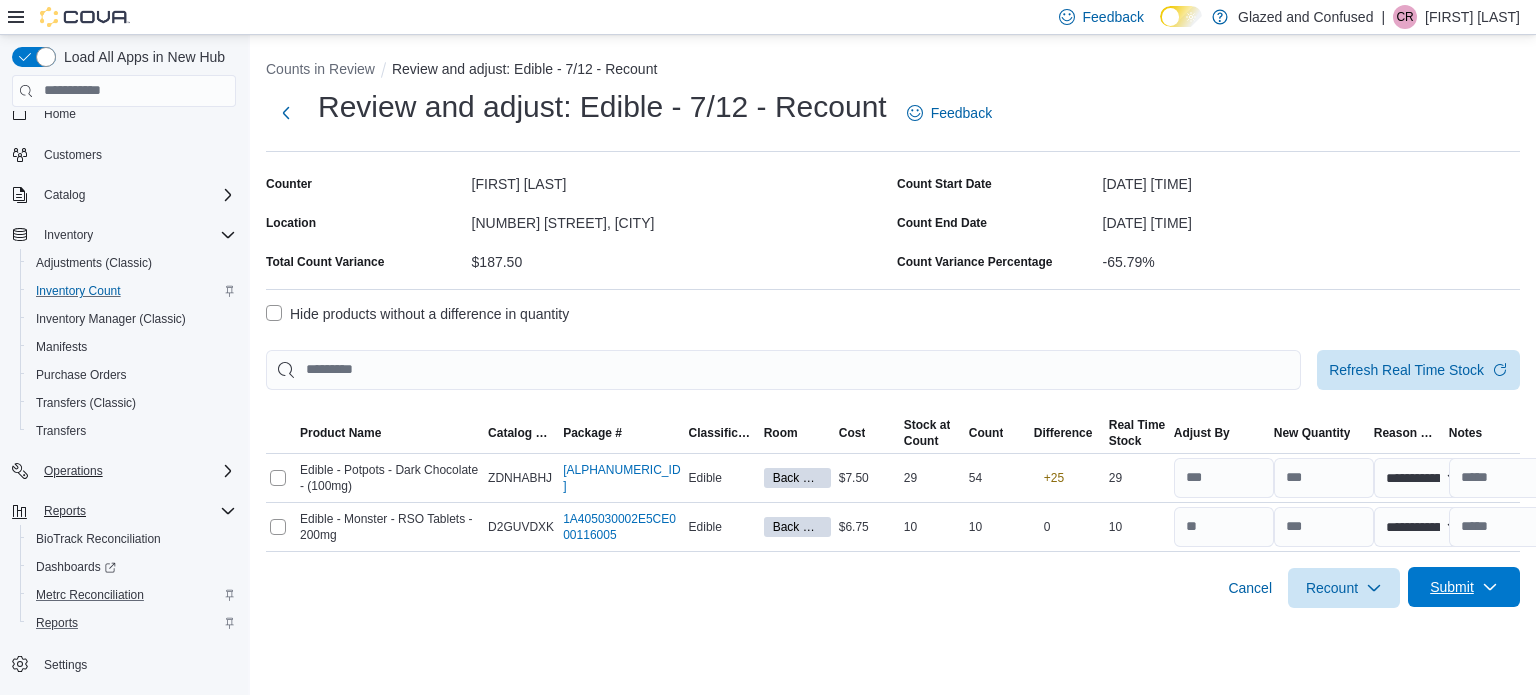 click on "Submit" at bounding box center (1452, 587) 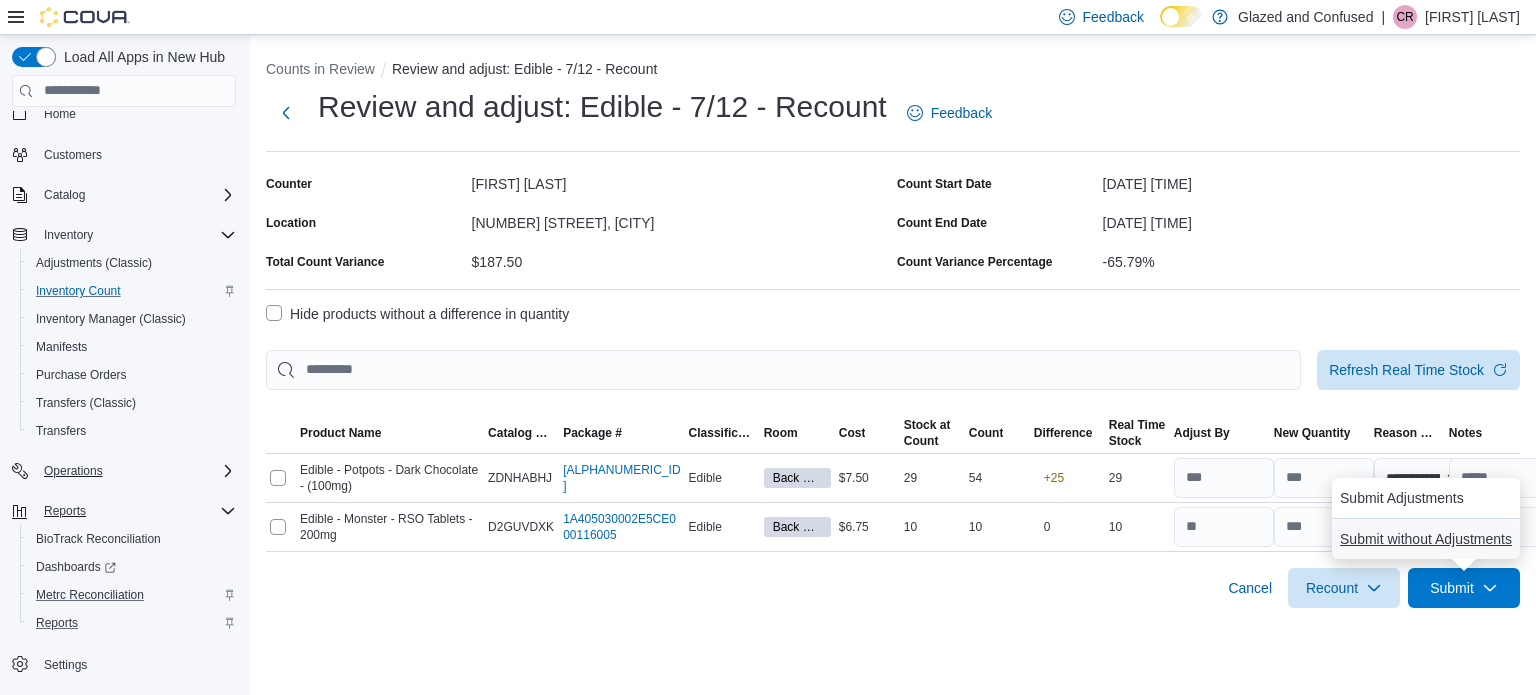 click on "Submit without Adjustments" at bounding box center [1426, 539] 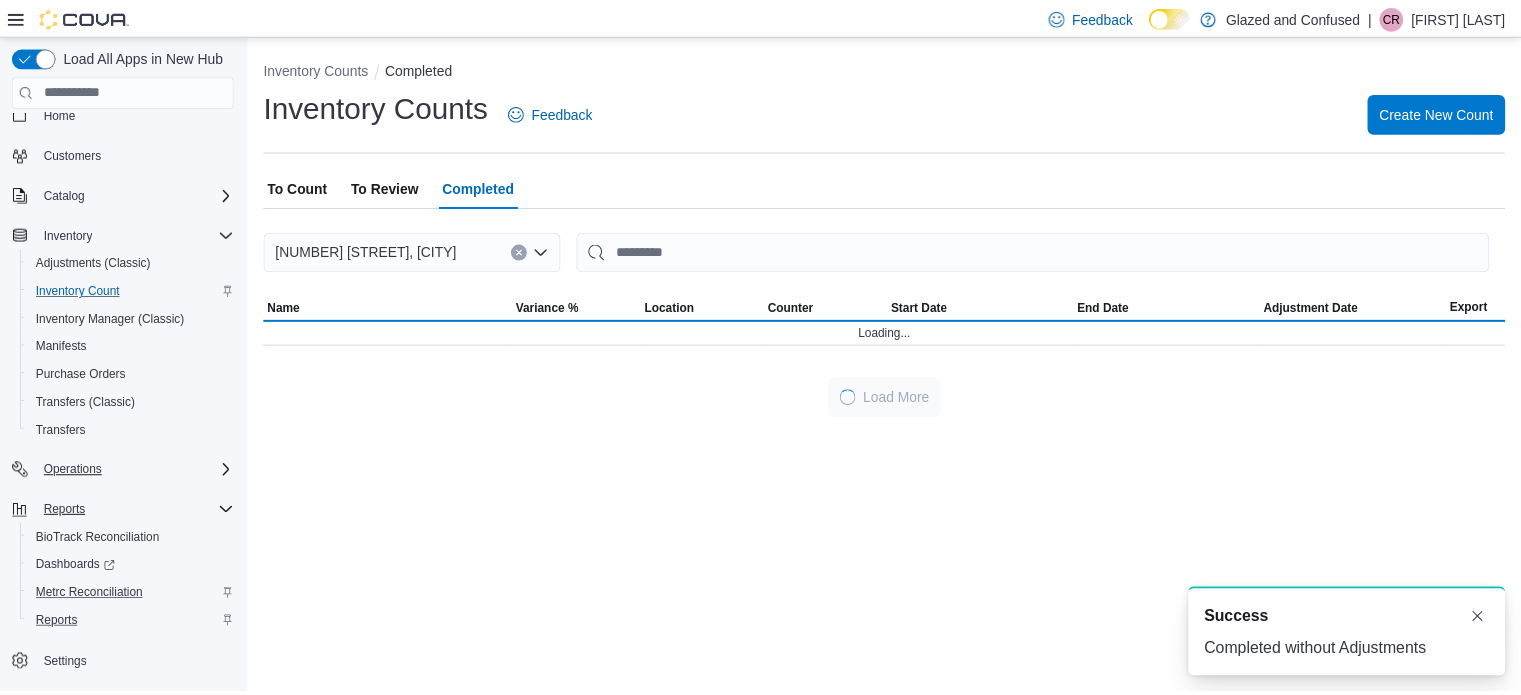 scroll, scrollTop: 0, scrollLeft: 0, axis: both 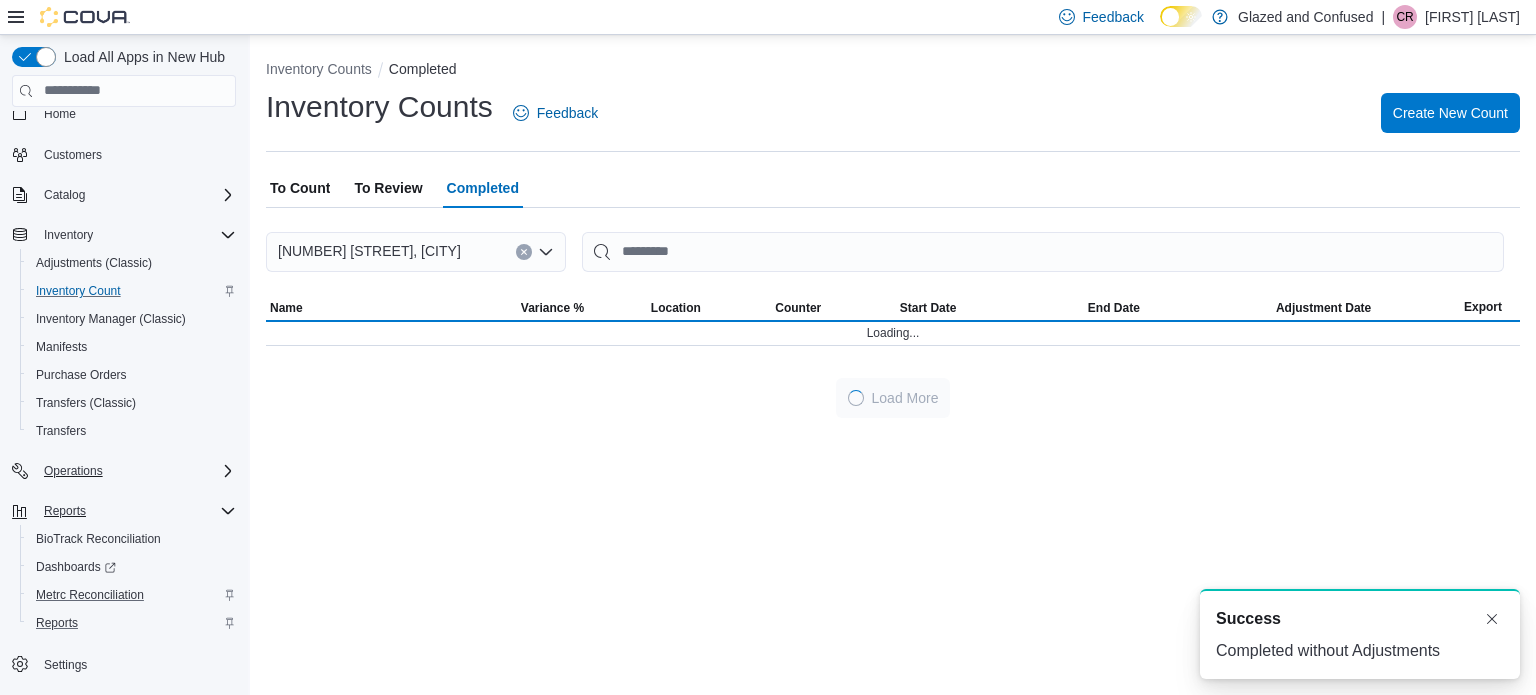 click on "To Review" at bounding box center (388, 188) 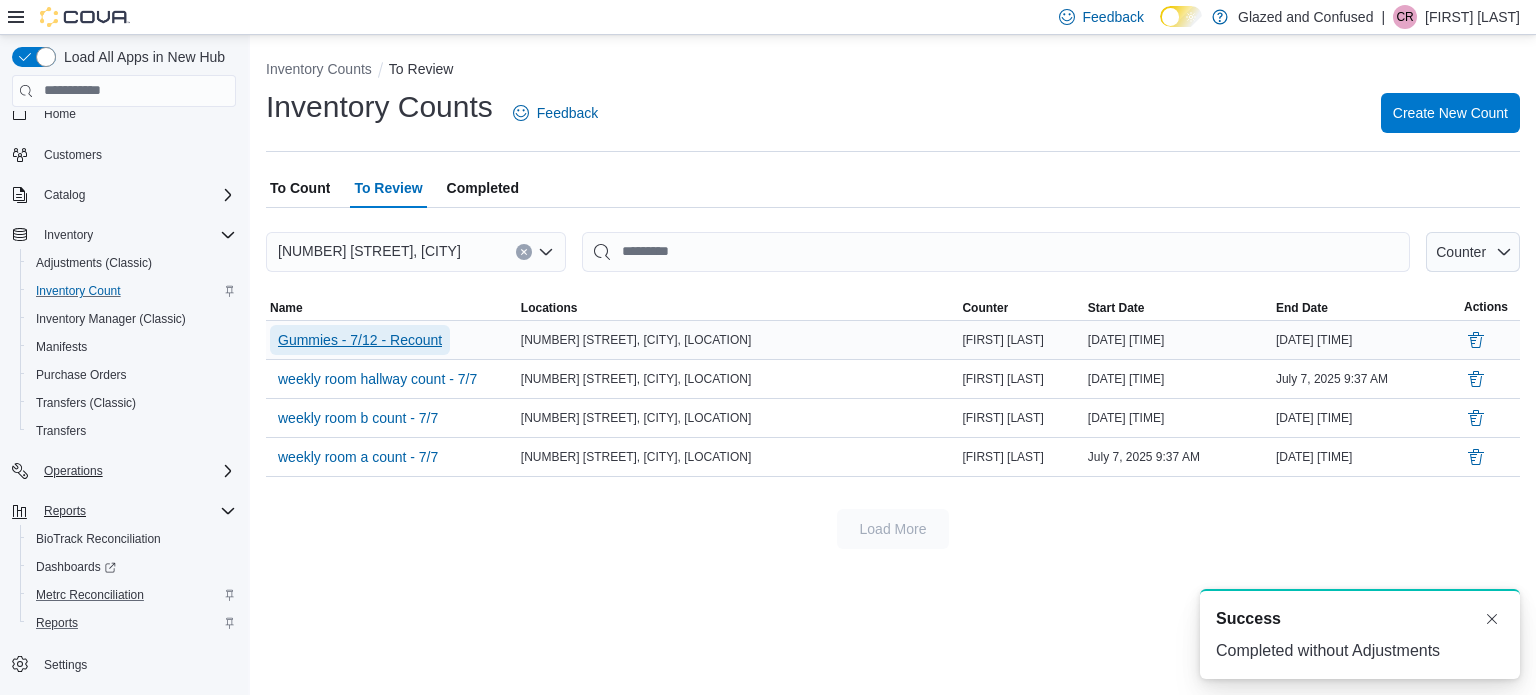 click on "Gummies - 7/12 - Recount" at bounding box center [360, 340] 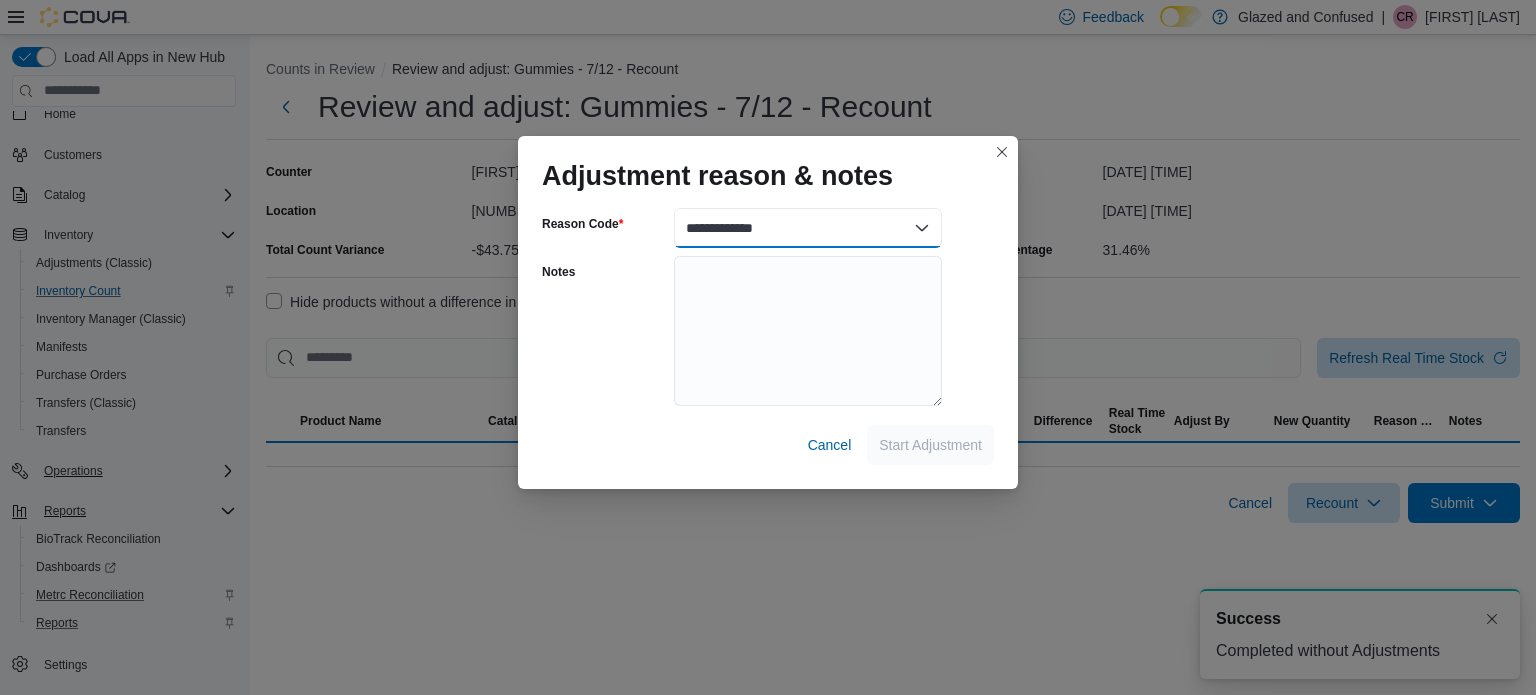 click on "**********" at bounding box center [808, 228] 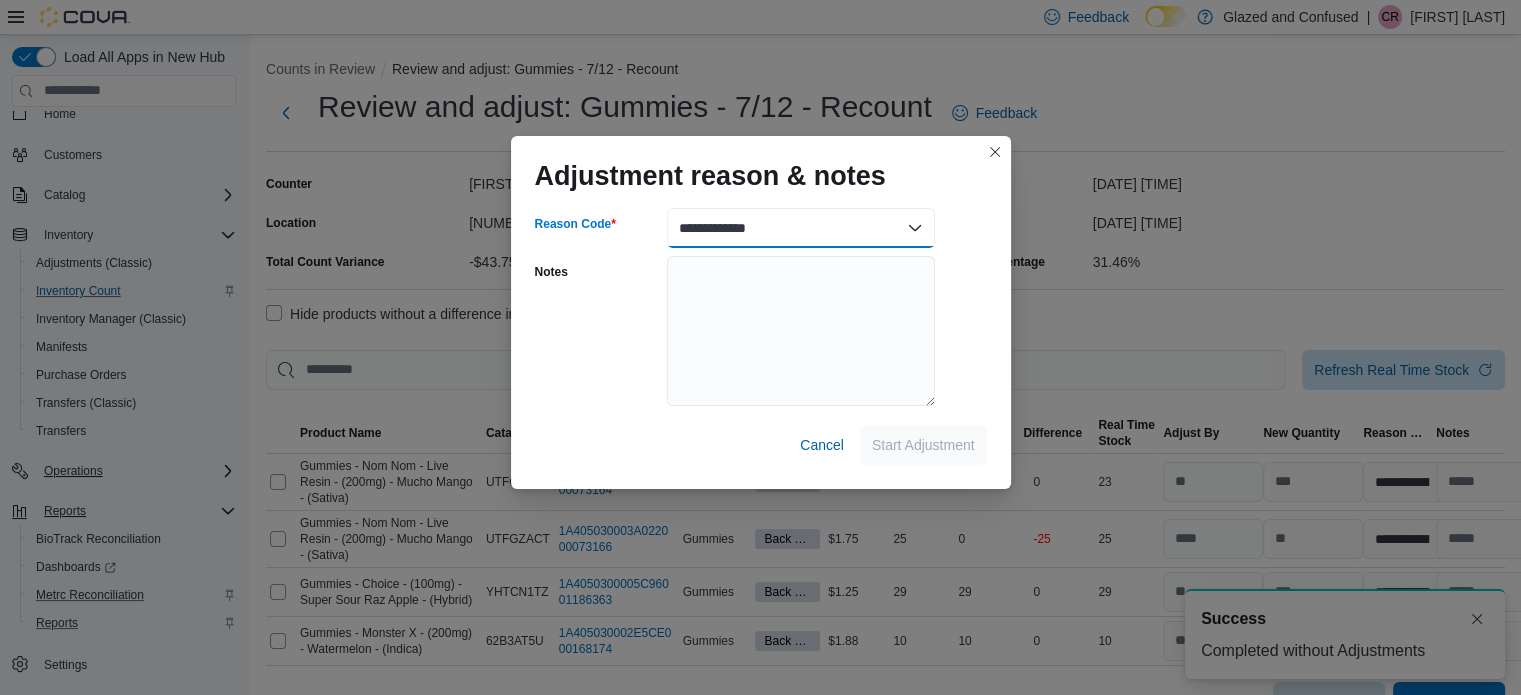 select on "**********" 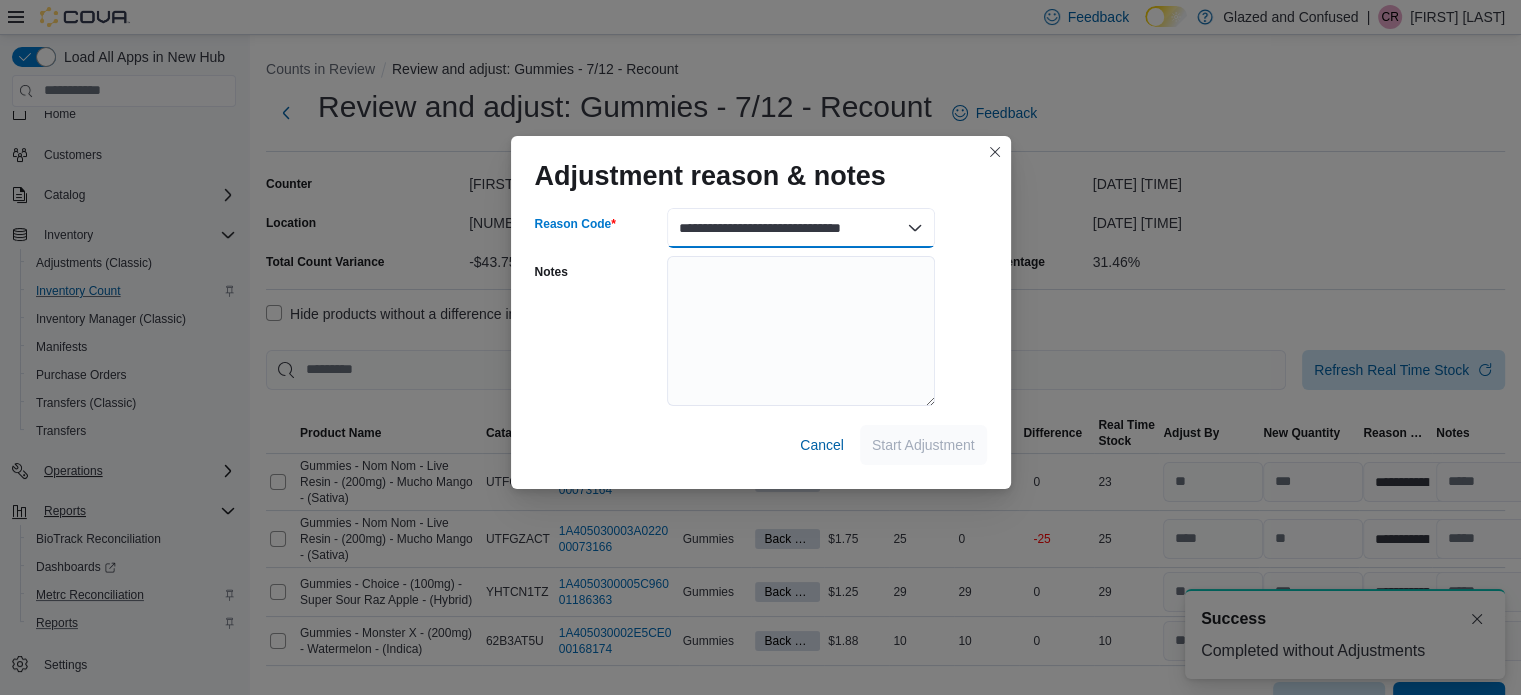 click on "**********" at bounding box center [801, 228] 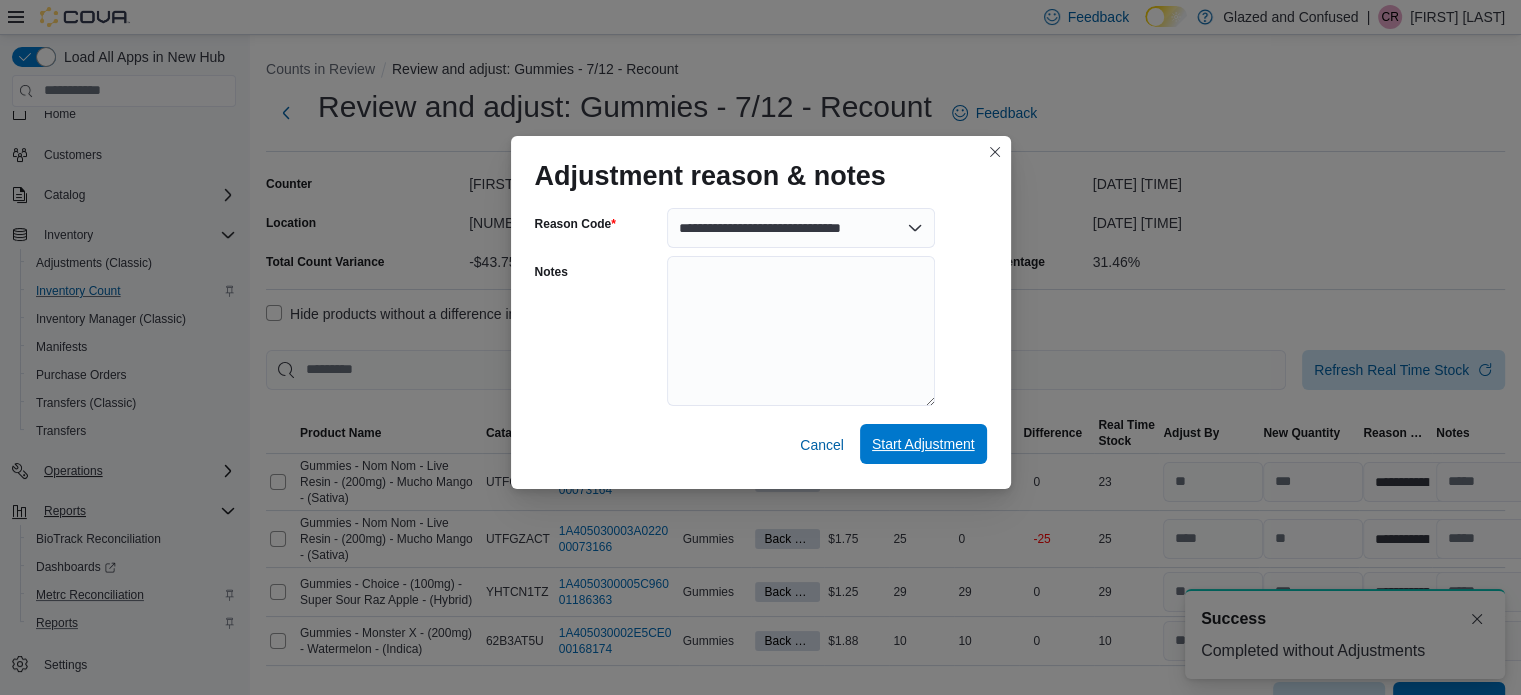 click on "Start Adjustment" at bounding box center [923, 444] 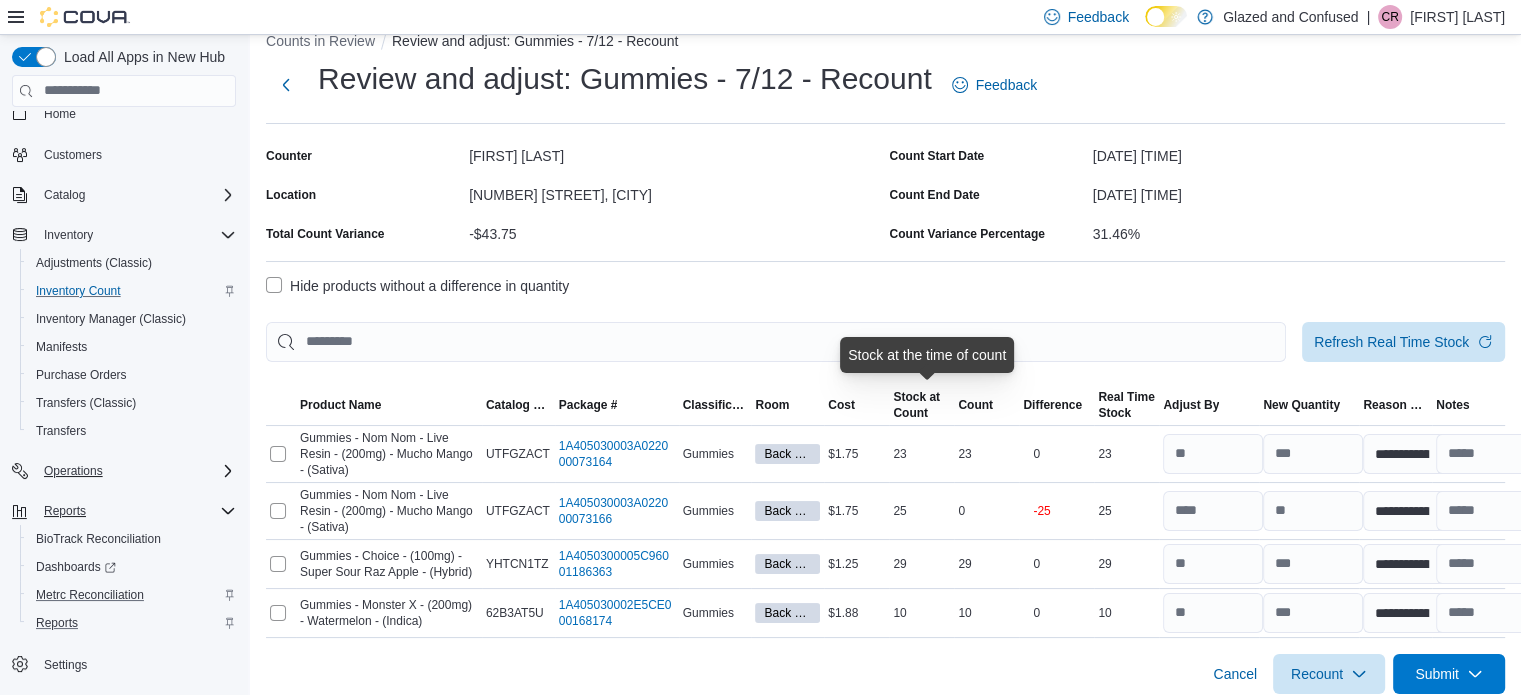 scroll, scrollTop: 41, scrollLeft: 0, axis: vertical 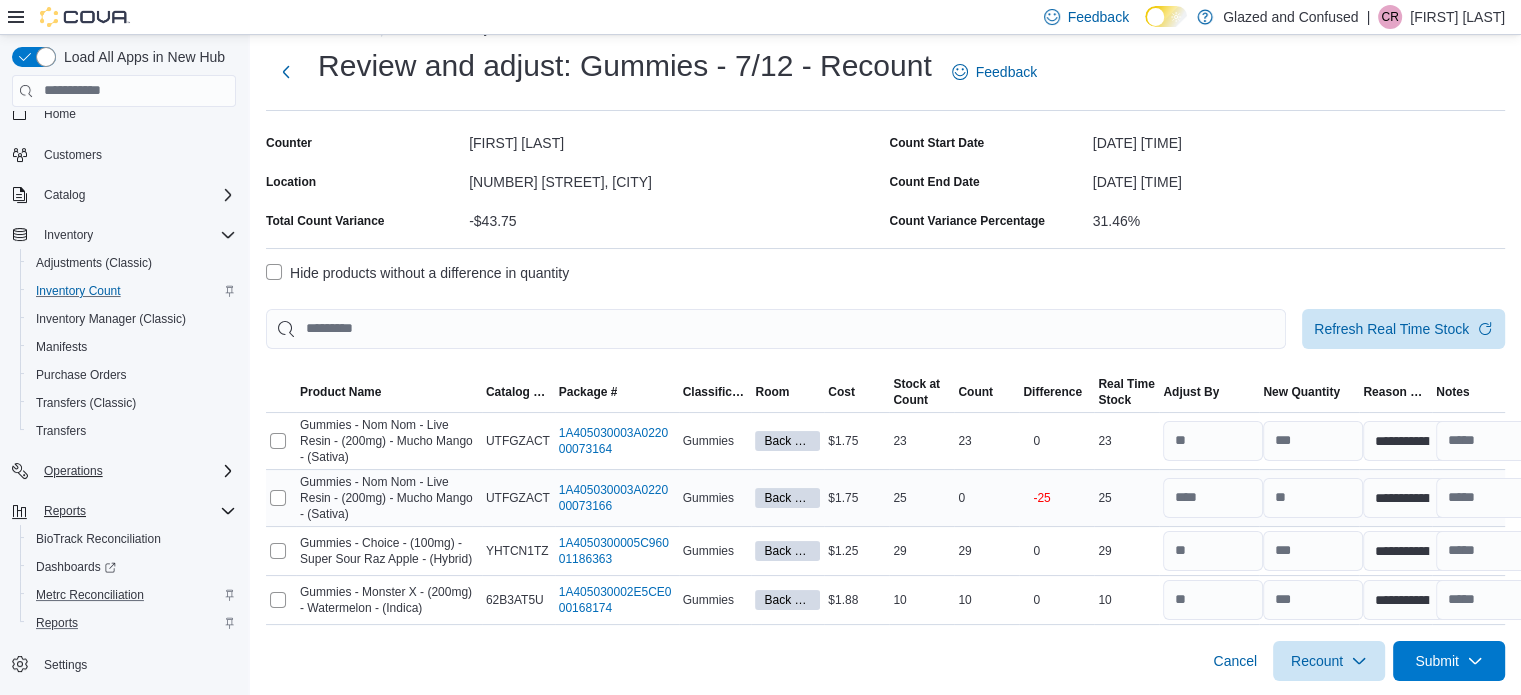 drag, startPoint x: 857, startPoint y: 556, endPoint x: 888, endPoint y: 506, distance: 58.830265 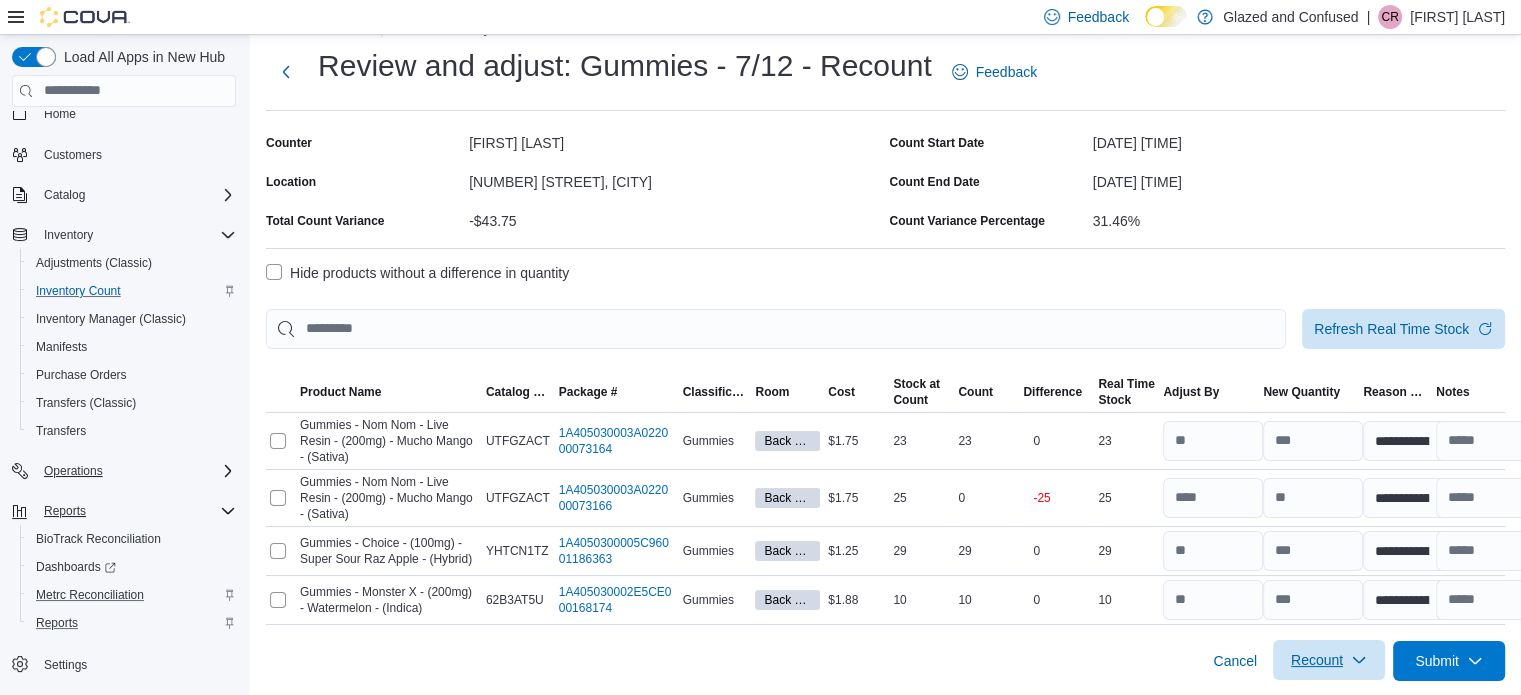 drag, startPoint x: 1344, startPoint y: 660, endPoint x: 1472, endPoint y: 635, distance: 130.41856 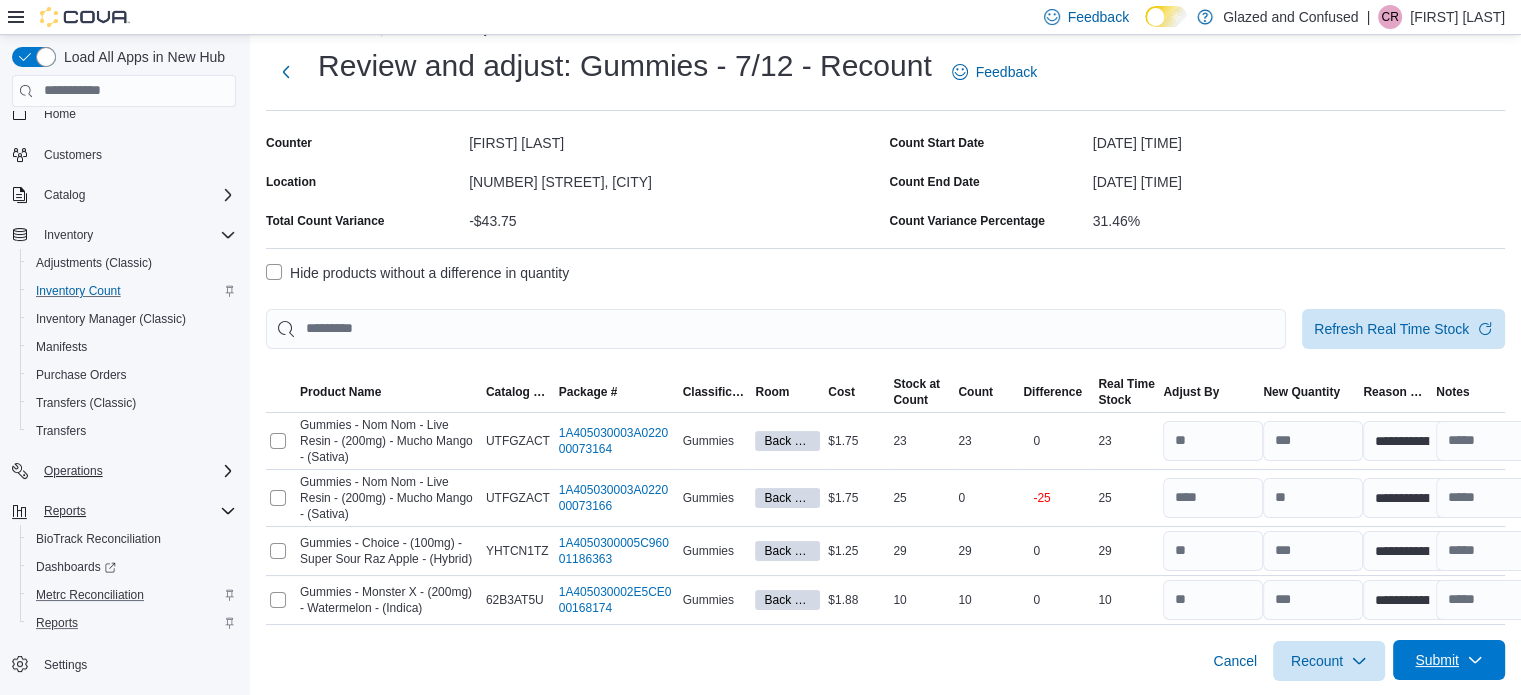 click on "Submit" at bounding box center [1449, 660] 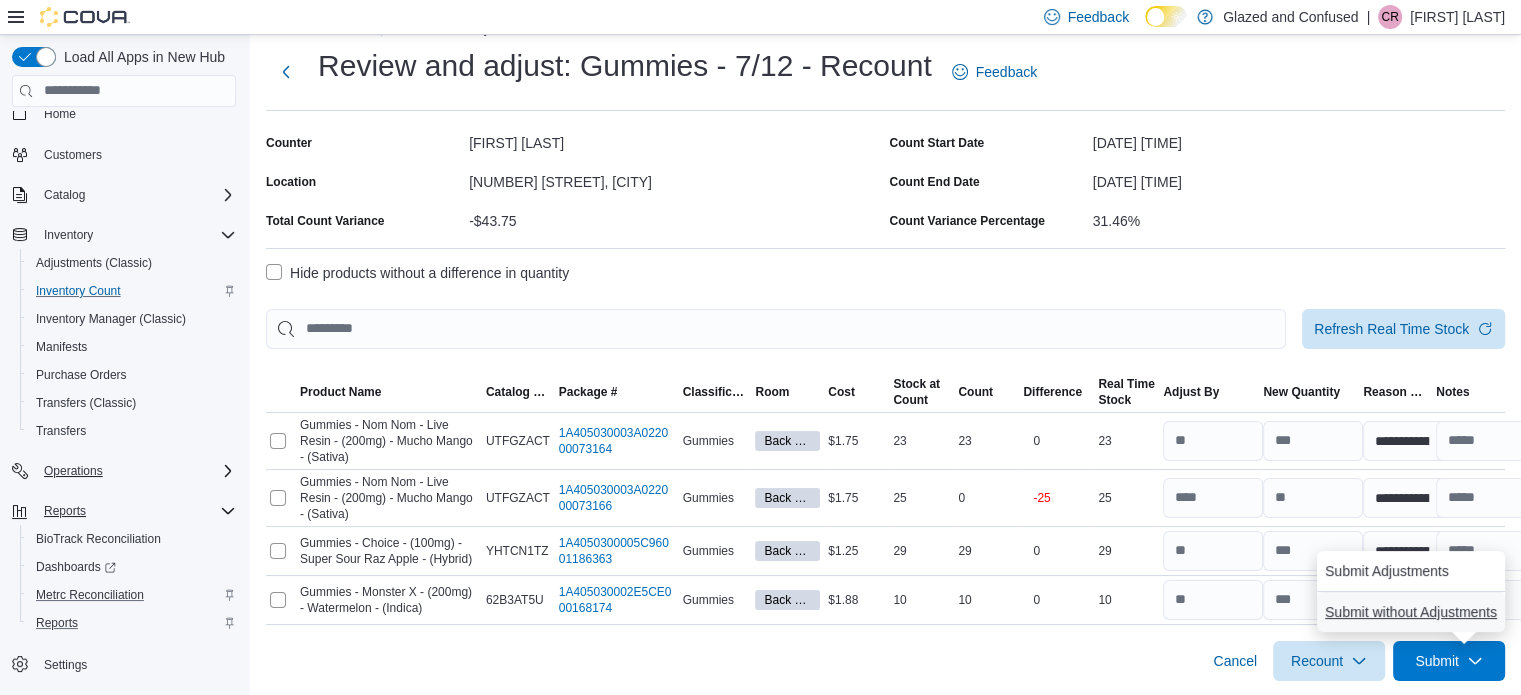 click on "Submit without Adjustments" at bounding box center (1411, 612) 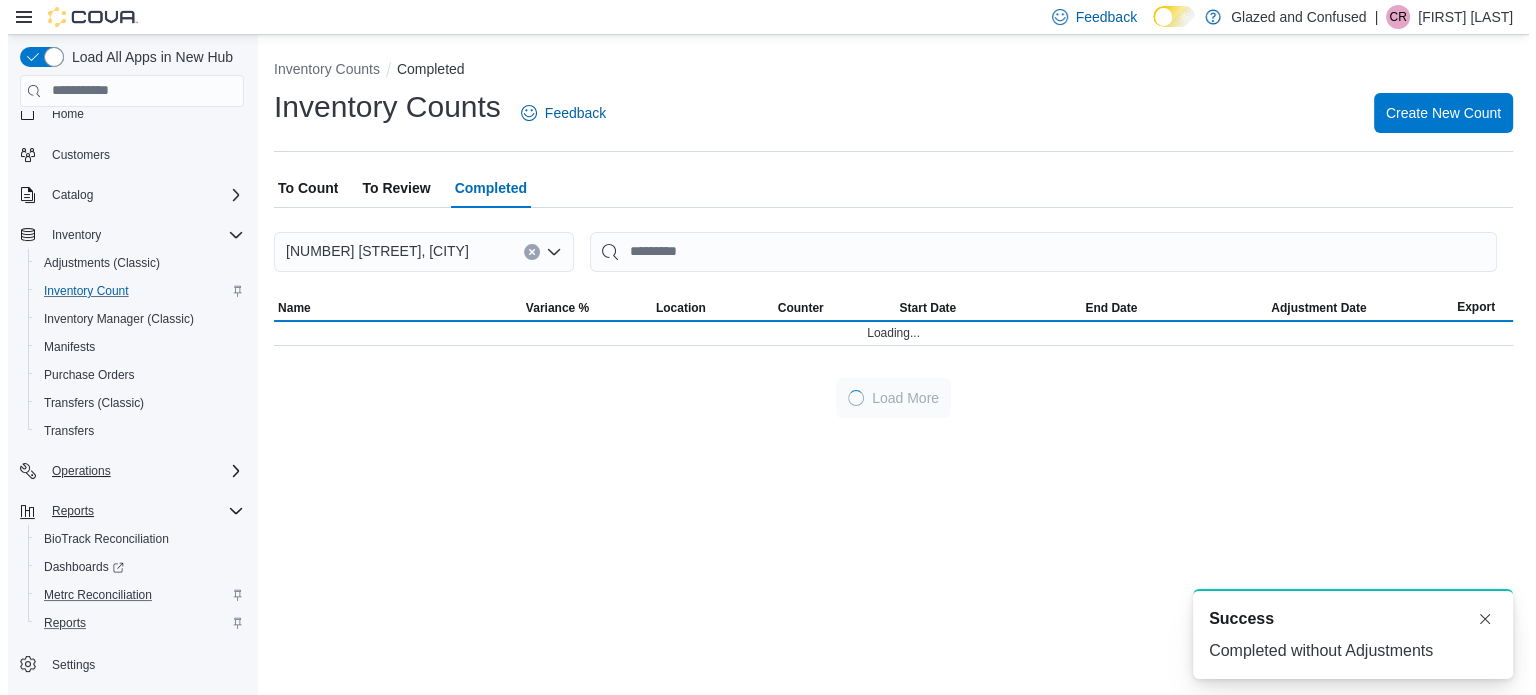 scroll, scrollTop: 0, scrollLeft: 0, axis: both 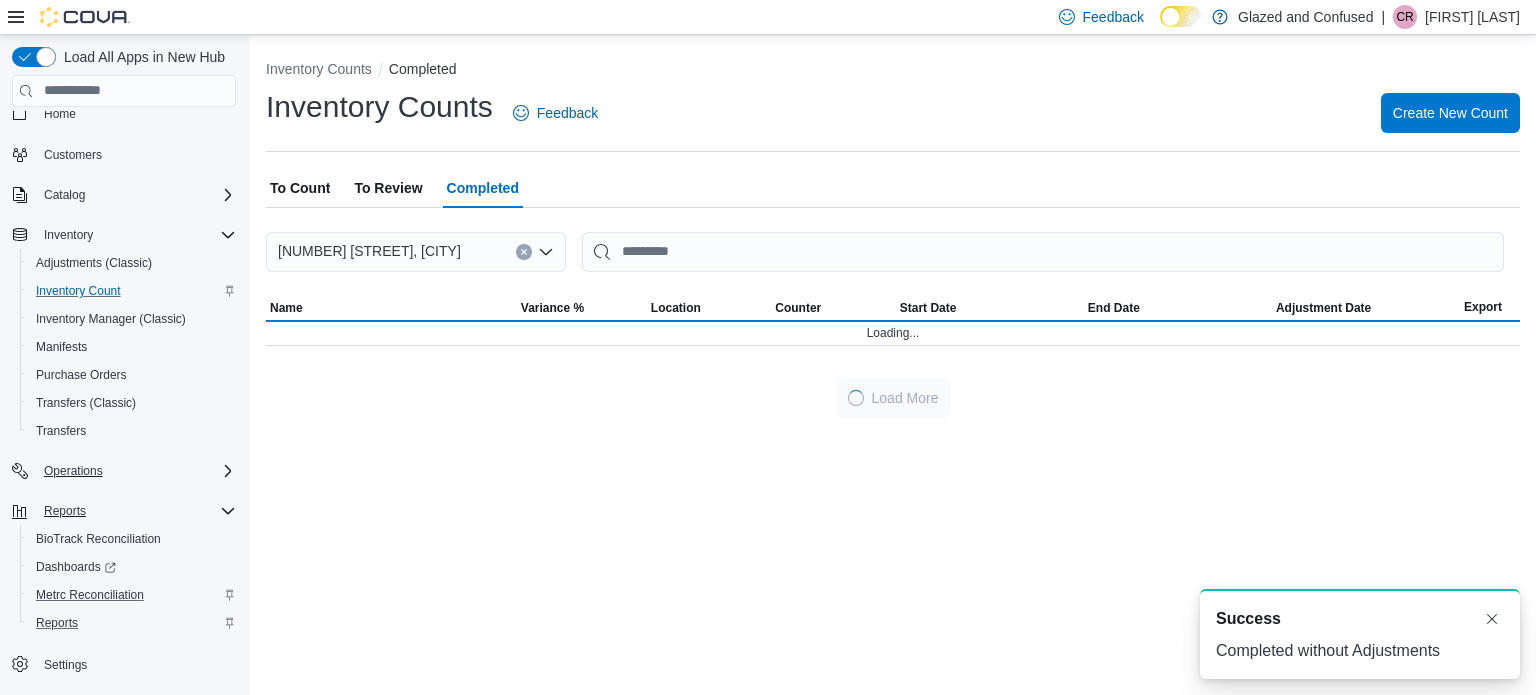 click on "To Review" at bounding box center (388, 188) 